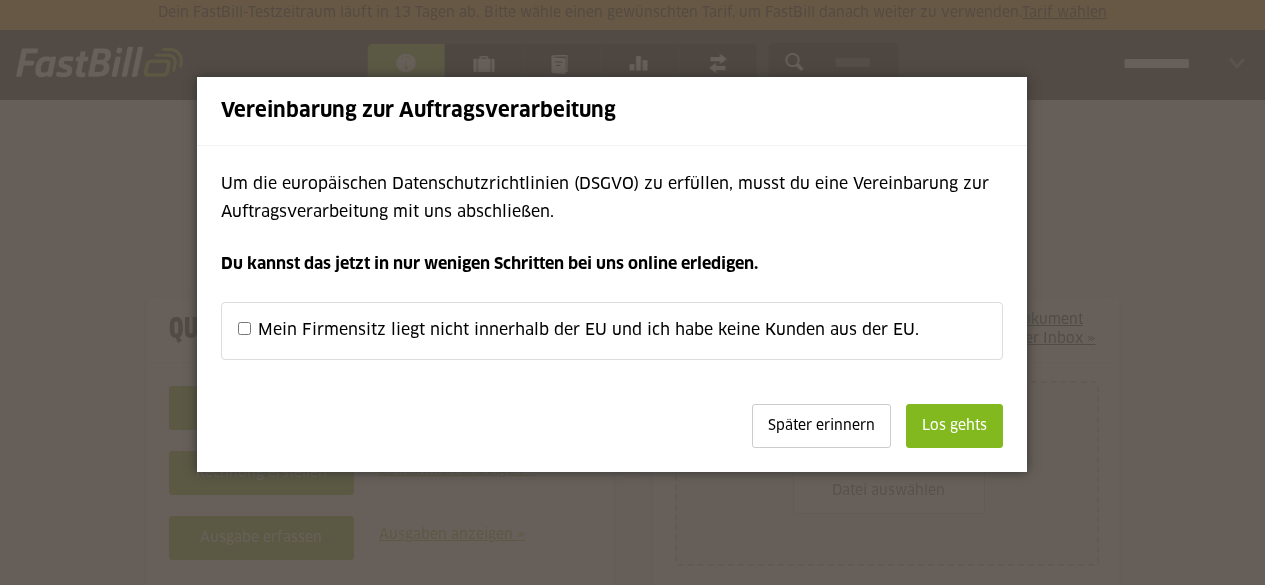 scroll, scrollTop: 0, scrollLeft: 0, axis: both 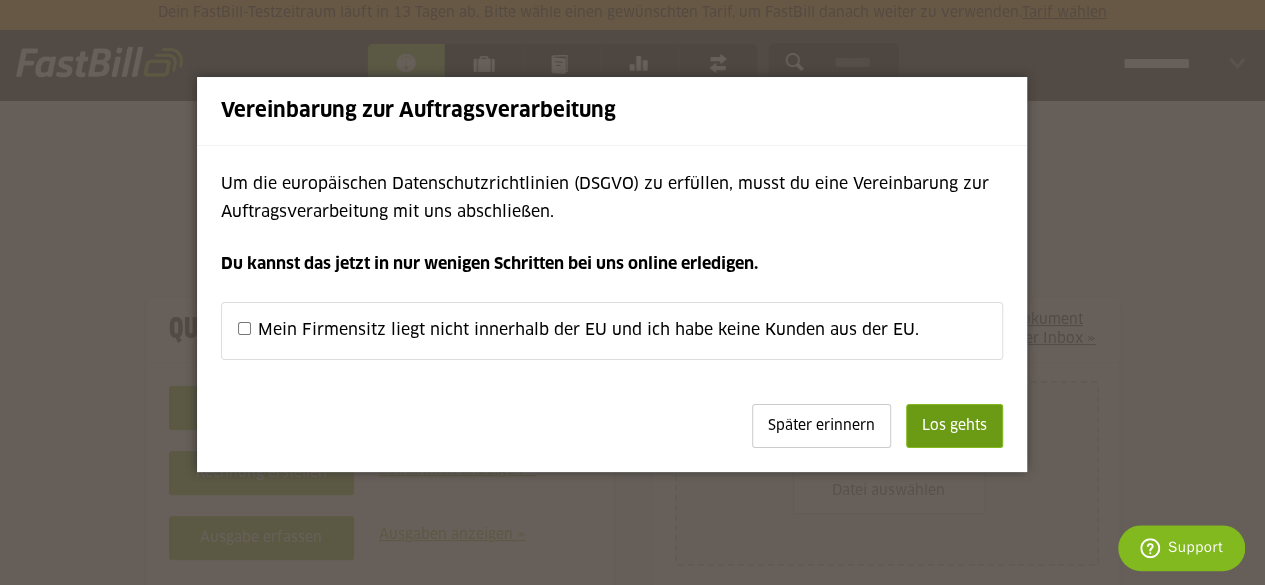 click on "Los gehts" at bounding box center [954, 426] 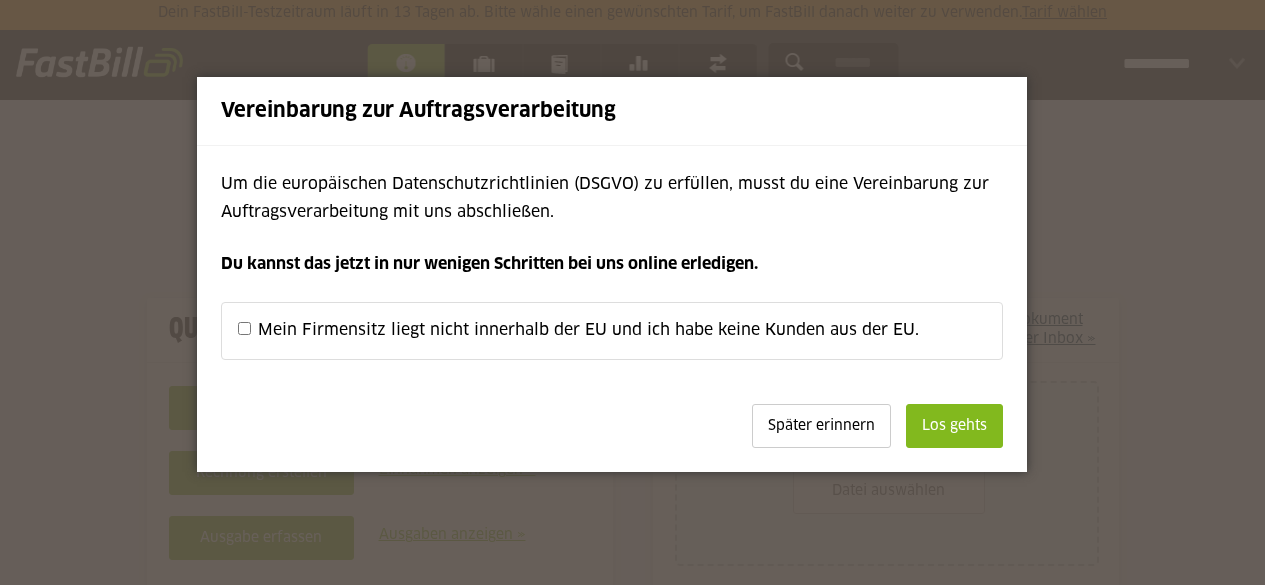 scroll, scrollTop: 0, scrollLeft: 0, axis: both 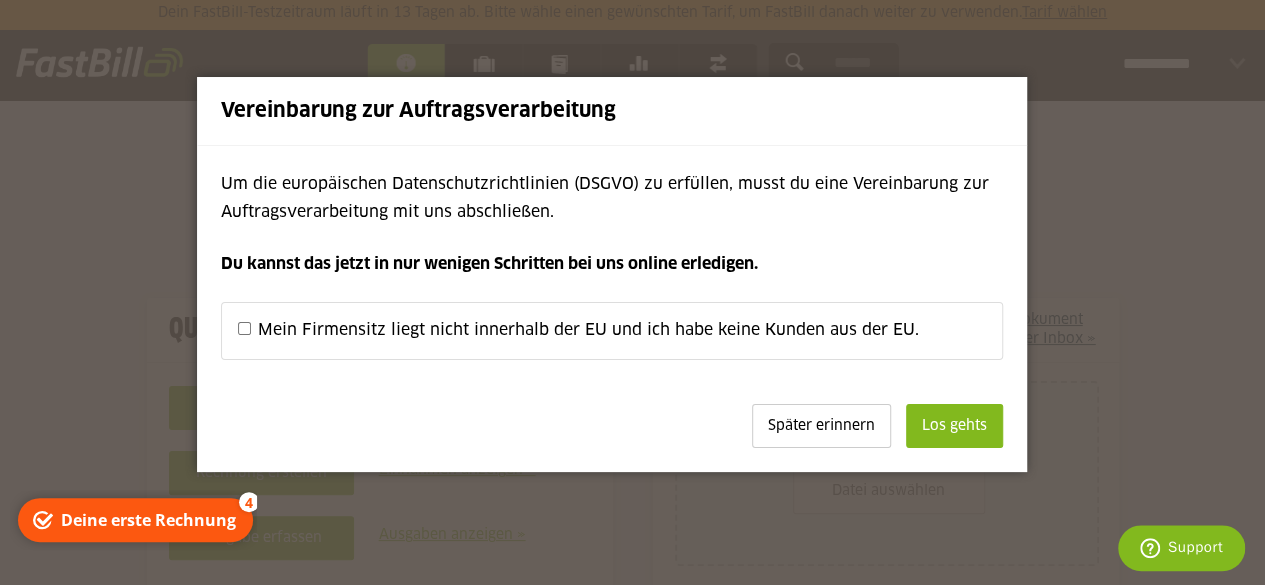 click on "Später erinnern" at bounding box center (821, 426) 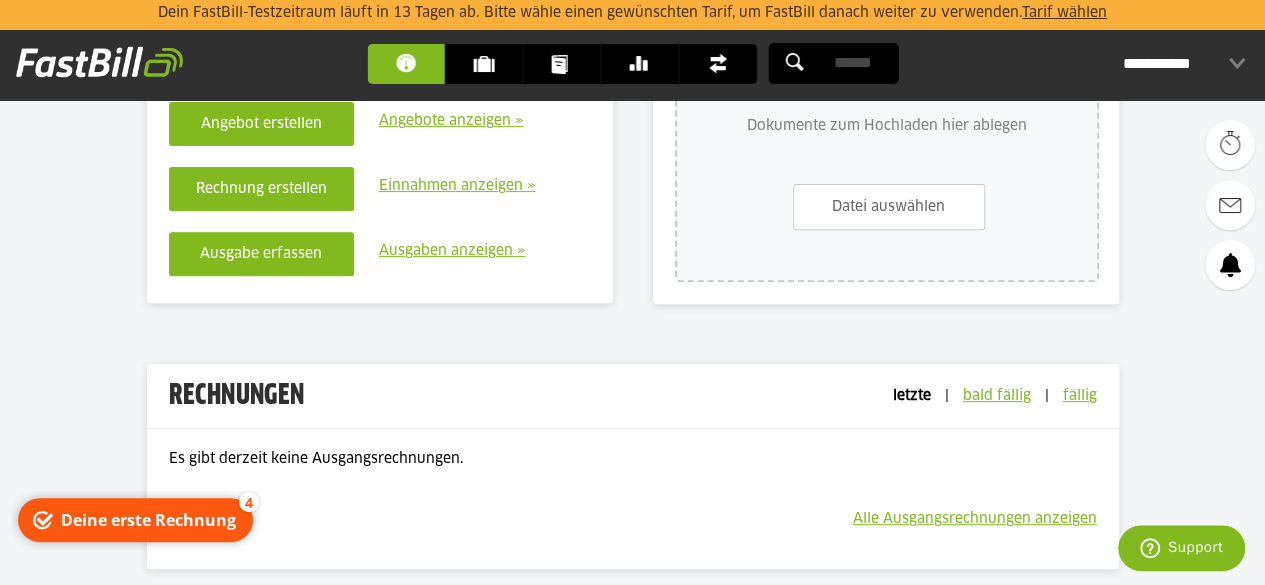 scroll, scrollTop: 228, scrollLeft: 0, axis: vertical 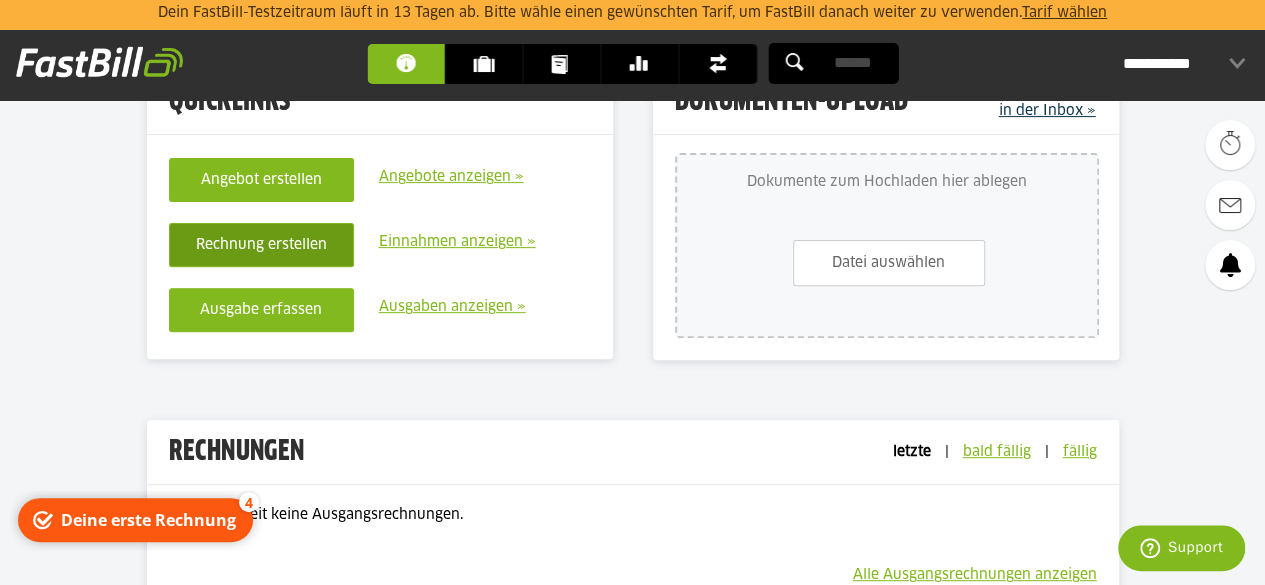 click on "Rechnung erstellen" at bounding box center [261, 245] 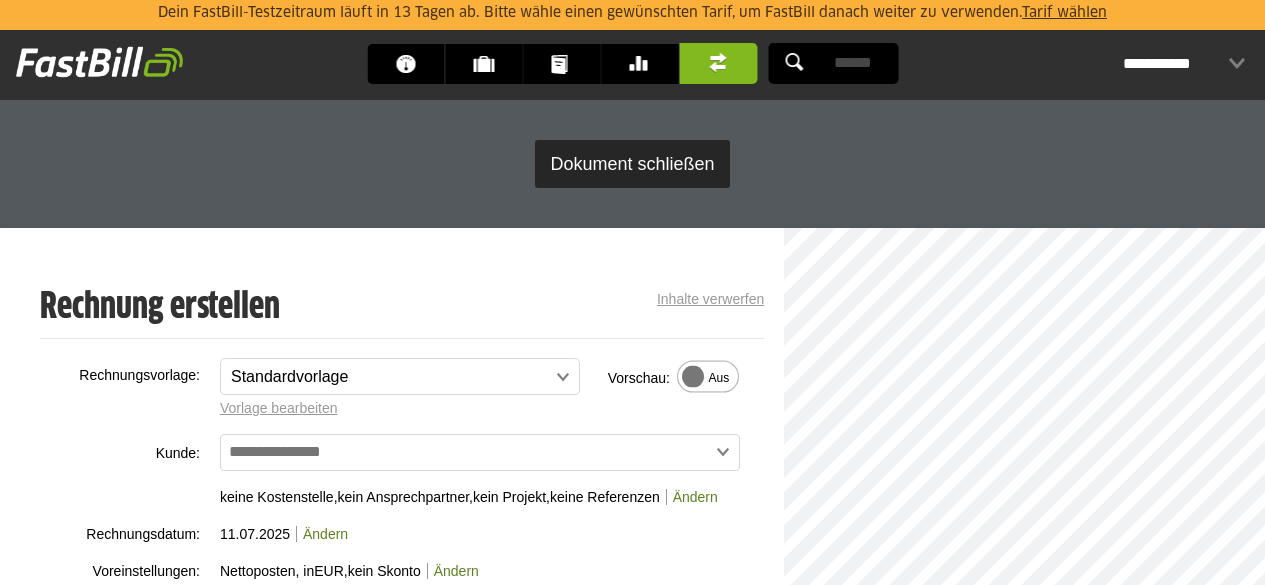 scroll, scrollTop: 80, scrollLeft: 0, axis: vertical 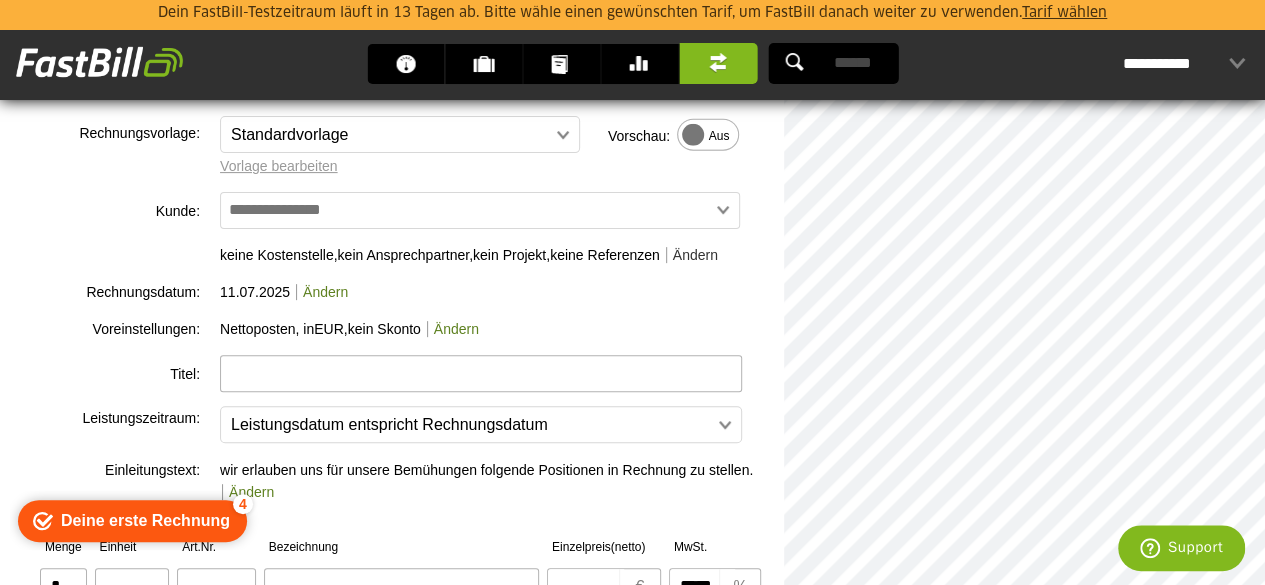 click on "Ändern" at bounding box center [692, 255] 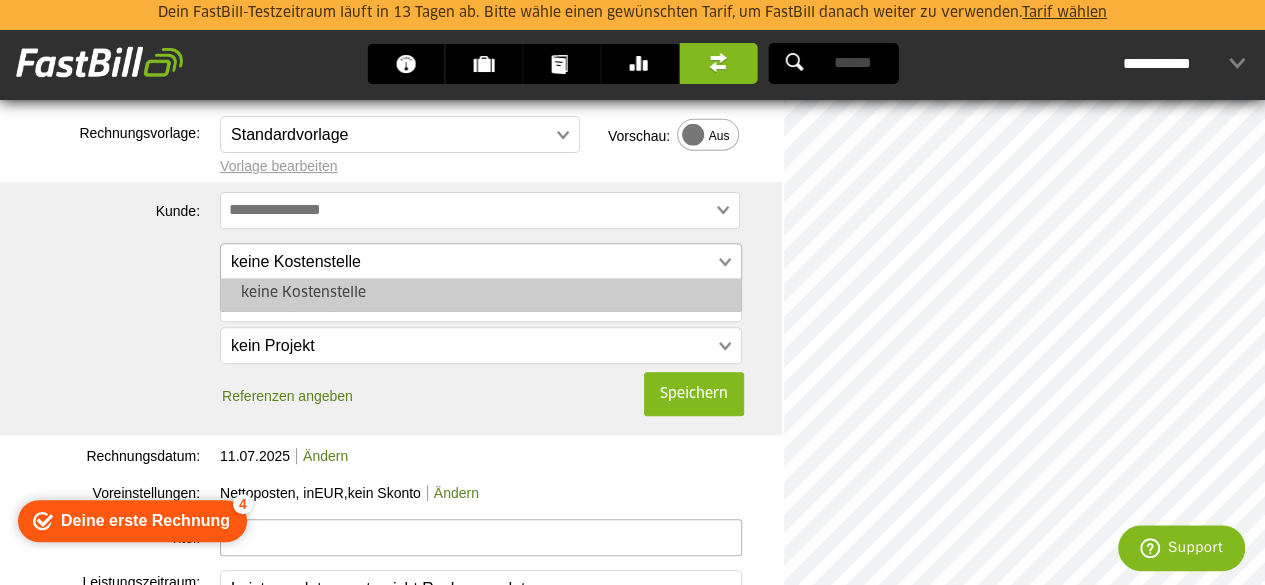 click at bounding box center (471, 262) 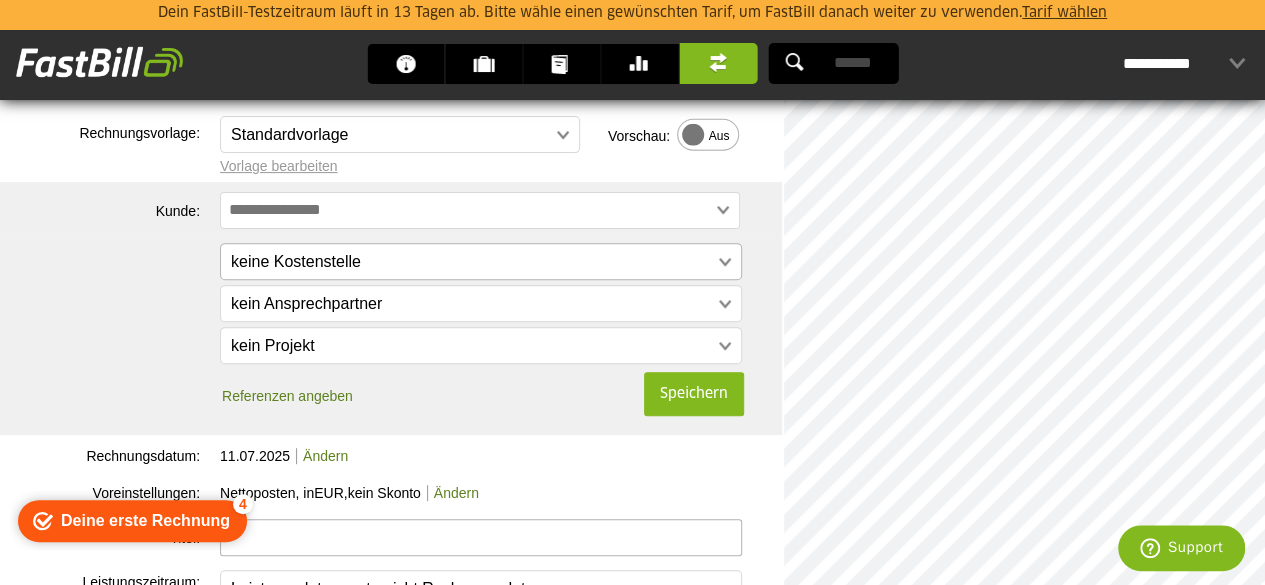 click at bounding box center [471, 262] 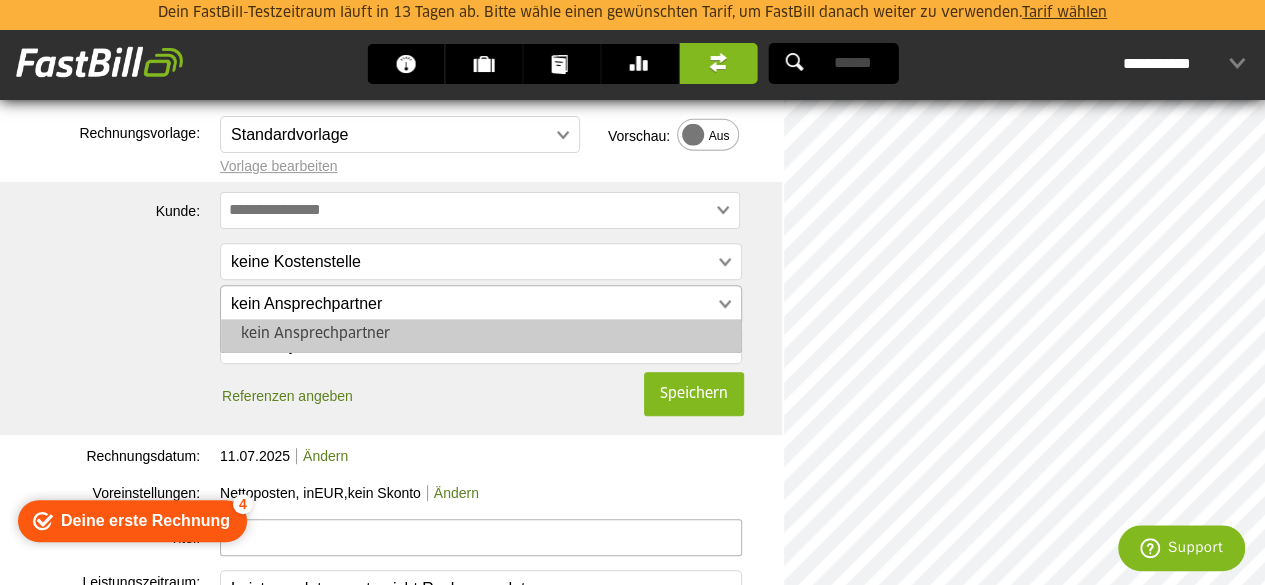 click at bounding box center (471, 304) 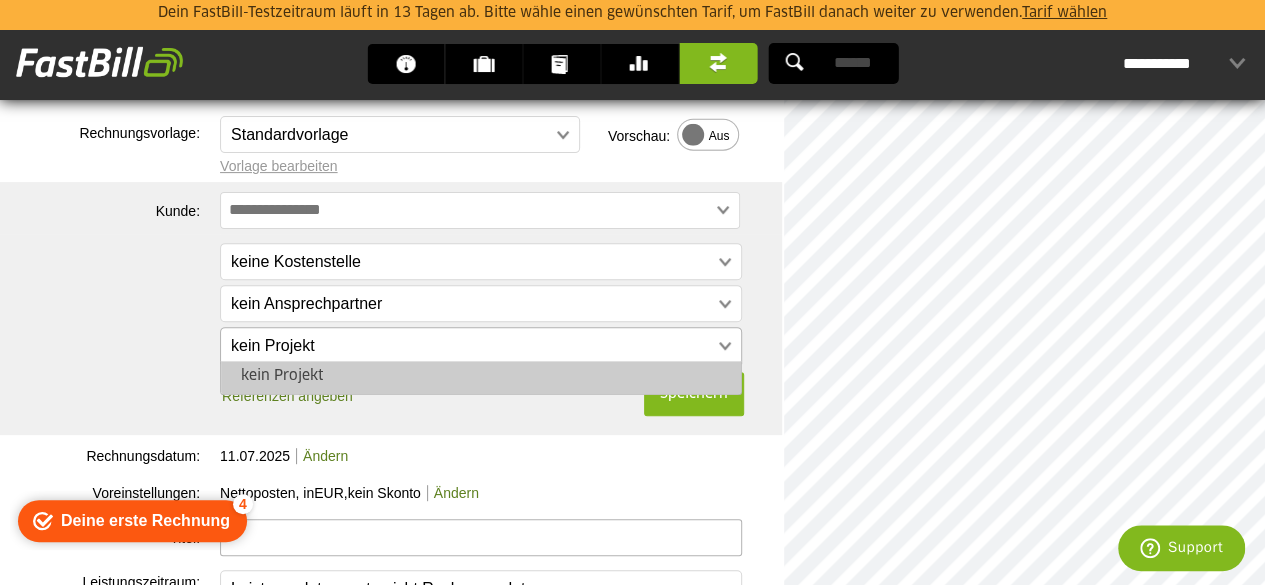 click at bounding box center [471, 346] 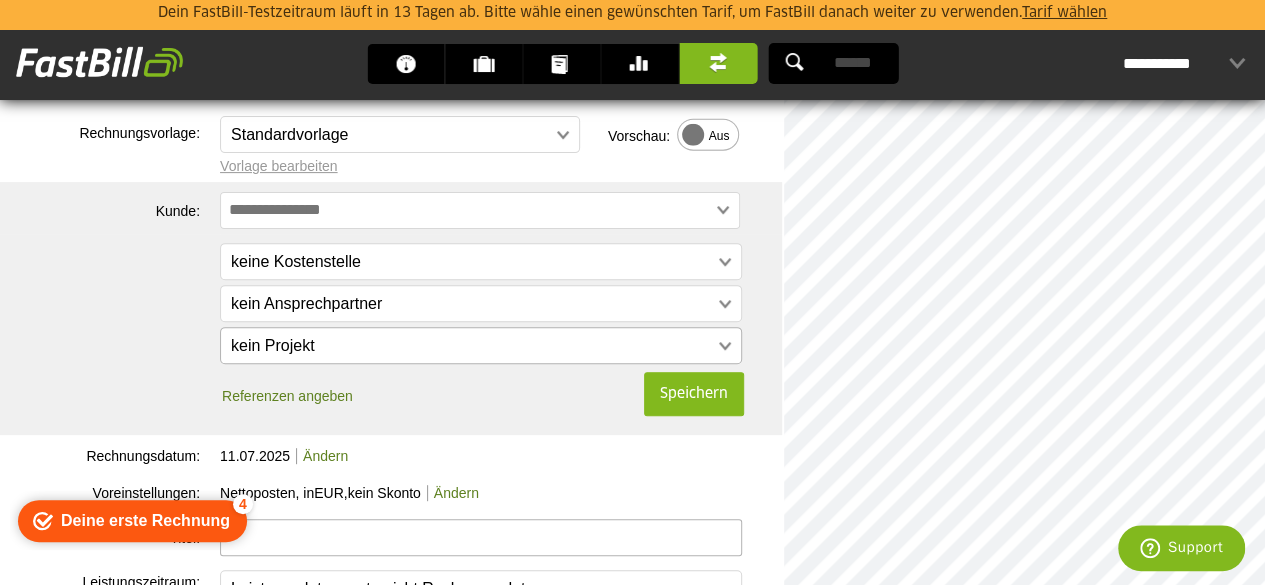 click at bounding box center (471, 346) 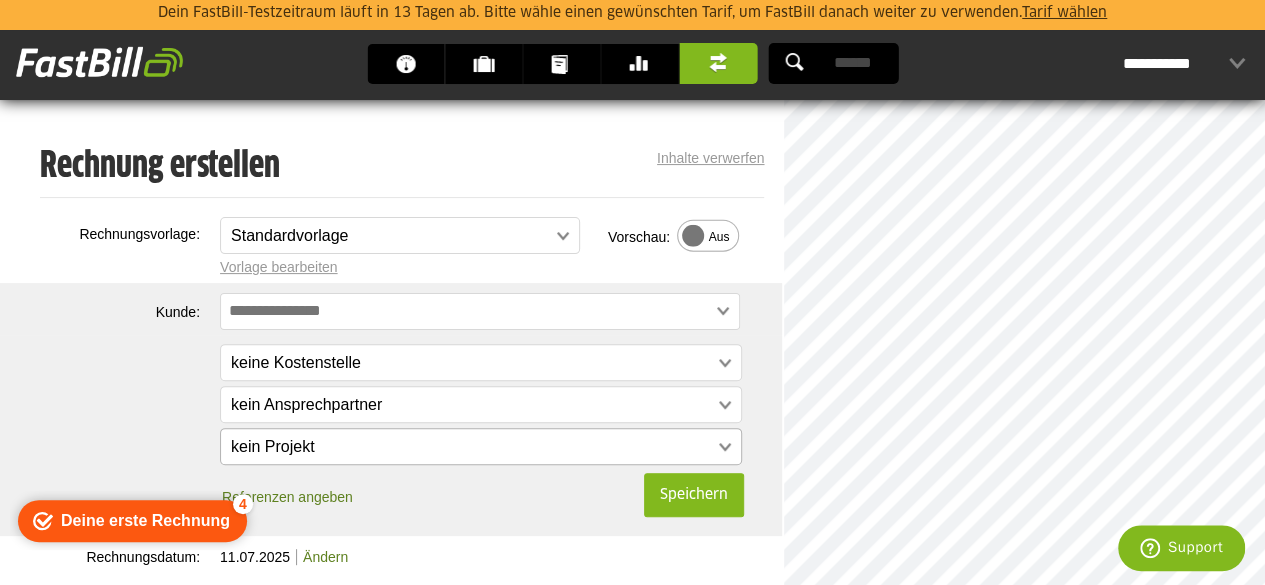 scroll, scrollTop: 72, scrollLeft: 0, axis: vertical 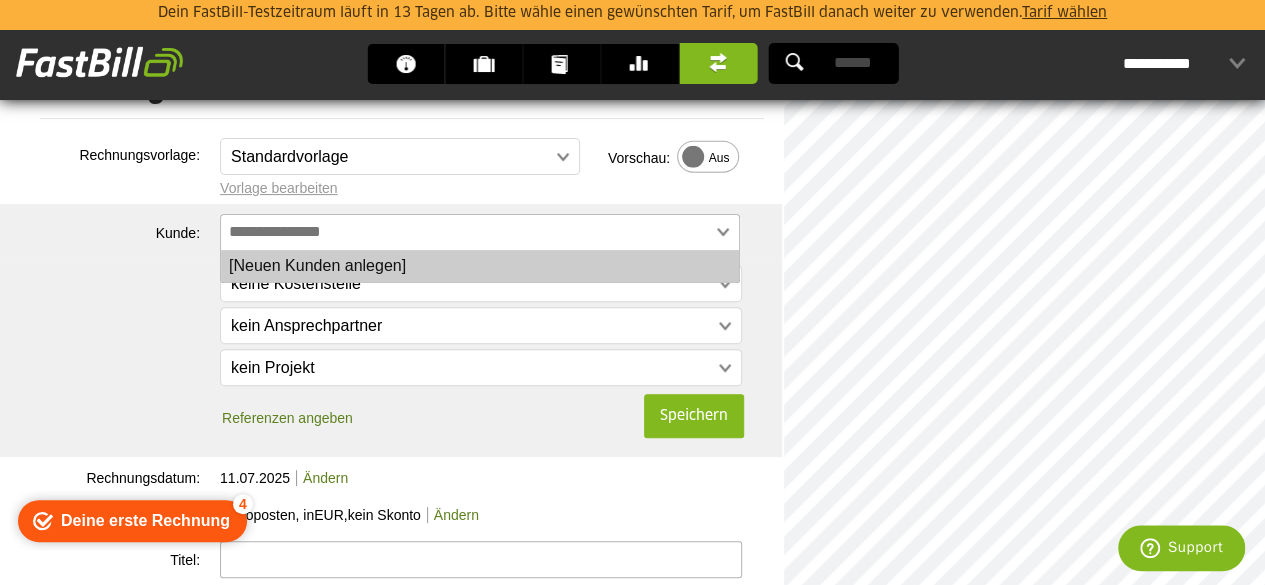 click at bounding box center (480, 232) 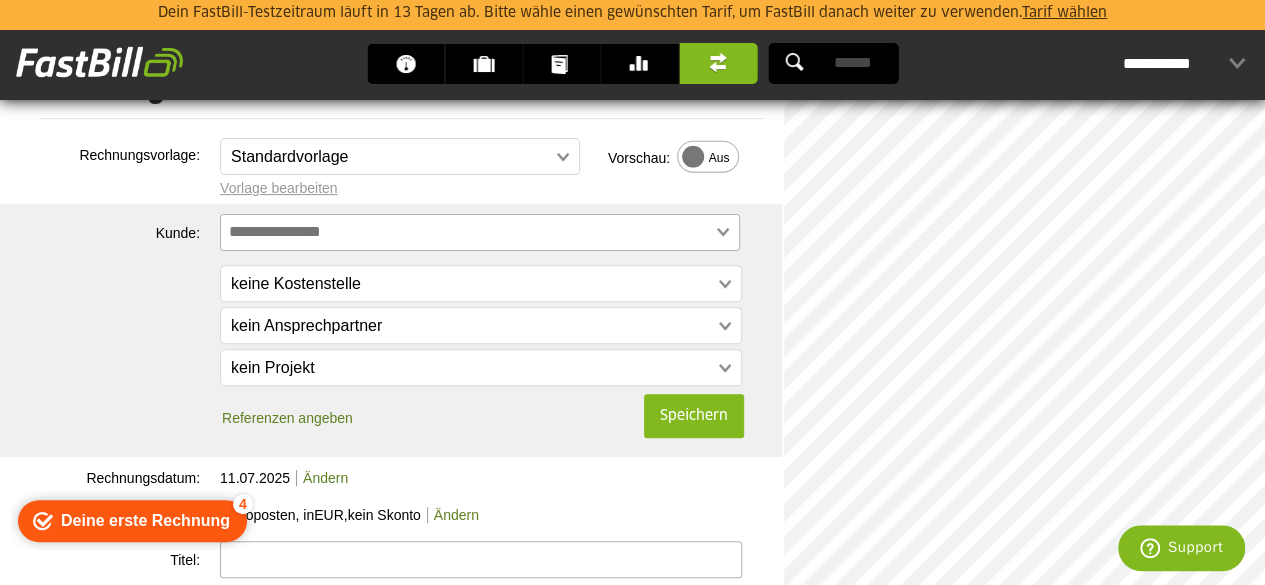 click at bounding box center [480, 232] 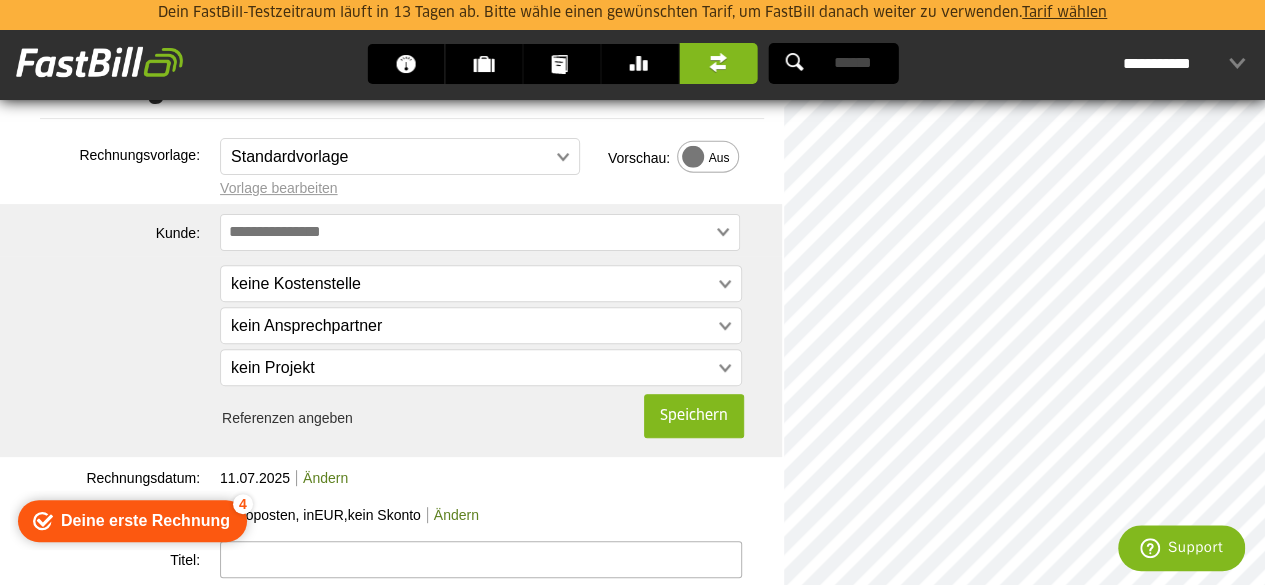 click on "Referenzen angeben" at bounding box center [287, 418] 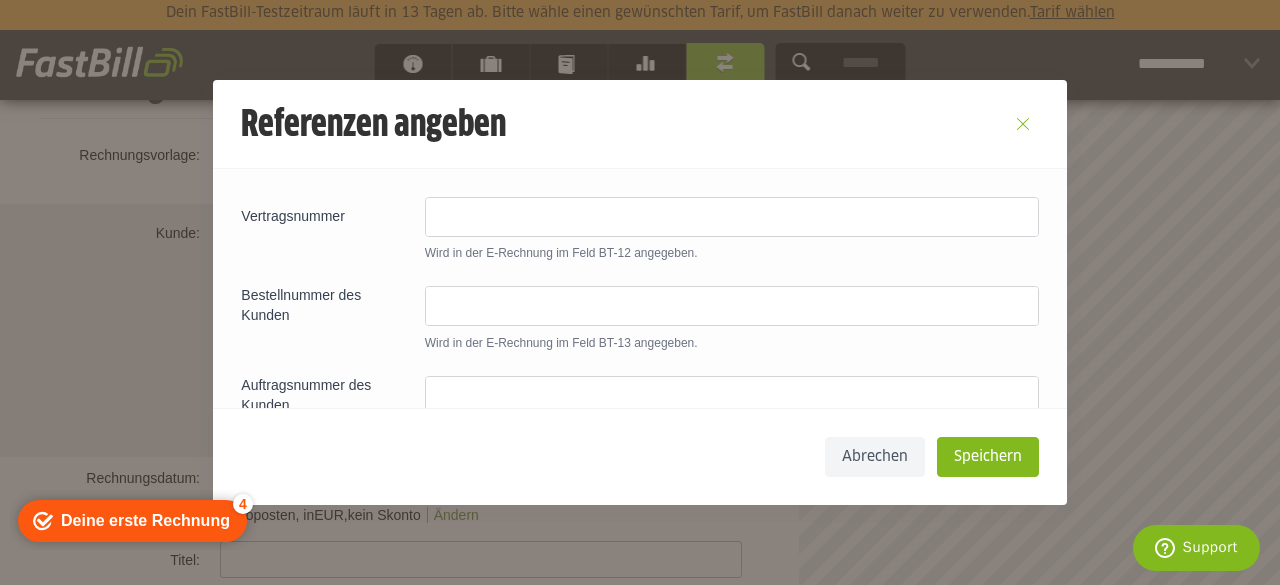 click at bounding box center [1023, 124] 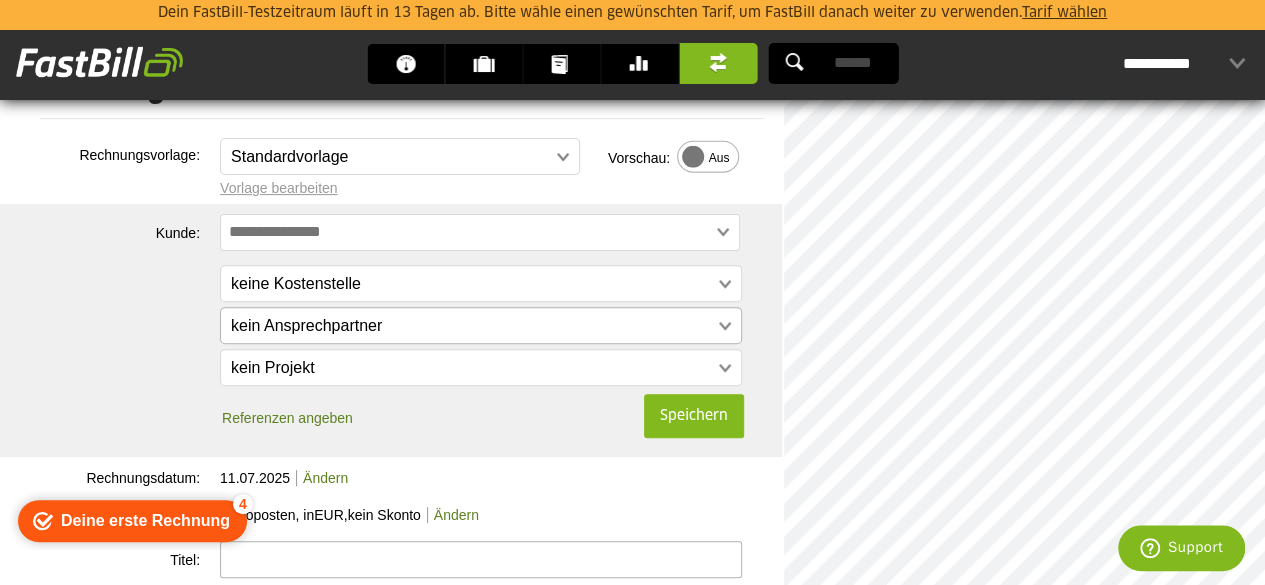 click at bounding box center (471, 326) 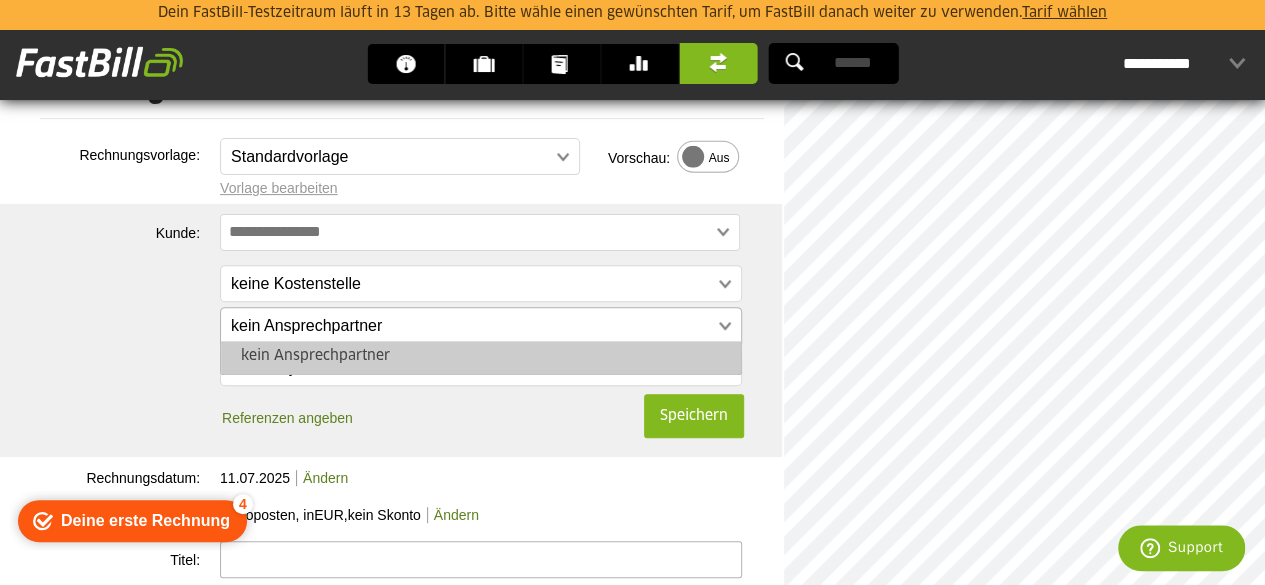 click on "kein Ansprechpartner" at bounding box center [481, 325] 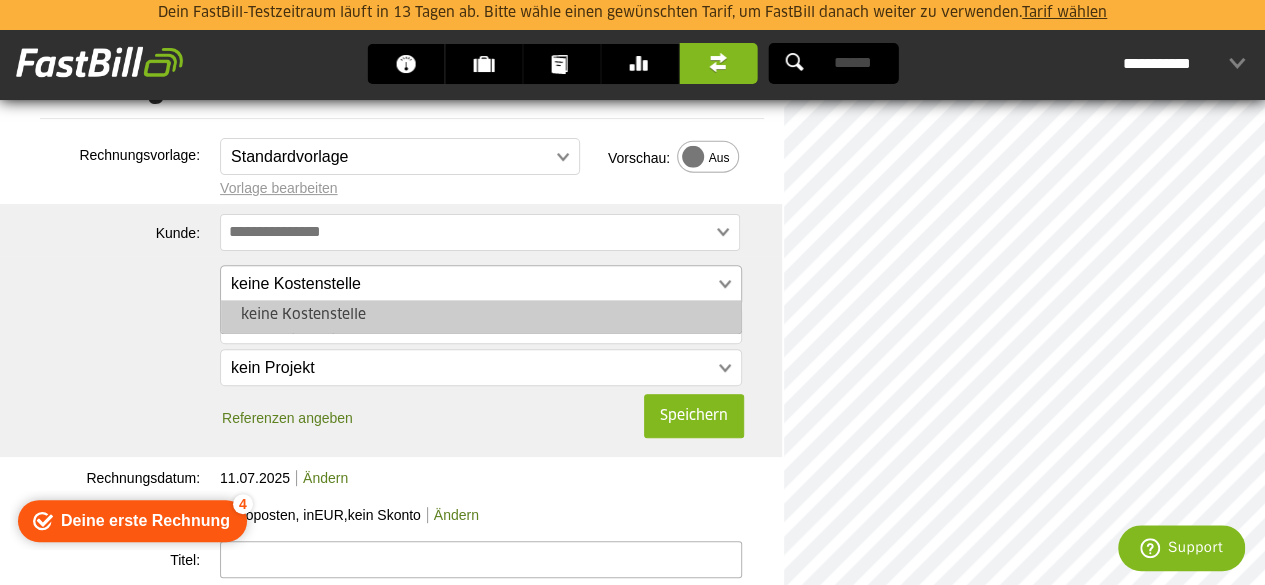 click at bounding box center (471, 284) 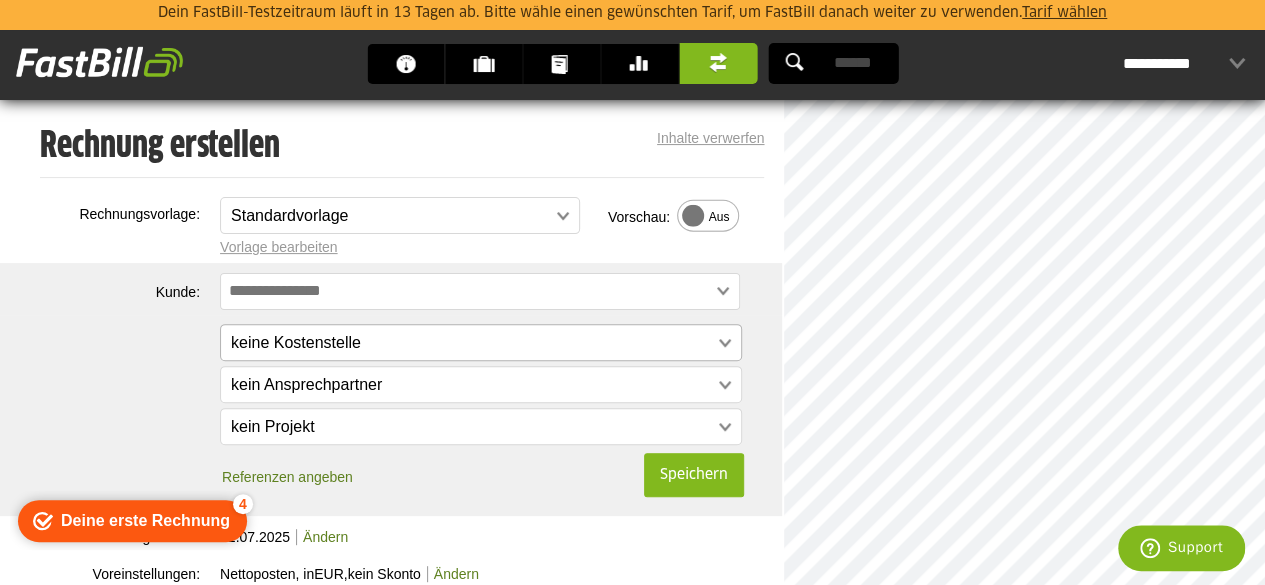 scroll, scrollTop: 141, scrollLeft: 0, axis: vertical 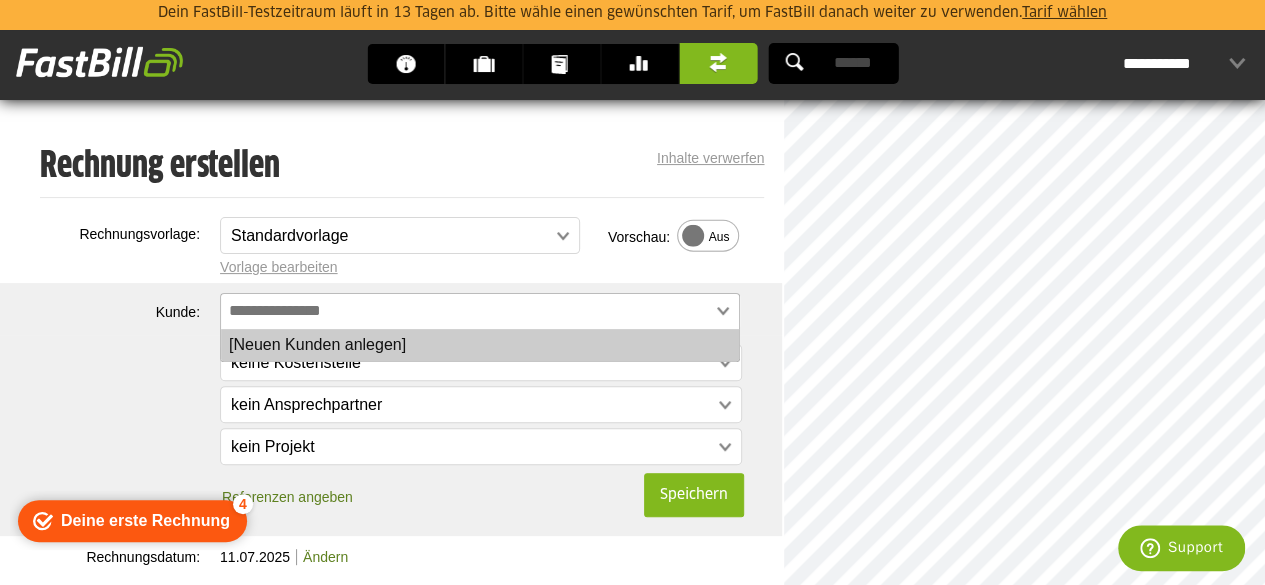 click at bounding box center [480, 311] 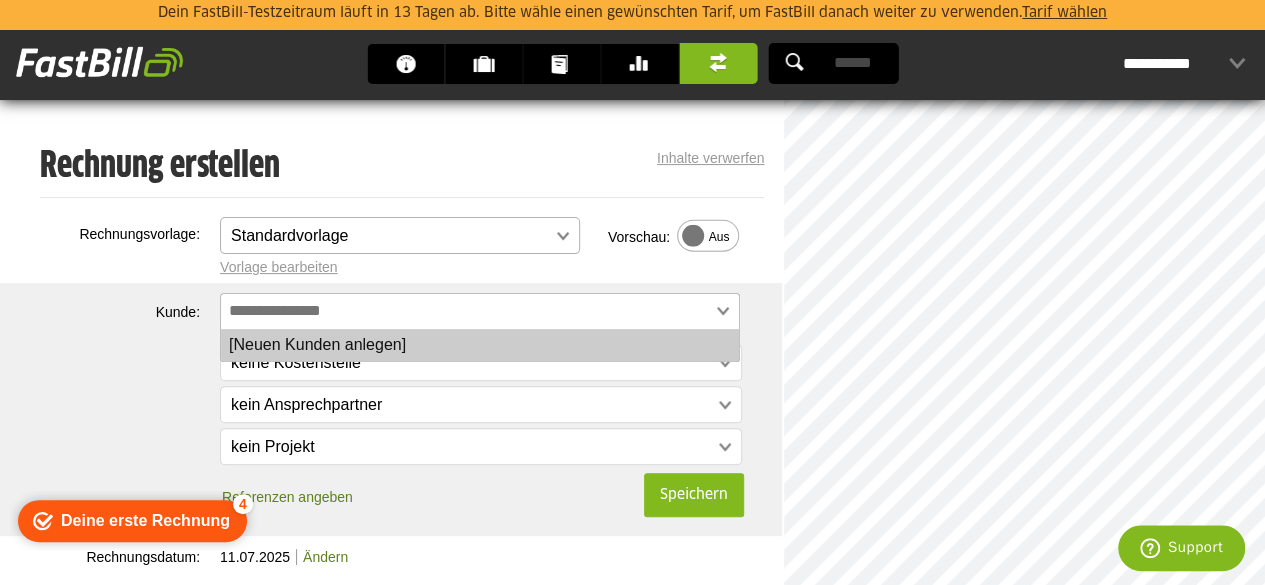 click at bounding box center [390, 236] 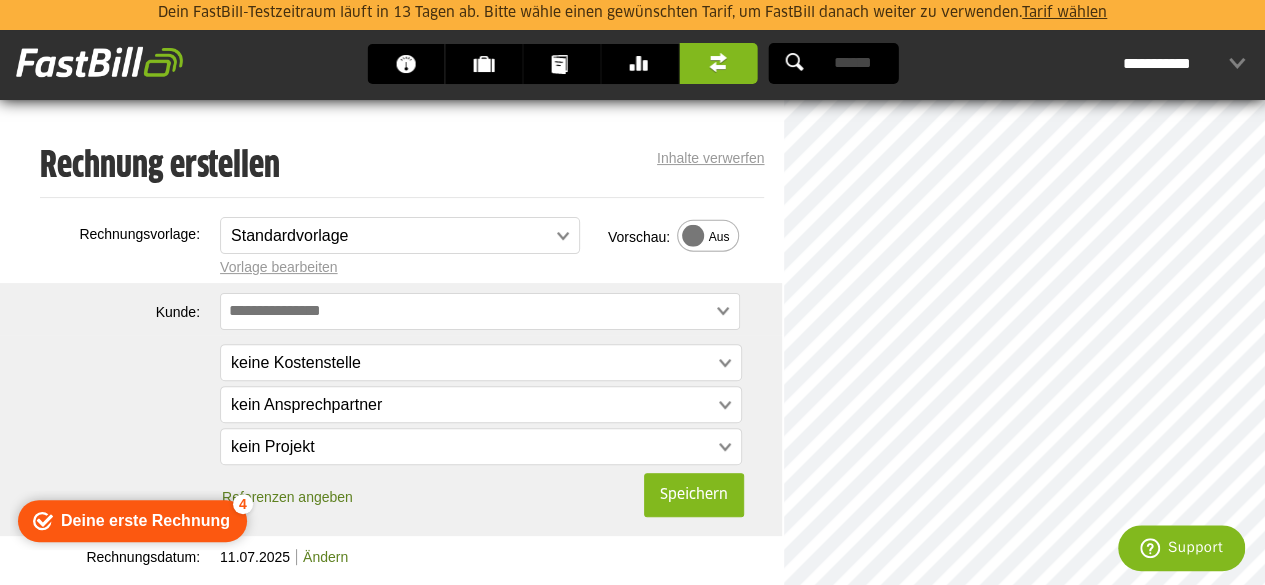 click on "**********" at bounding box center [501, 240] 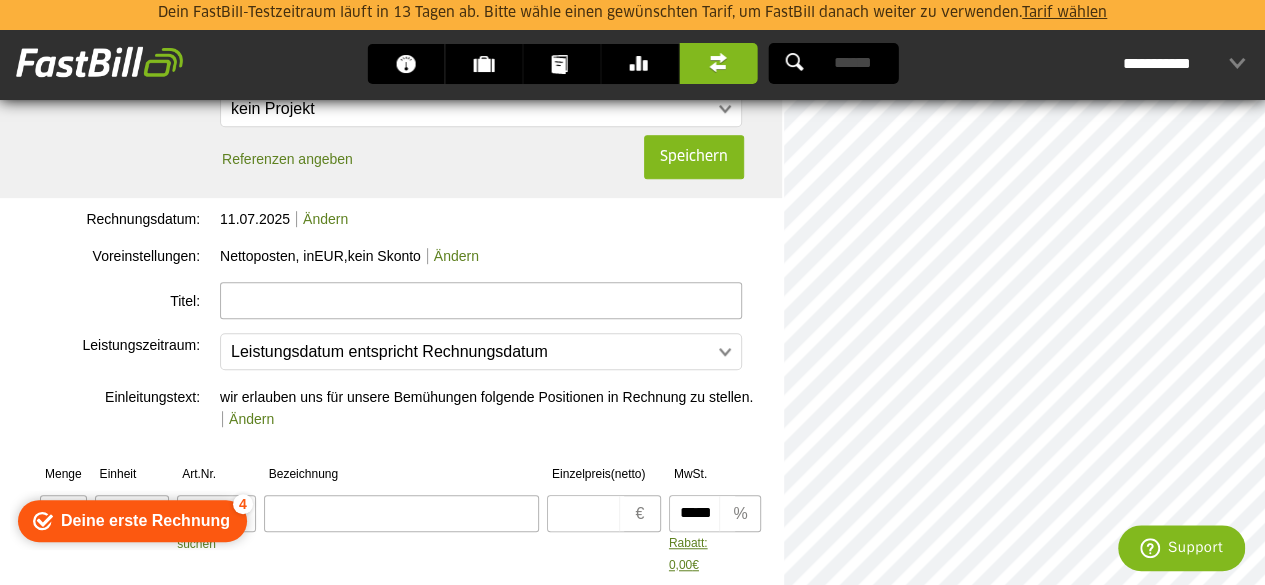 scroll, scrollTop: 480, scrollLeft: 0, axis: vertical 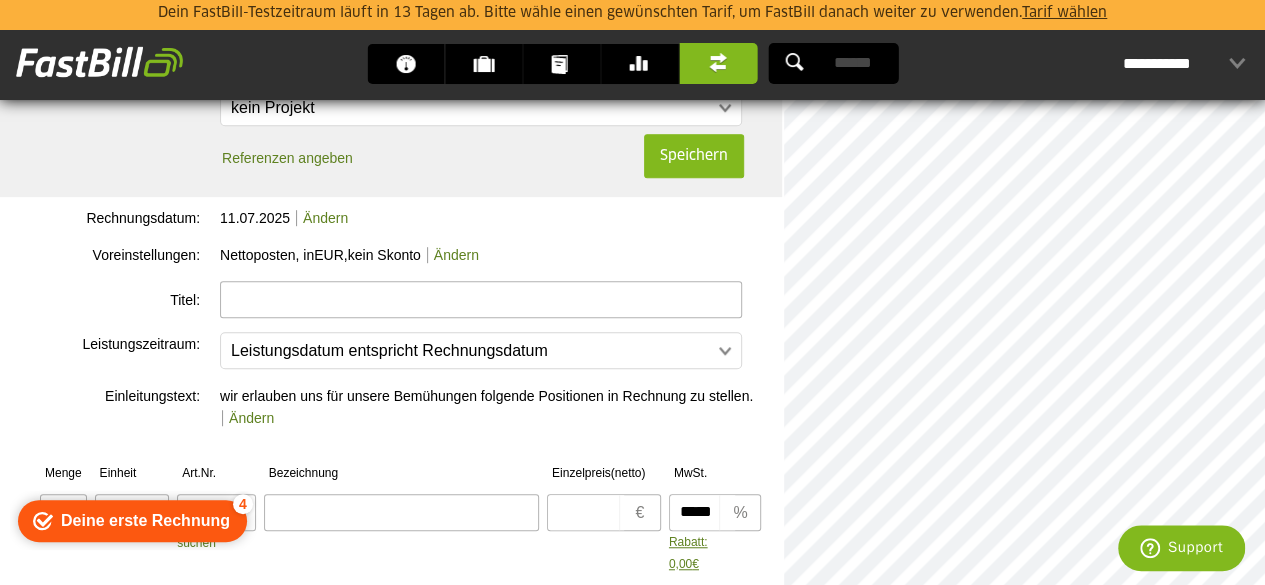 click at bounding box center (481, 299) 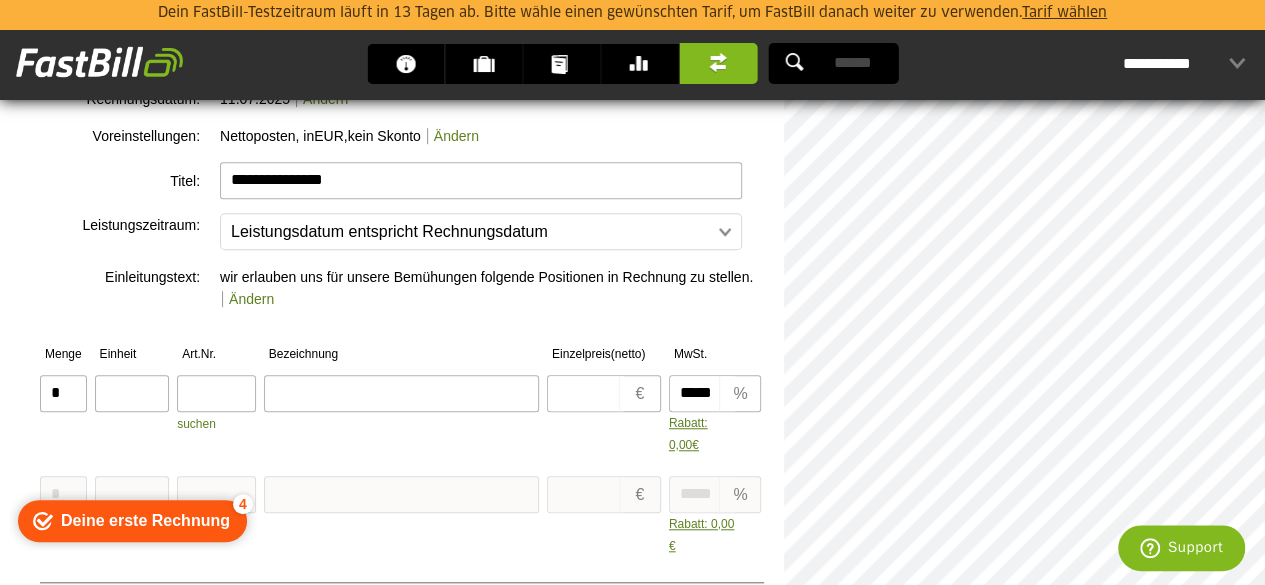 scroll, scrollTop: 600, scrollLeft: 0, axis: vertical 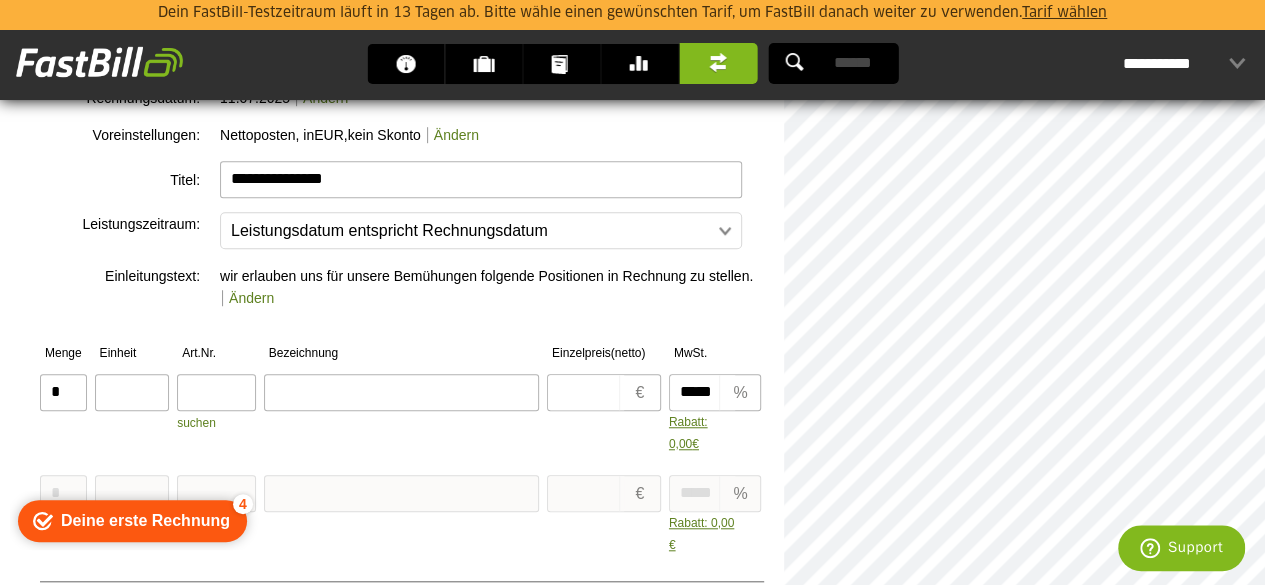 type on "**********" 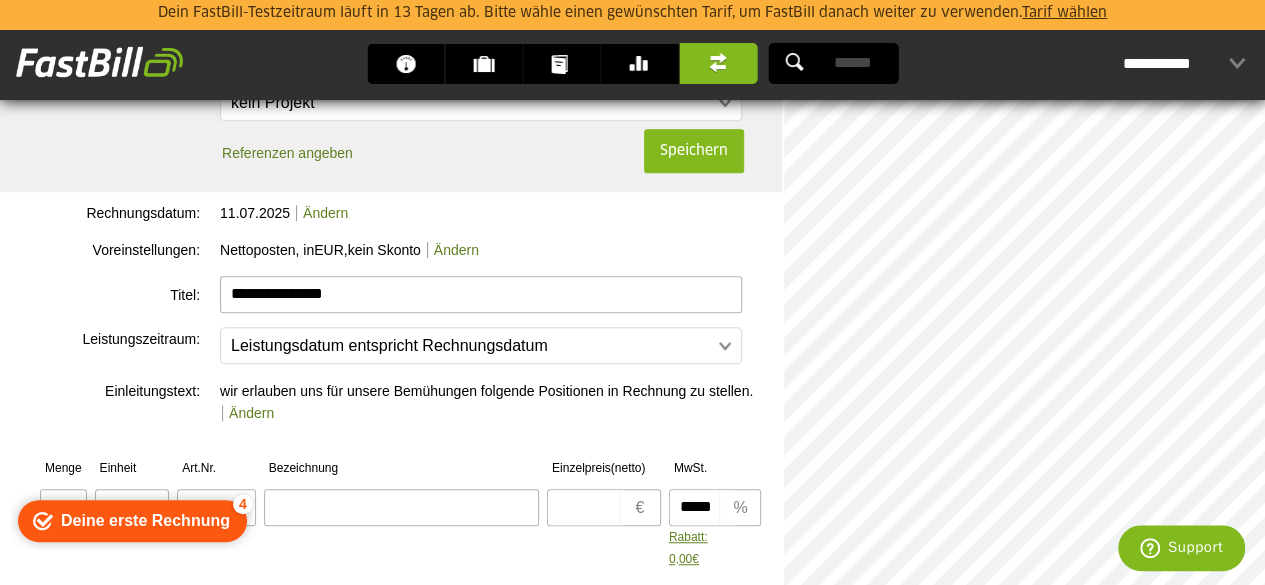 scroll, scrollTop: 484, scrollLeft: 0, axis: vertical 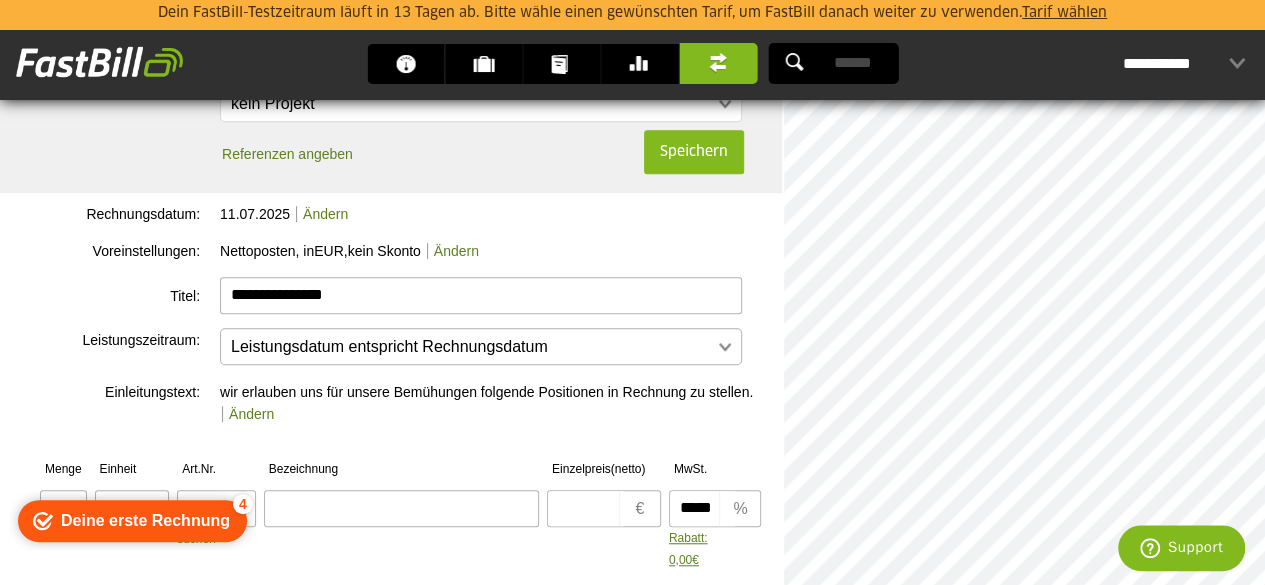 click at bounding box center (471, 347) 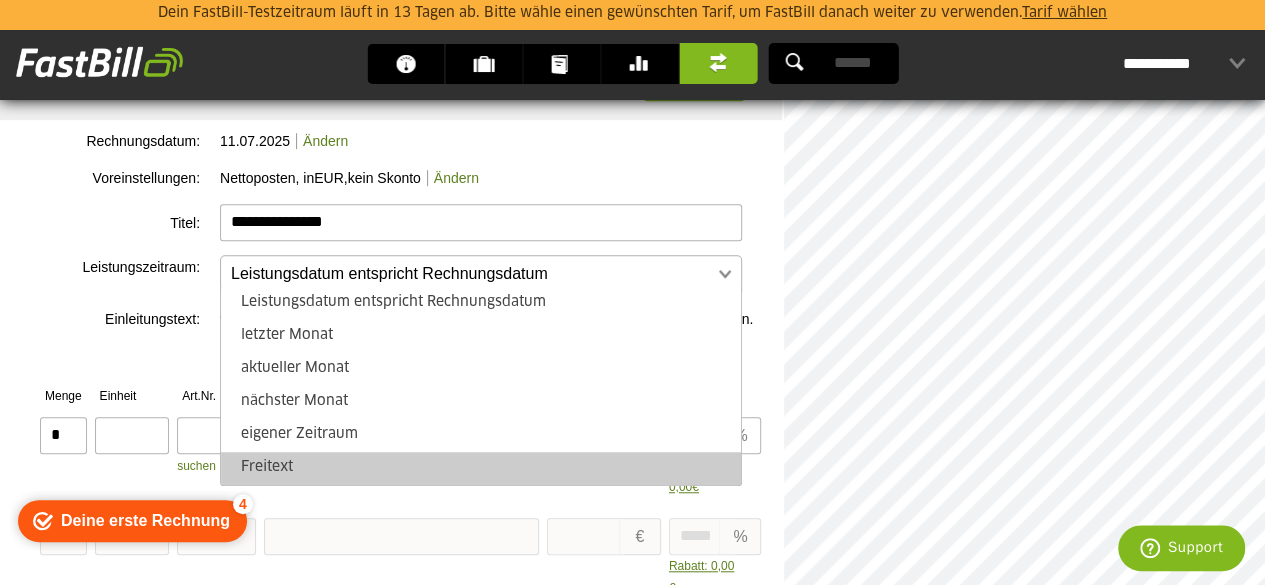 scroll, scrollTop: 558, scrollLeft: 0, axis: vertical 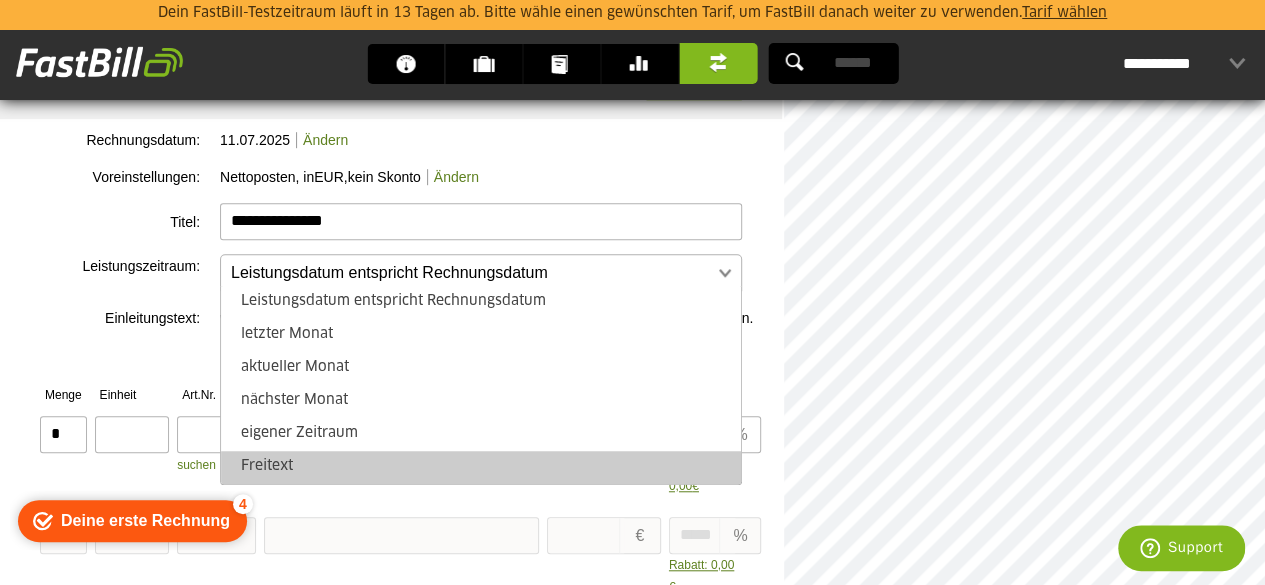 click on "Freitext" at bounding box center (481, 467) 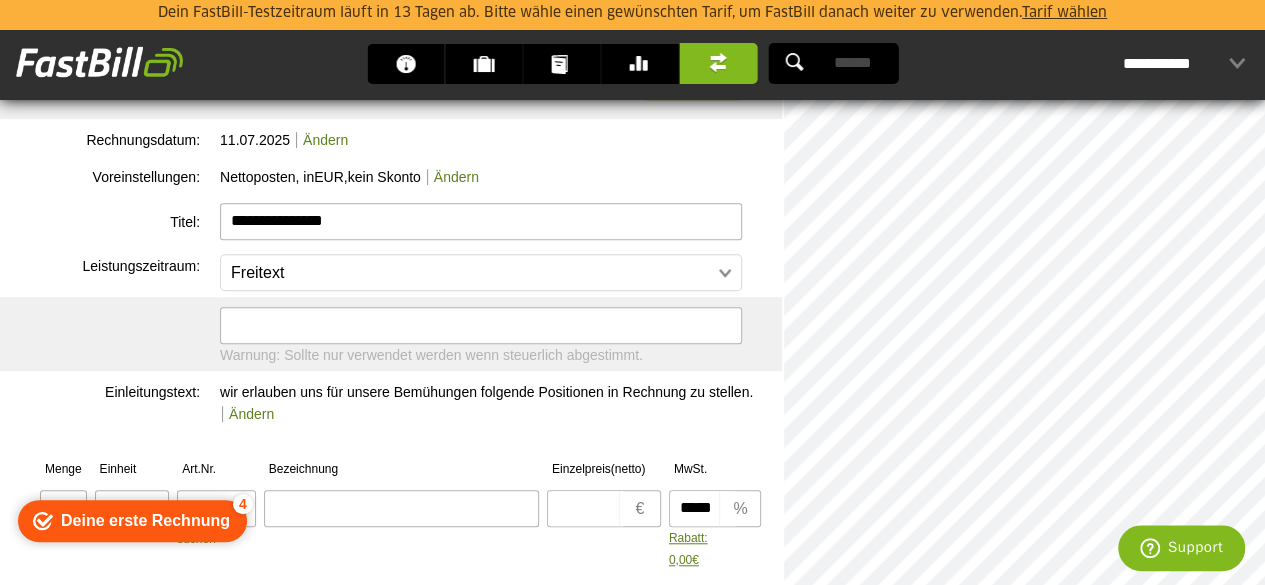 click at bounding box center (481, 325) 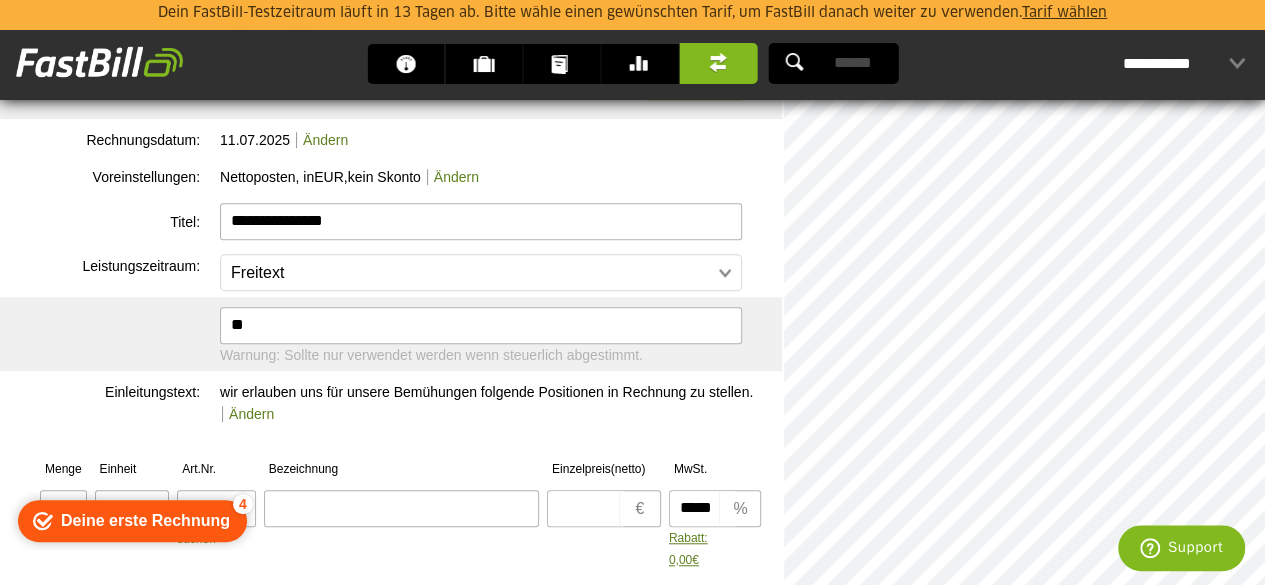 type on "*" 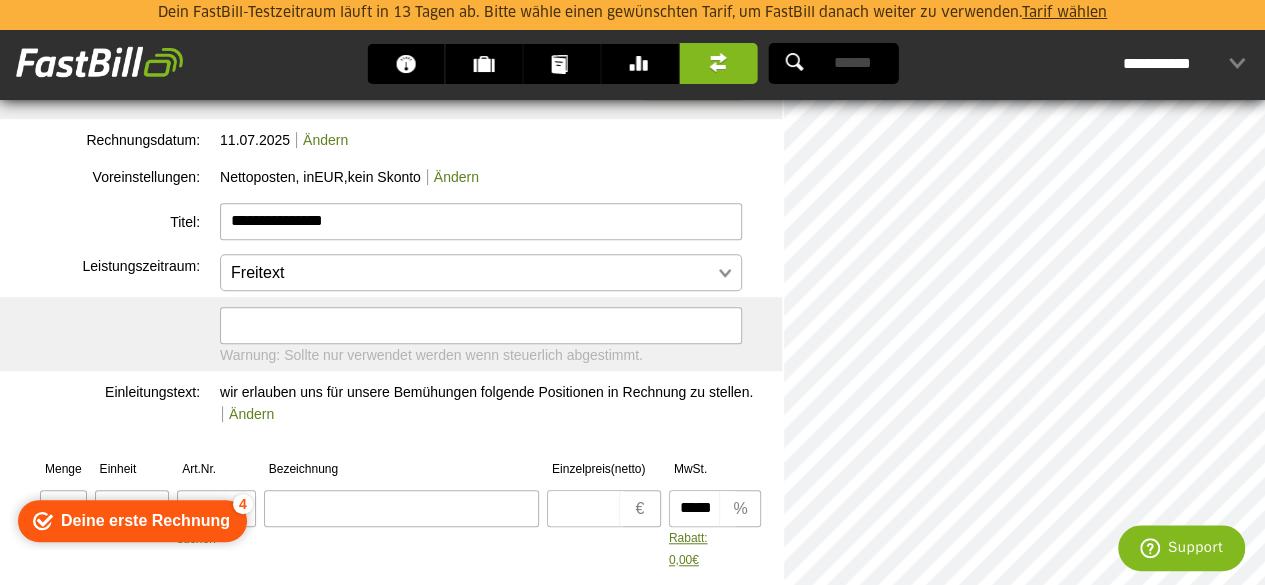 type on "**********" 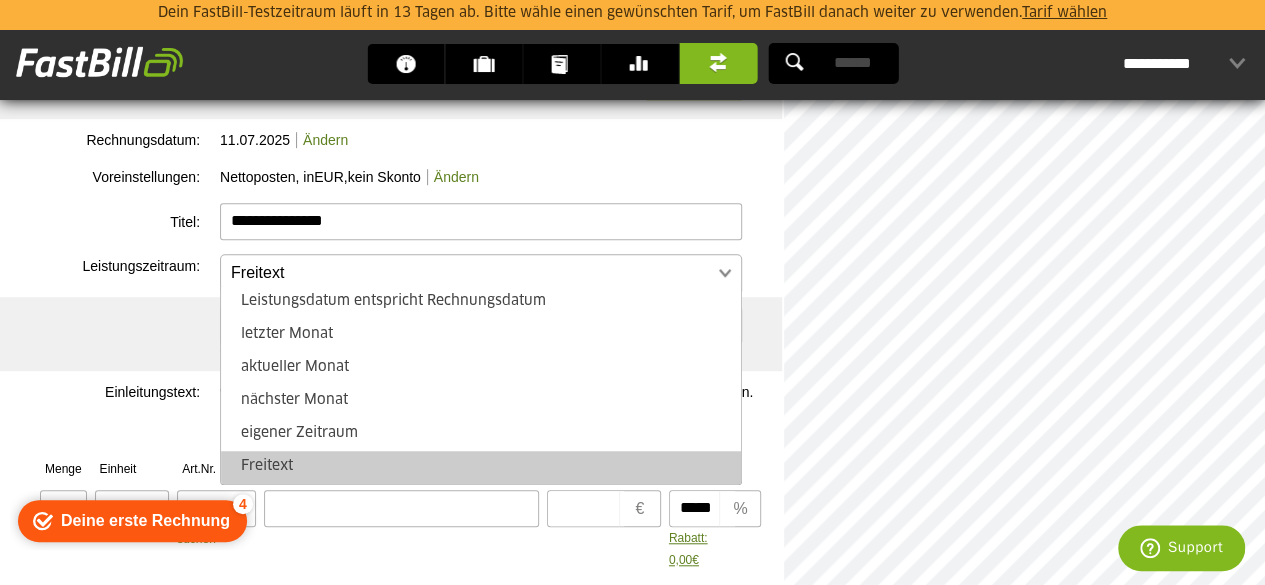 click at bounding box center (471, 273) 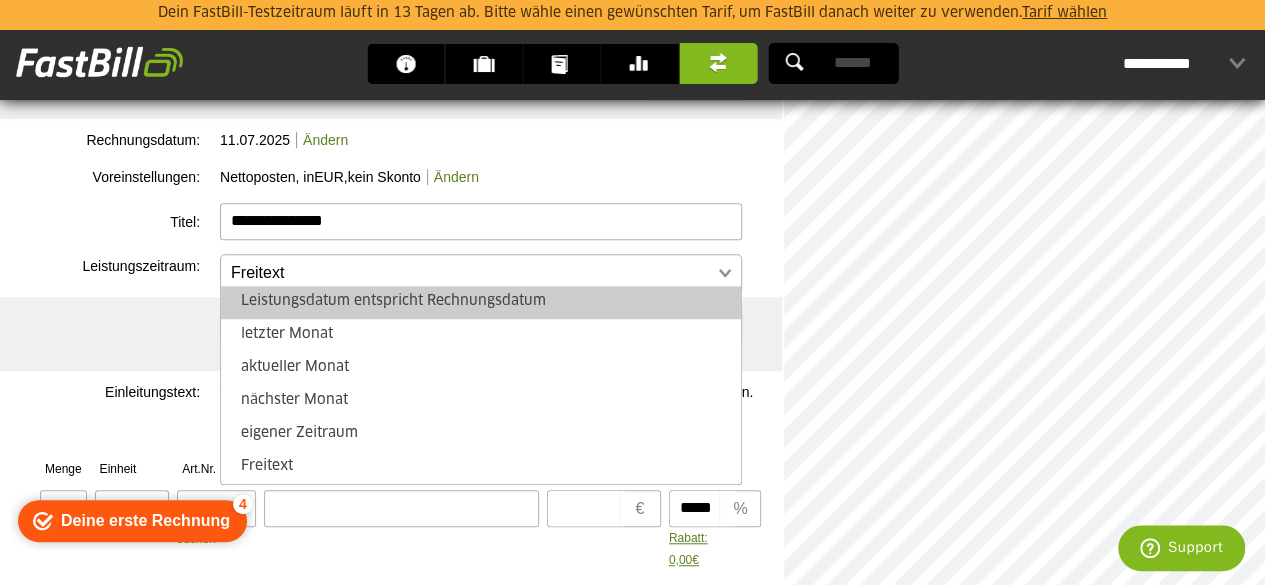 click on "Leistungsdatum entspricht Rechnungsdatum" at bounding box center [481, 302] 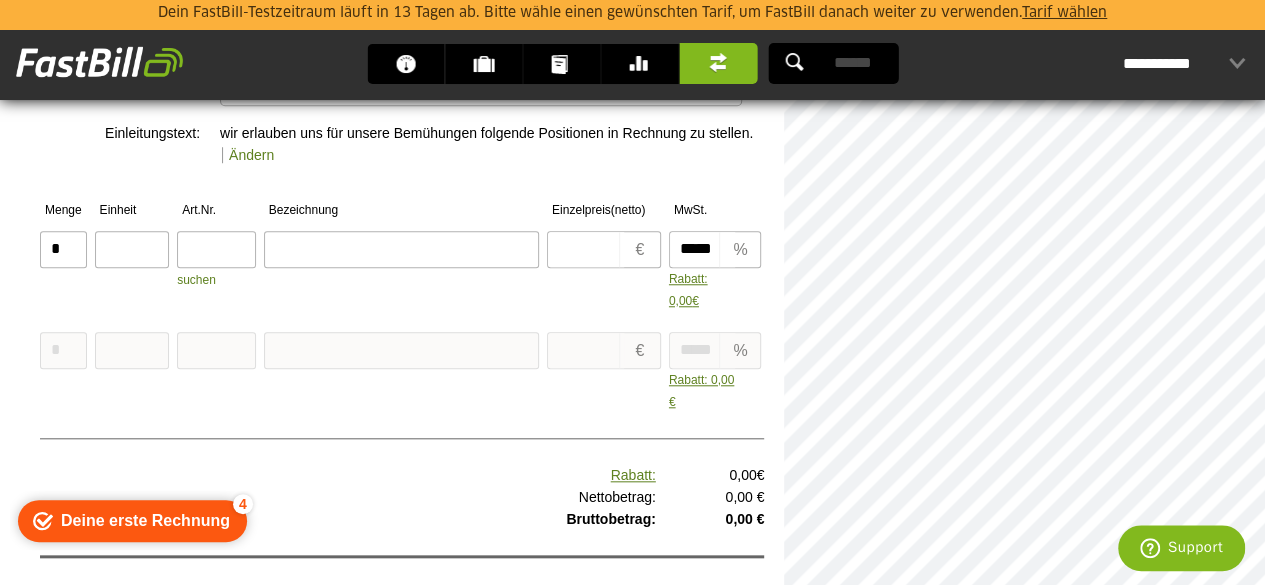 scroll, scrollTop: 741, scrollLeft: 0, axis: vertical 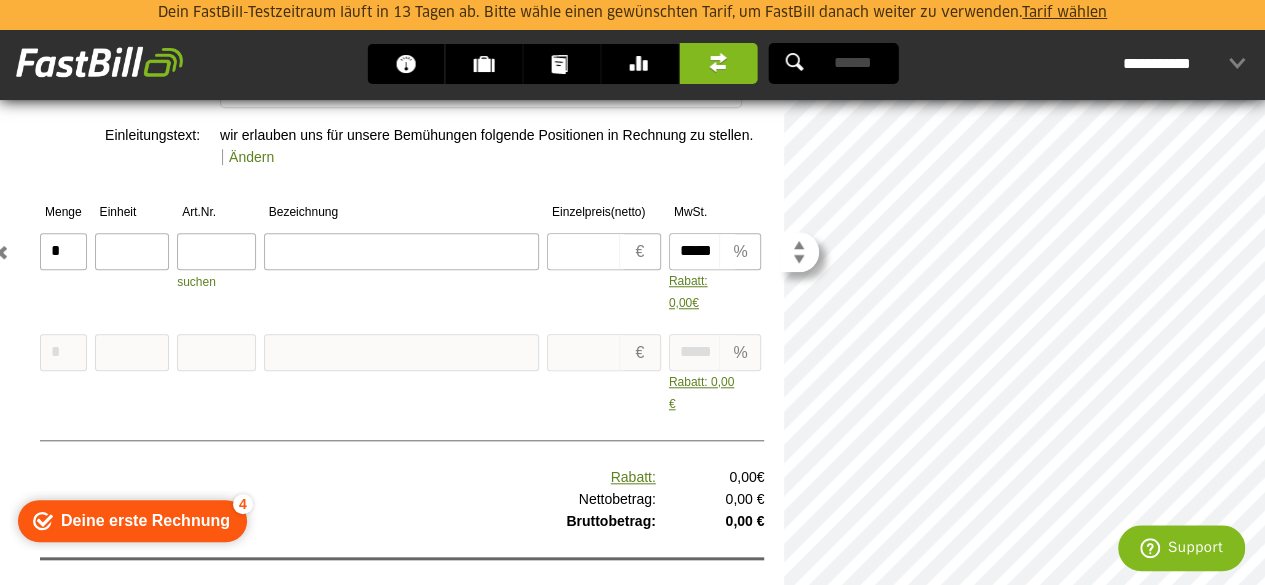 click at bounding box center [586, 251] 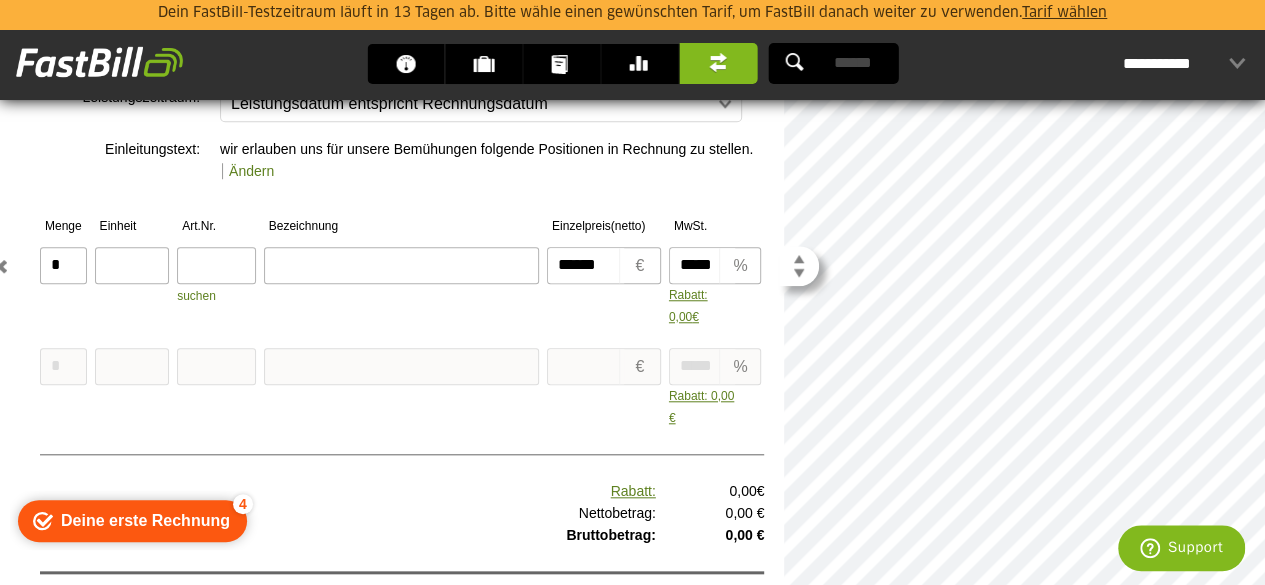 type on "******" 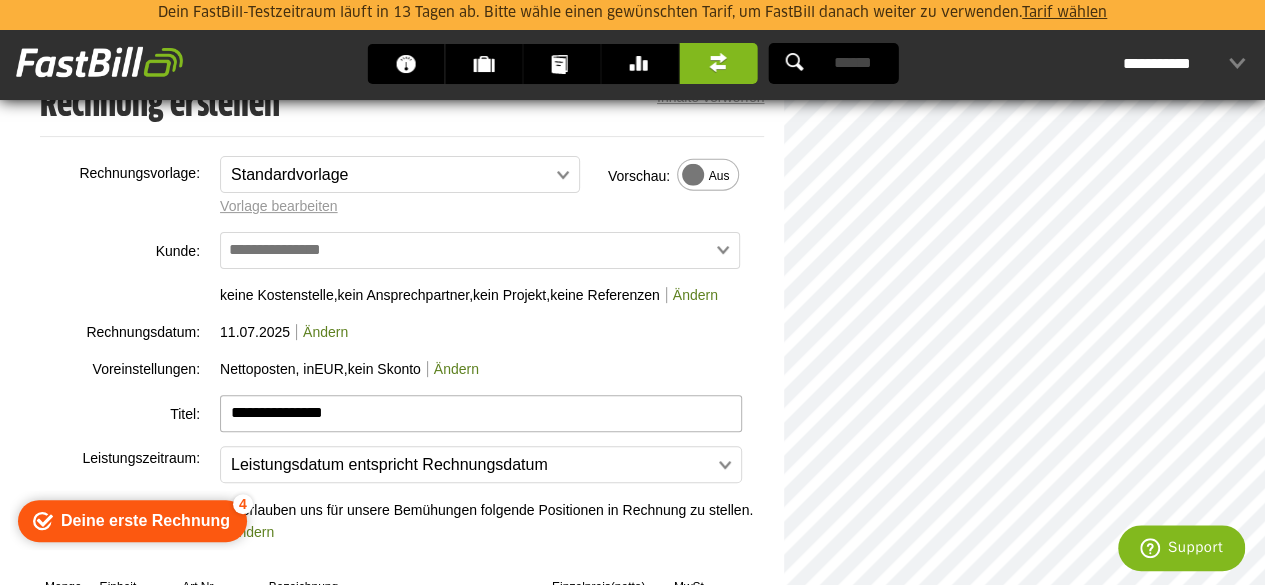 scroll, scrollTop: 206, scrollLeft: 0, axis: vertical 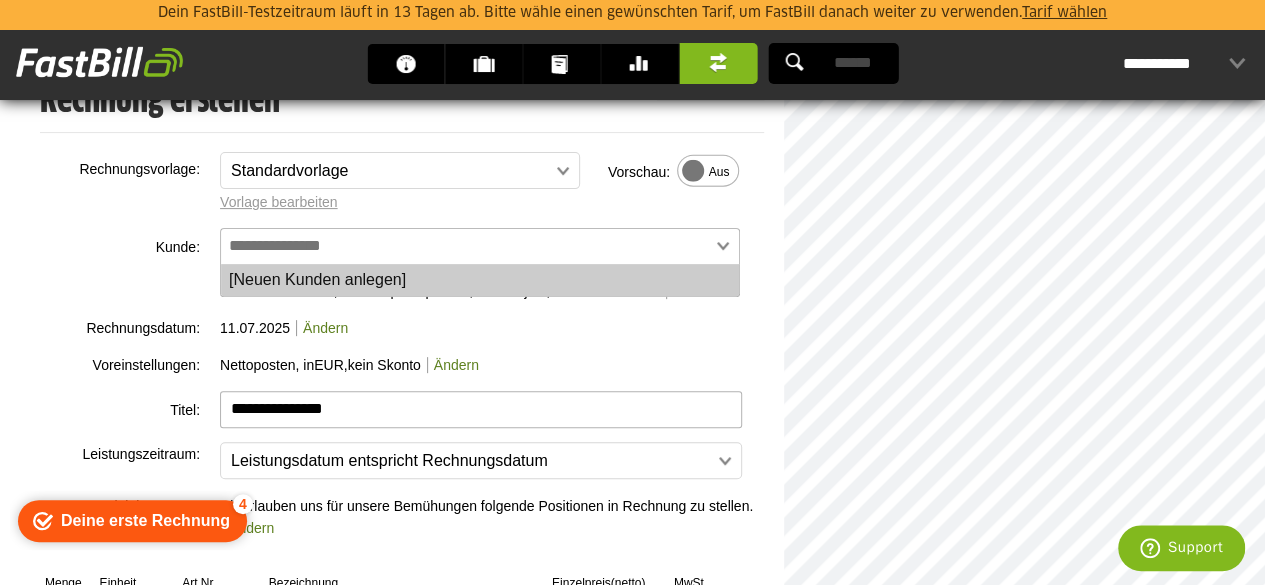 click at bounding box center [480, 246] 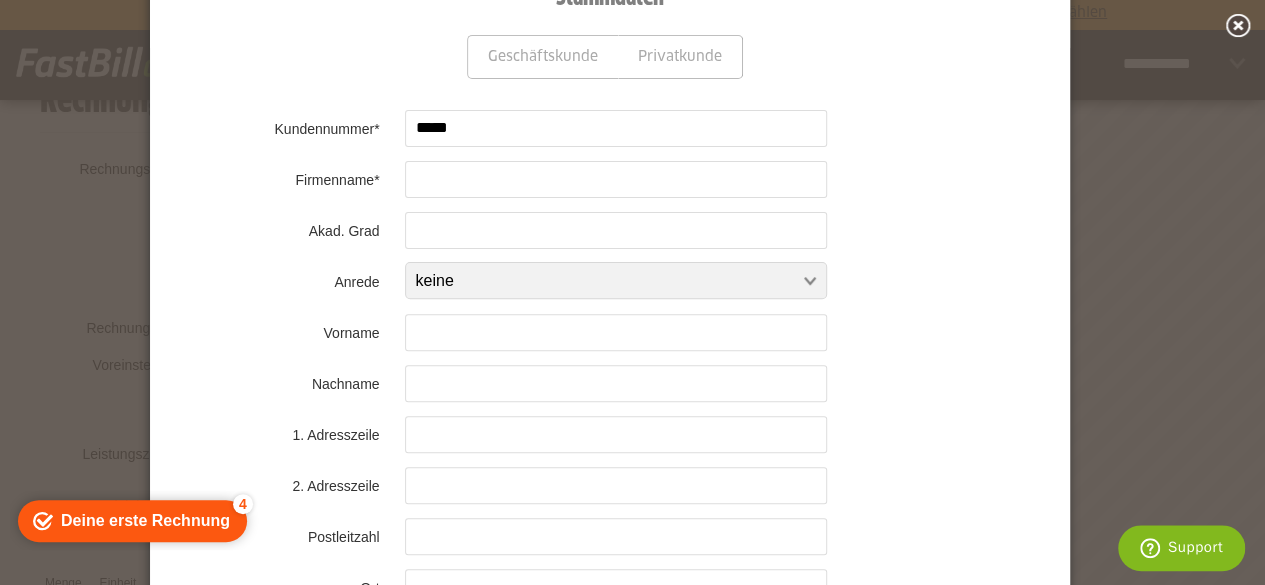 click at bounding box center [616, 179] 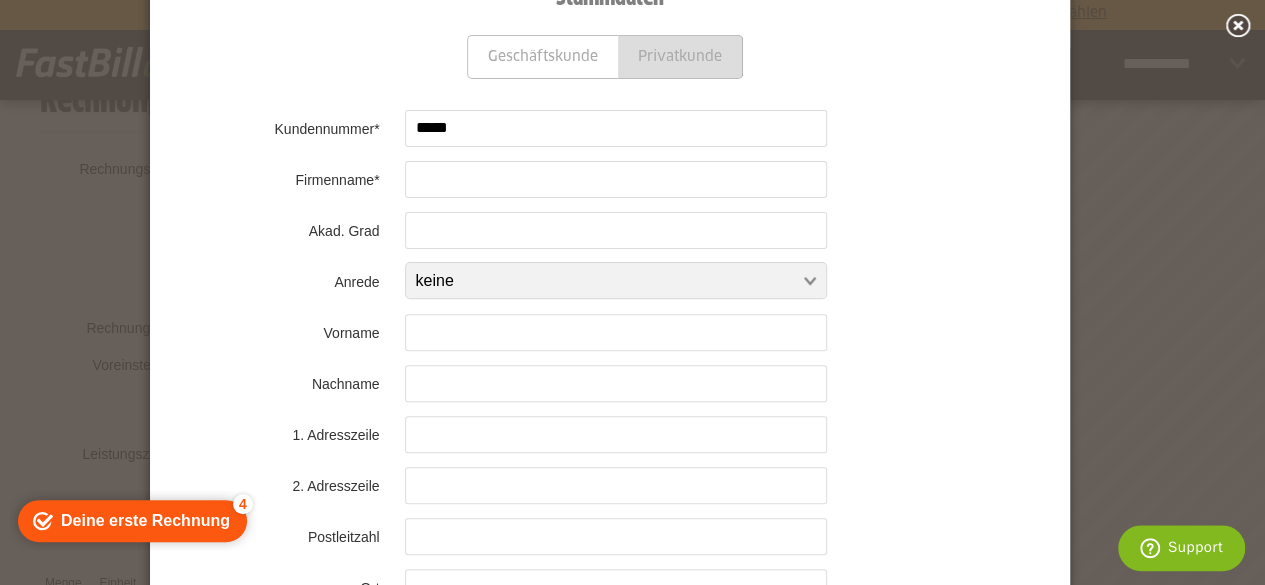 click on "Privatkunde" at bounding box center [680, 57] 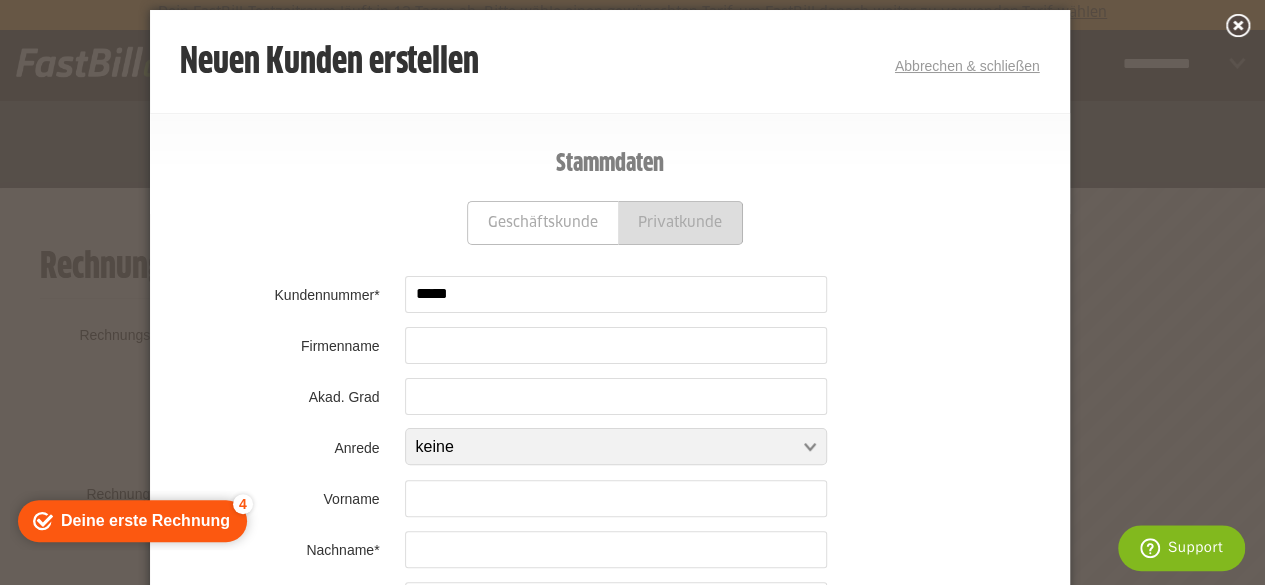 scroll, scrollTop: 0, scrollLeft: 0, axis: both 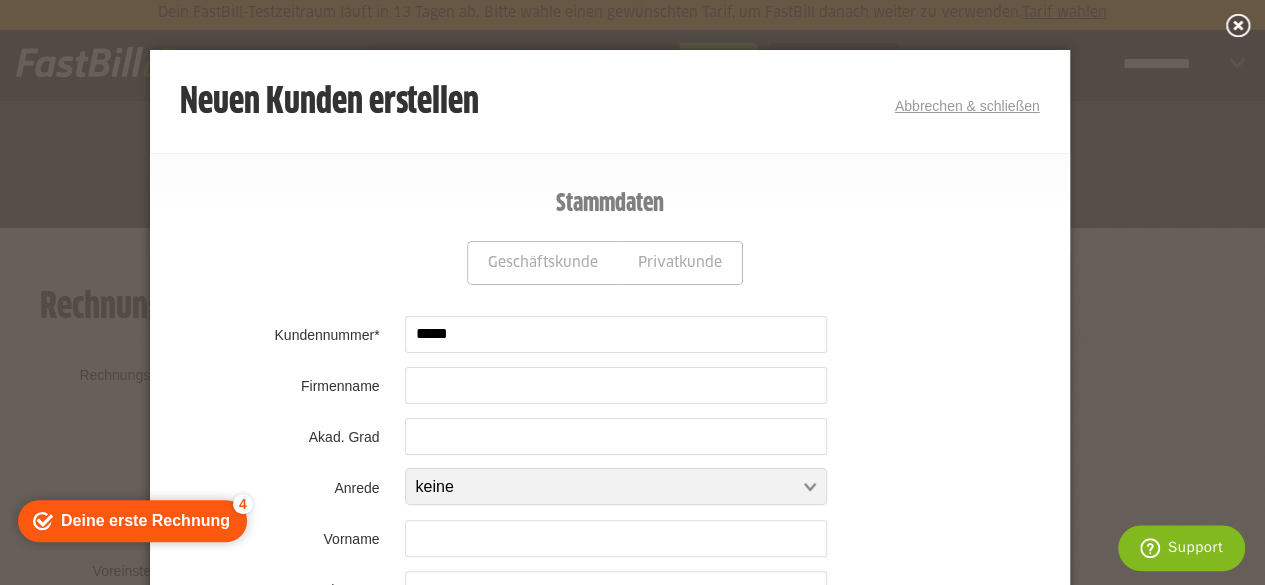 click on "close" at bounding box center (1239, 26) 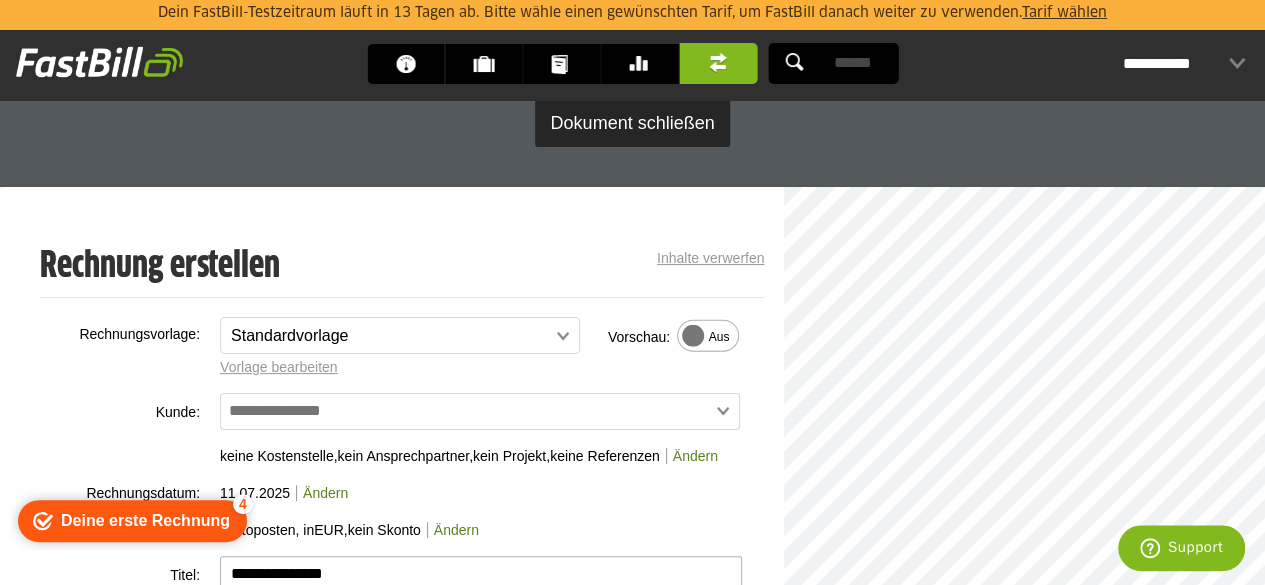 scroll, scrollTop: 42, scrollLeft: 0, axis: vertical 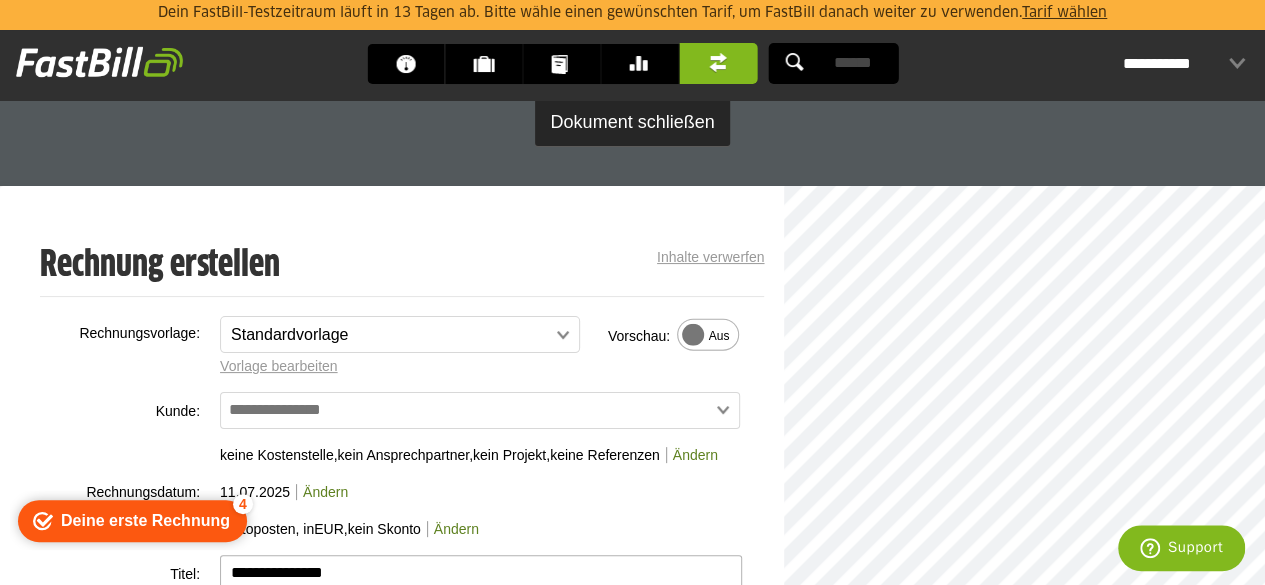 click at bounding box center (99, 62) 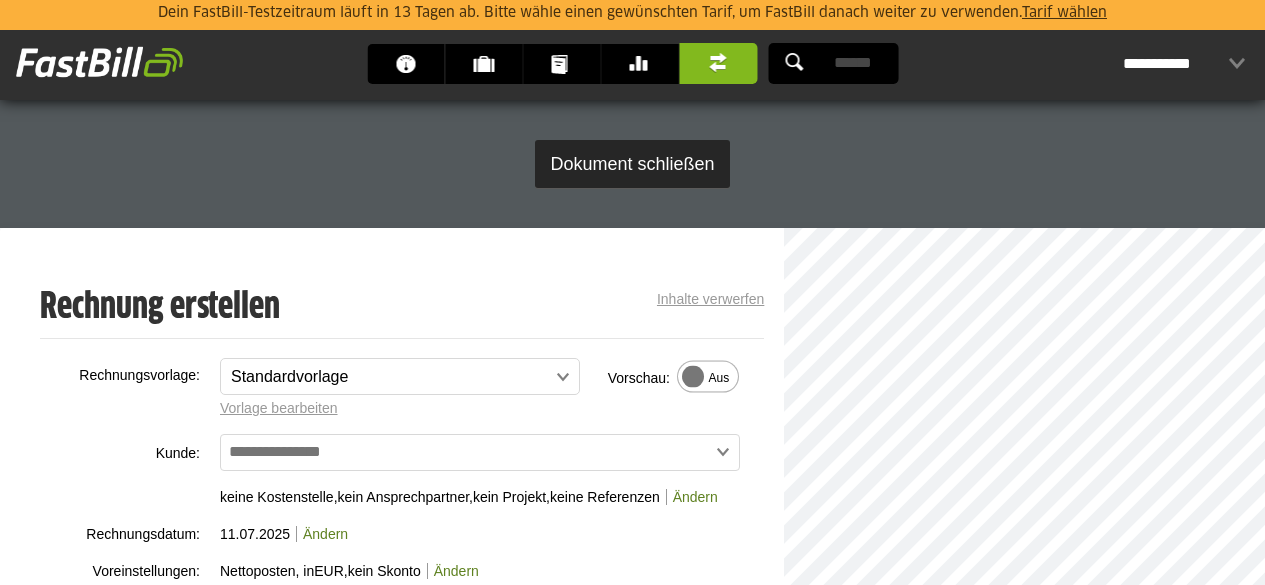 scroll, scrollTop: 151, scrollLeft: 0, axis: vertical 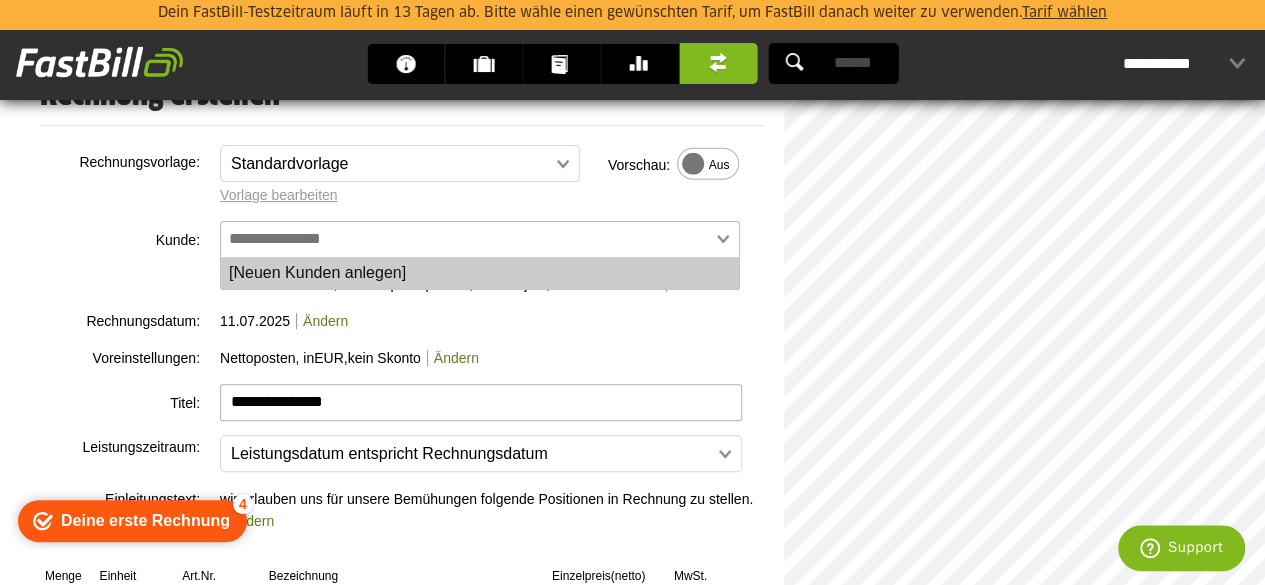 click at bounding box center [281, 238] 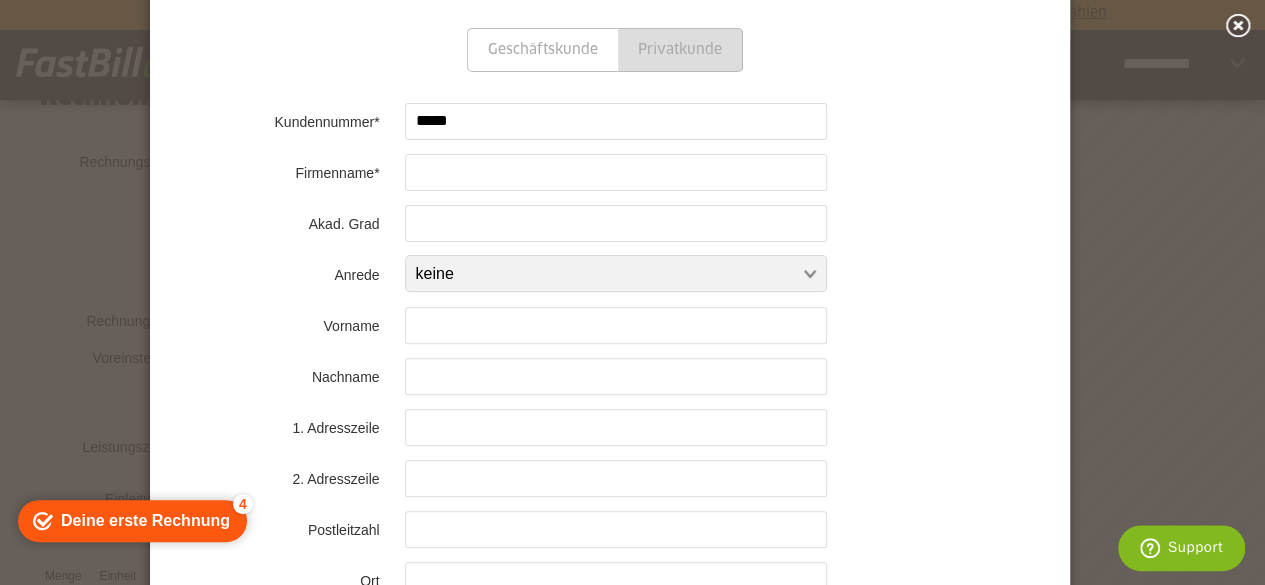 click on "Privatkunde" at bounding box center (680, 50) 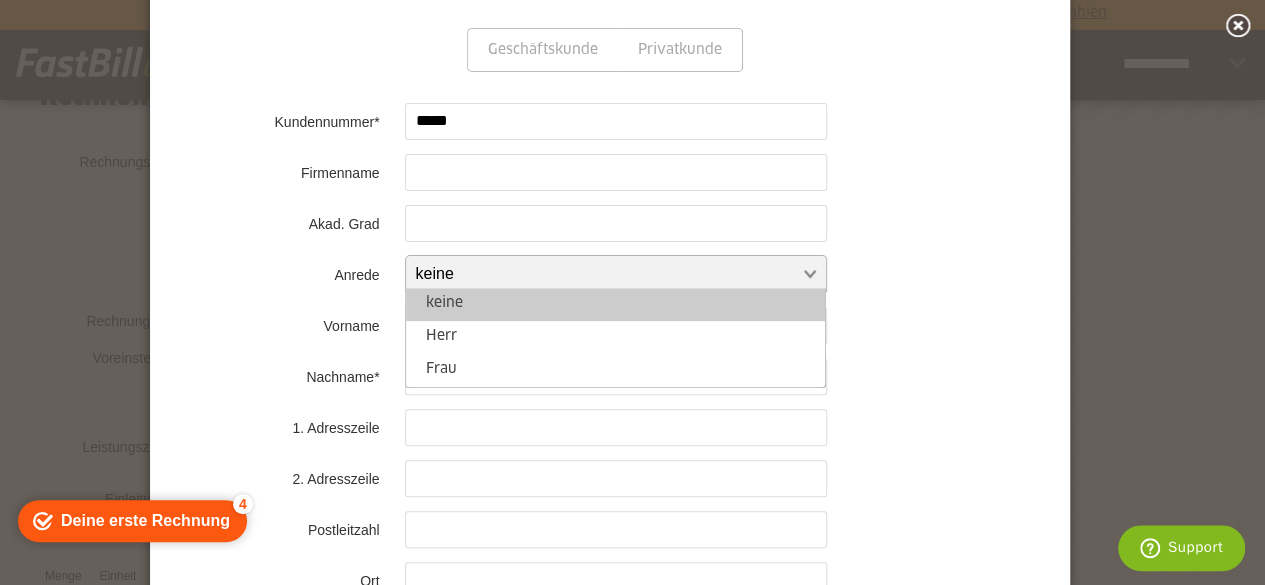 click at bounding box center (606, 274) 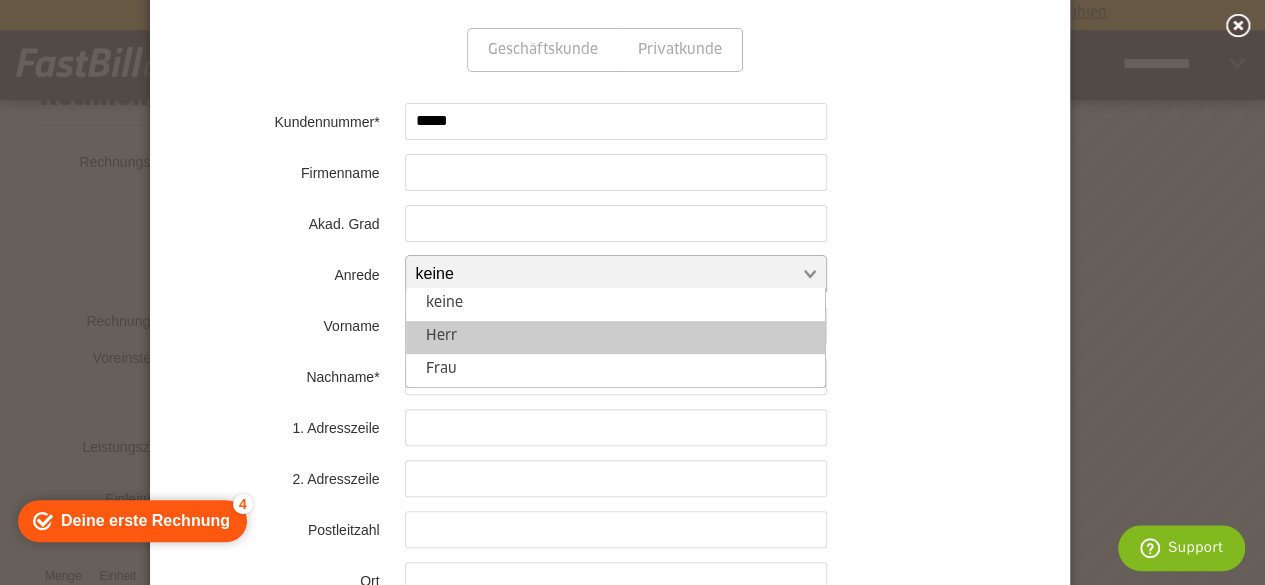 click on "Herr" at bounding box center [616, 337] 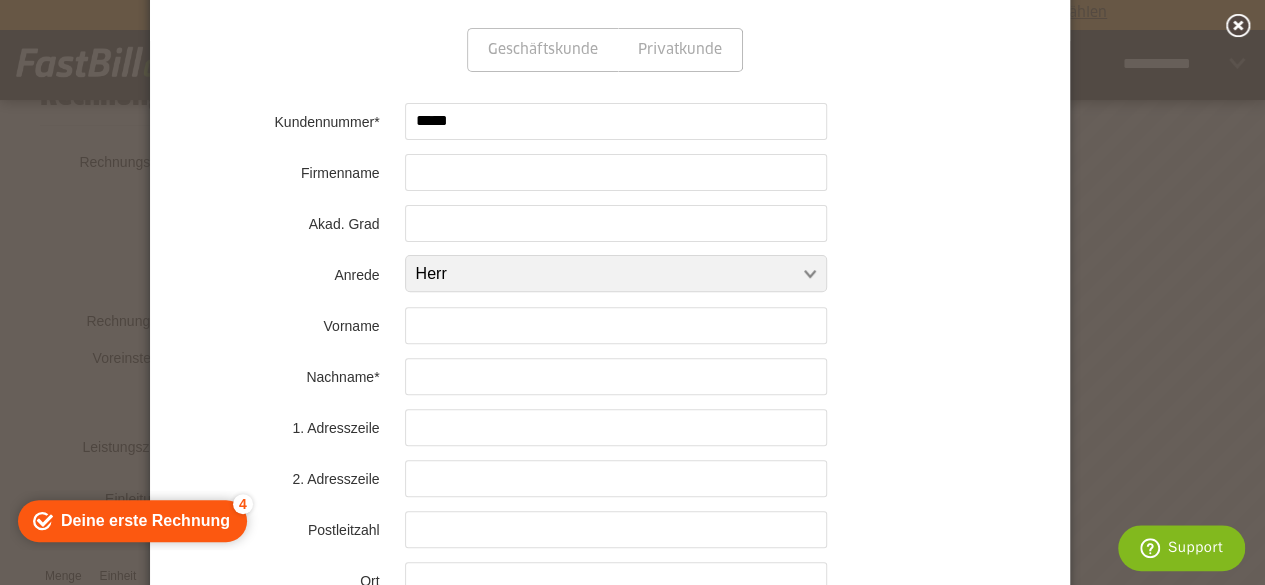 click at bounding box center [616, 325] 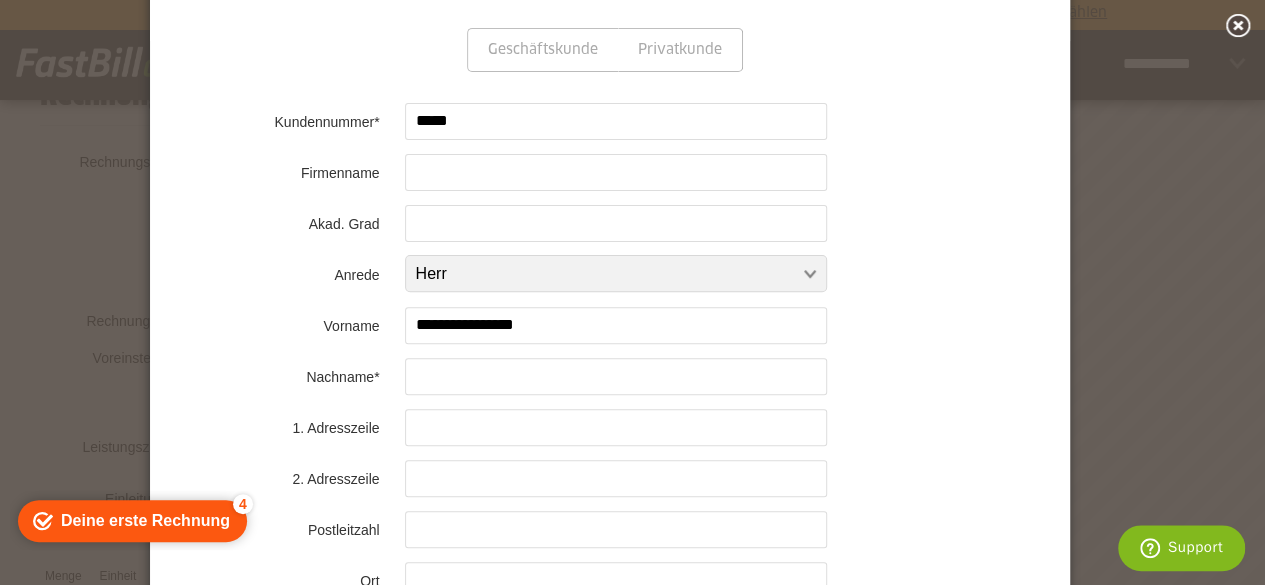 click at bounding box center [616, 376] 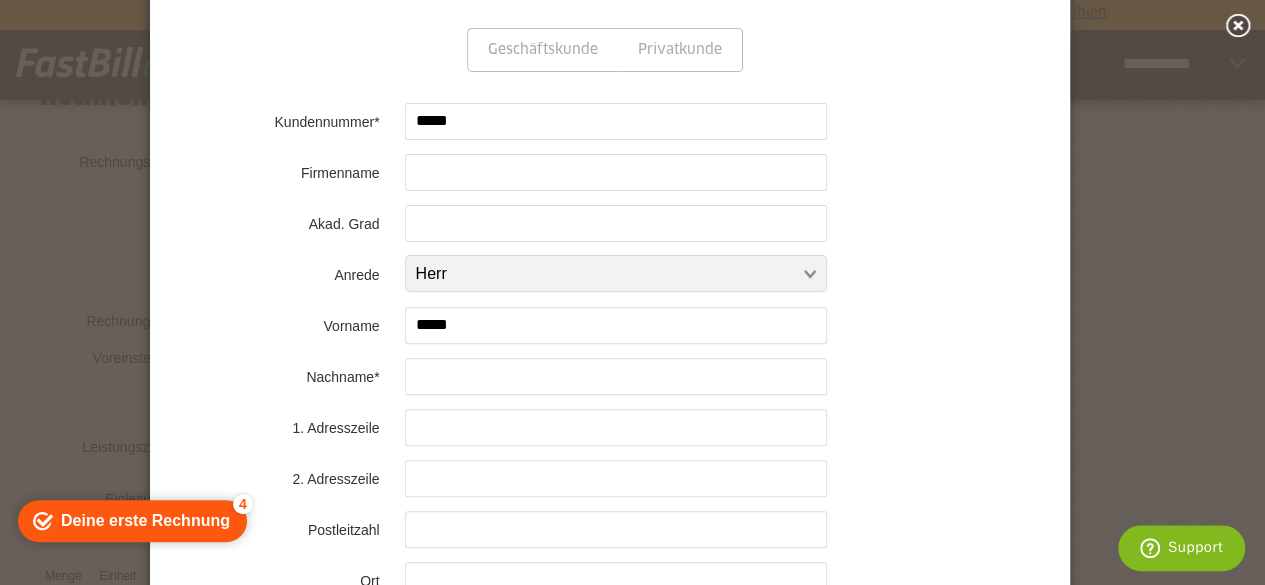 type on "****" 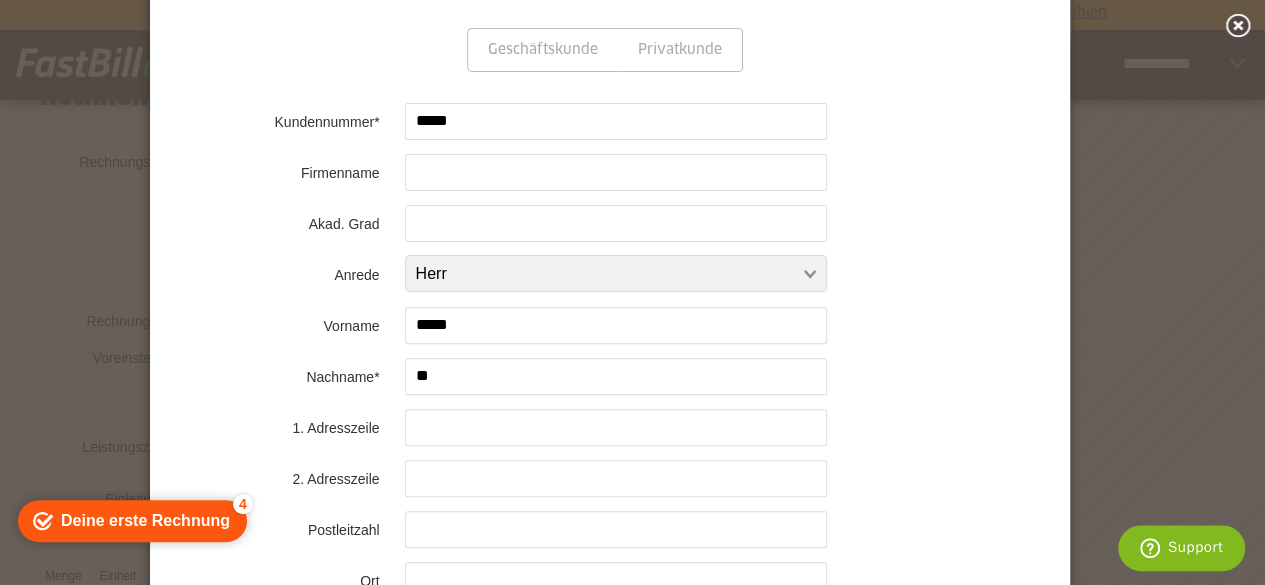 type on "*" 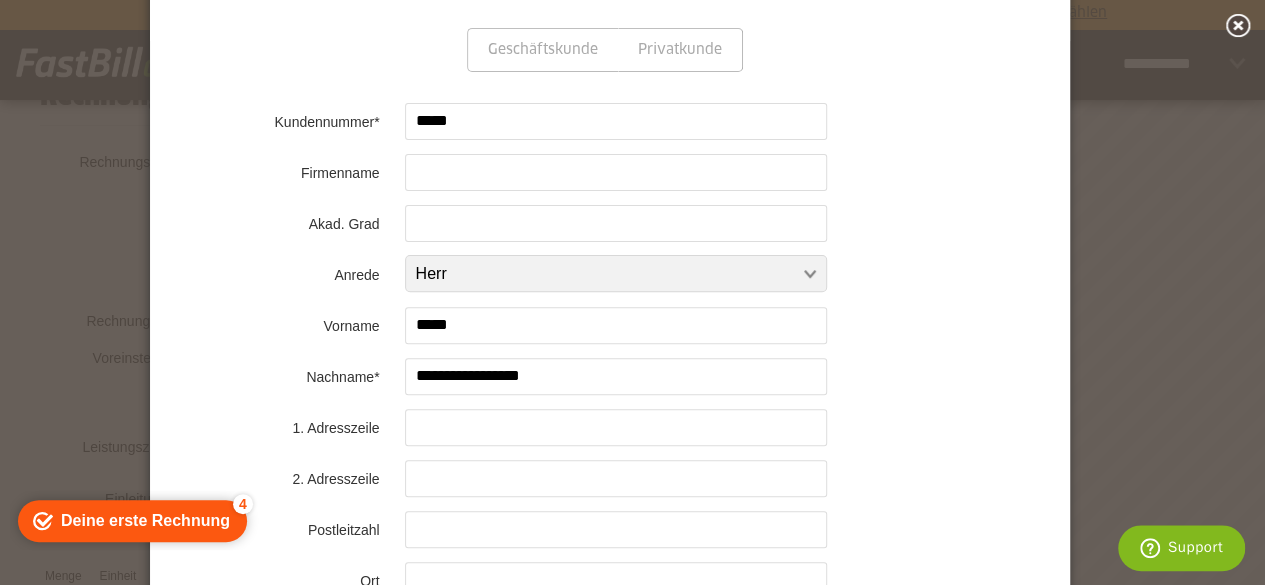 click on "**********" at bounding box center (616, 376) 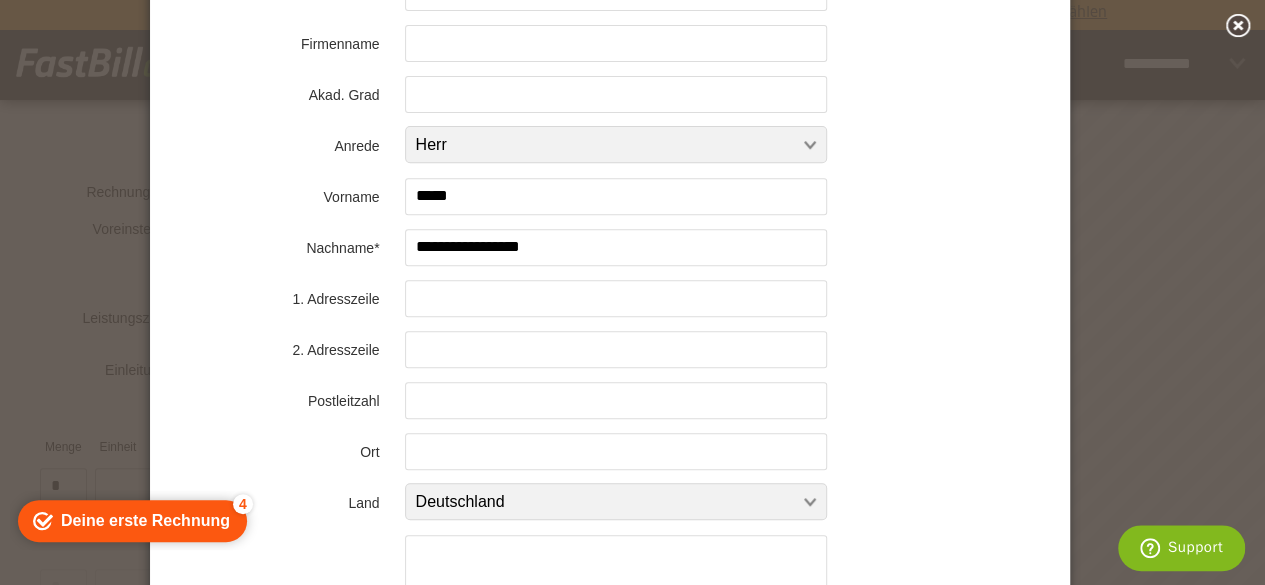 scroll, scrollTop: 336, scrollLeft: 0, axis: vertical 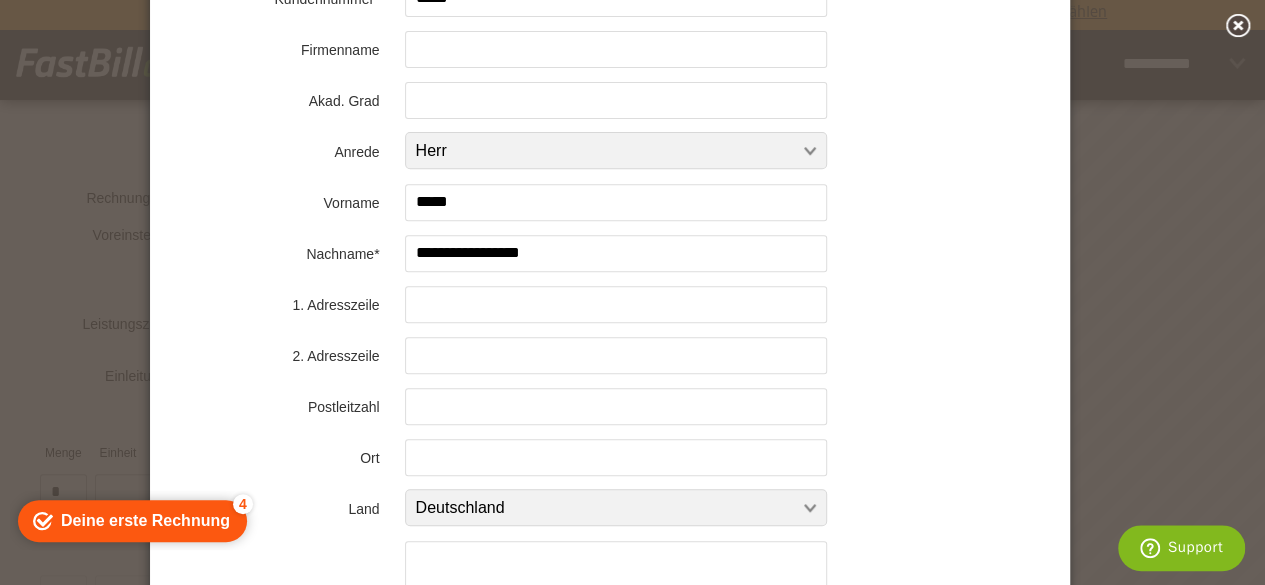 type on "**********" 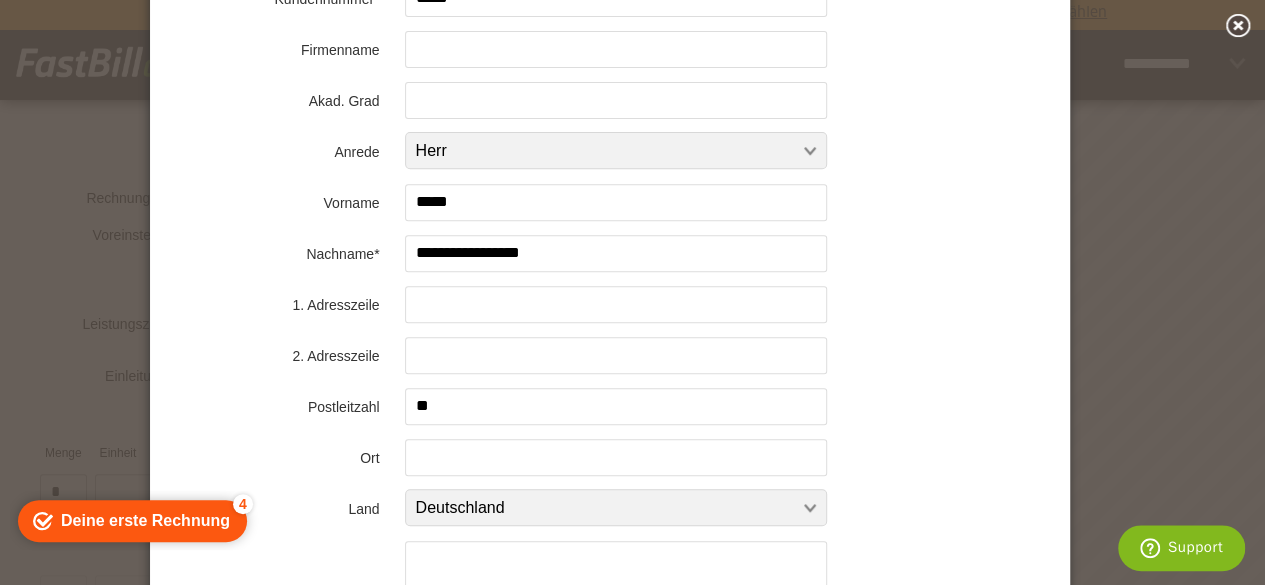 type on "*" 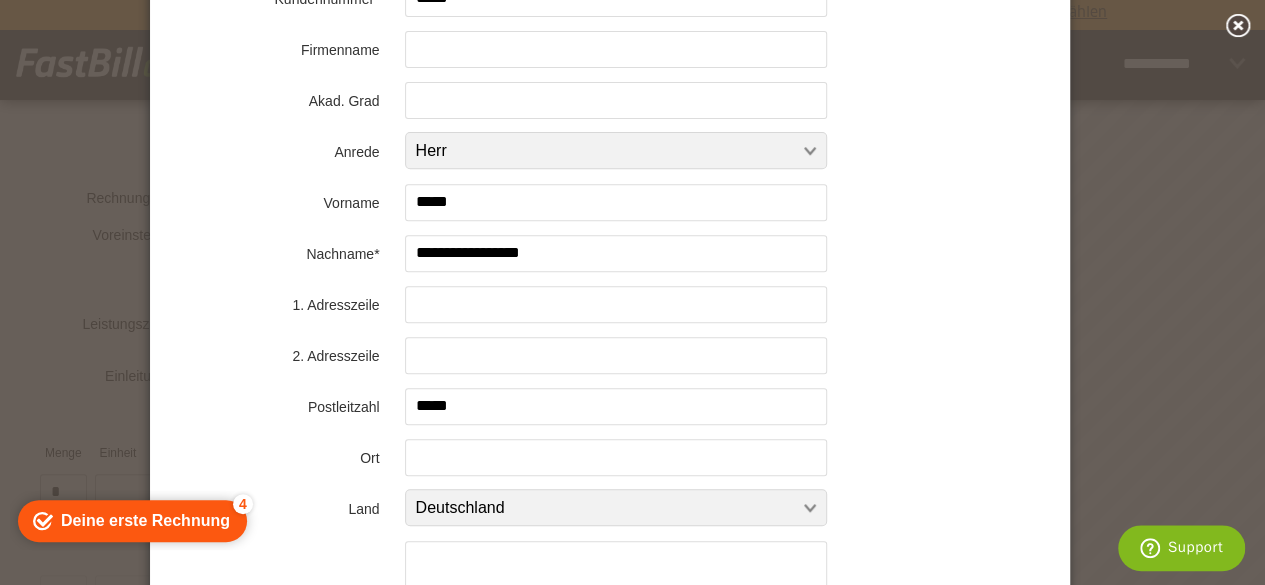 type on "*****" 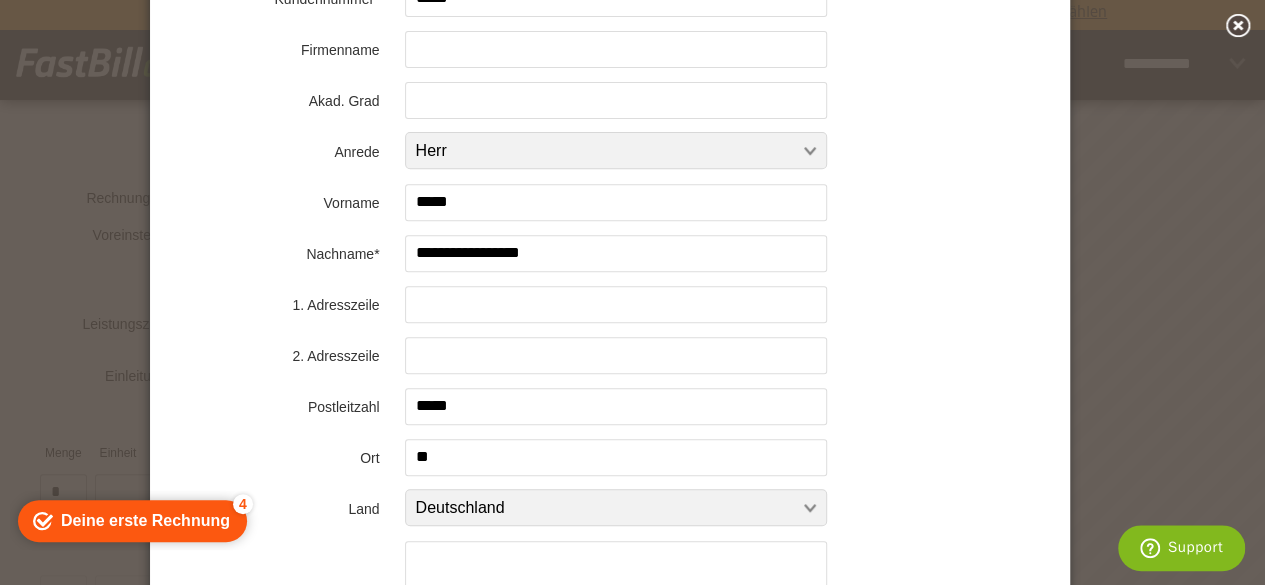 type on "*" 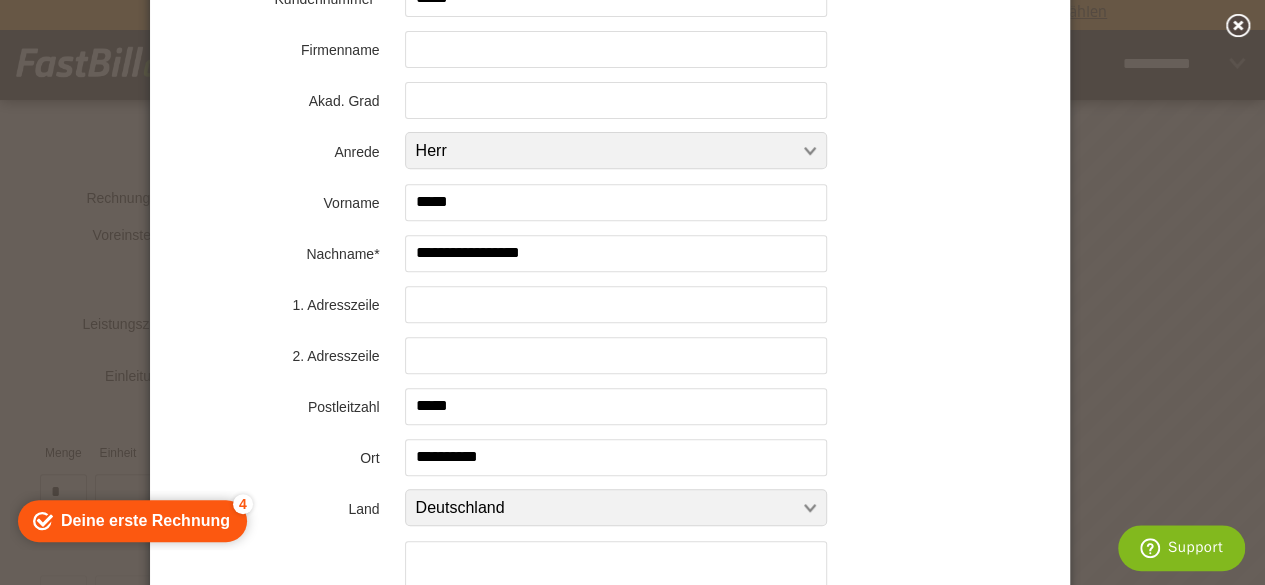 type on "**********" 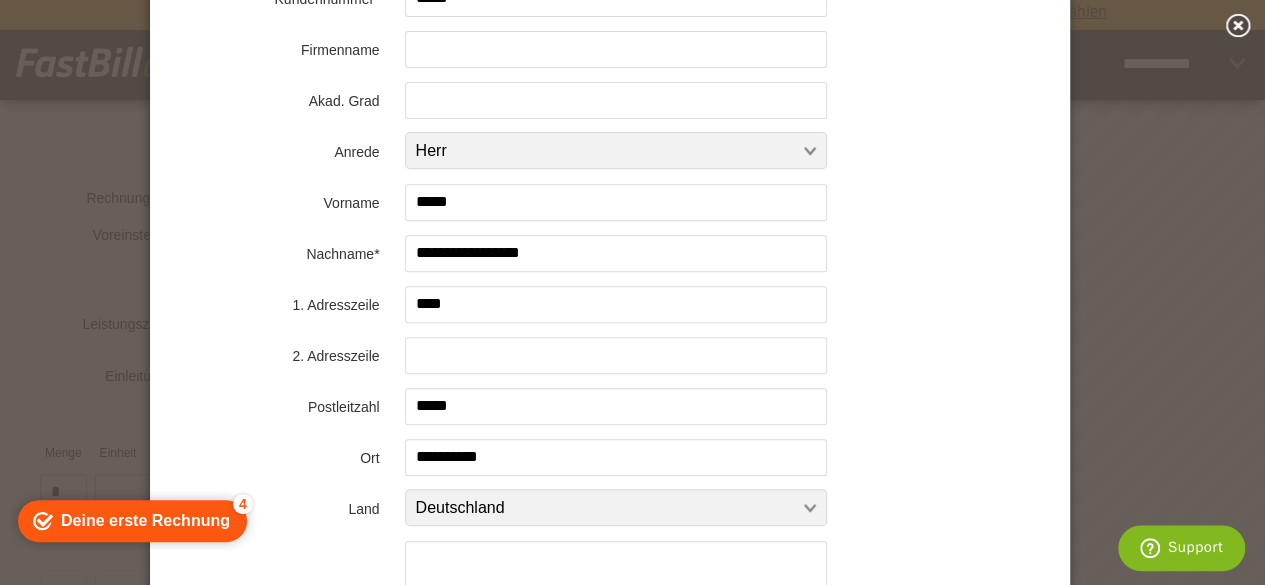 click at bounding box center (0, 0) 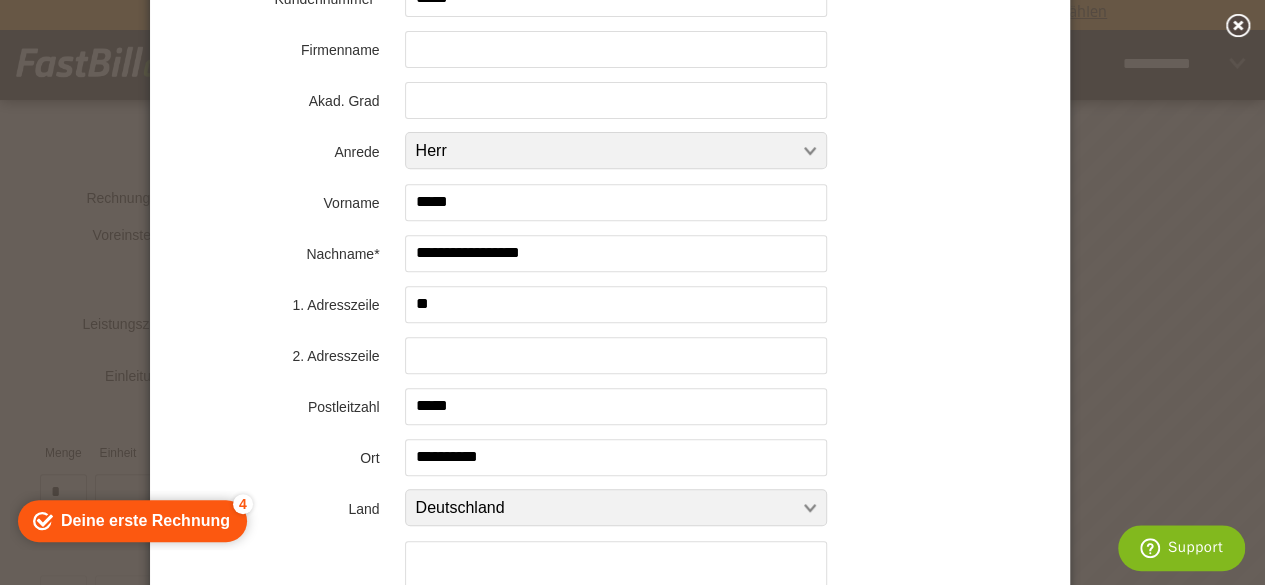 type on "*" 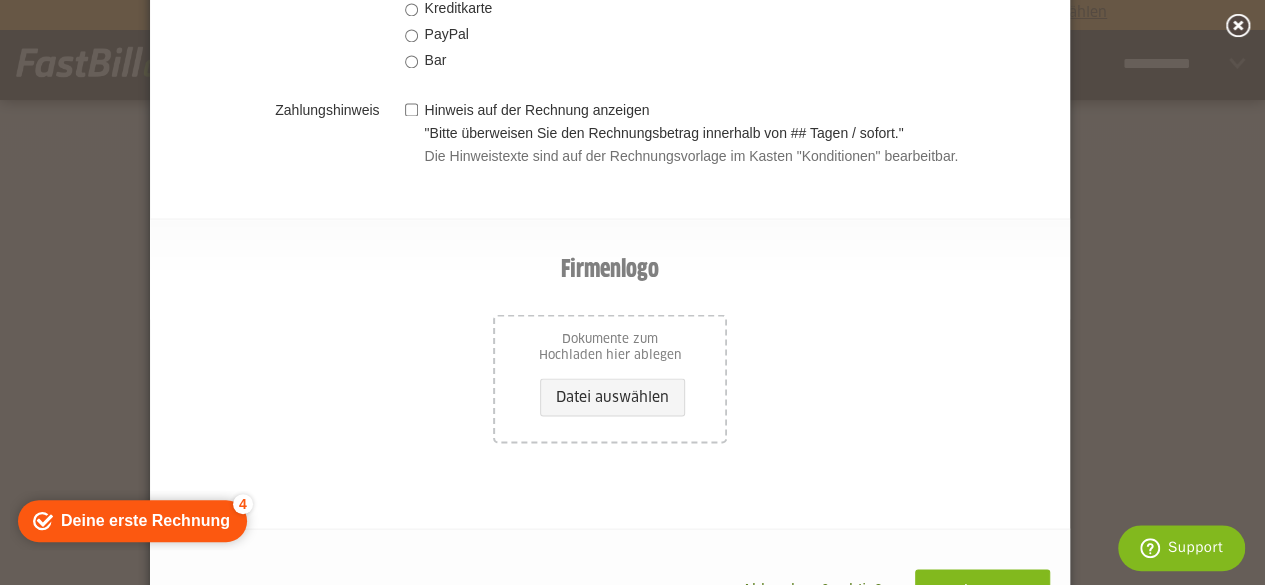 scroll, scrollTop: 1772, scrollLeft: 0, axis: vertical 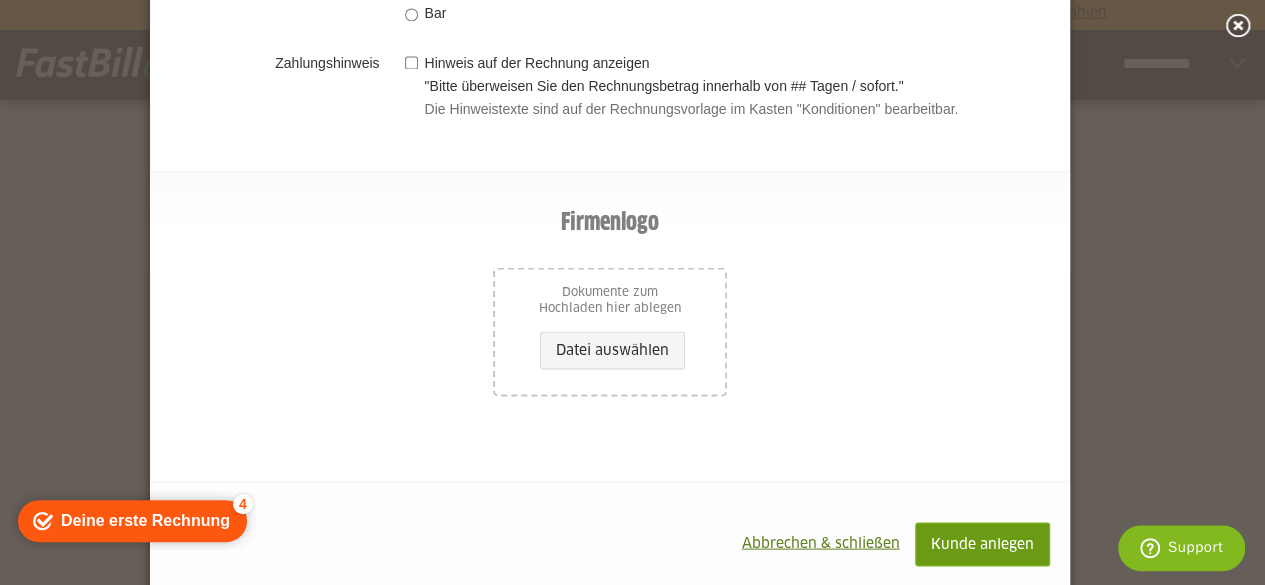 type on "**********" 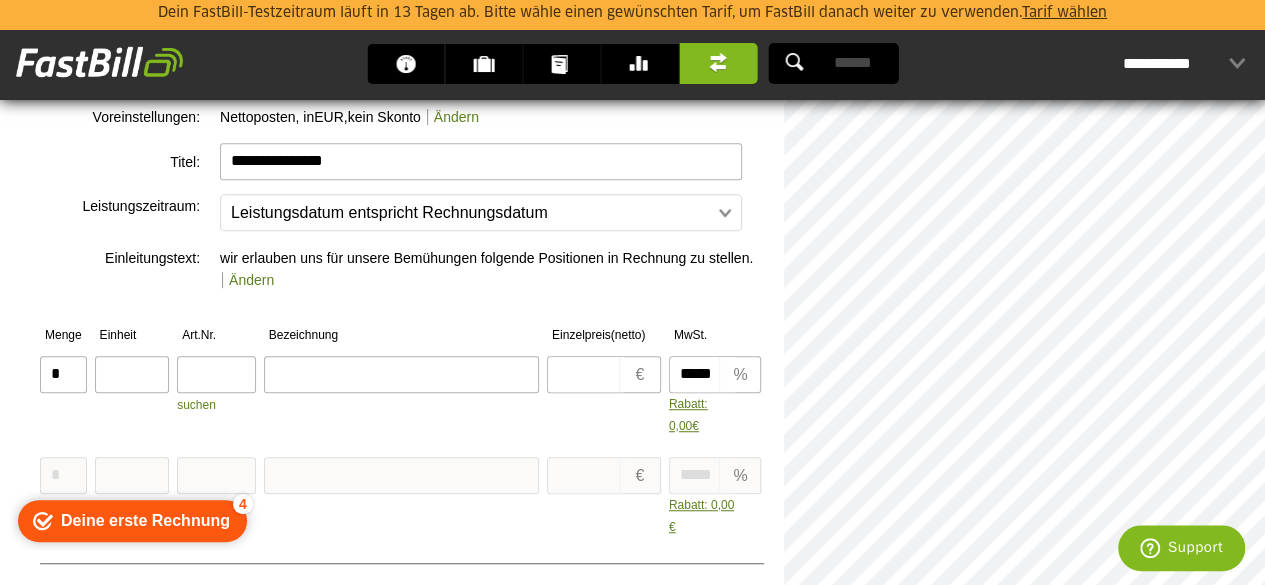 scroll, scrollTop: 458, scrollLeft: 0, axis: vertical 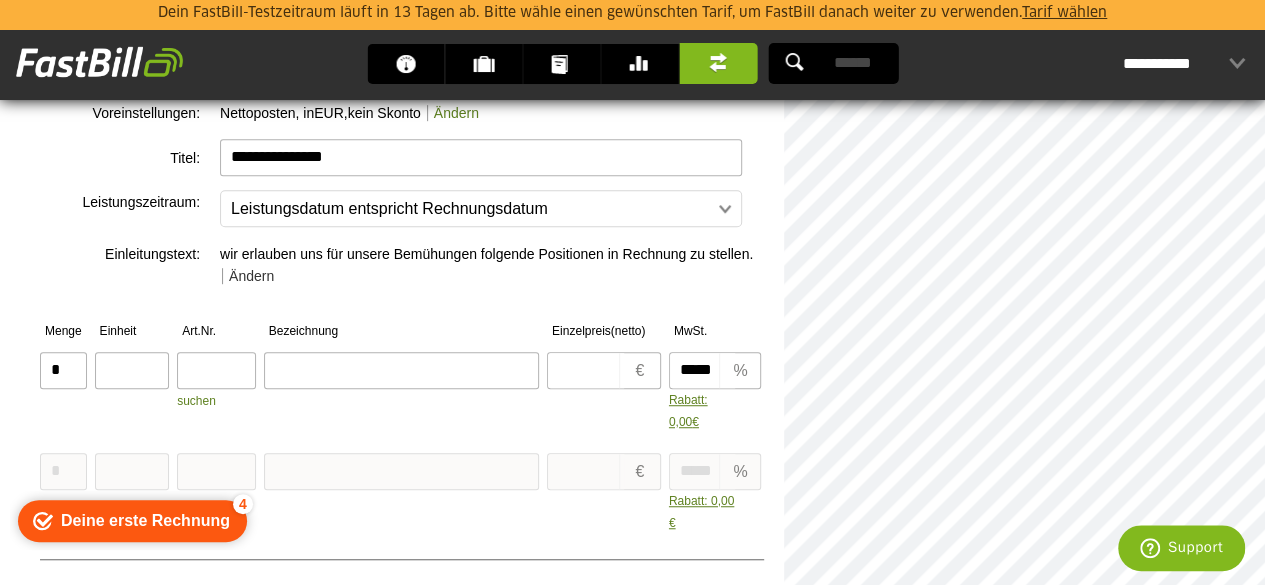 click on "Ändern" at bounding box center (248, 276) 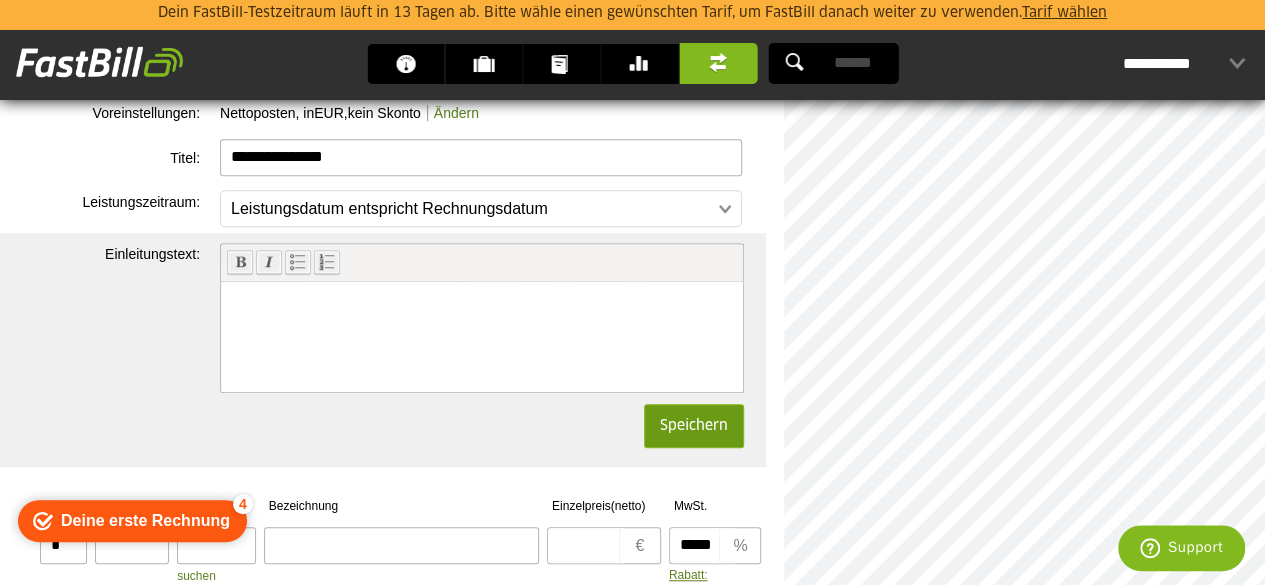 click on "Speichern" at bounding box center (694, 426) 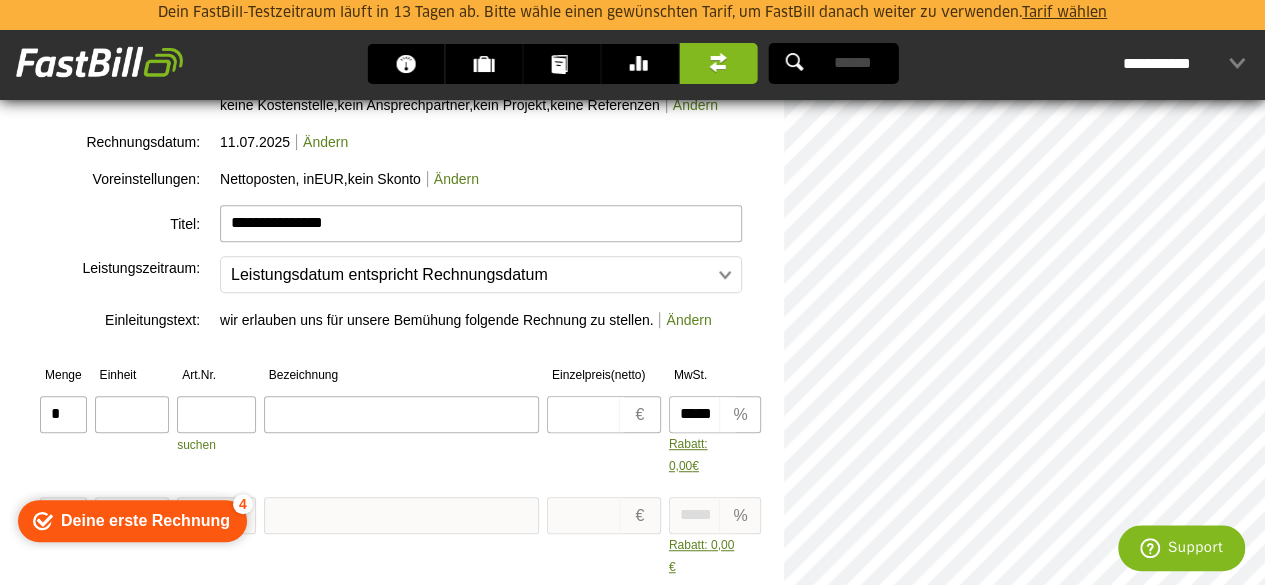 scroll, scrollTop: 384, scrollLeft: 0, axis: vertical 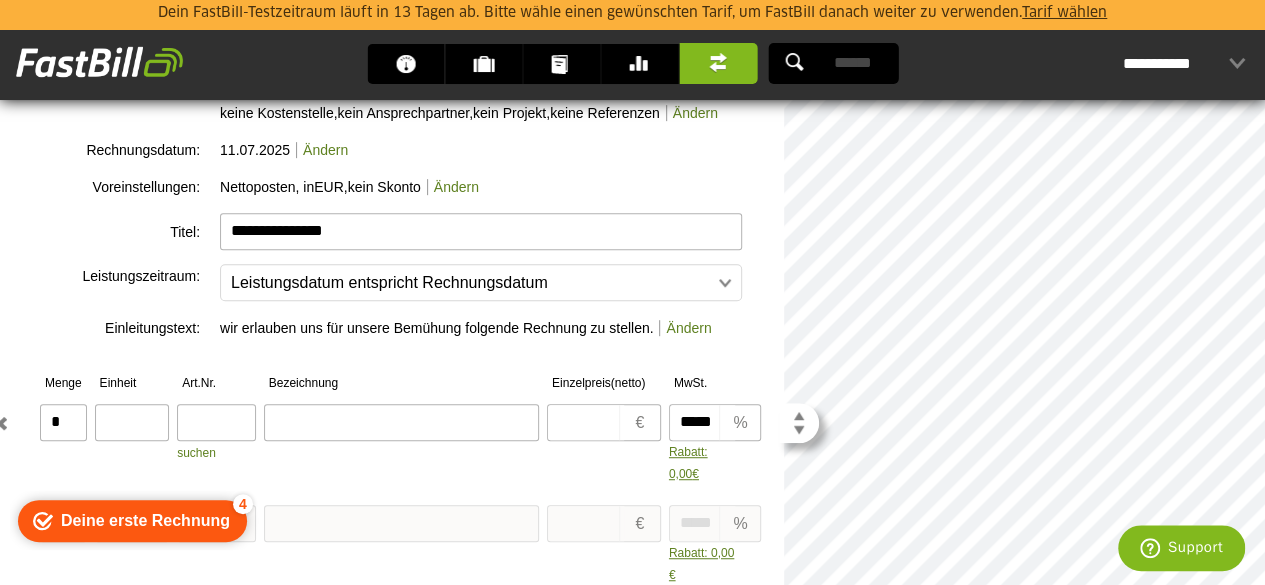 click at bounding box center [401, 422] 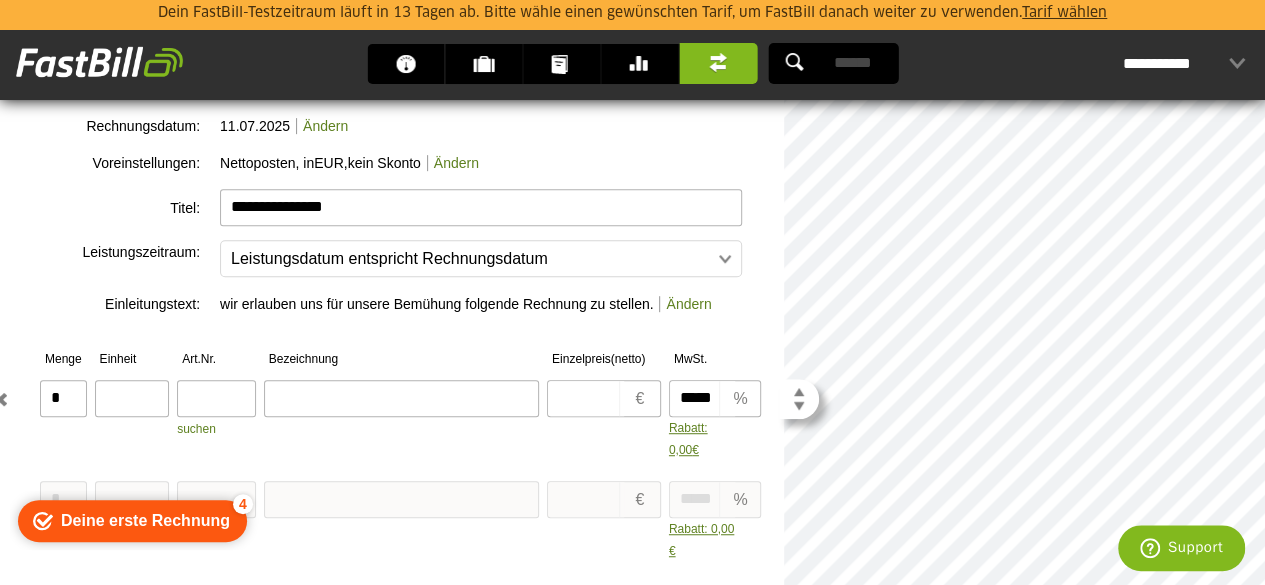 scroll, scrollTop: 424, scrollLeft: 0, axis: vertical 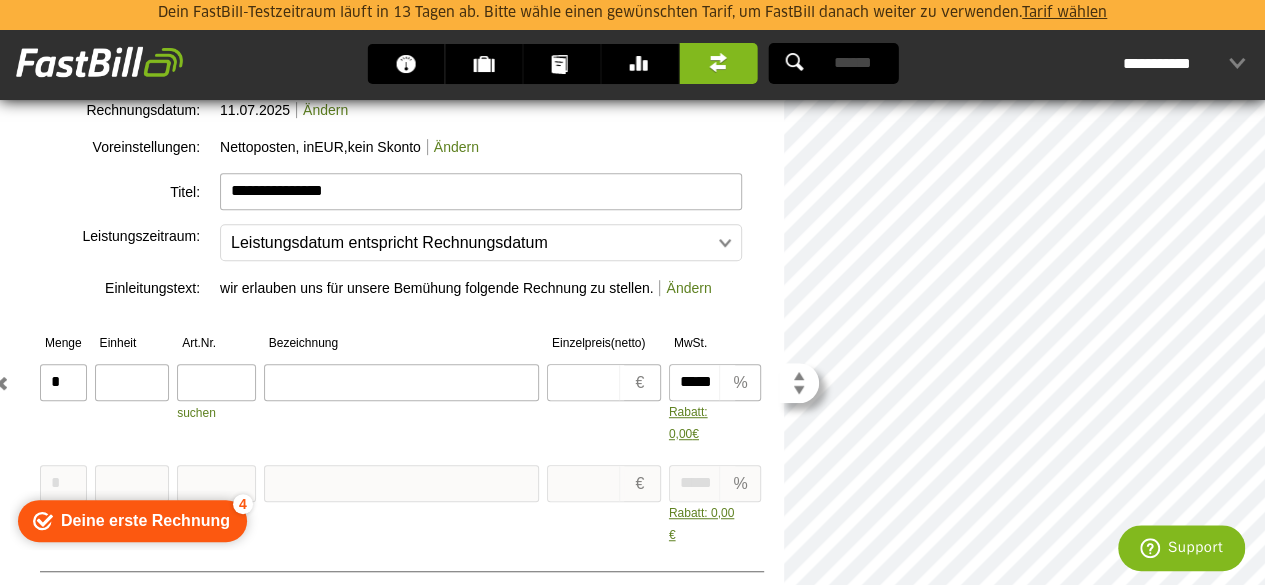 click at bounding box center [132, 382] 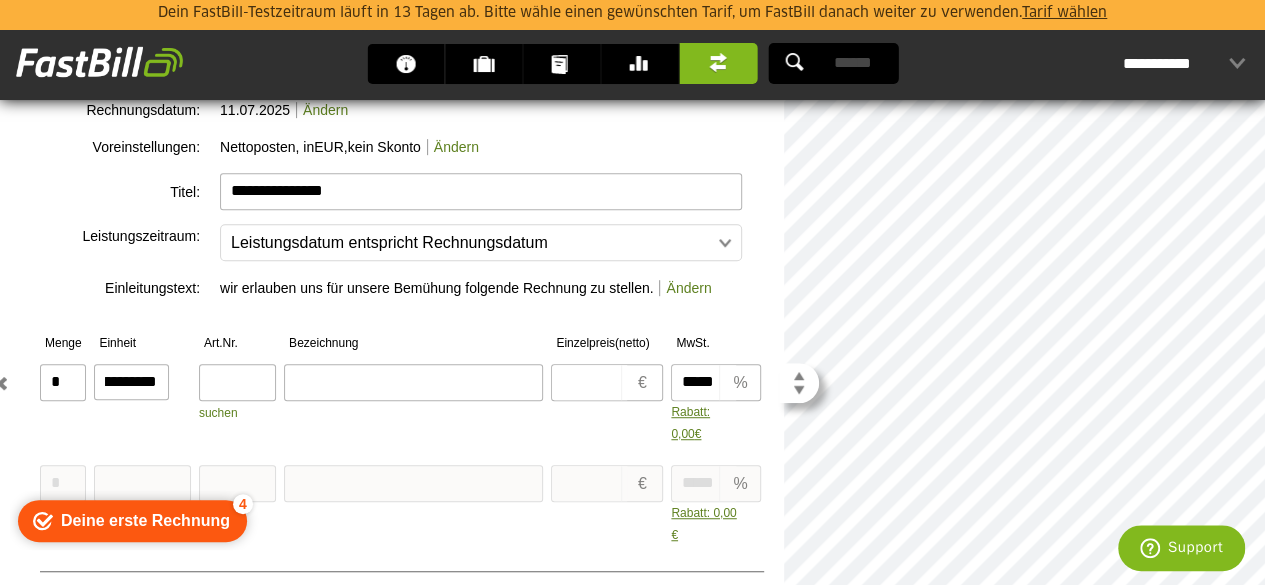 scroll, scrollTop: 0, scrollLeft: 64, axis: horizontal 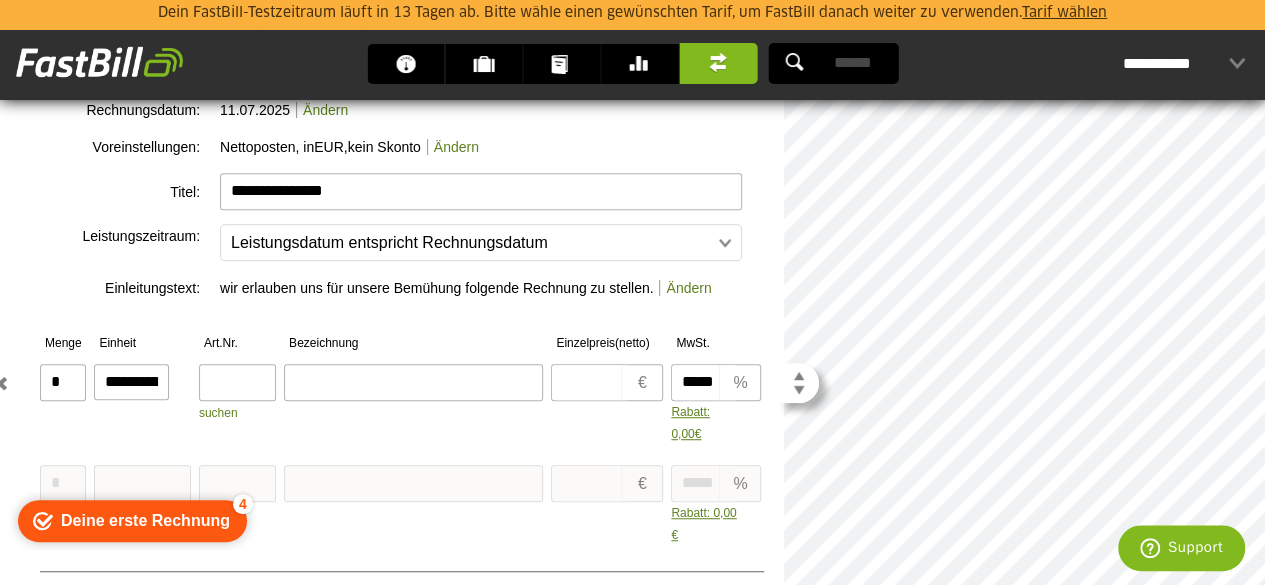 click at bounding box center (413, 382) 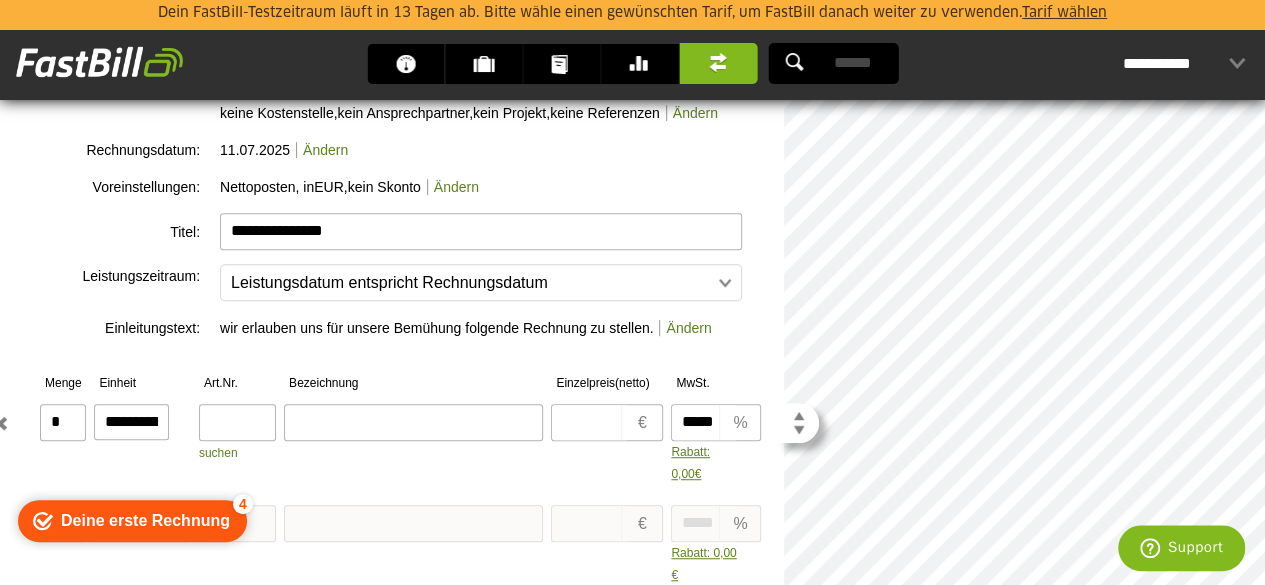 scroll, scrollTop: 328, scrollLeft: 0, axis: vertical 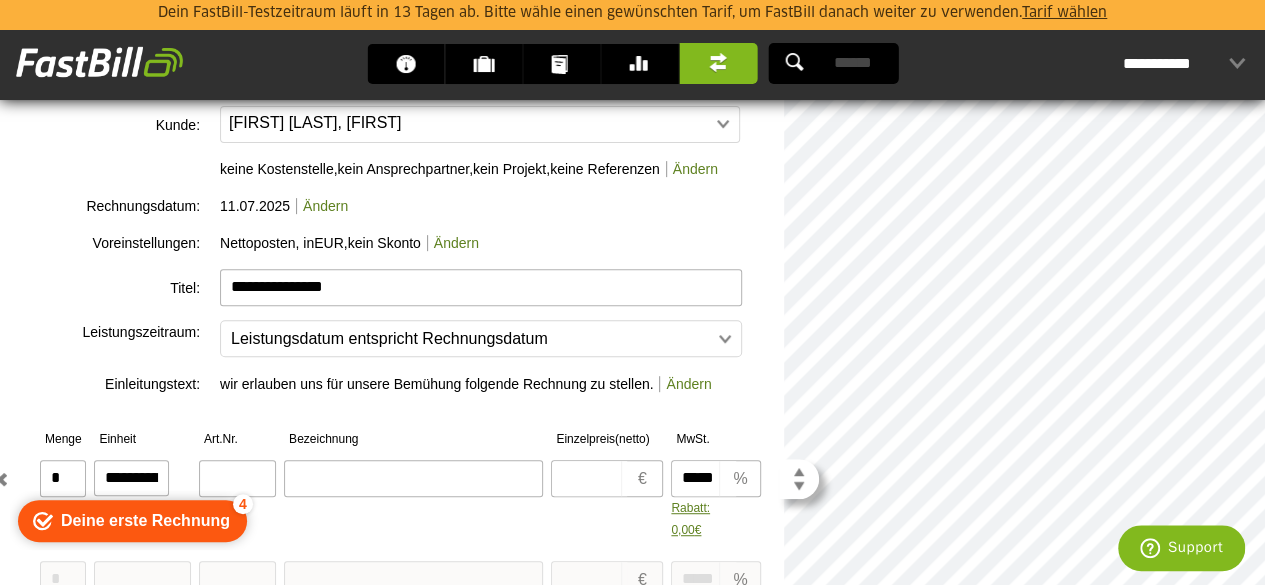 type on "*" 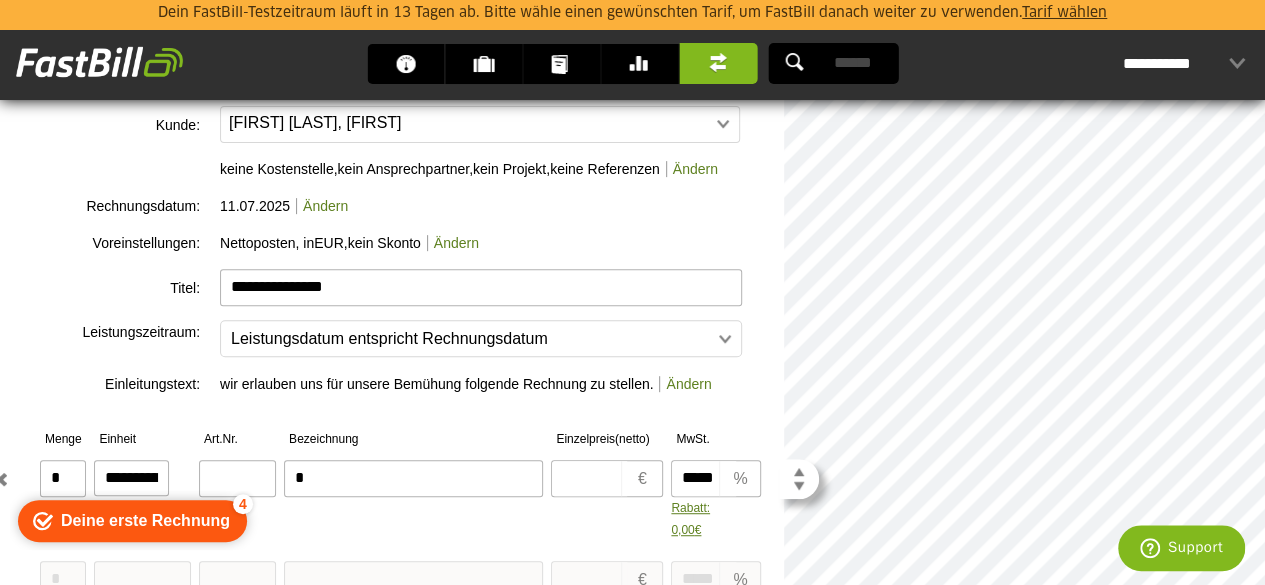 type on "*" 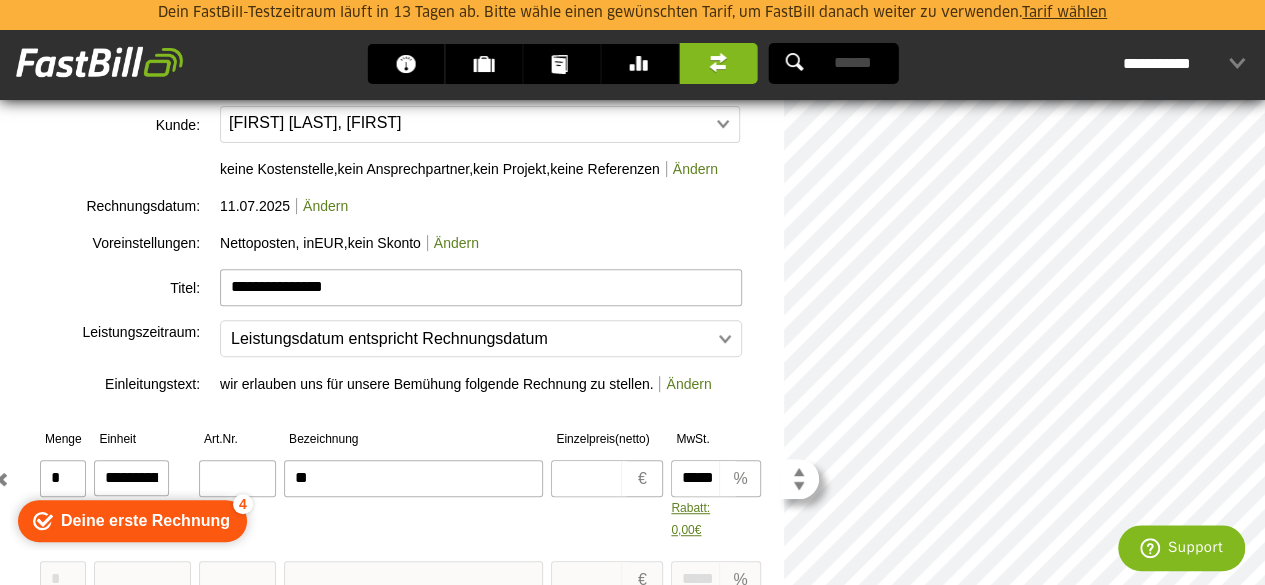 type on "**" 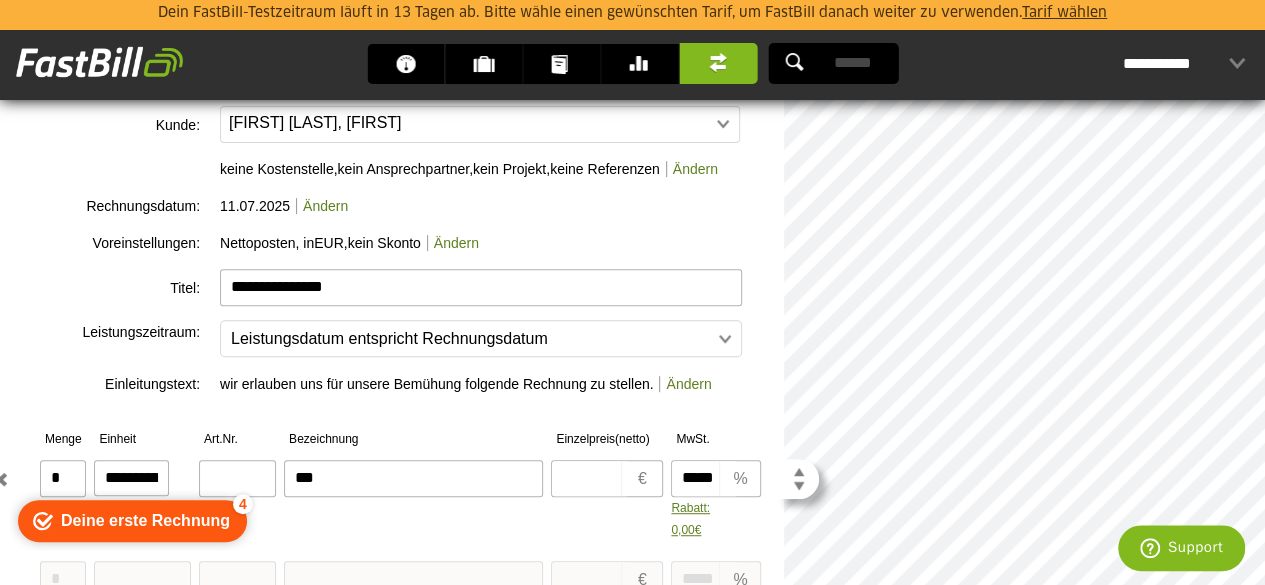 type on "***" 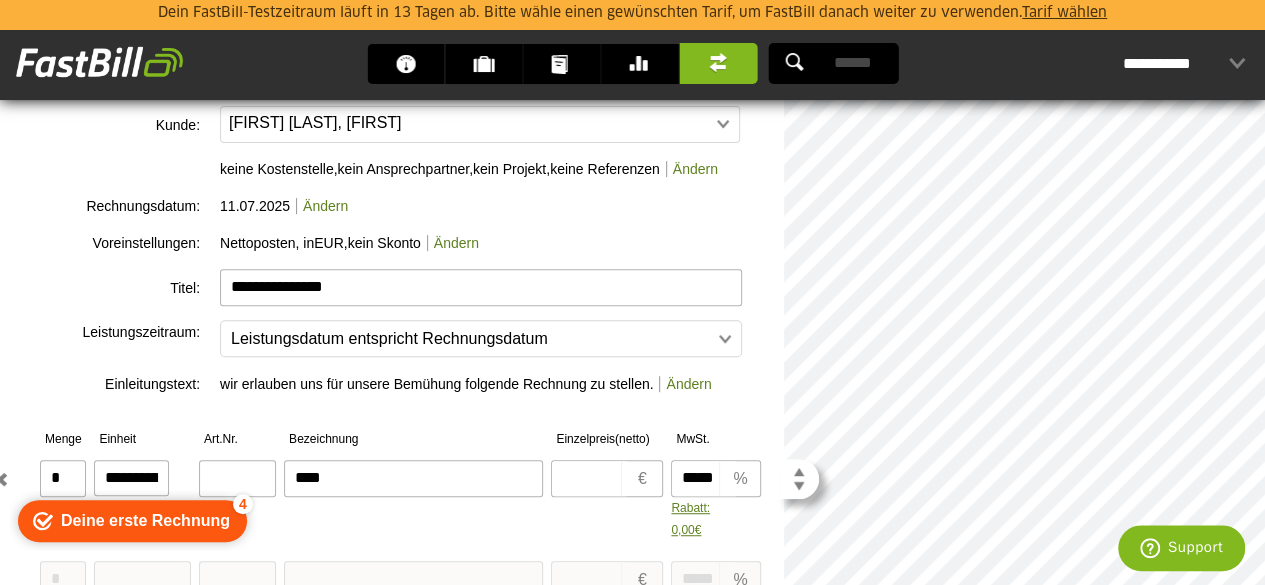type on "****" 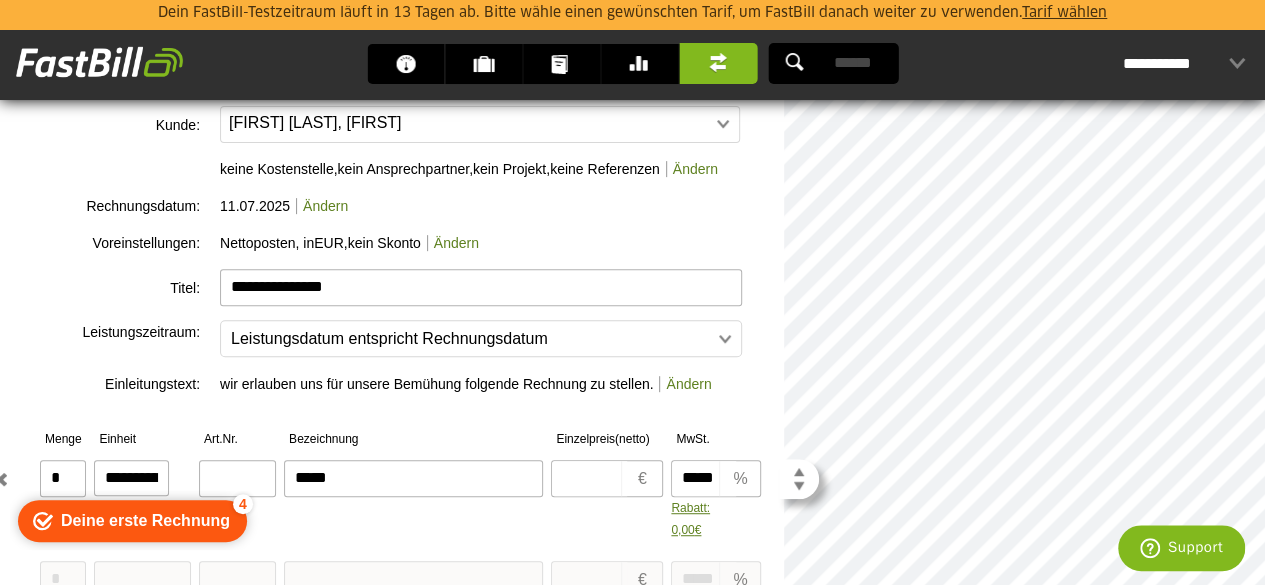 type on "*****" 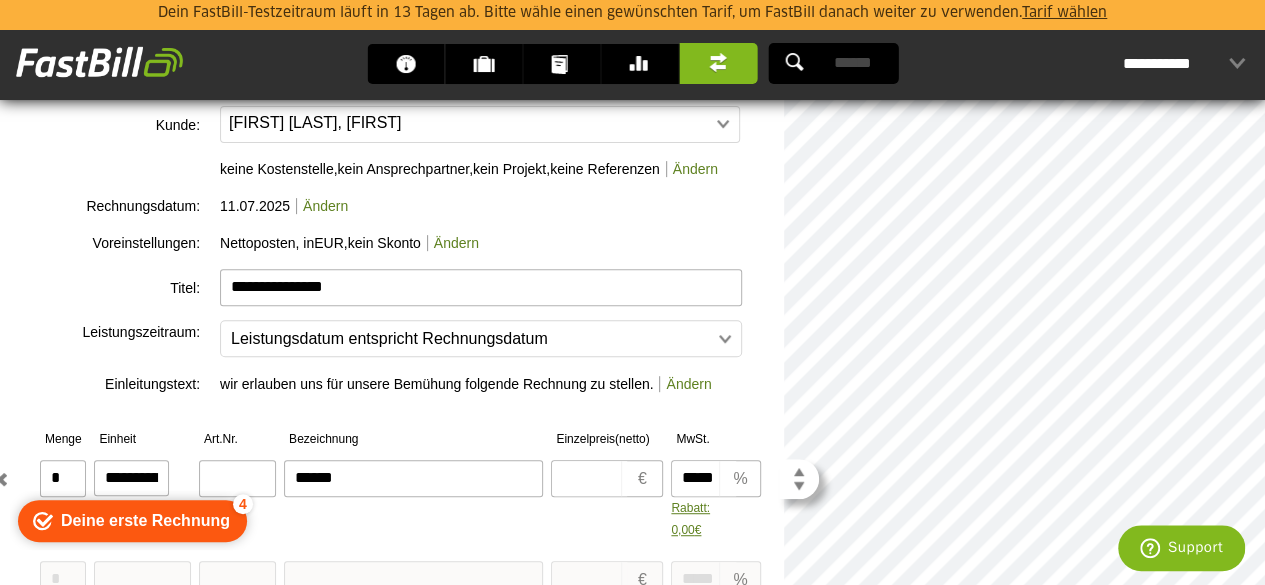 type on "******" 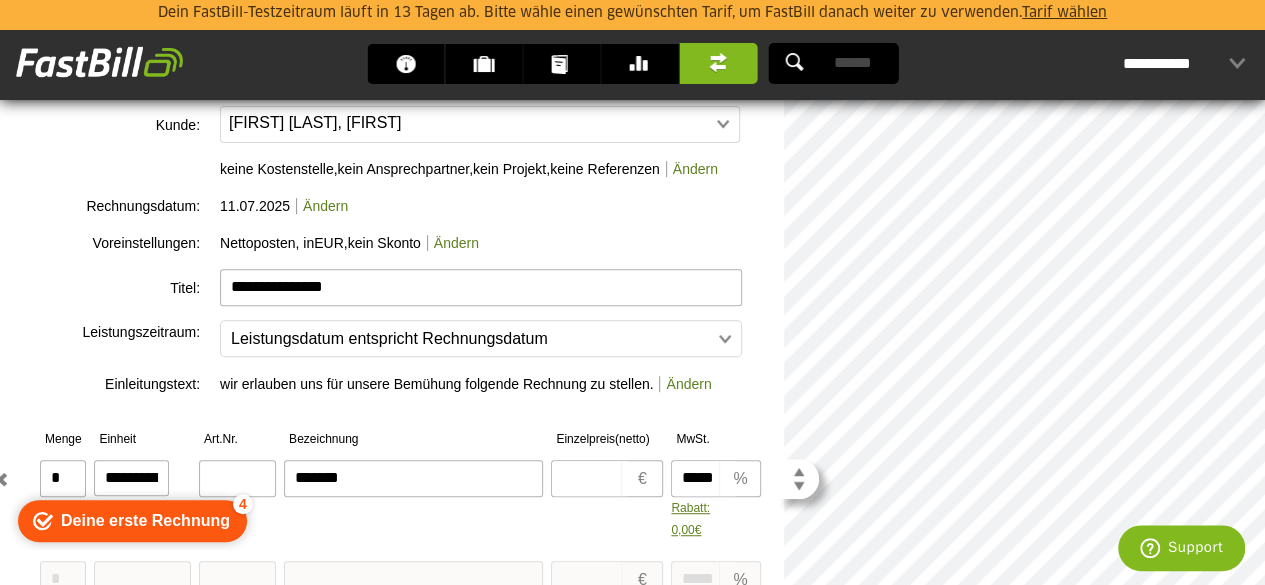 scroll, scrollTop: 13, scrollLeft: 0, axis: vertical 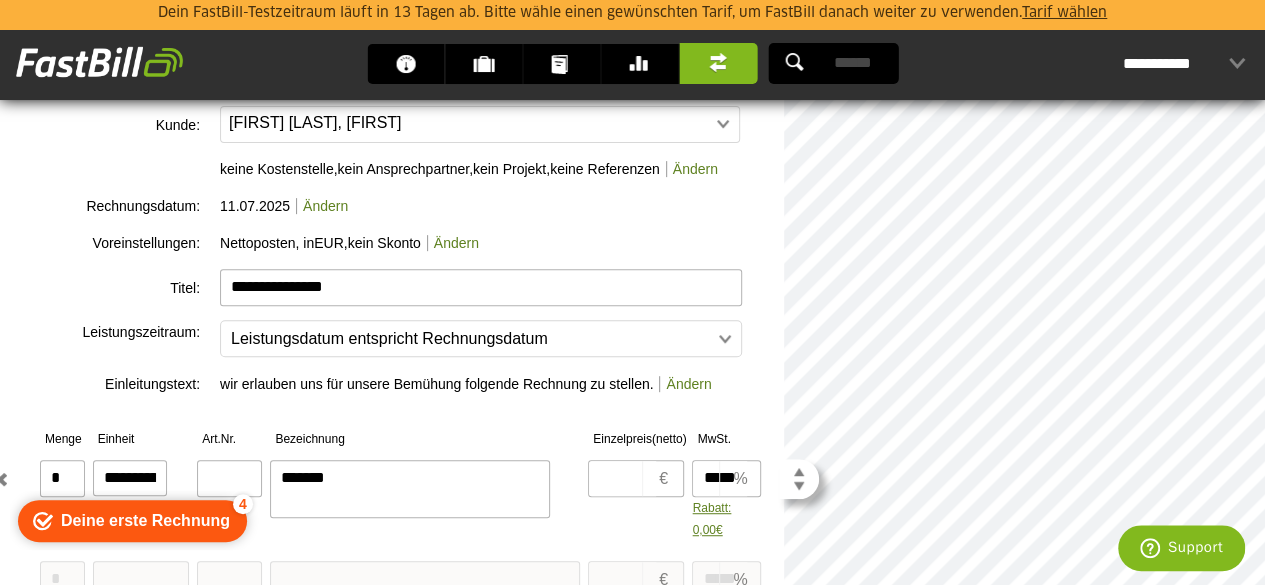 type on "******" 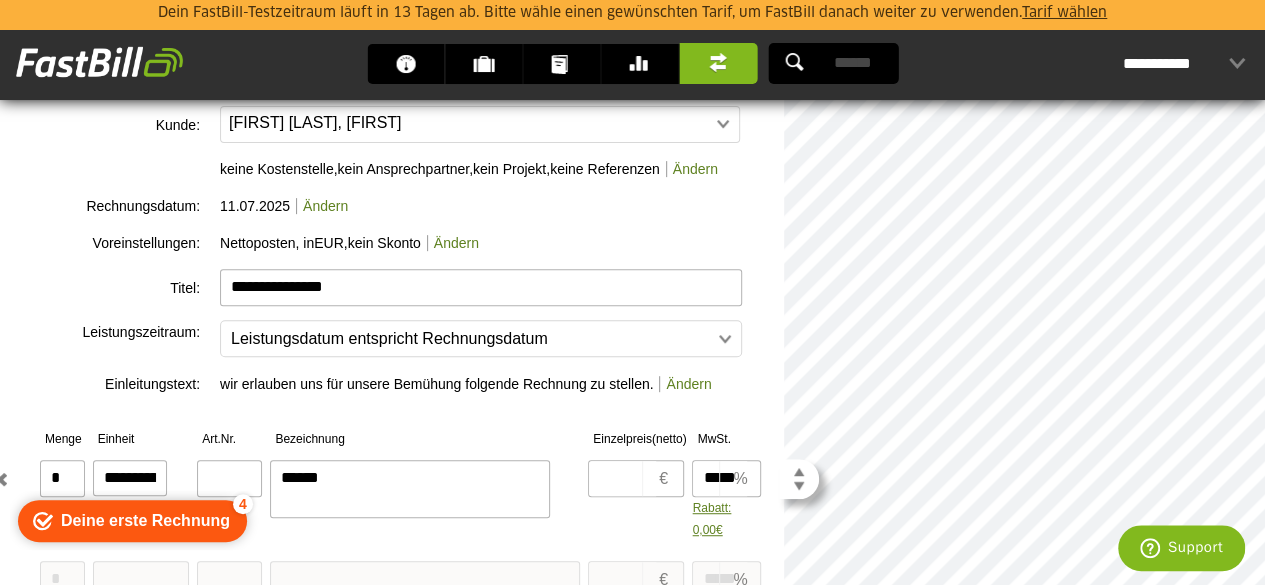type on "******" 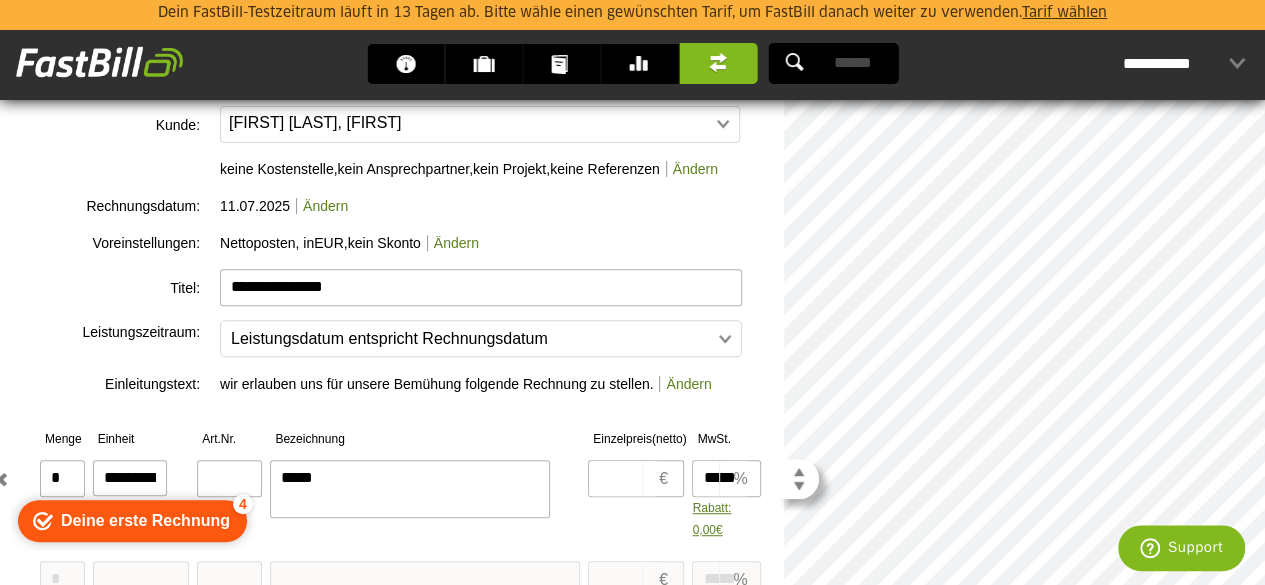 type on "*****" 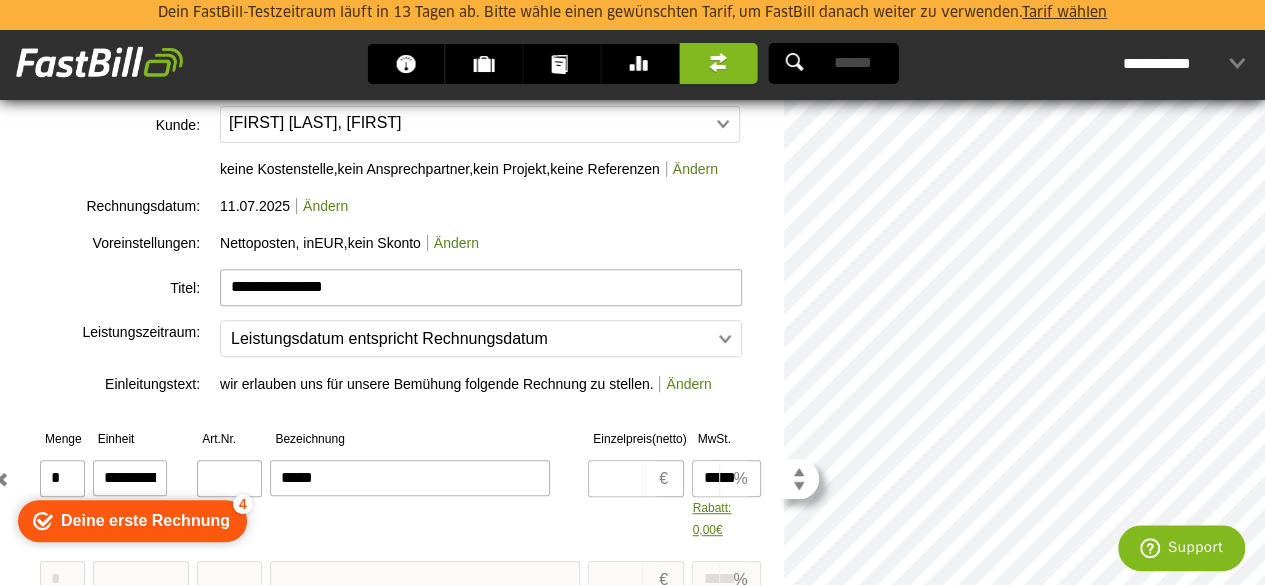 type on "******" 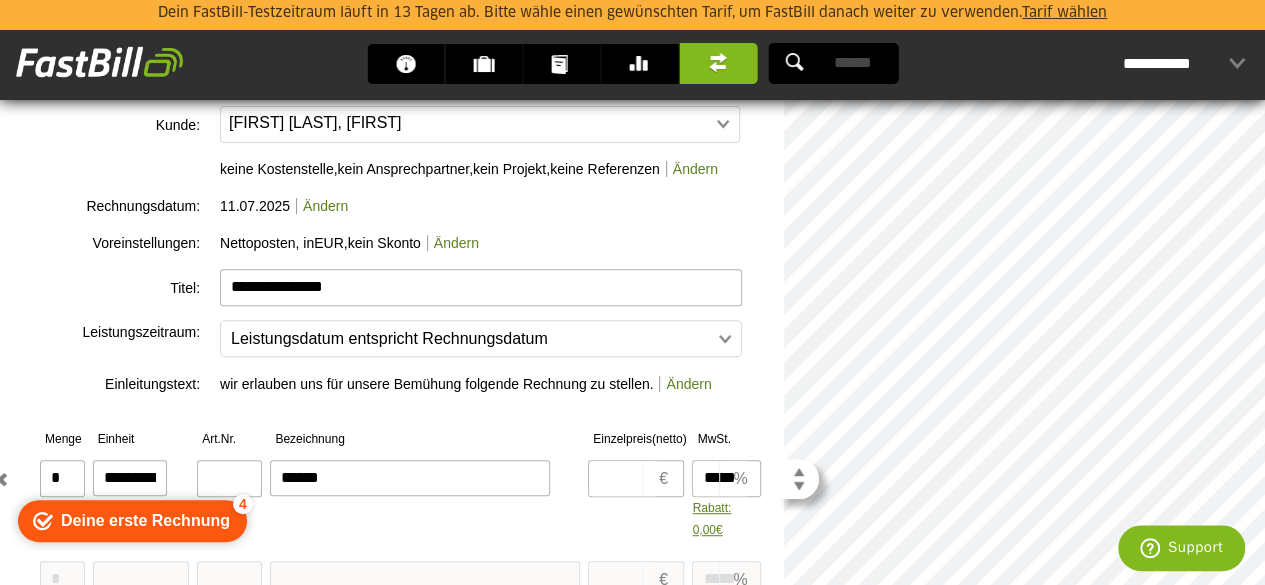 type on "******" 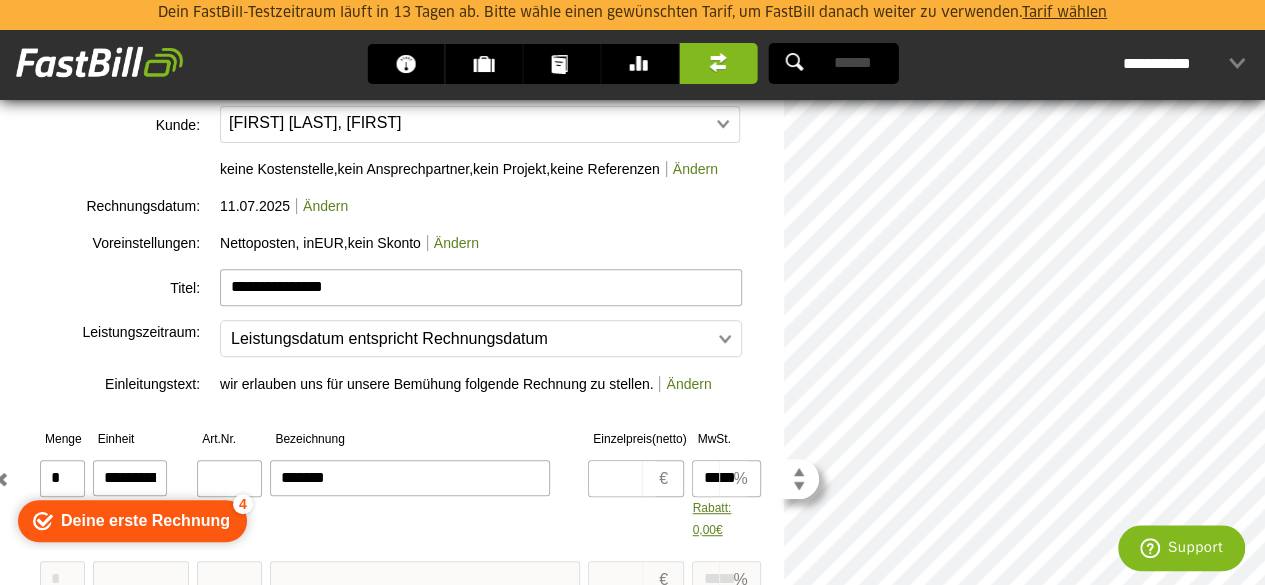 type on "******" 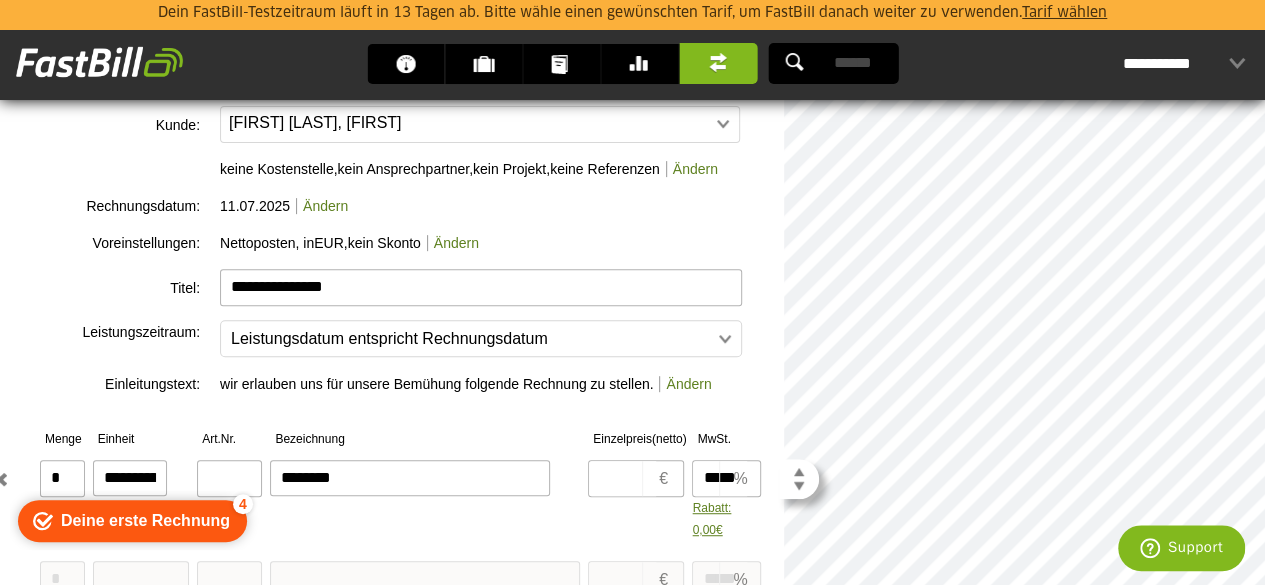type on "********" 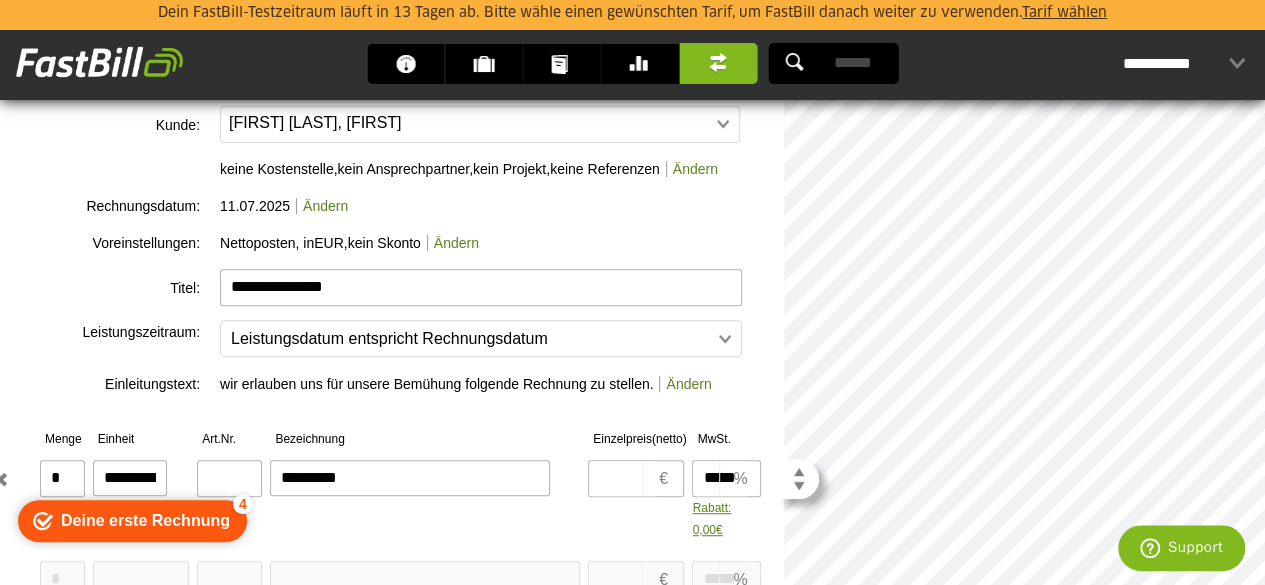 type on "********" 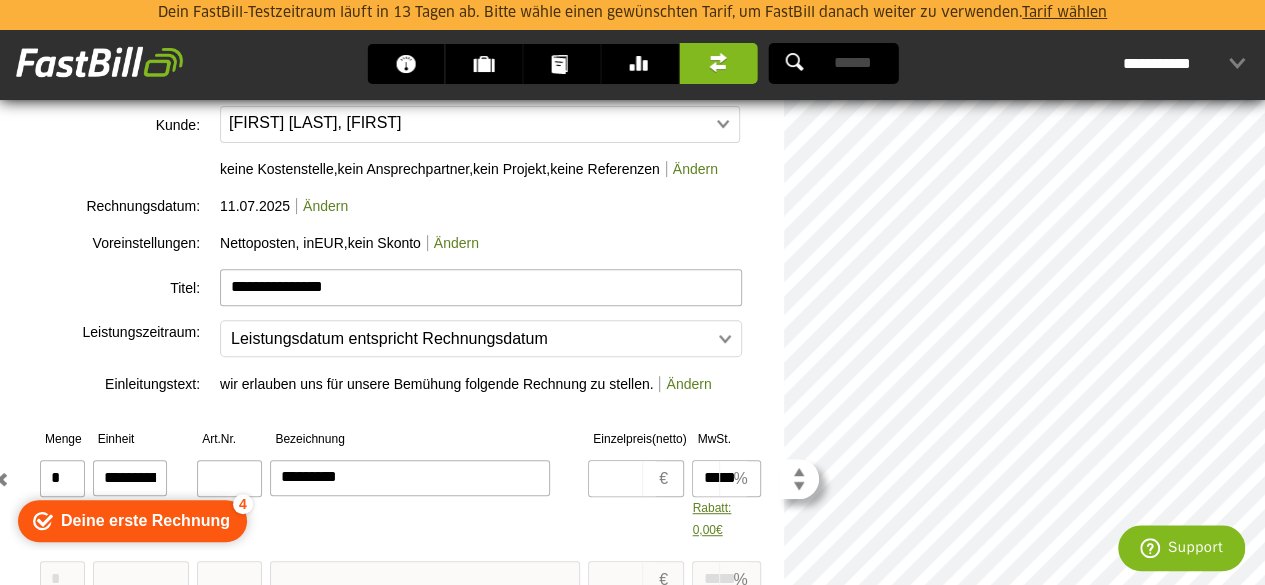 scroll, scrollTop: 44, scrollLeft: 0, axis: vertical 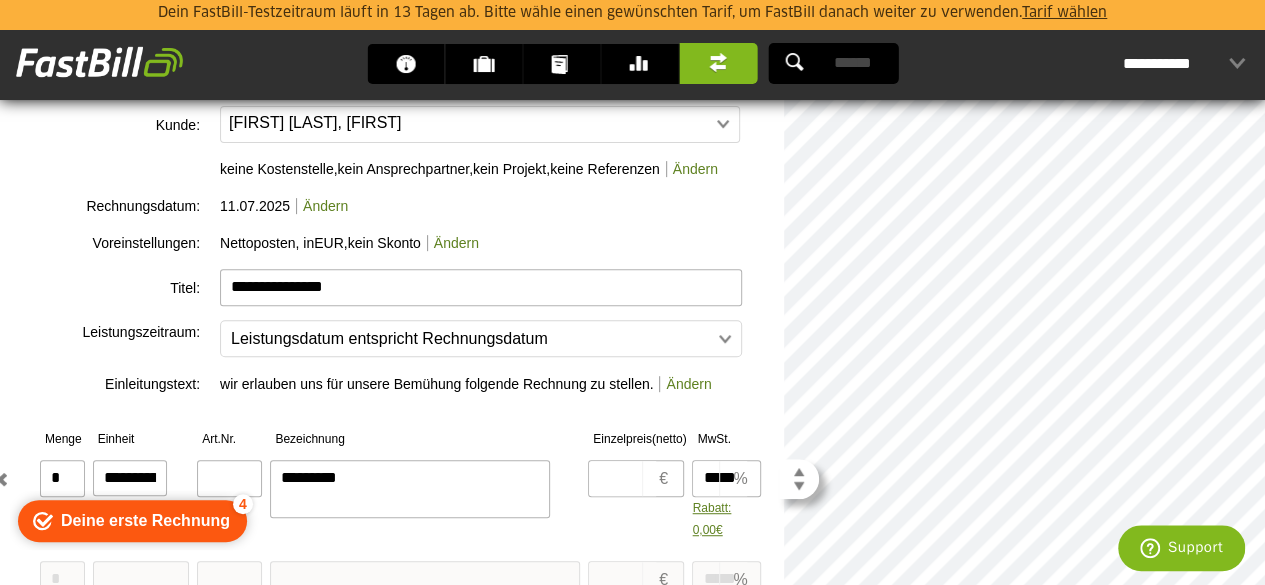 type on "********
*" 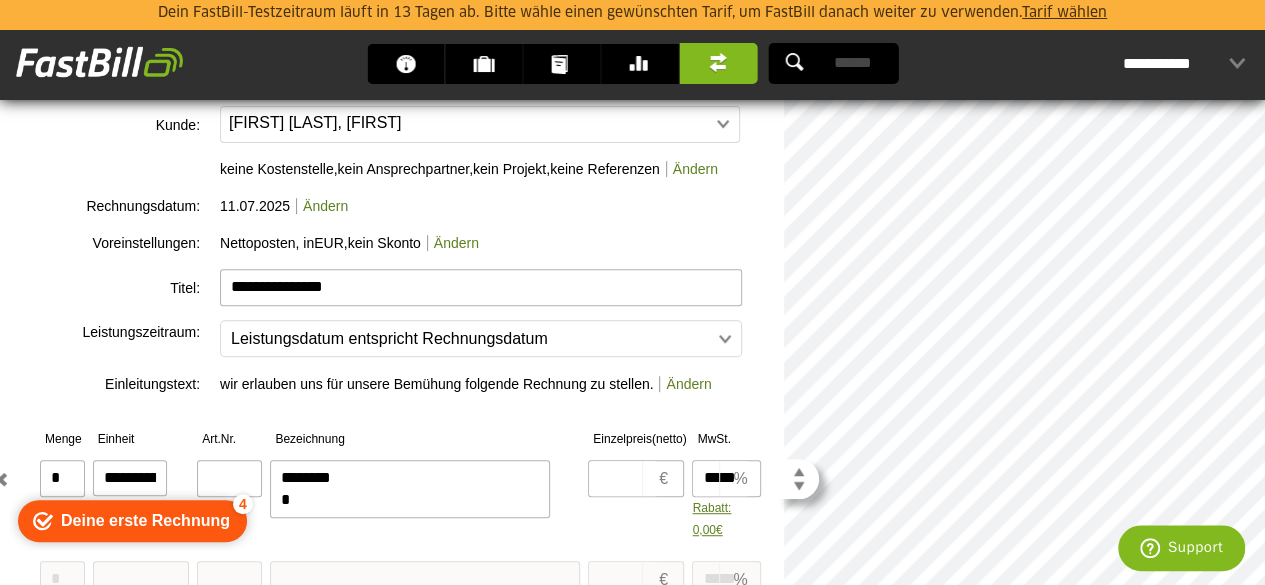 type on "********
*" 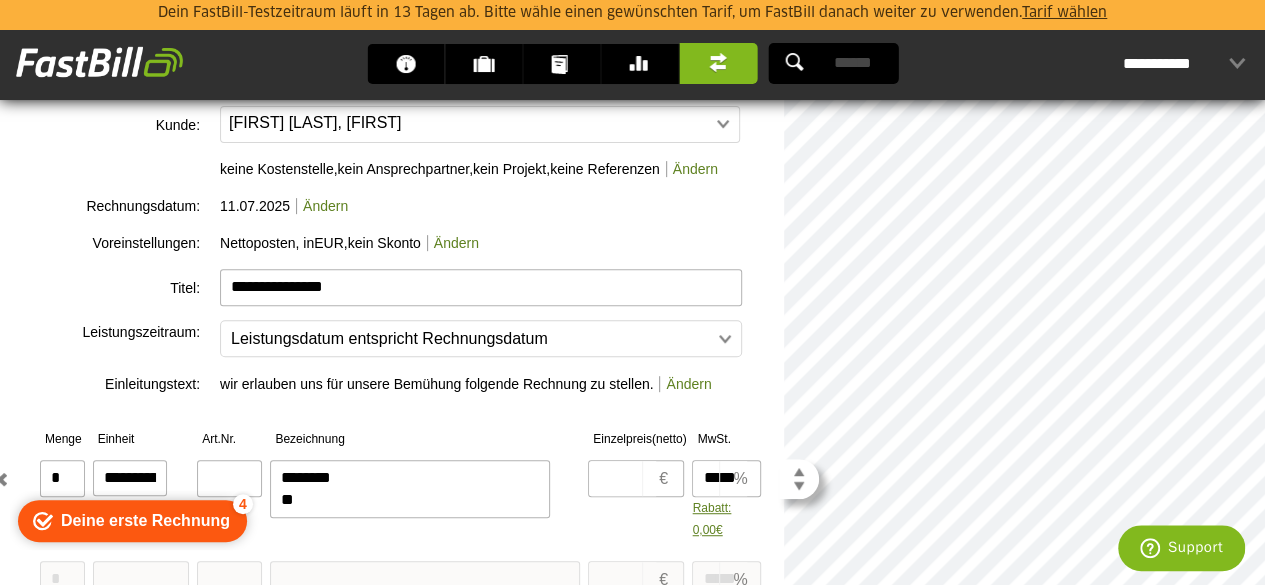 type on "********
**" 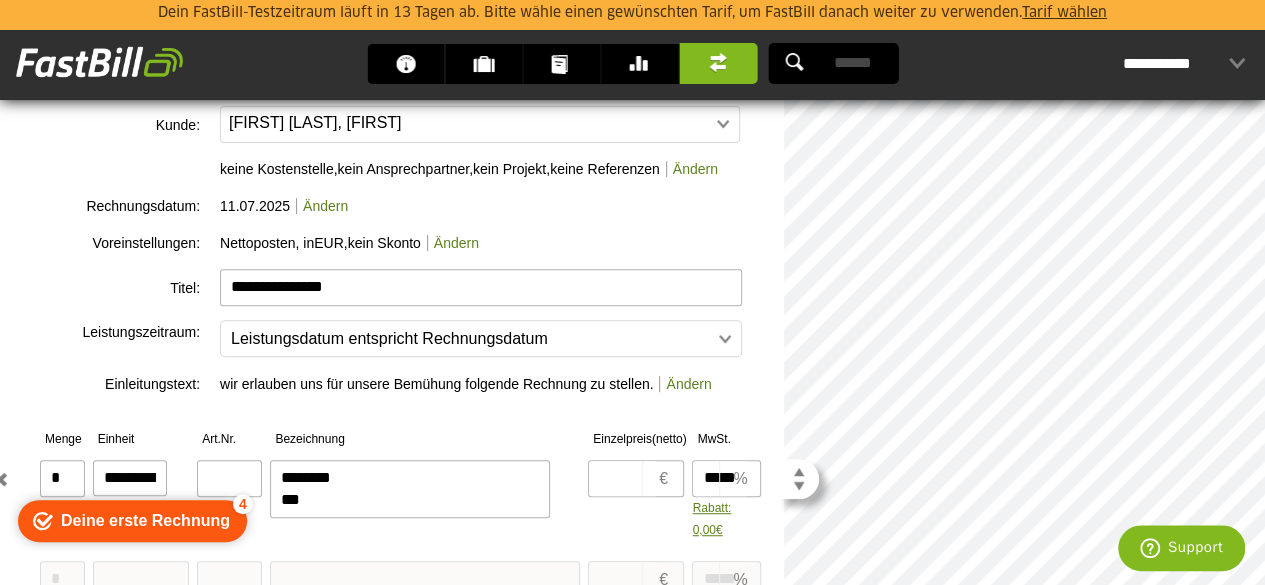type on "********
***" 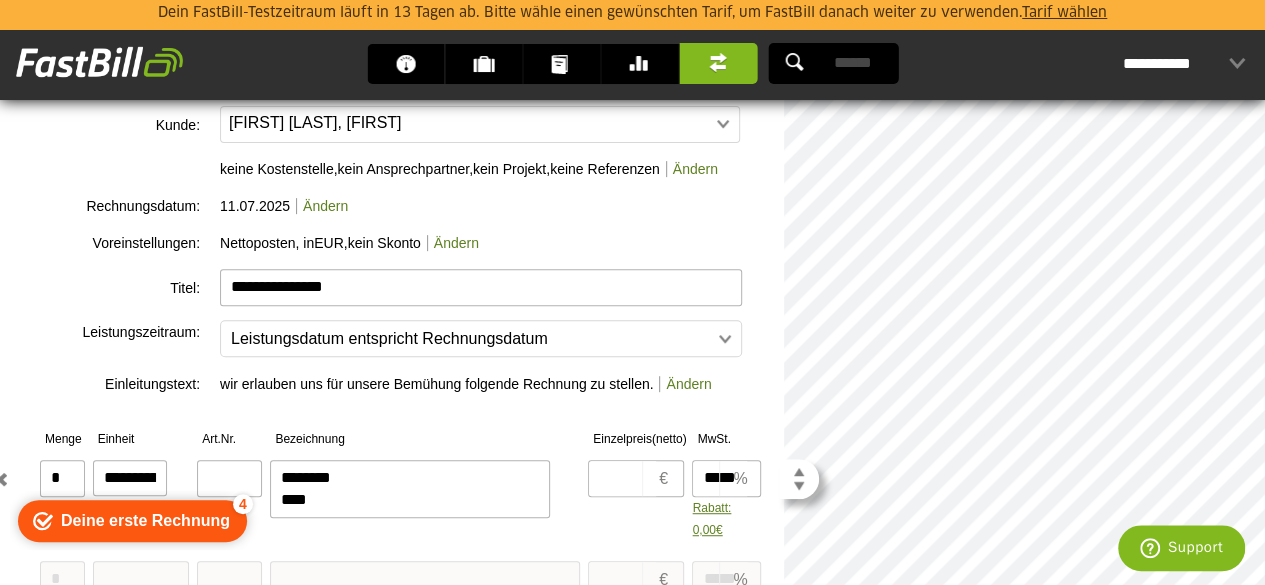 type on "********
***" 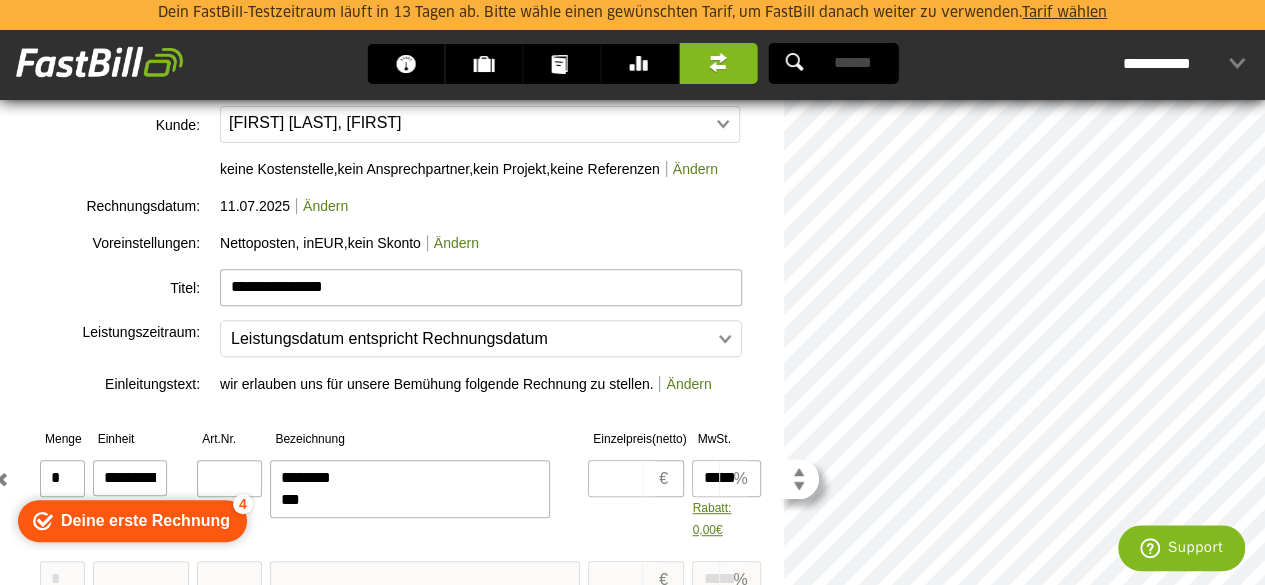 type on "********
***" 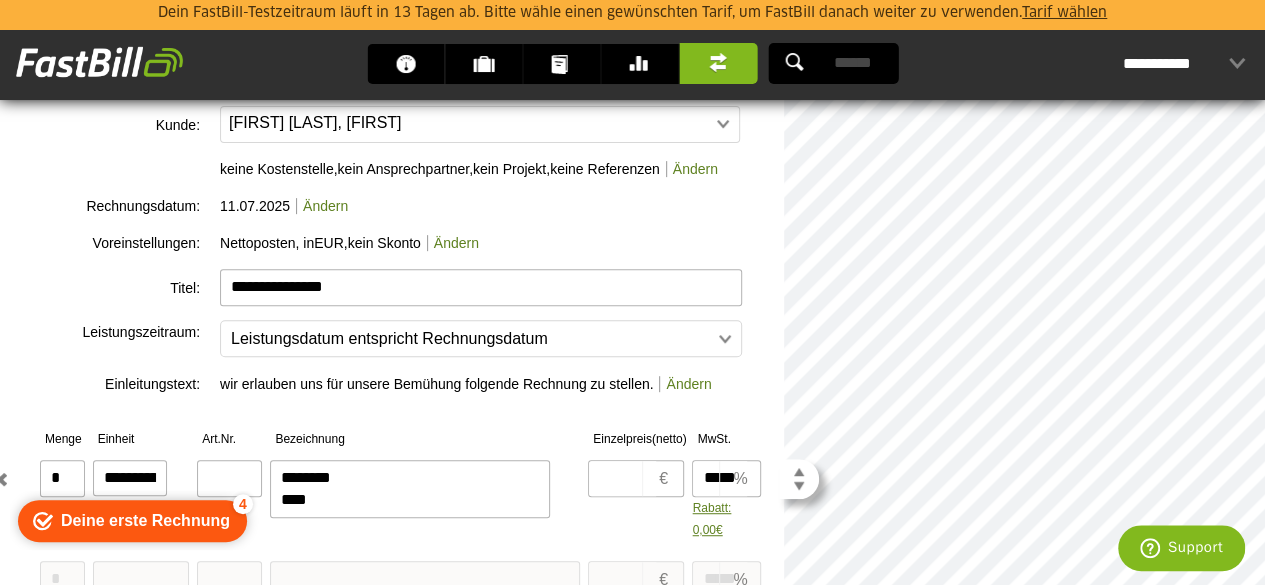 type on "********
****" 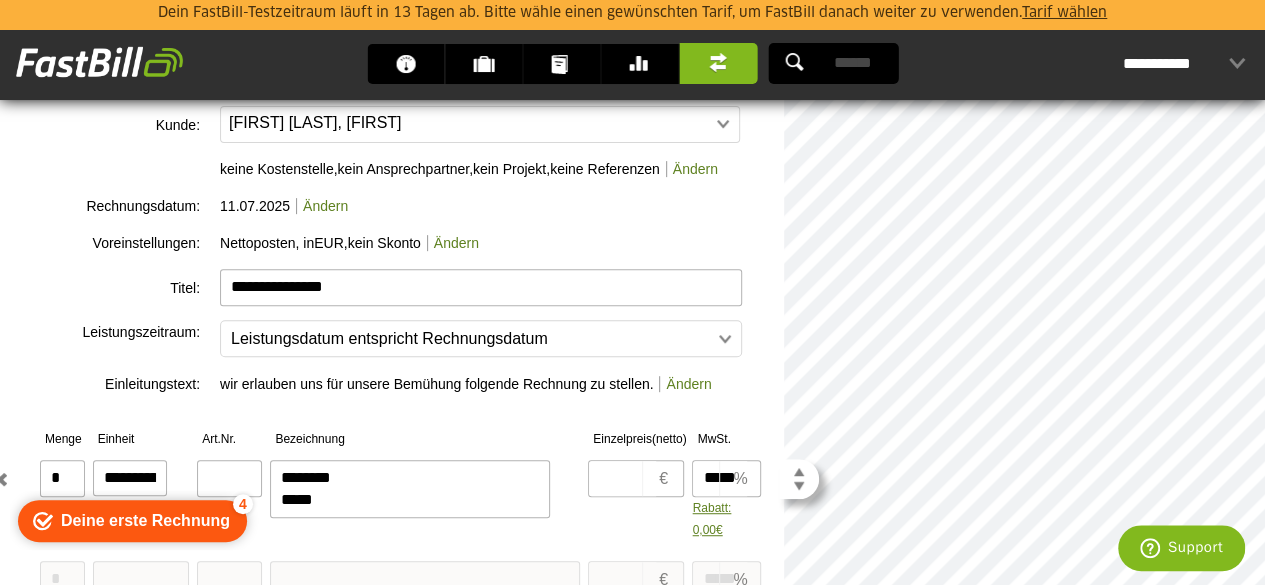 type on "********
****" 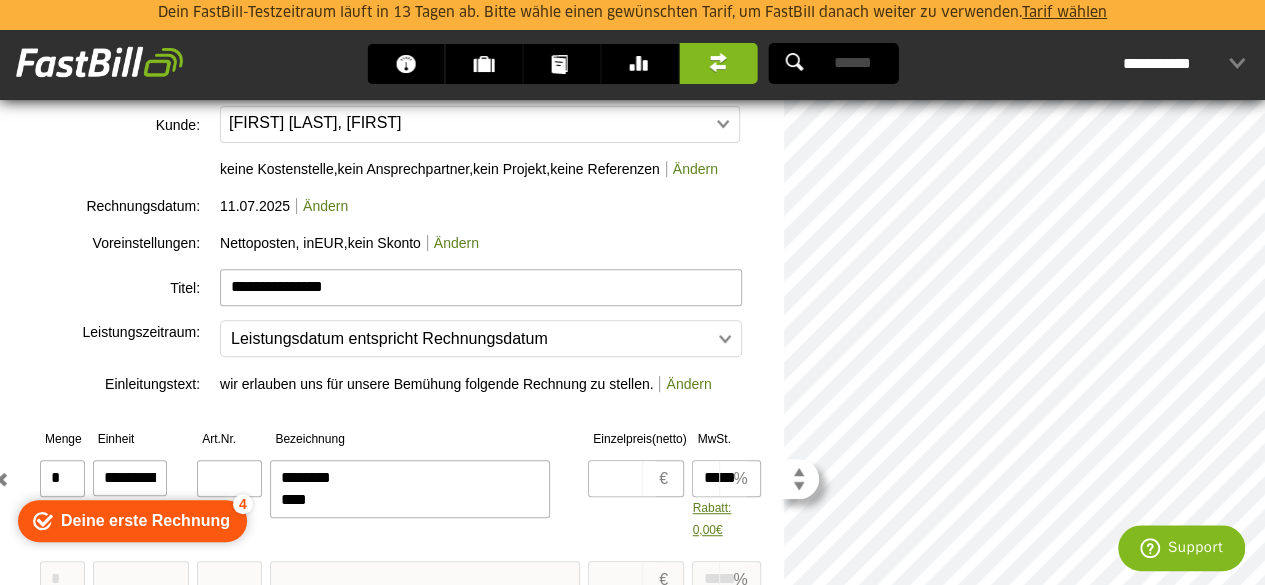 type on "********
****" 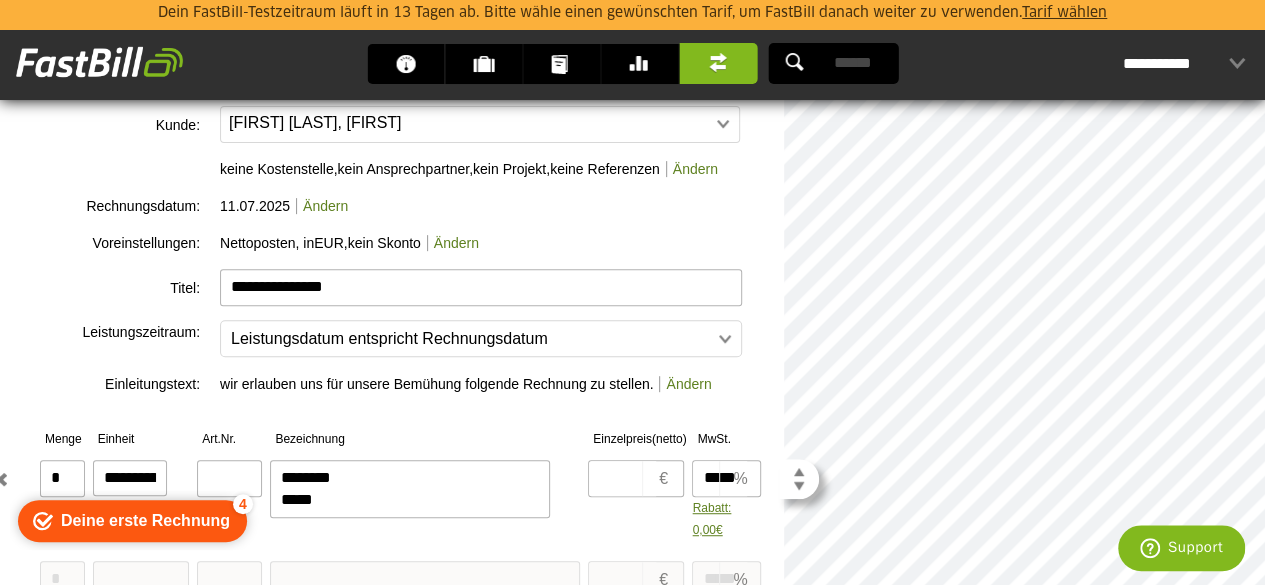 type on "********
****" 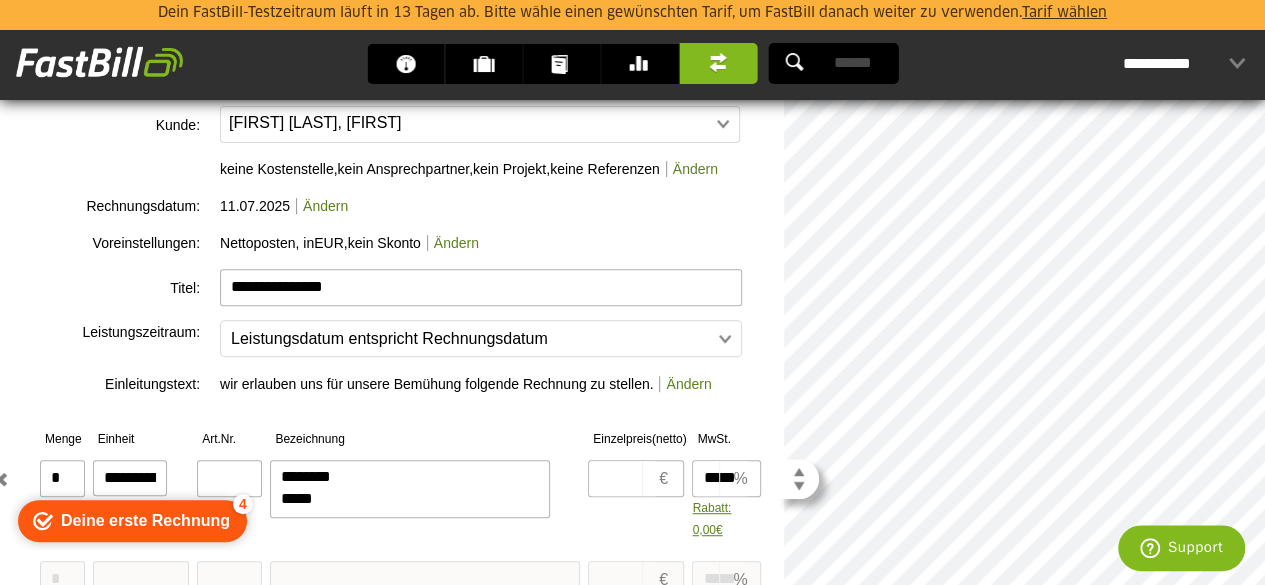 scroll, scrollTop: 66, scrollLeft: 0, axis: vertical 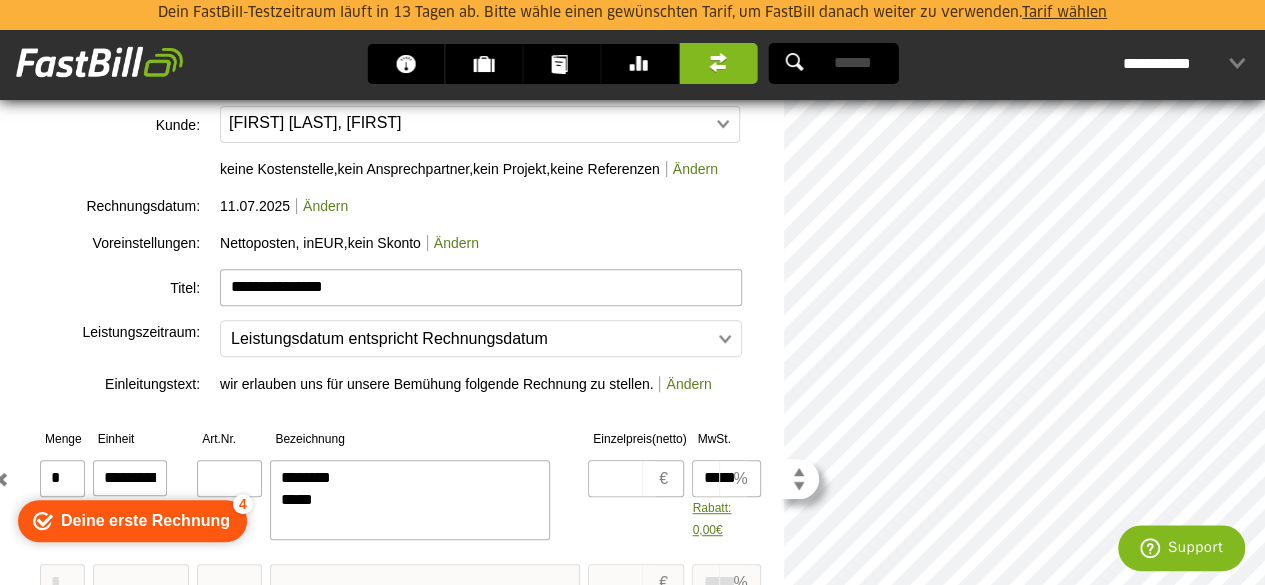 type on "********
****" 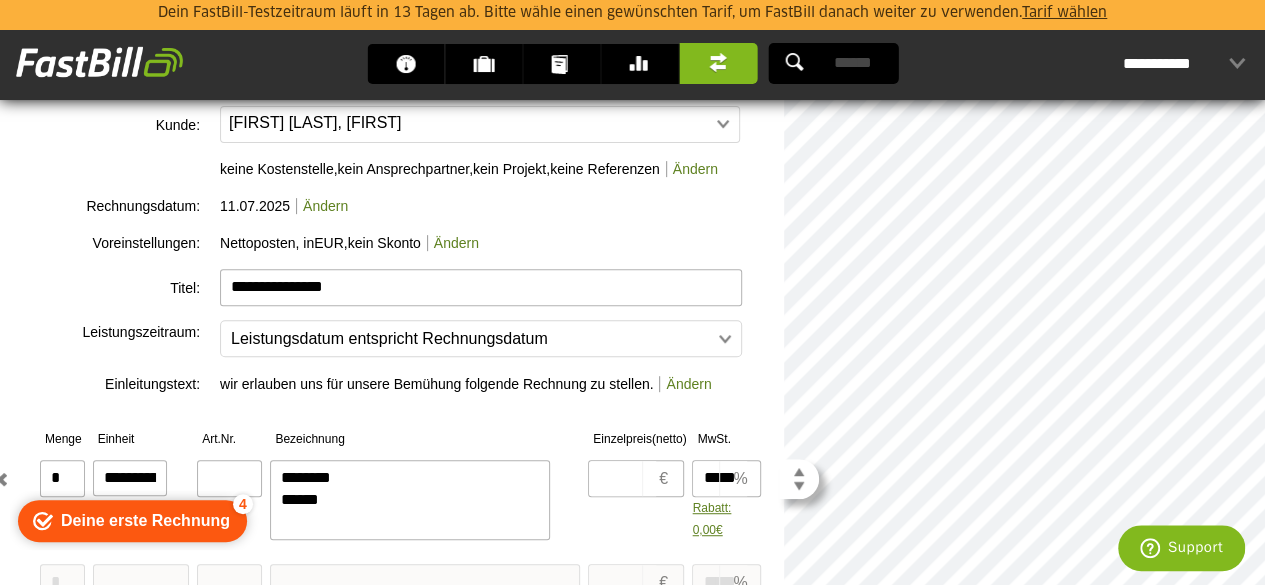 type on "********
****" 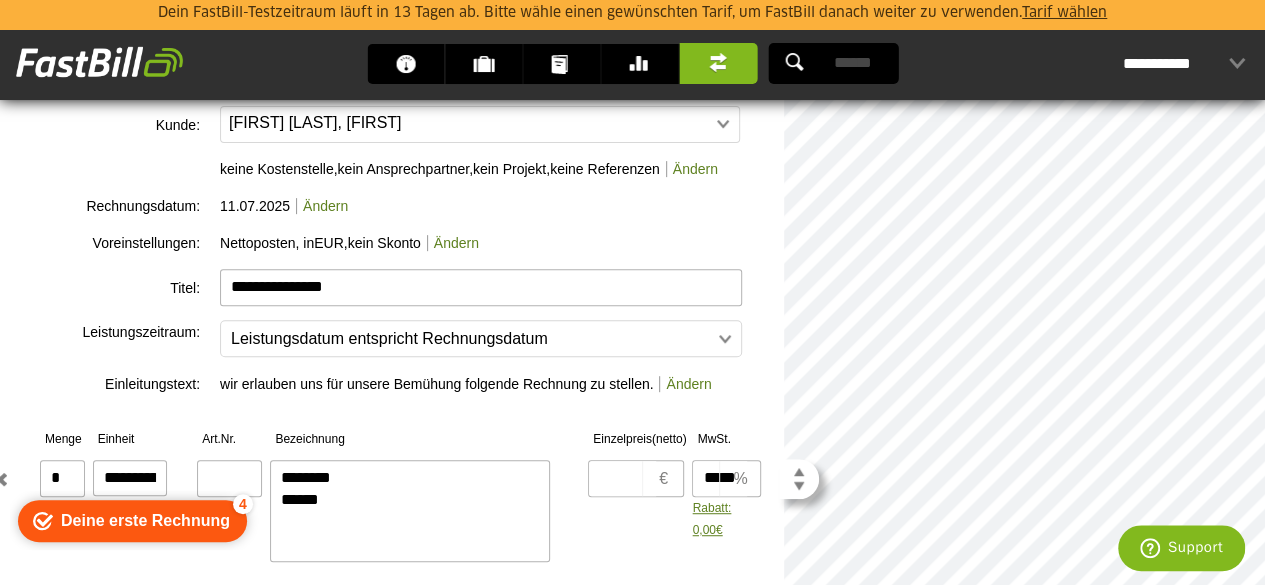 scroll, scrollTop: 0, scrollLeft: 0, axis: both 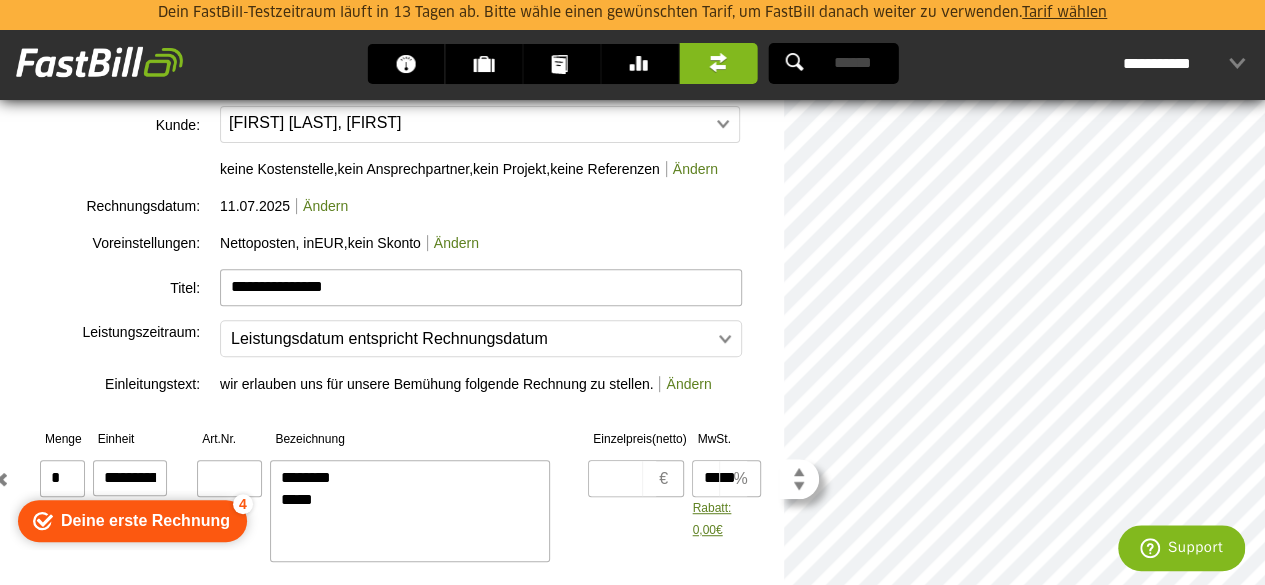 type on "********
****" 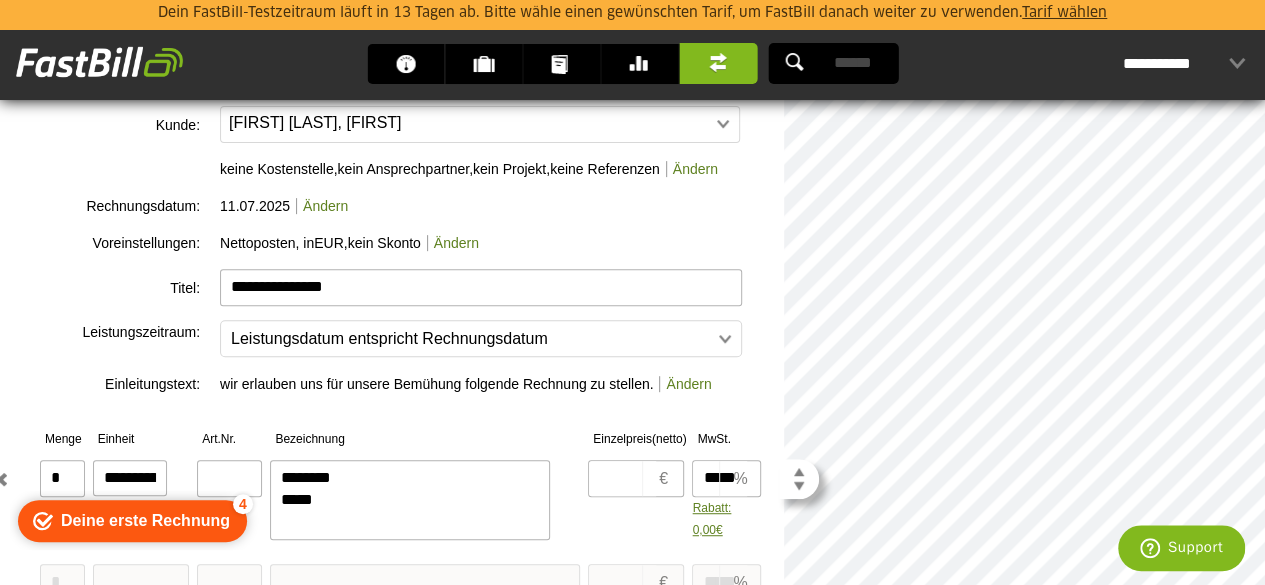type on "********
****
*" 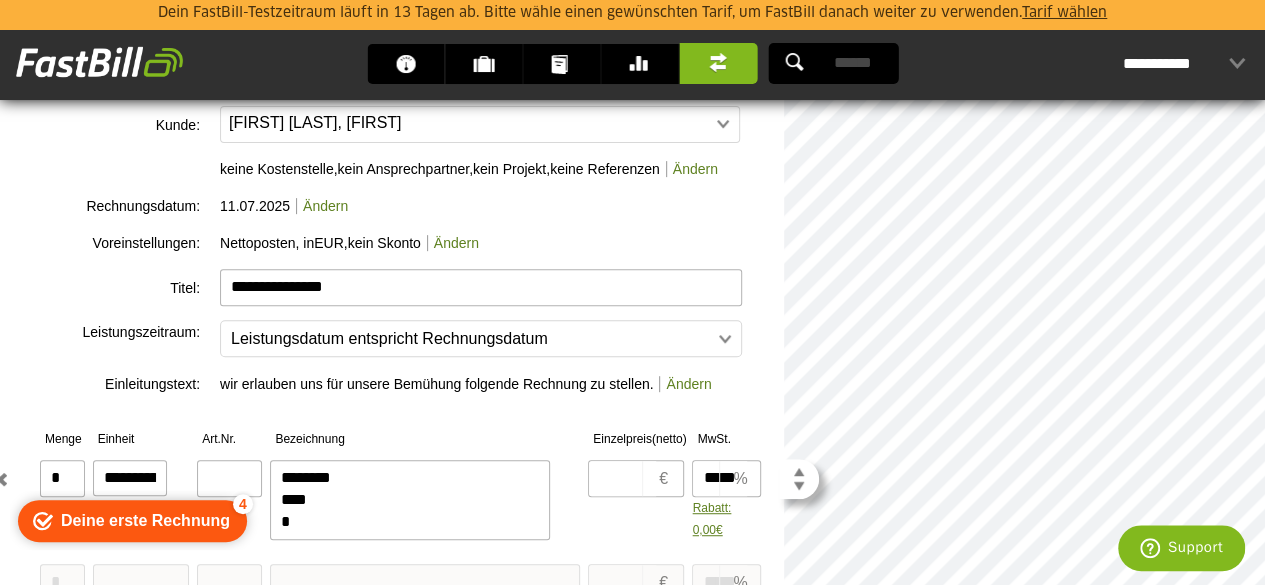 type on "********
****
*" 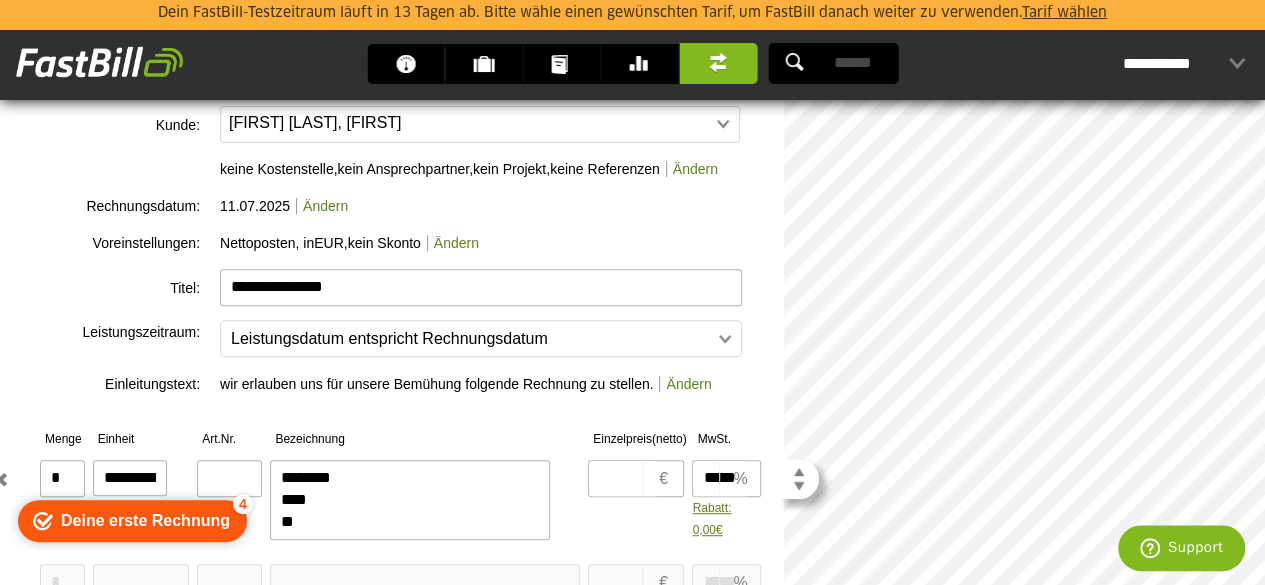 type on "********
****
**" 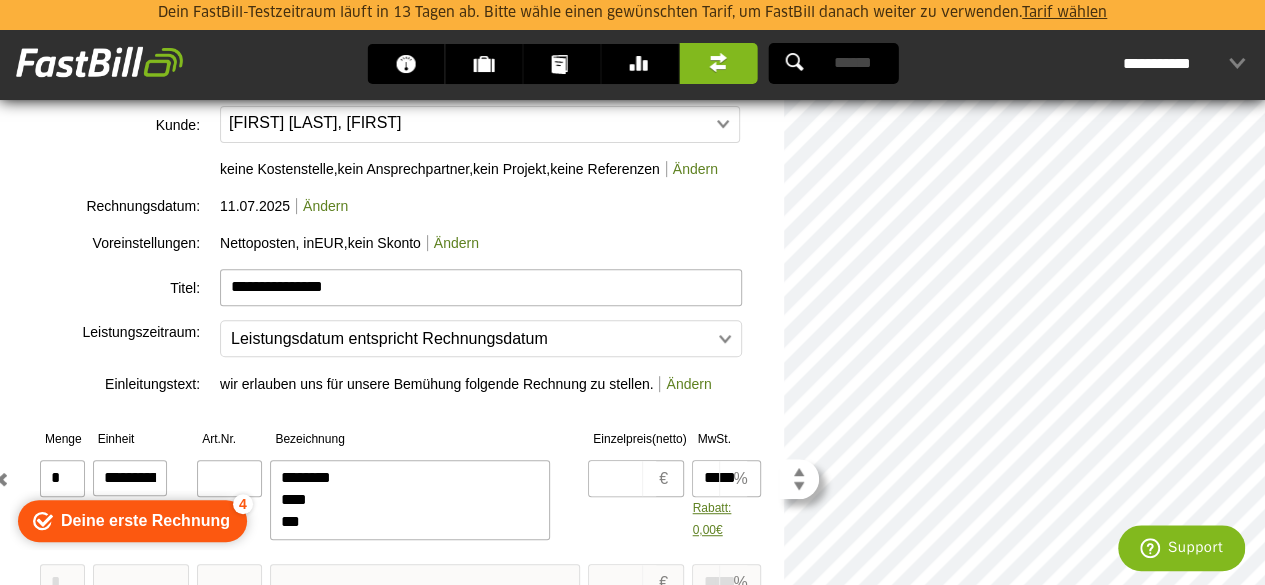type on "********
****
***" 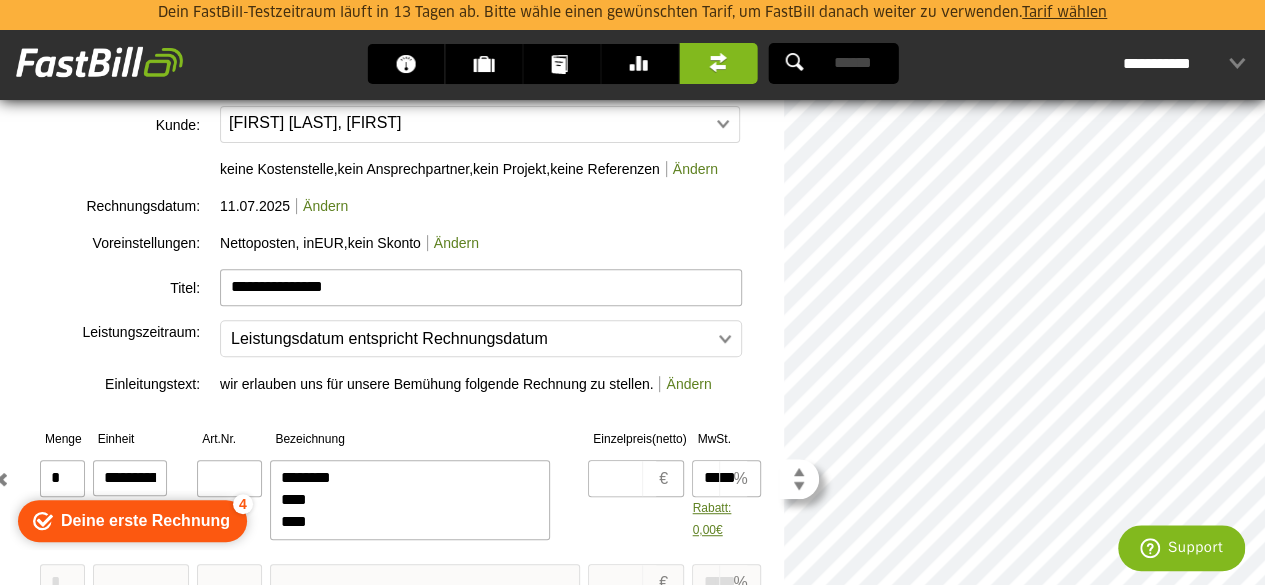 type on "********
****
****" 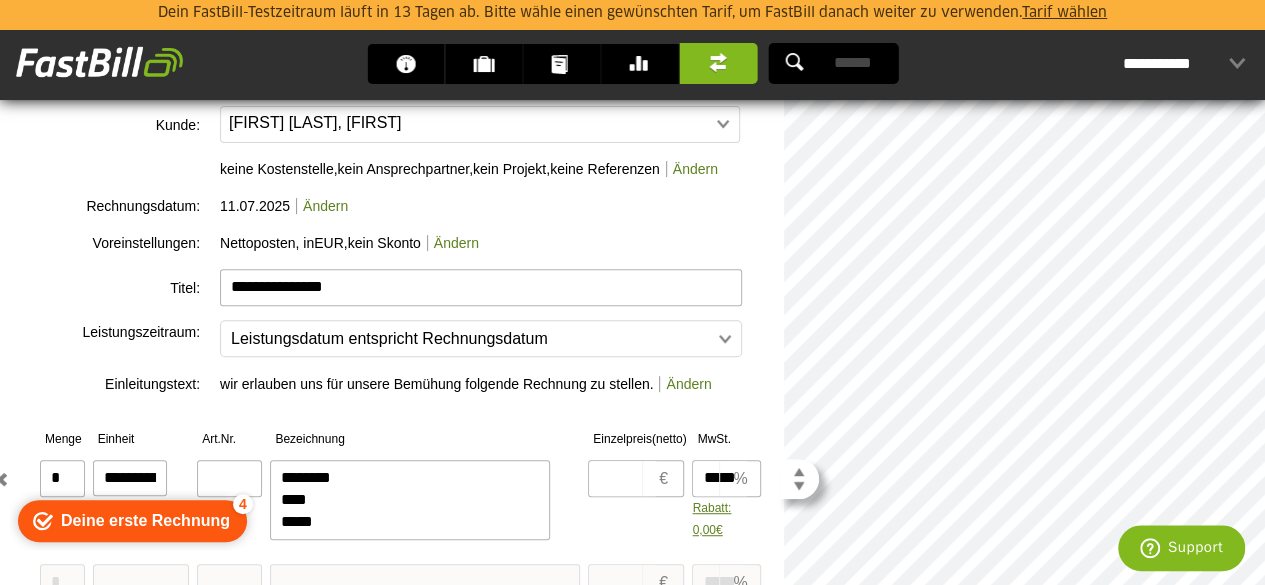 type on "********
****
*****" 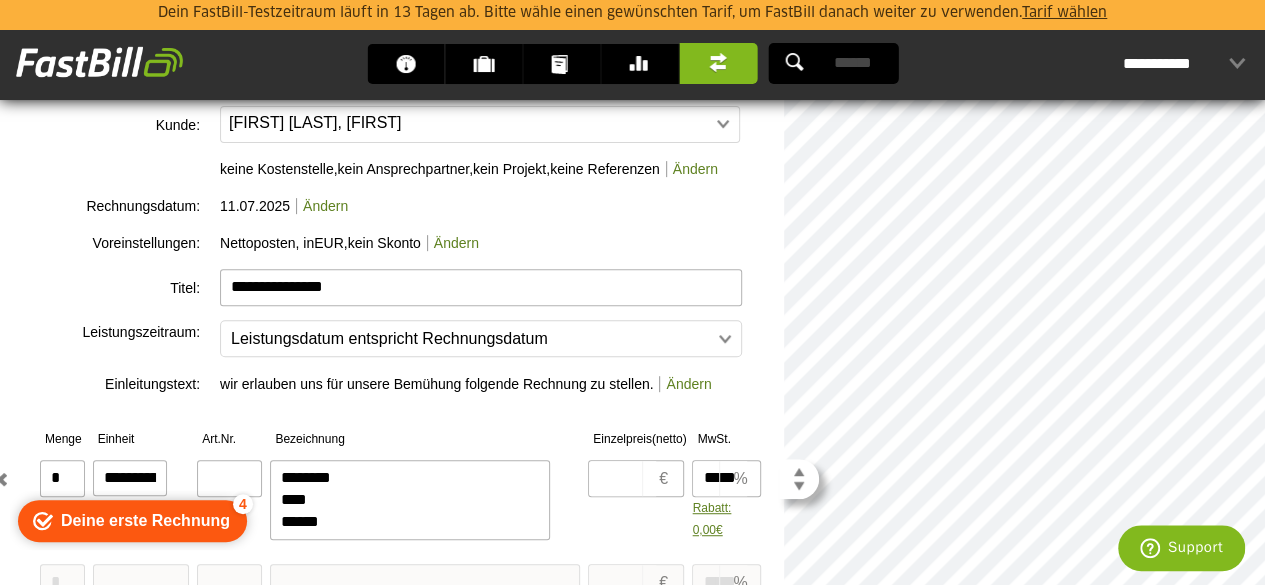 type on "********
****
******" 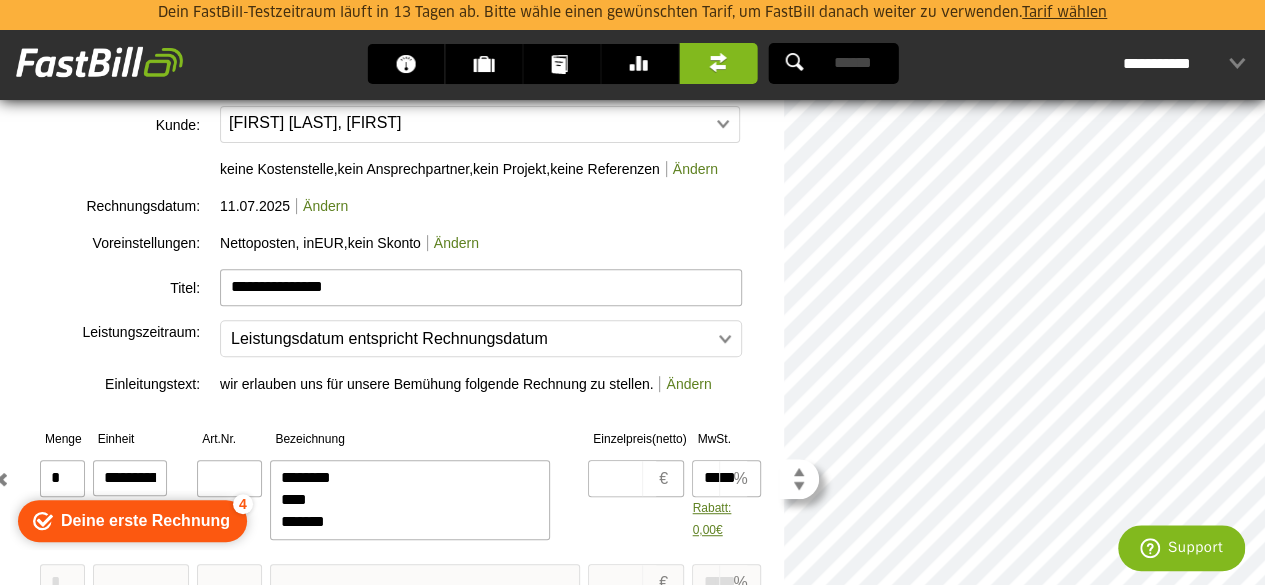 type on "********
****
*******" 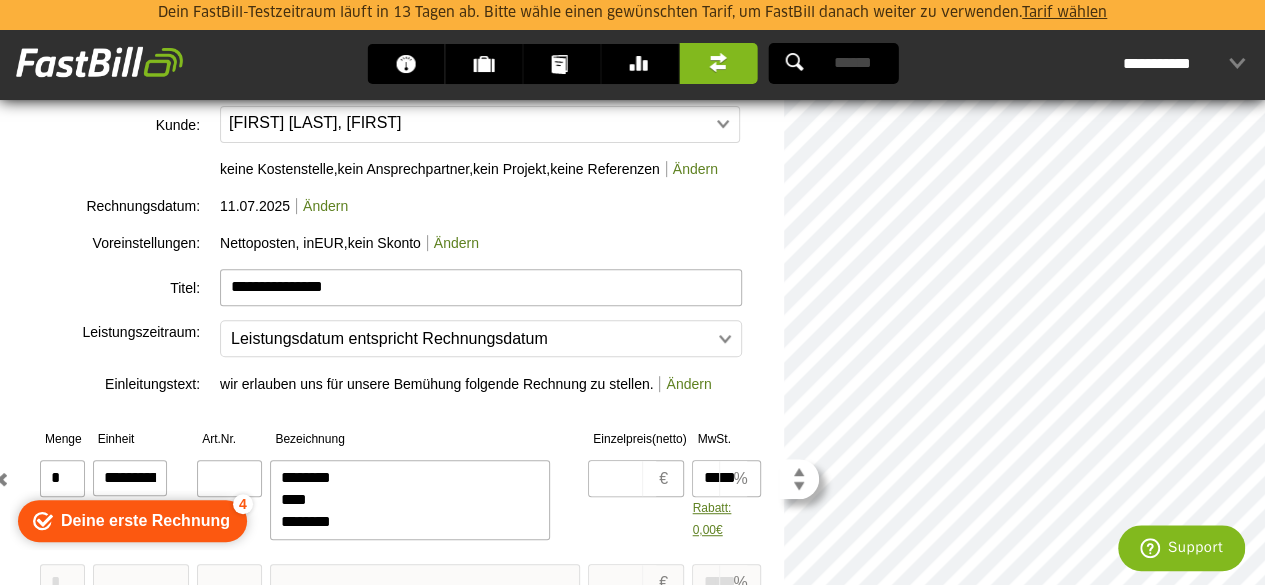 type on "********
****
********" 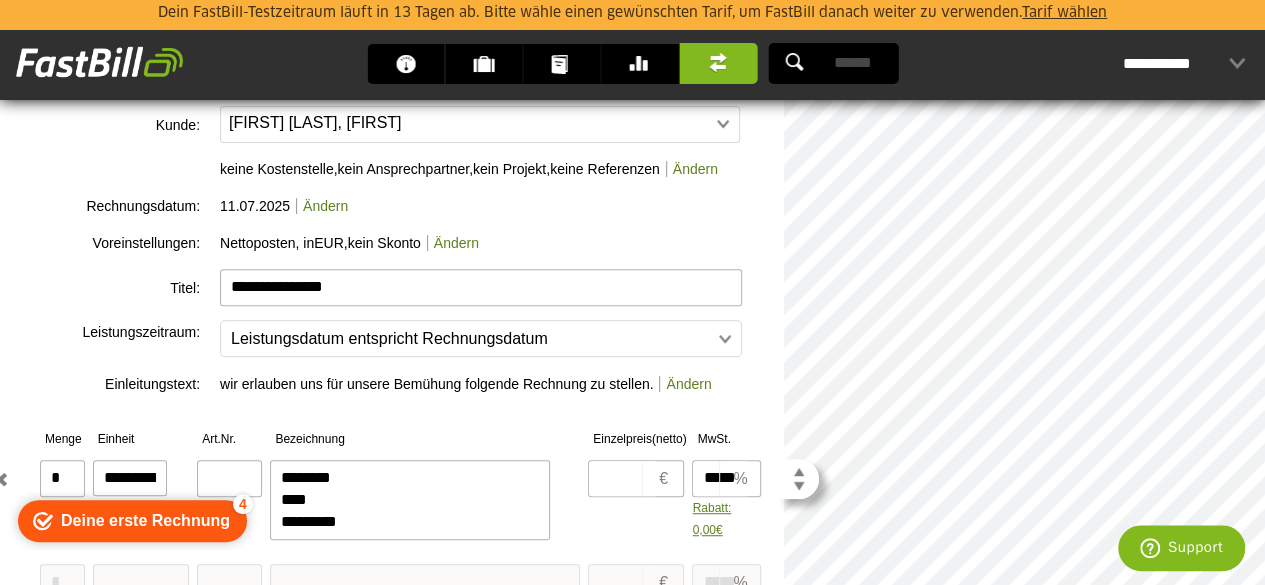 type on "********
****
********" 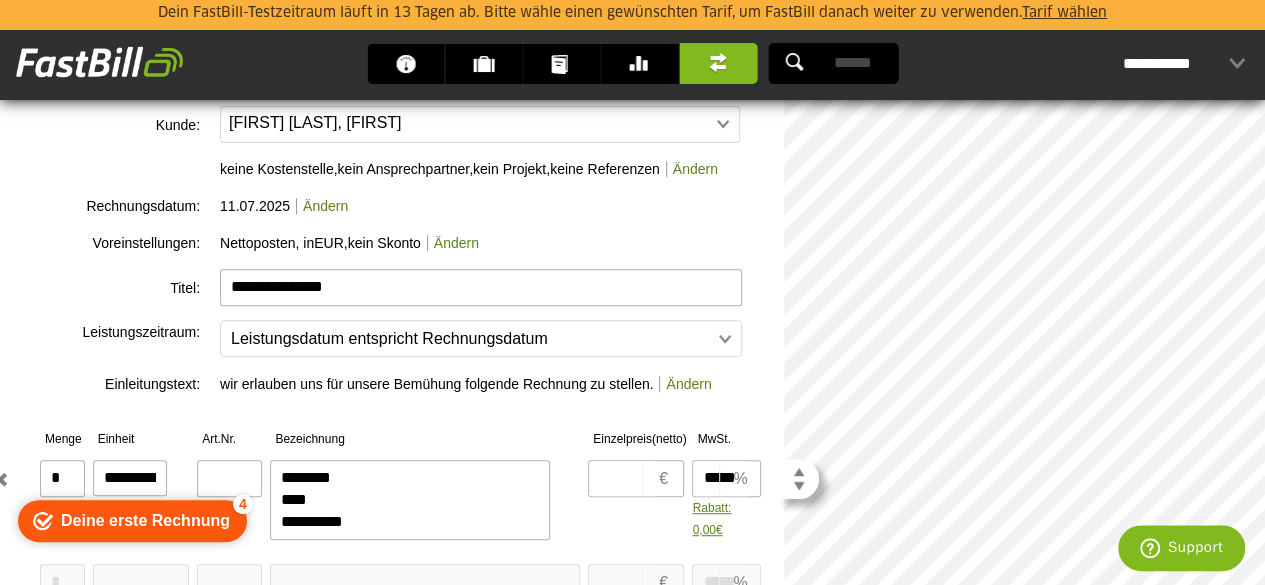type on "**********" 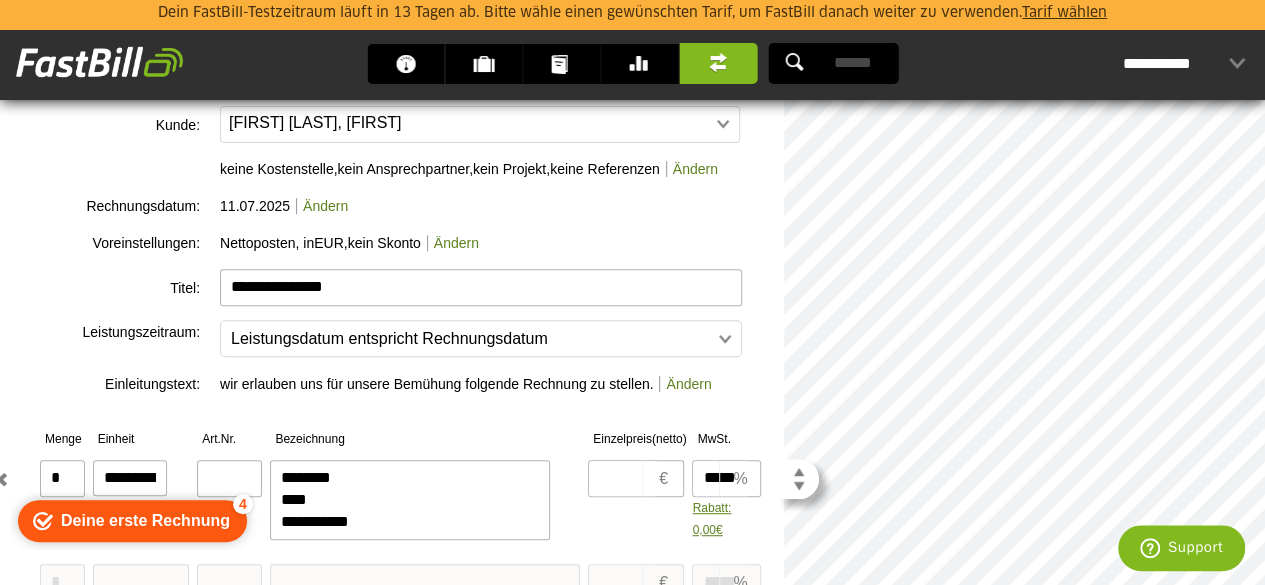 type on "**********" 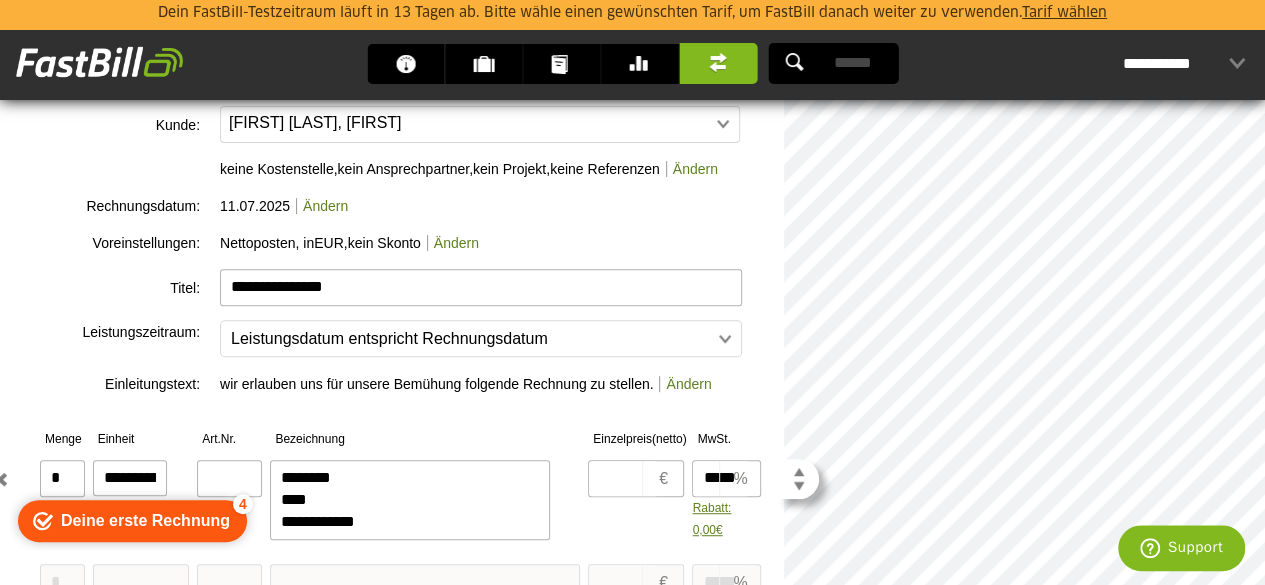 type on "**********" 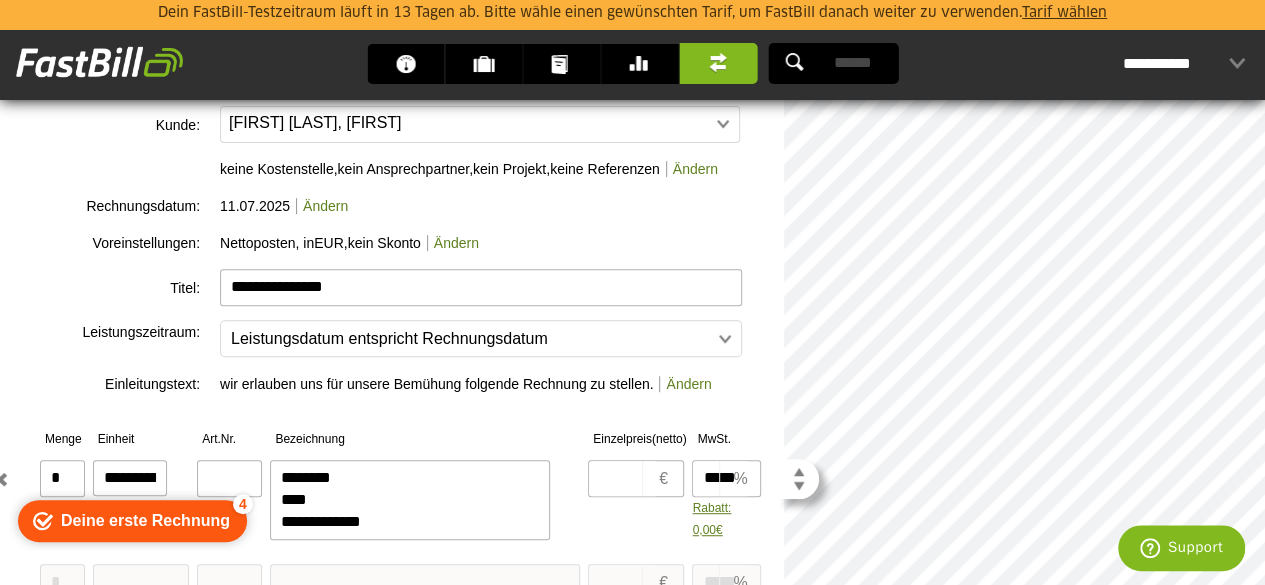 type on "**********" 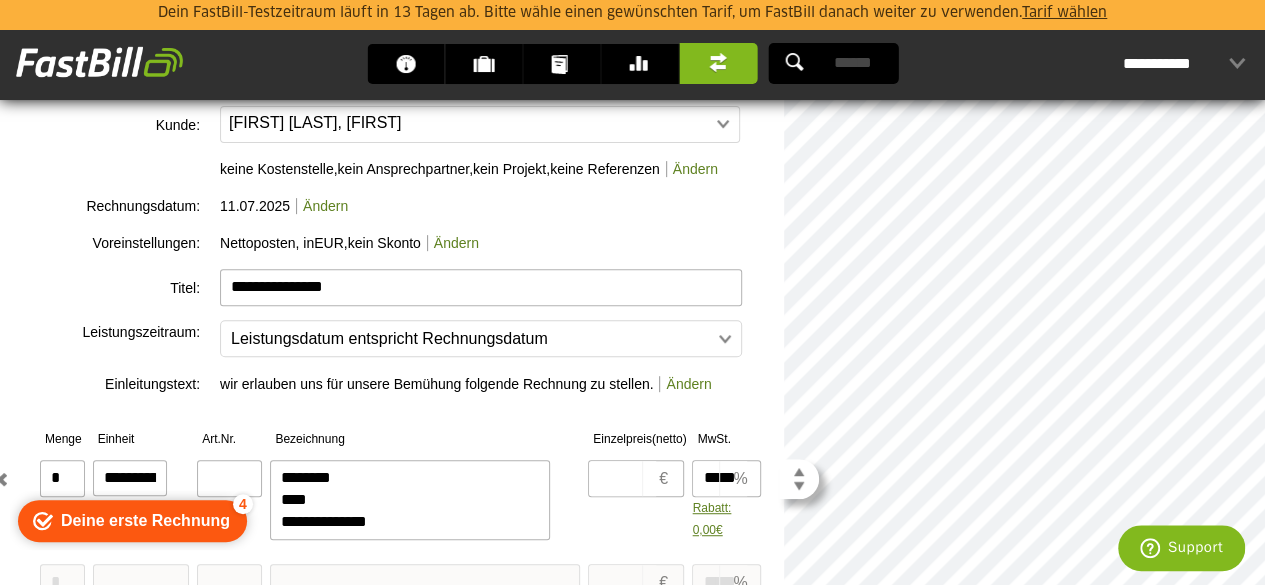 type on "**********" 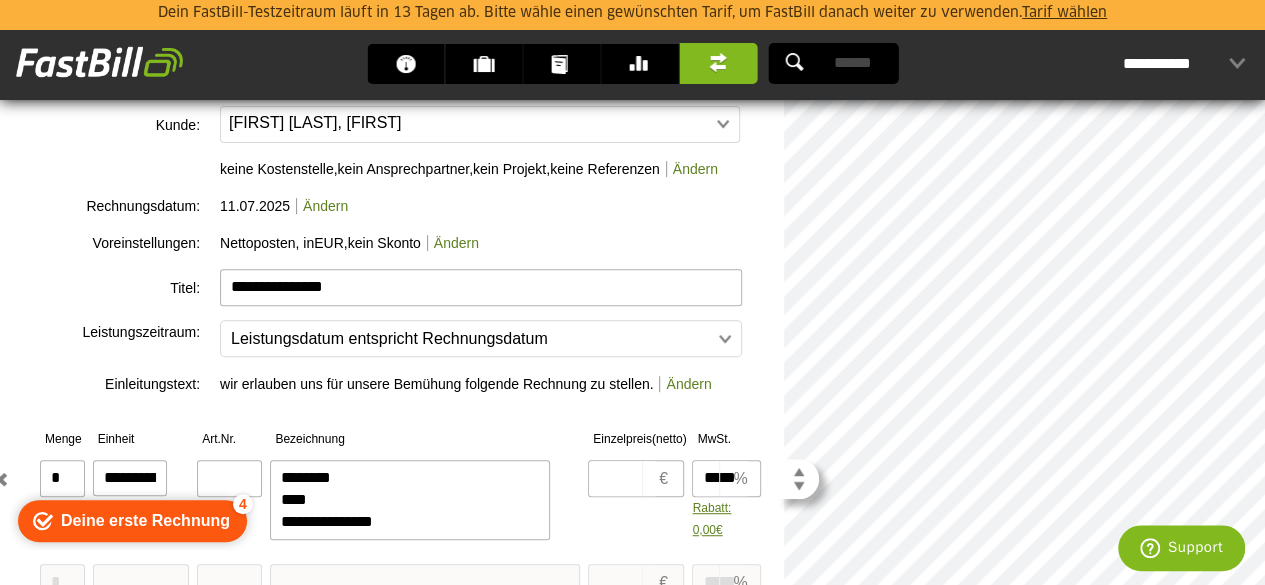 type on "**********" 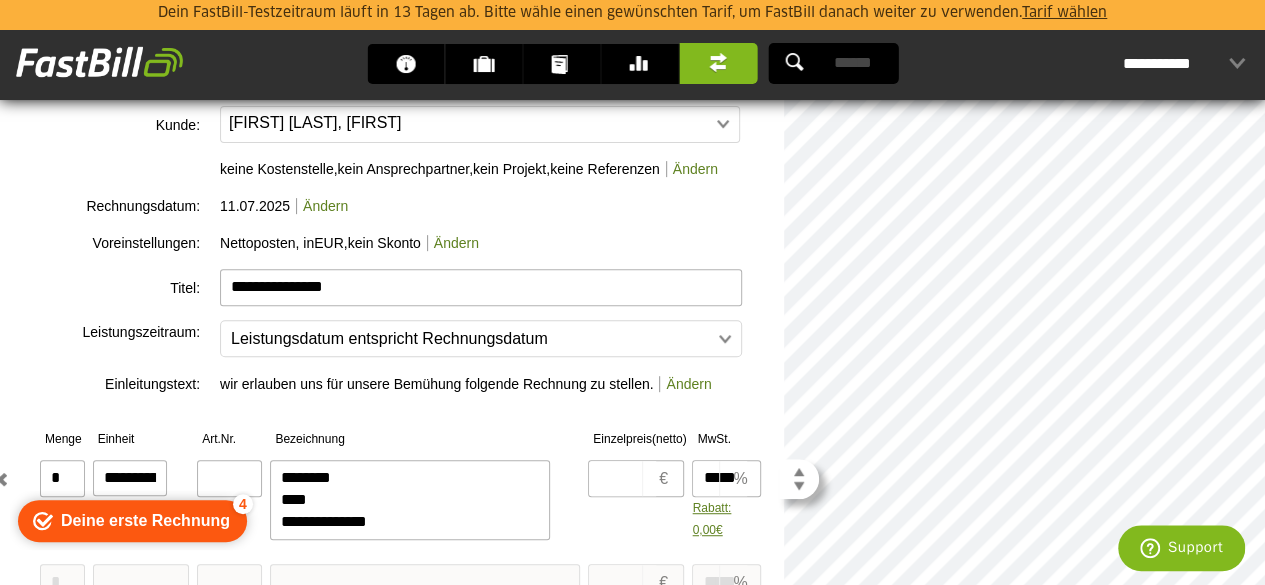 type on "**********" 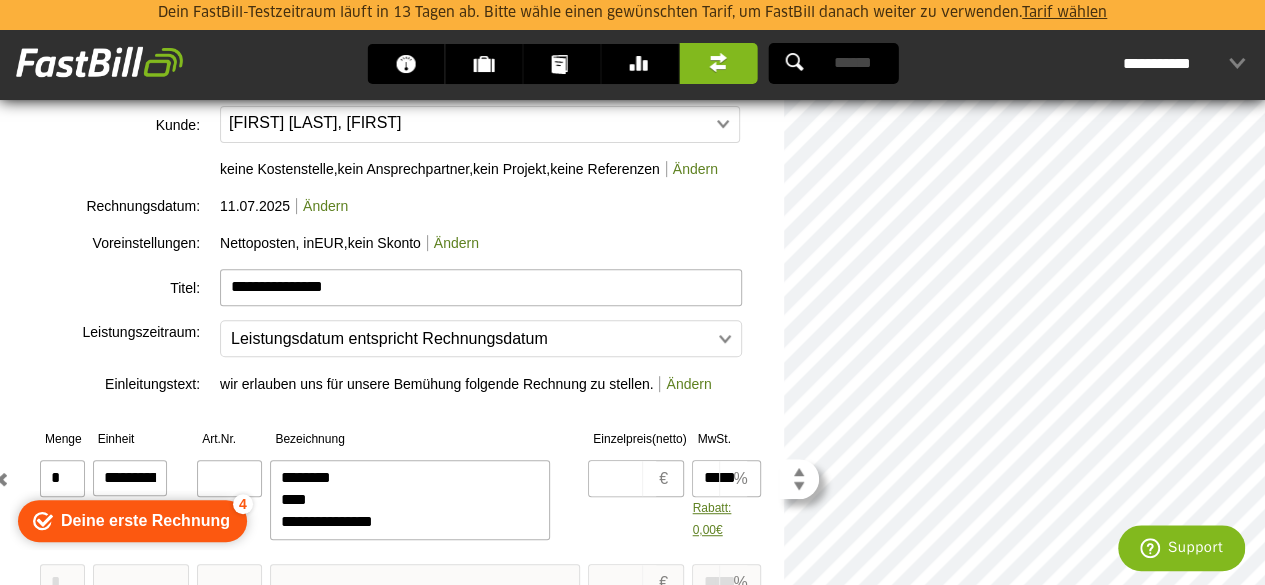 type on "**********" 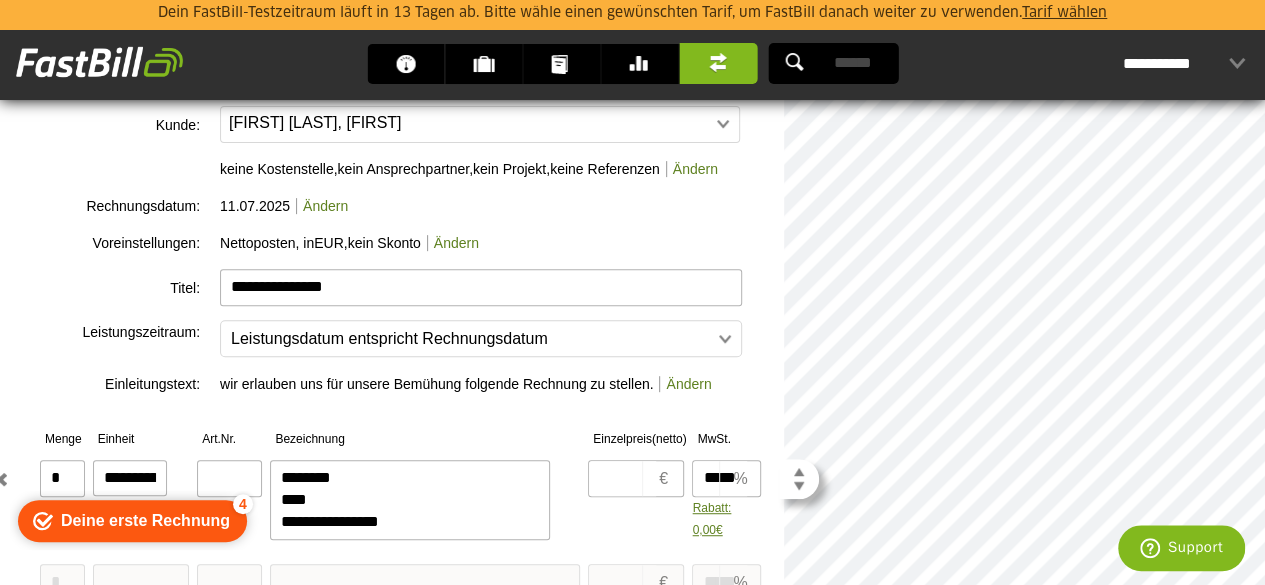 type on "**********" 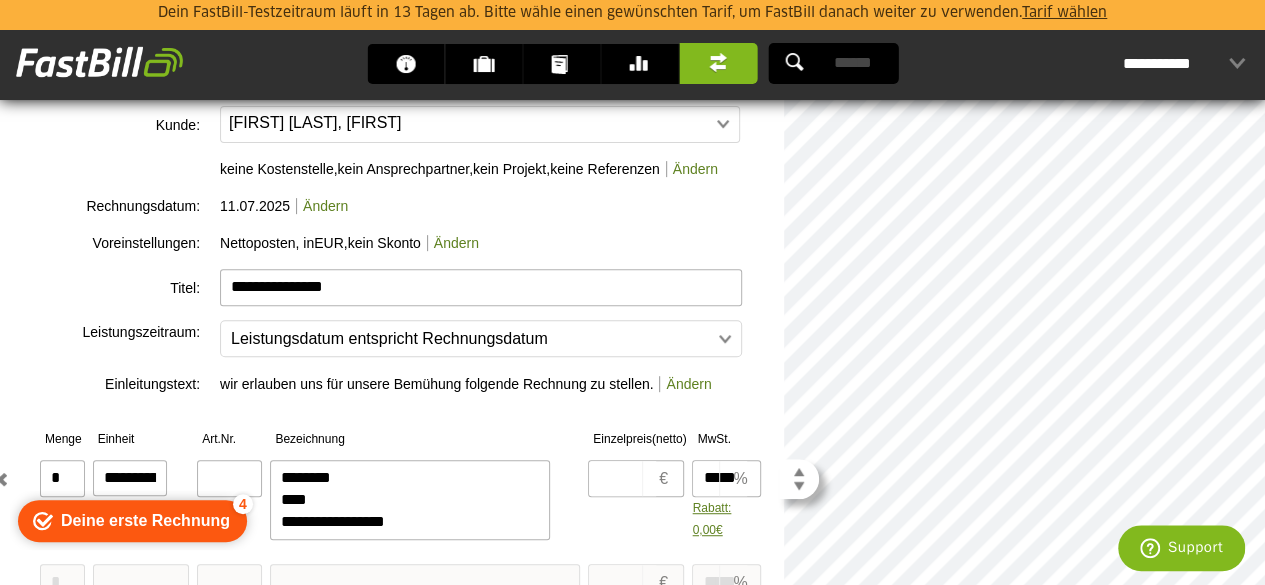 type on "**********" 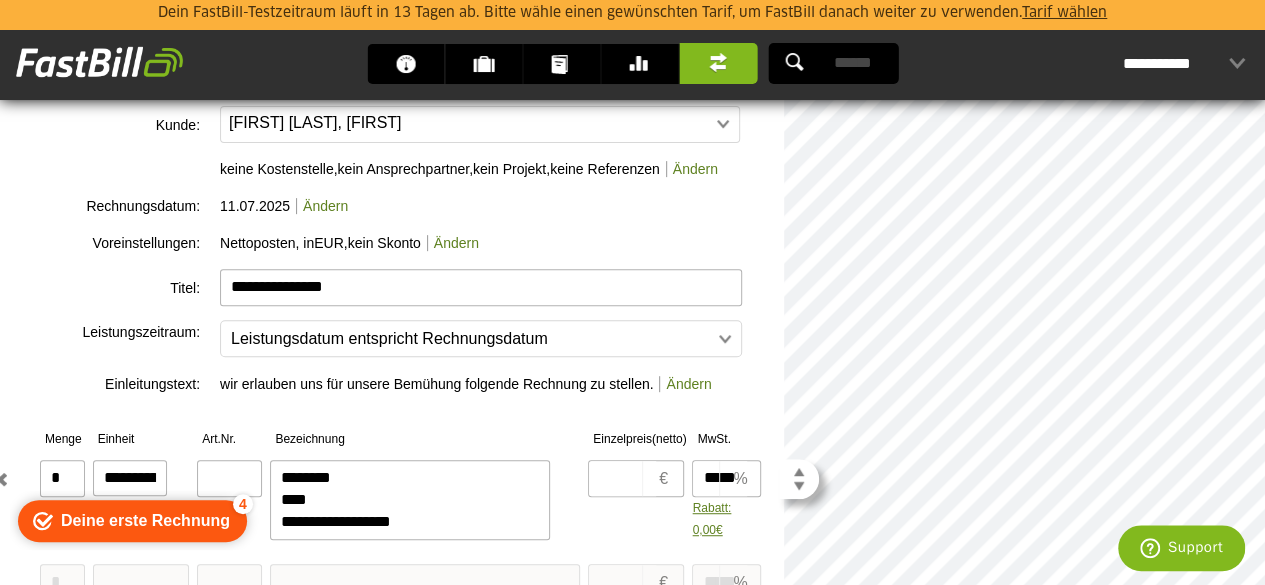 type on "**********" 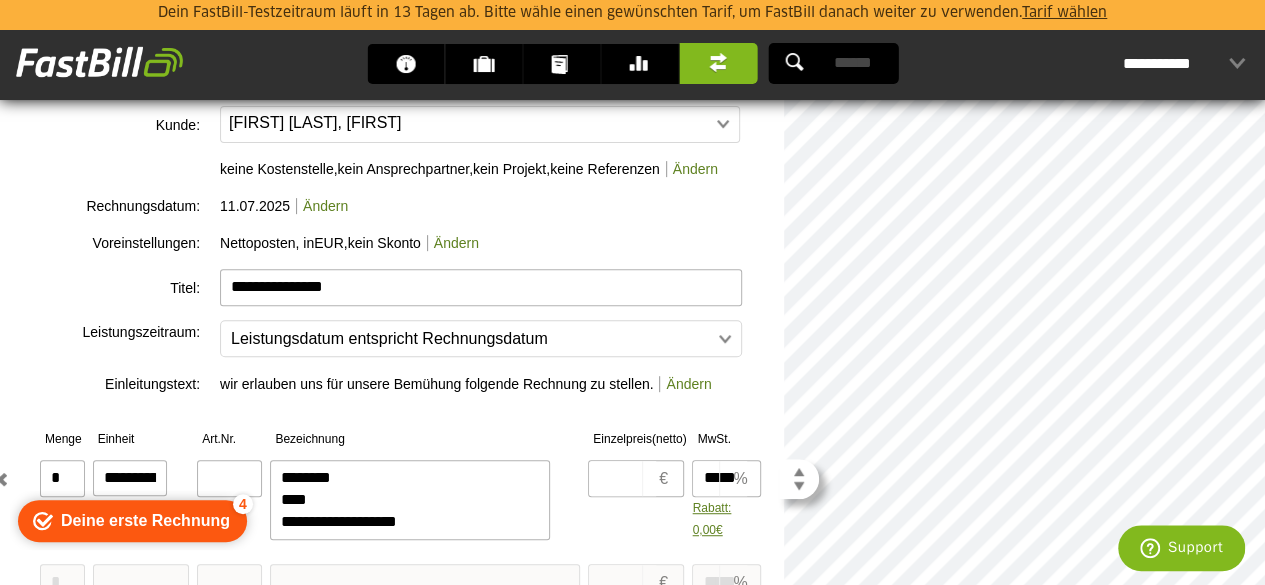 type on "**********" 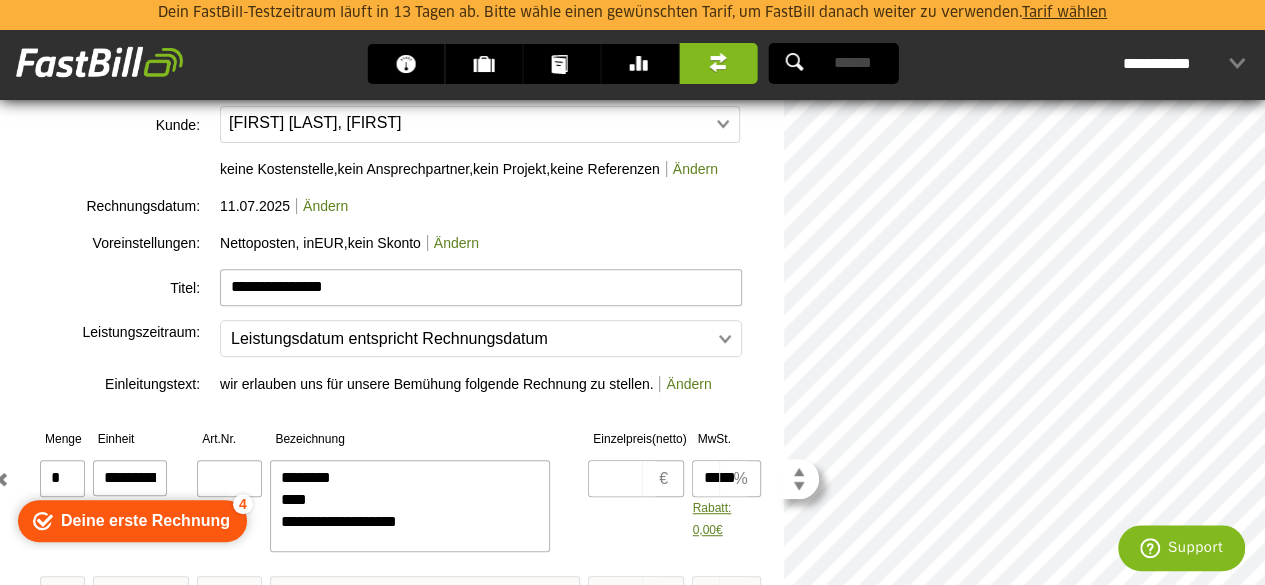 scroll, scrollTop: 88, scrollLeft: 0, axis: vertical 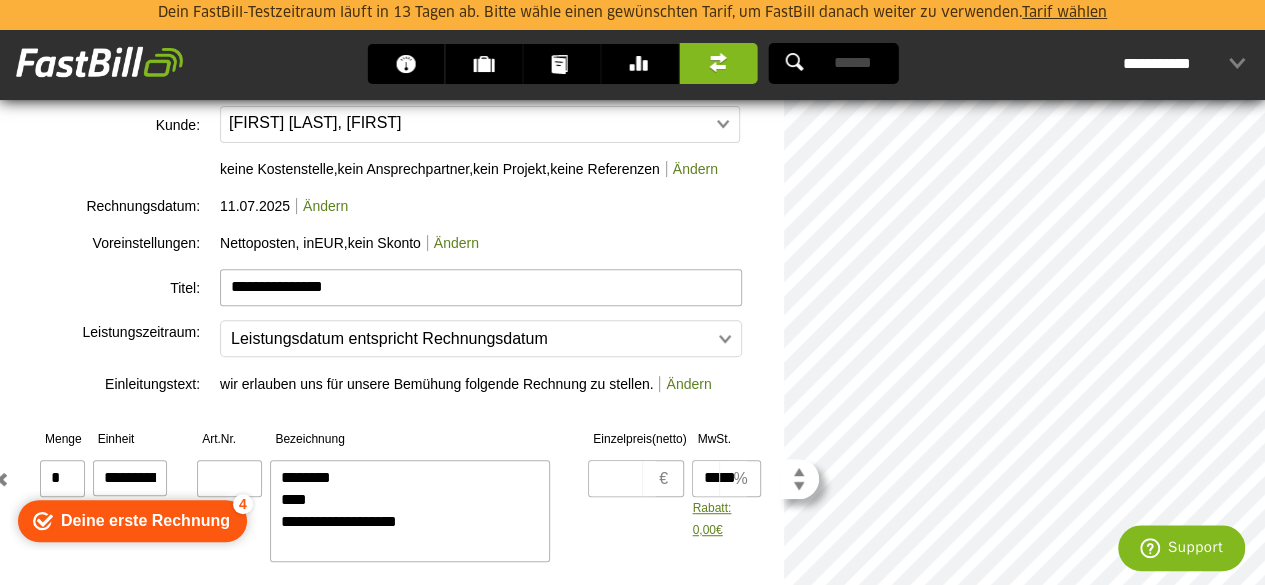 type on "**********" 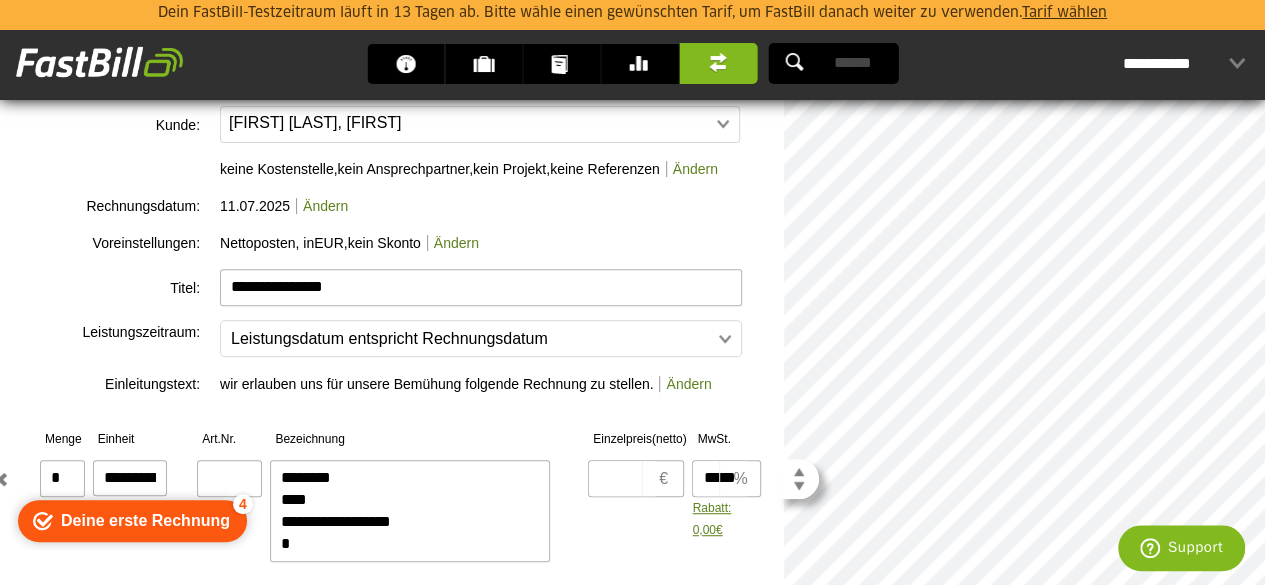 type on "**********" 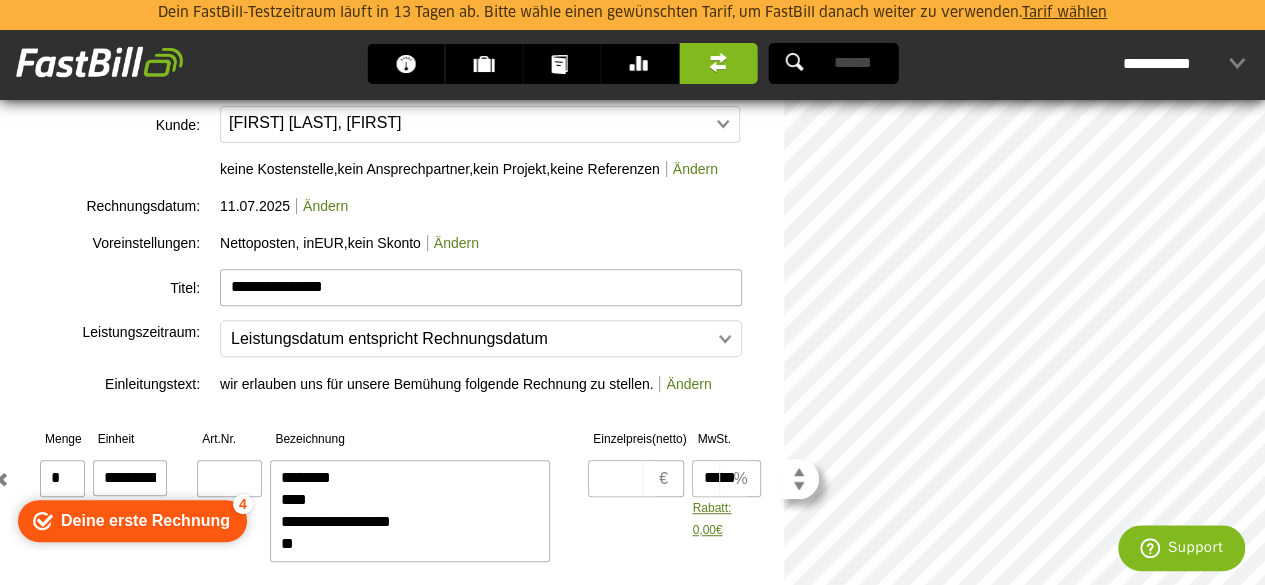 type on "**********" 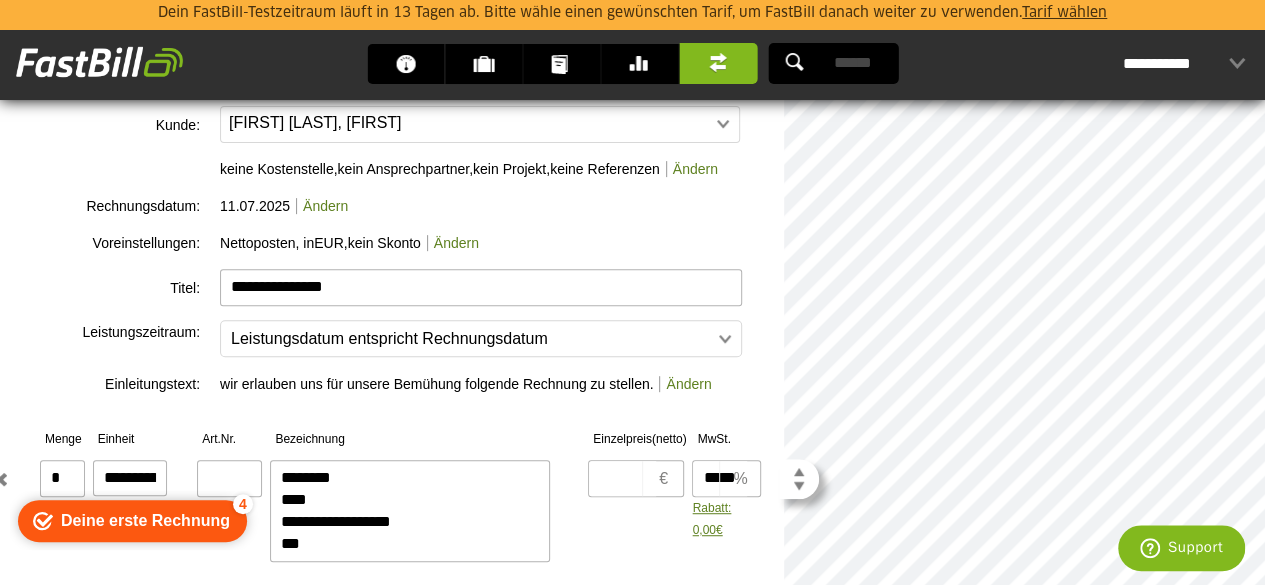 type on "**********" 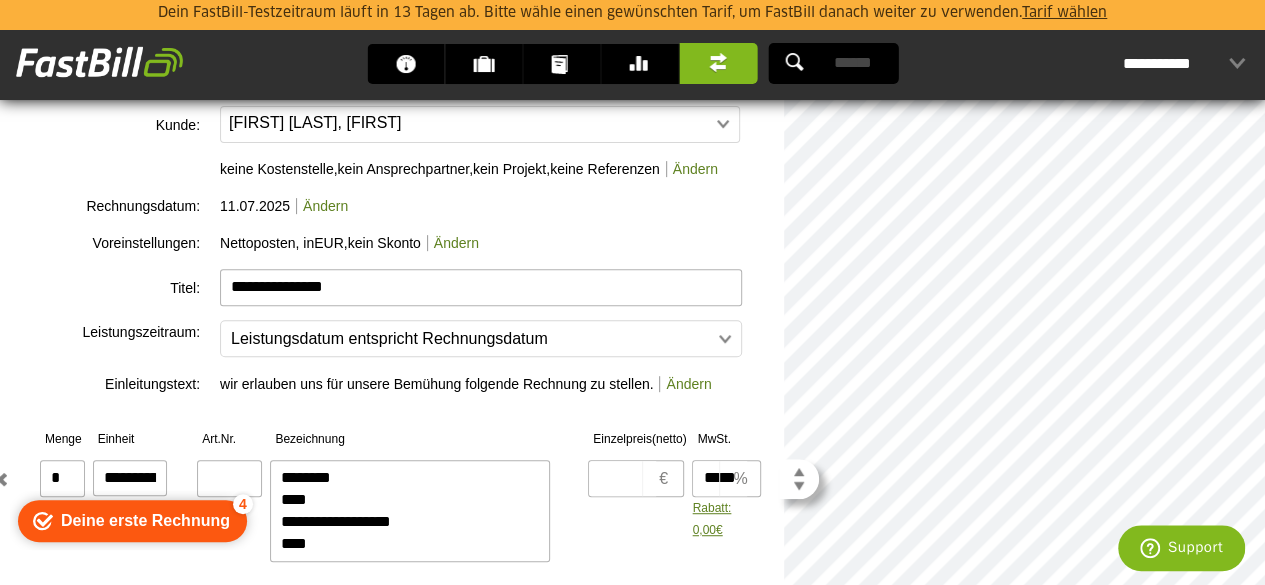 type on "**********" 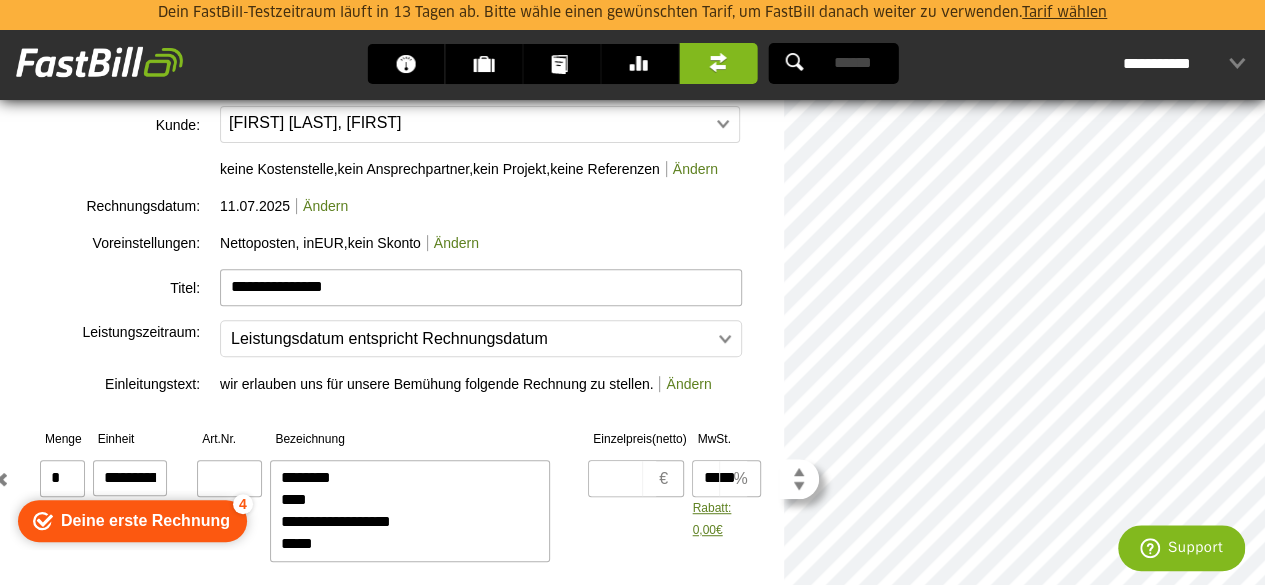 type on "**********" 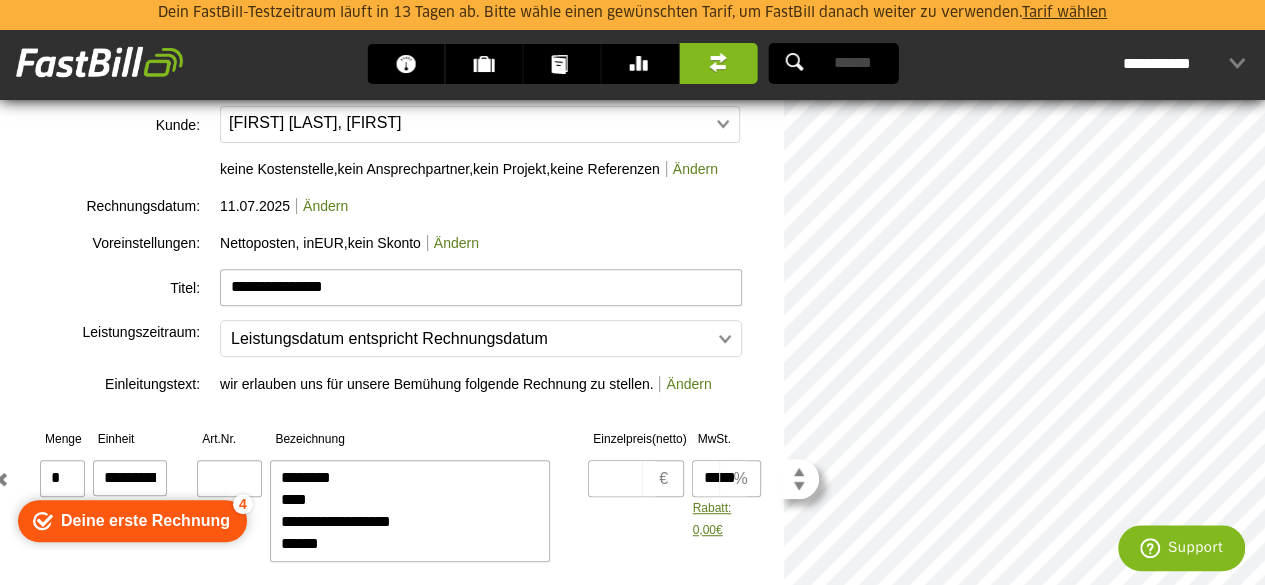 type on "**********" 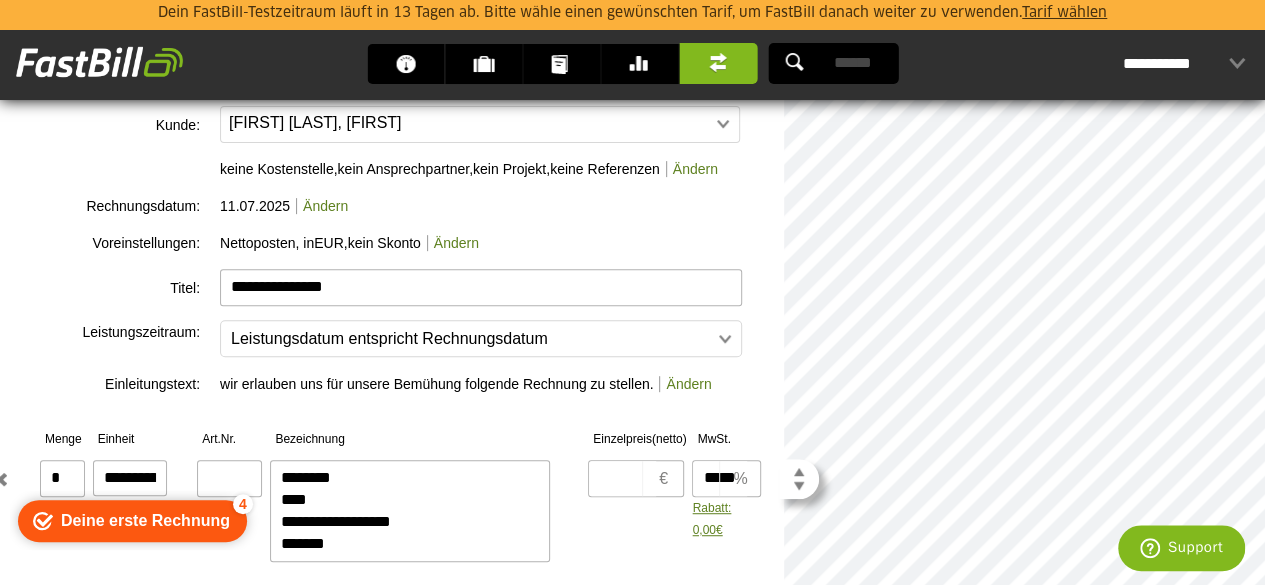 type on "**********" 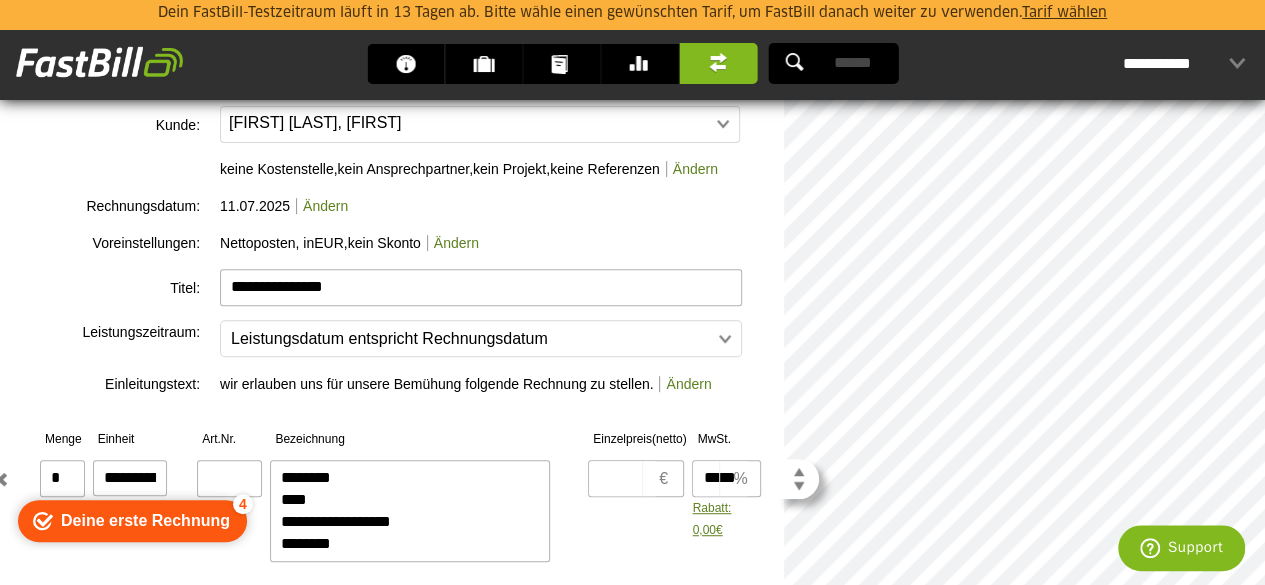 type on "**********" 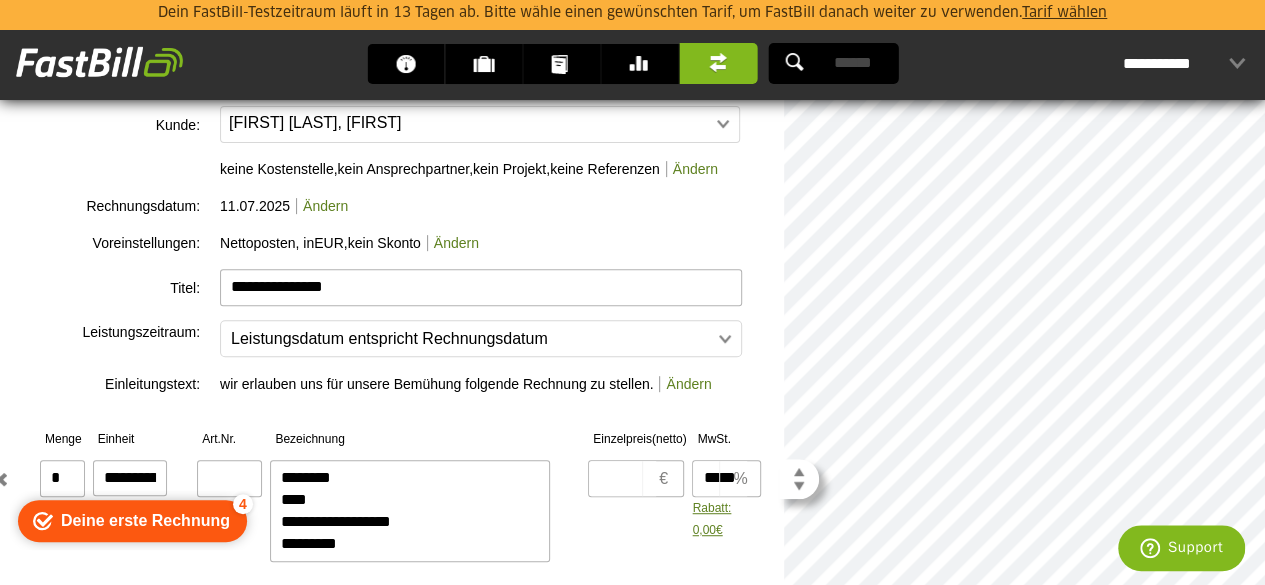 type on "**********" 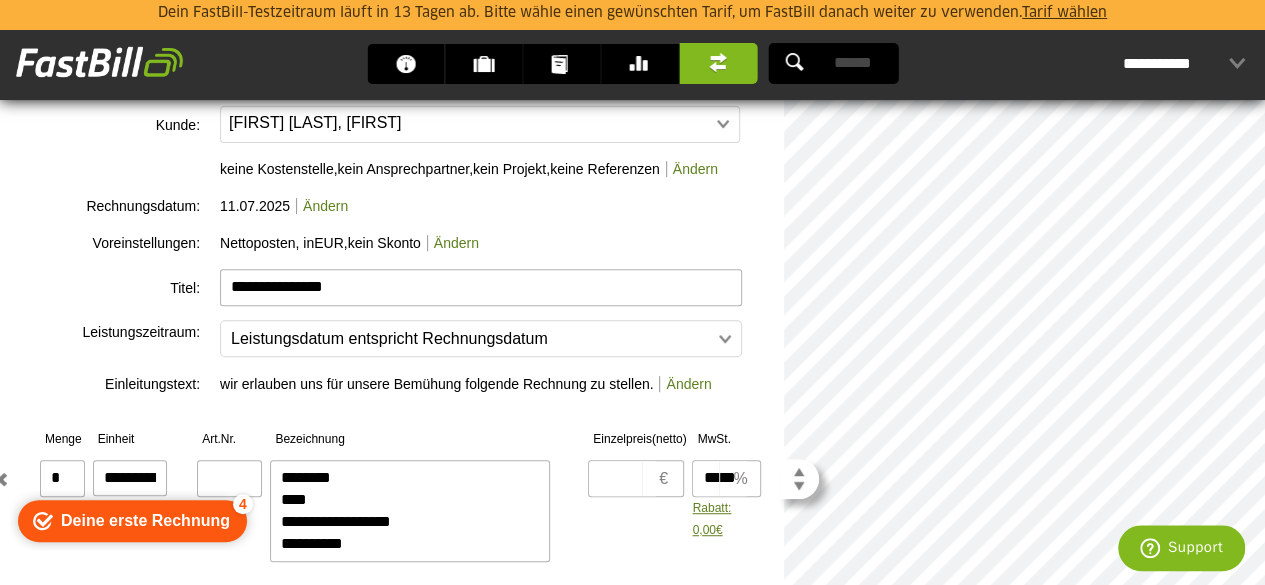 type on "**********" 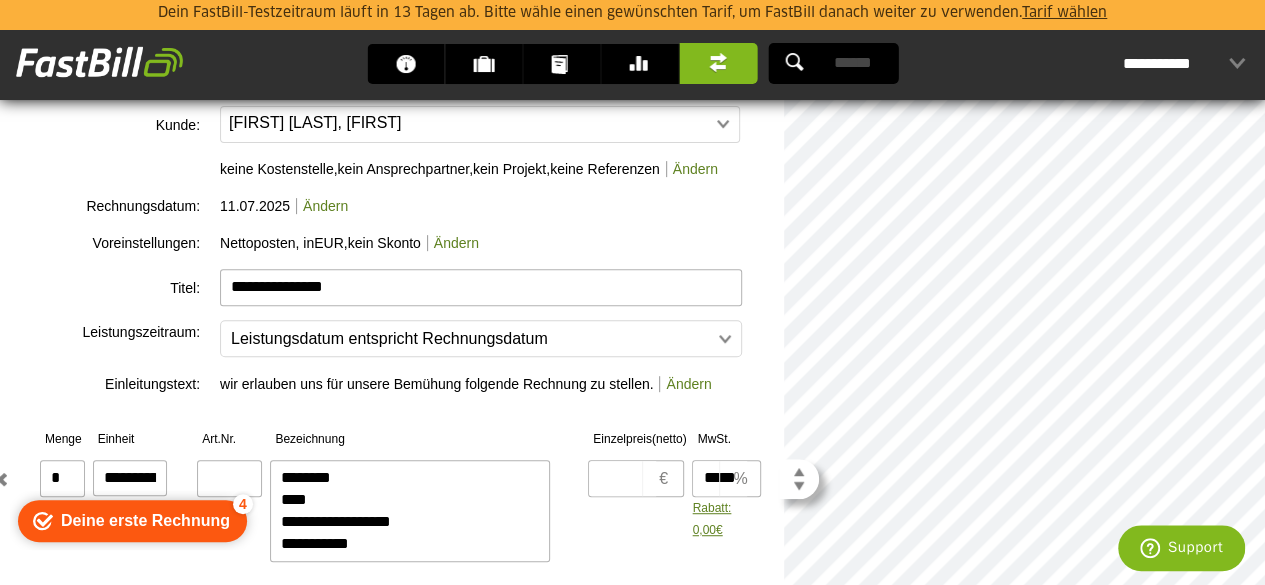 type on "**********" 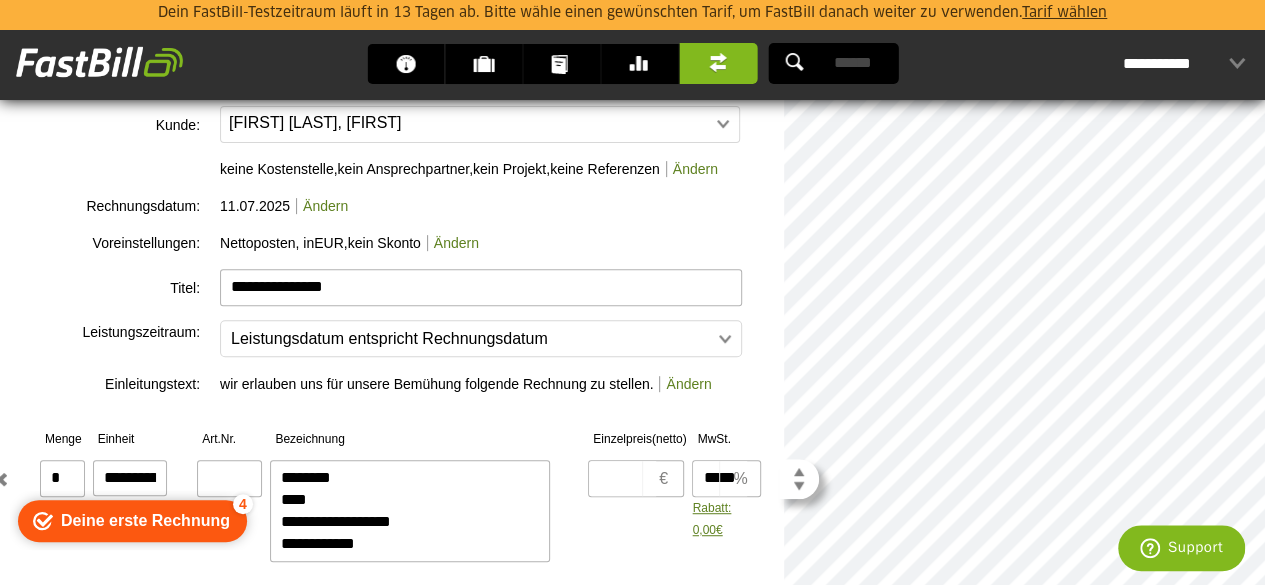 type on "**********" 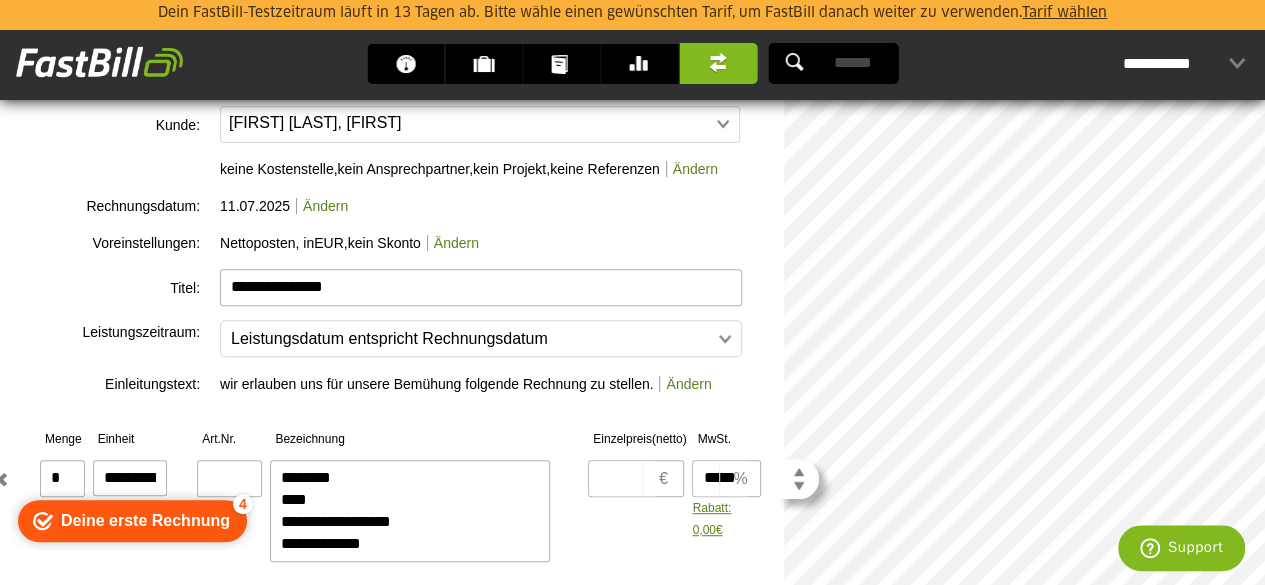 type on "**********" 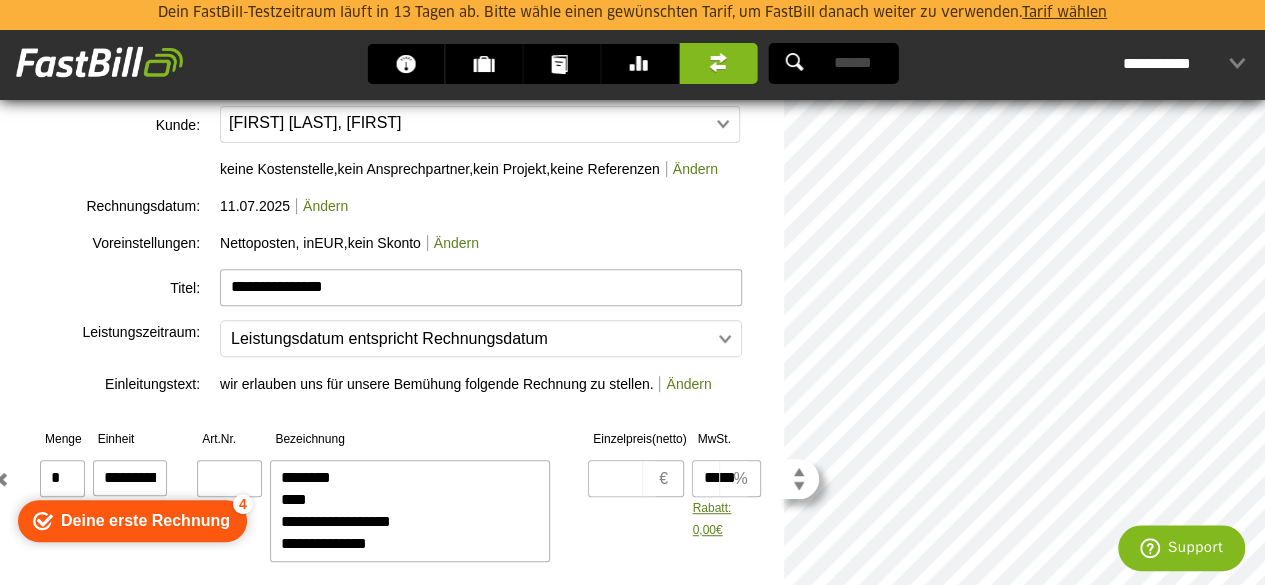 type on "**********" 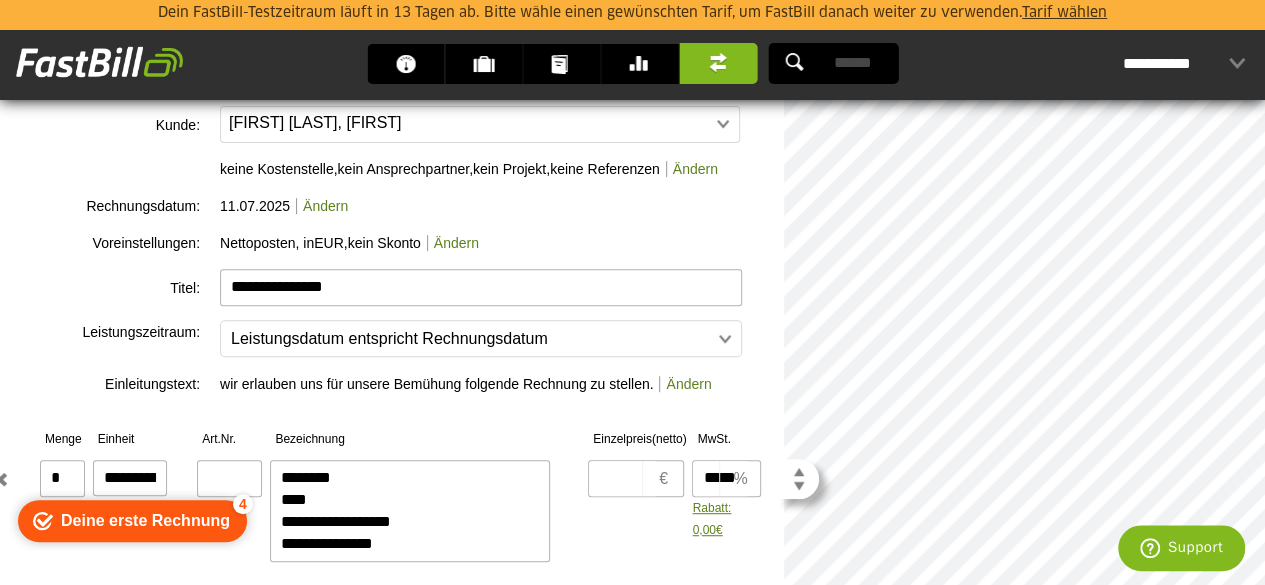 type on "**********" 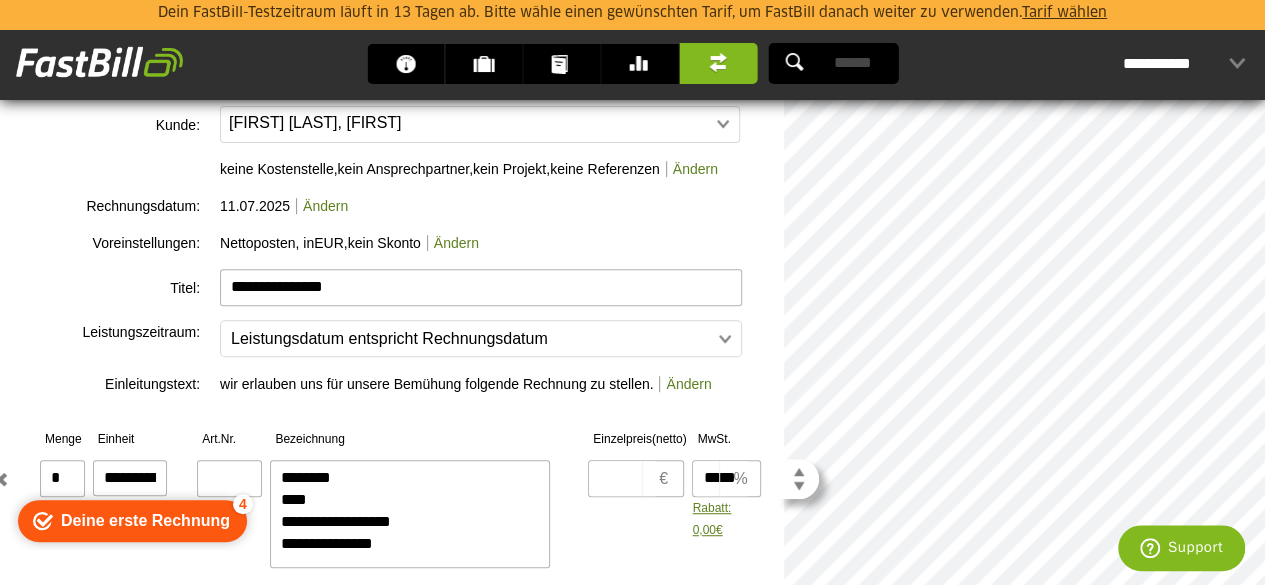 type on "**********" 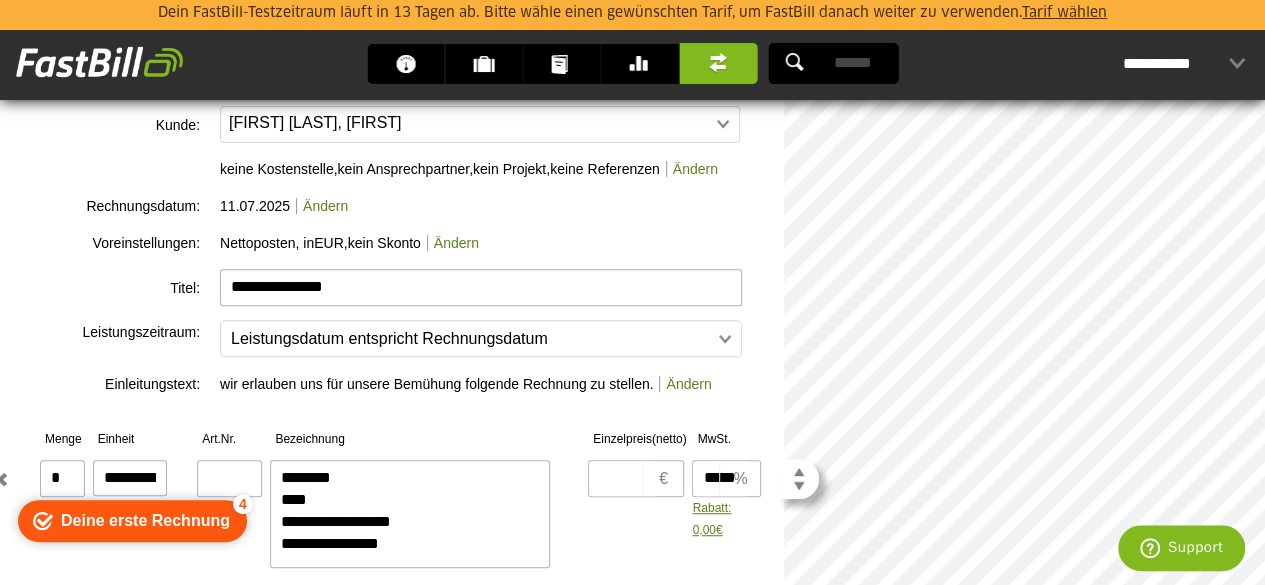 type on "**********" 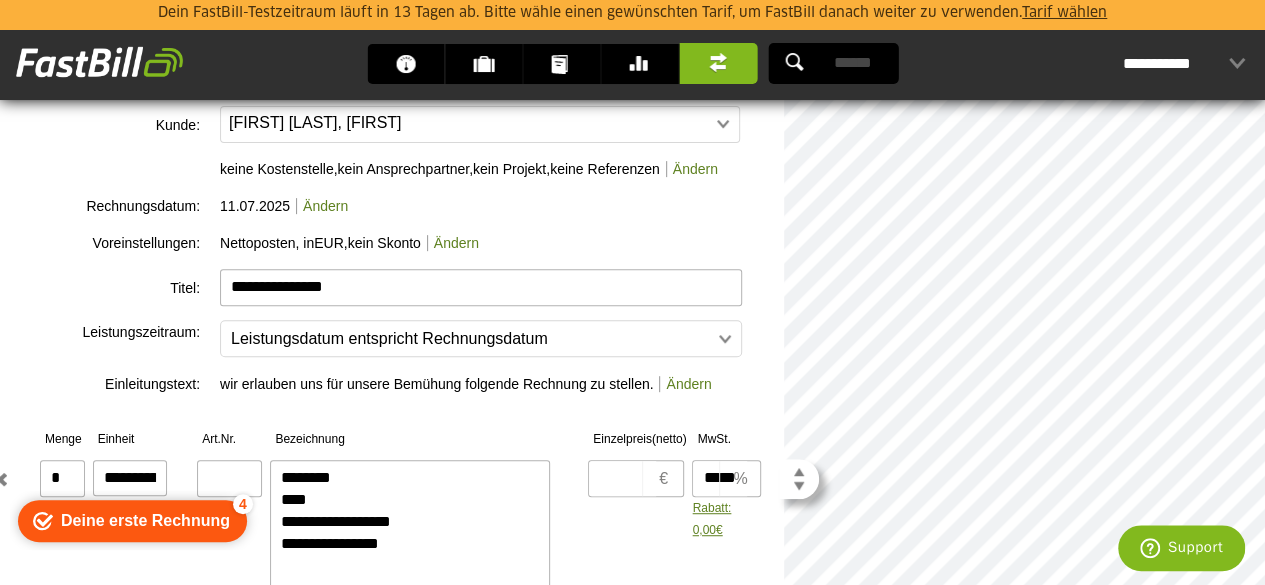 scroll, scrollTop: 132, scrollLeft: 0, axis: vertical 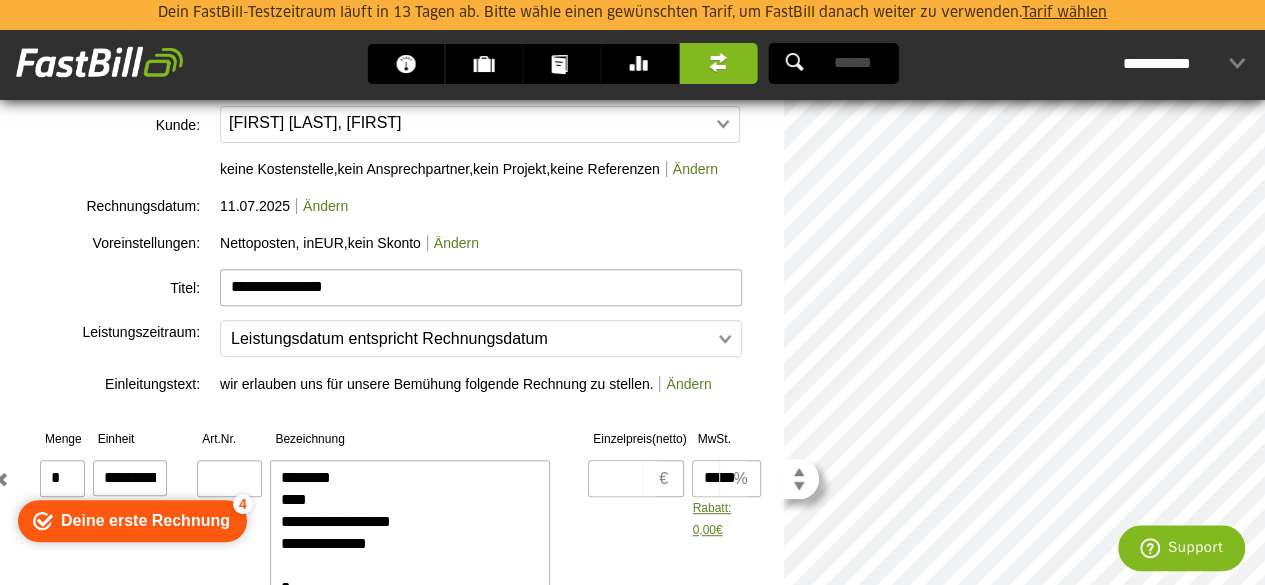 type on "**********" 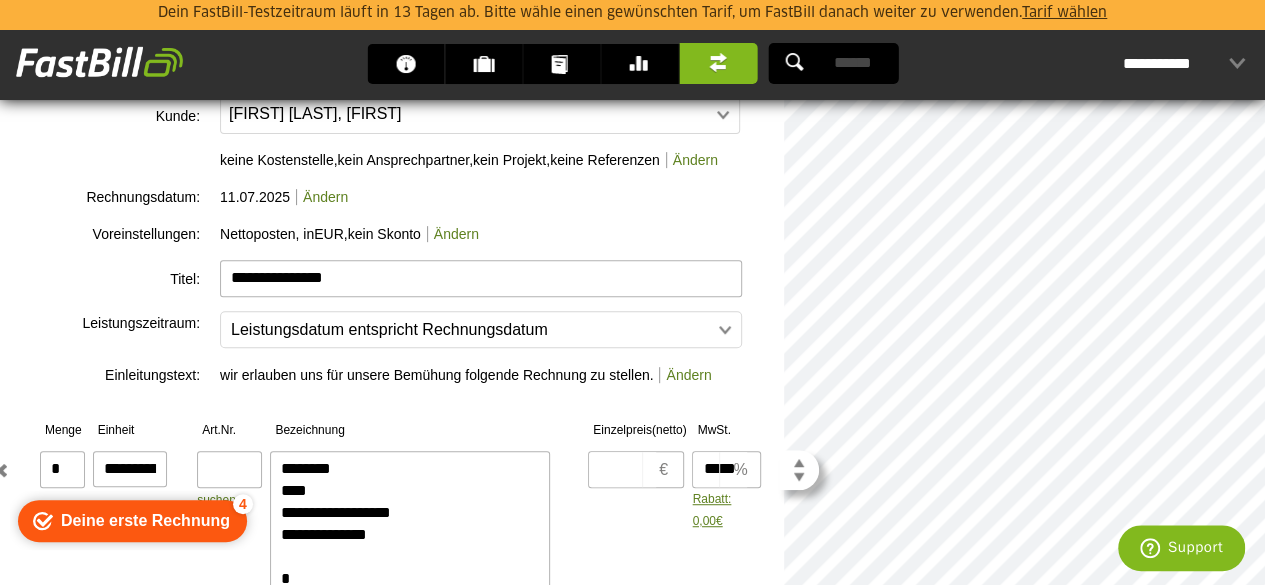 type on "**********" 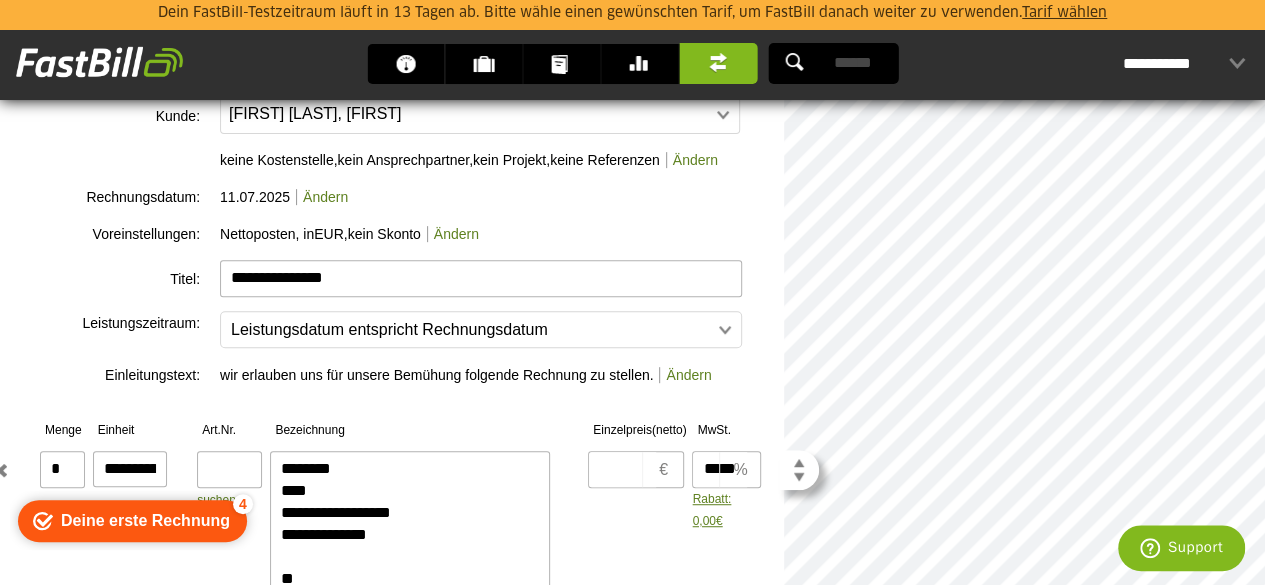 type on "**********" 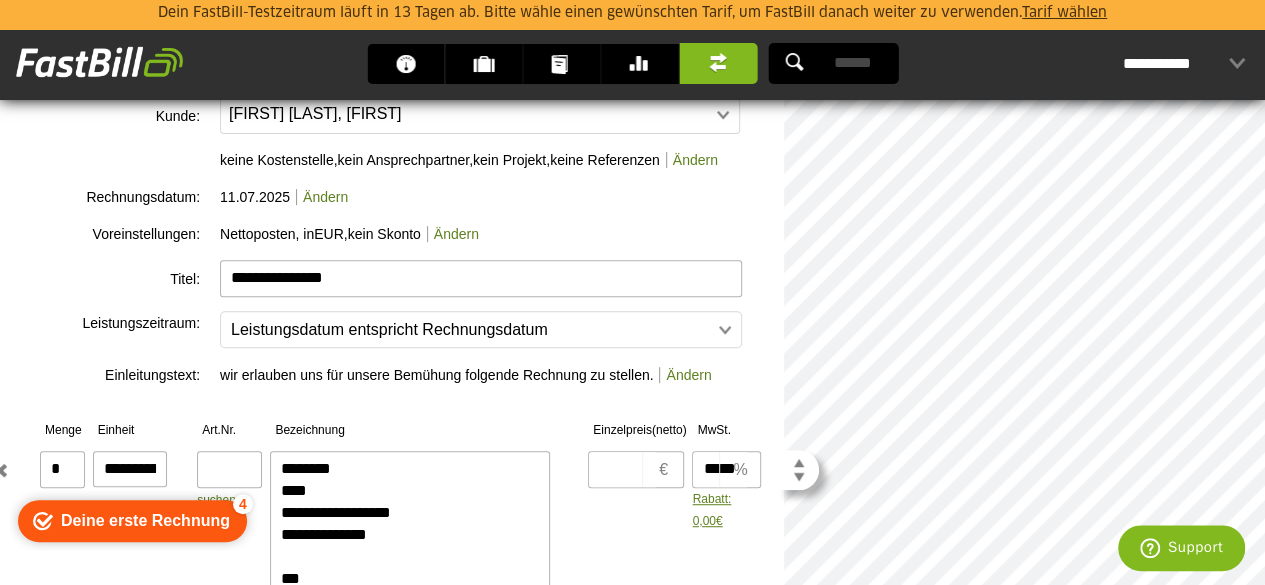 type on "**********" 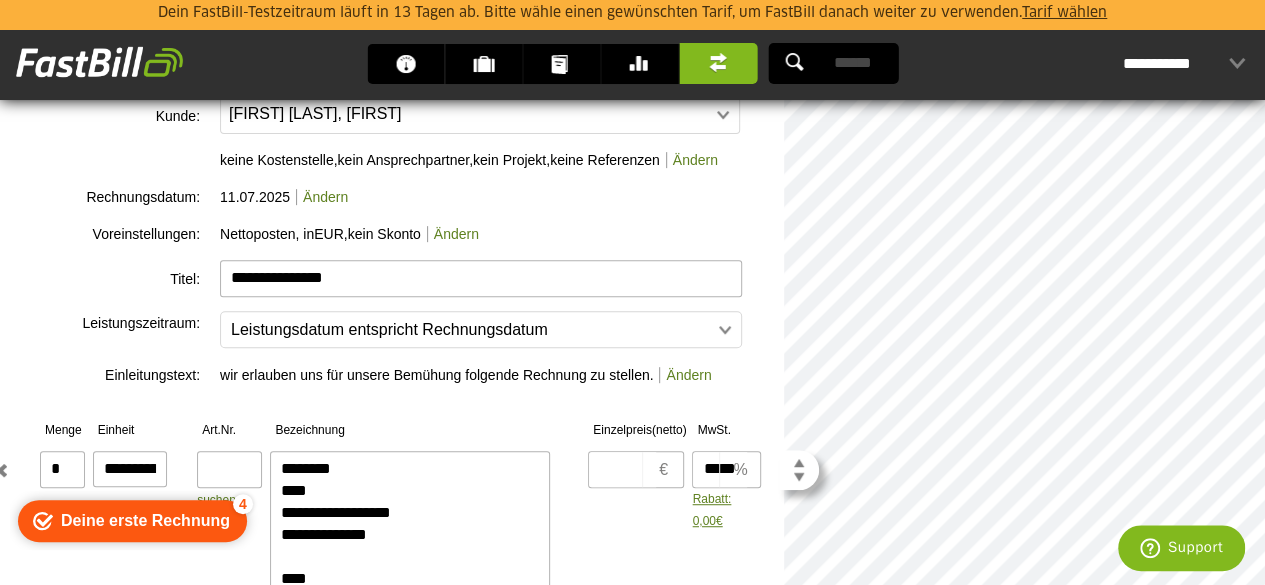 type on "**********" 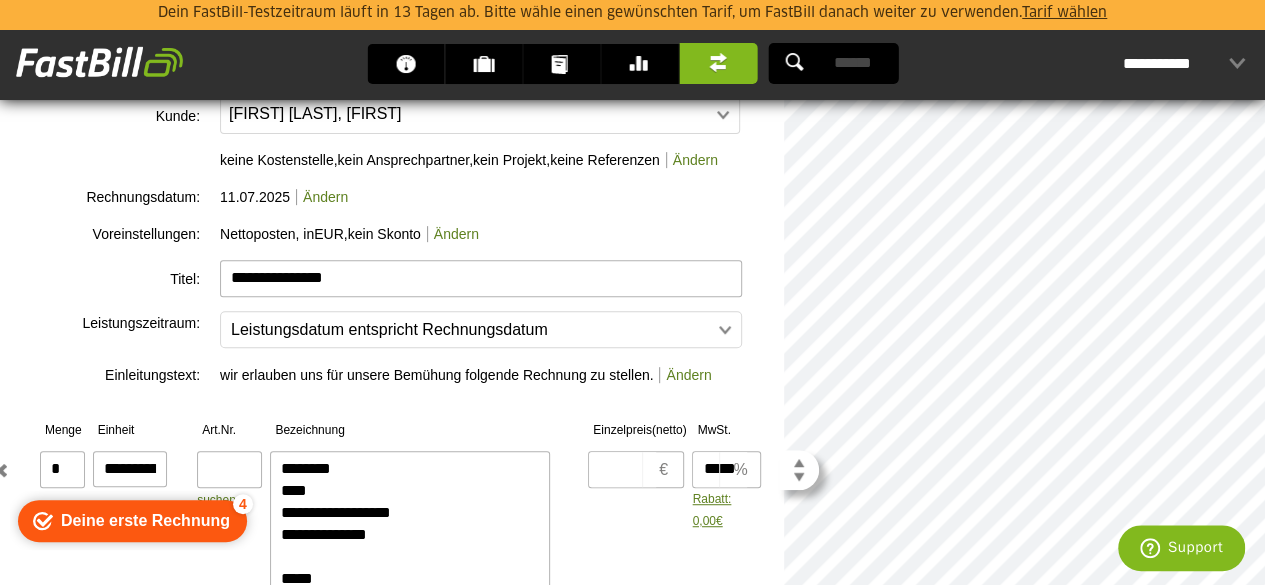 type on "**********" 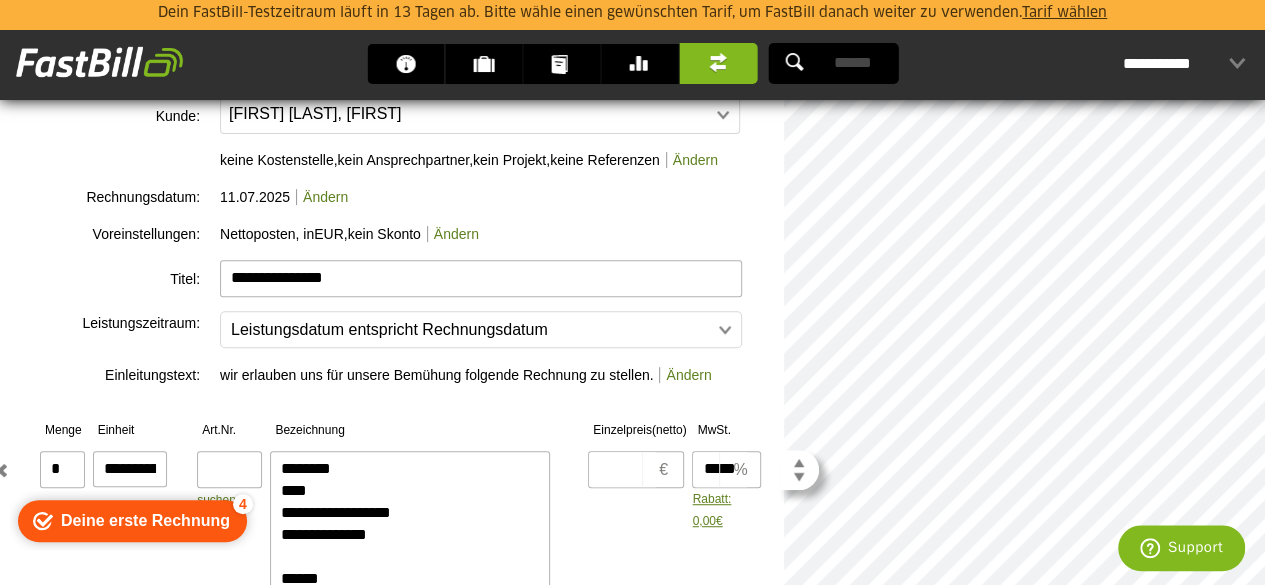 type on "**********" 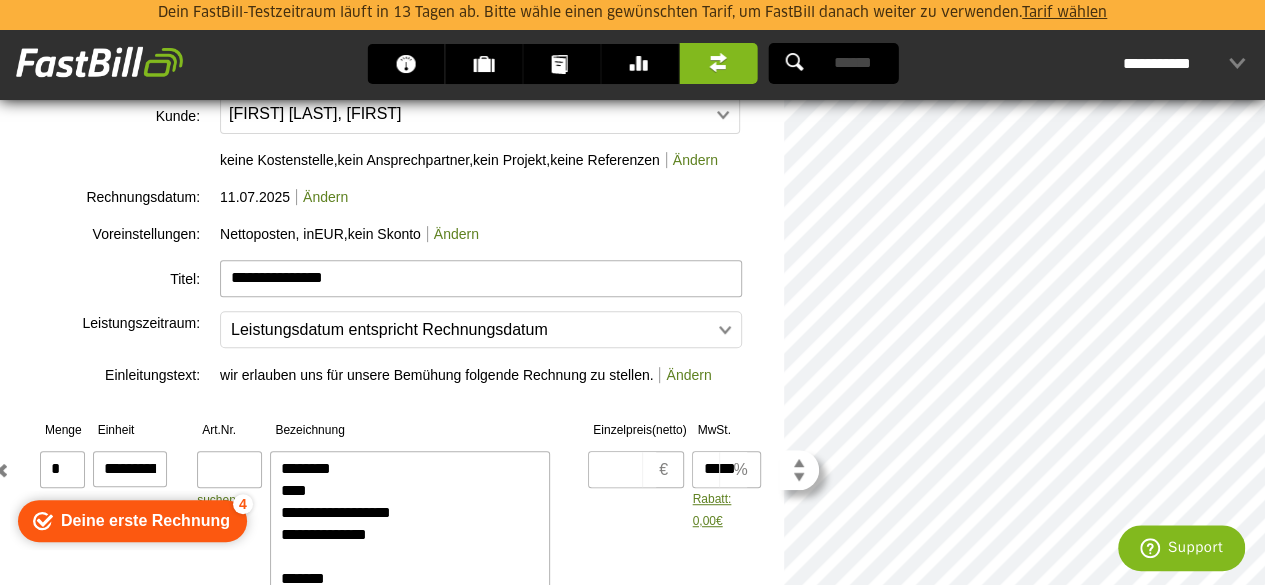 type on "**********" 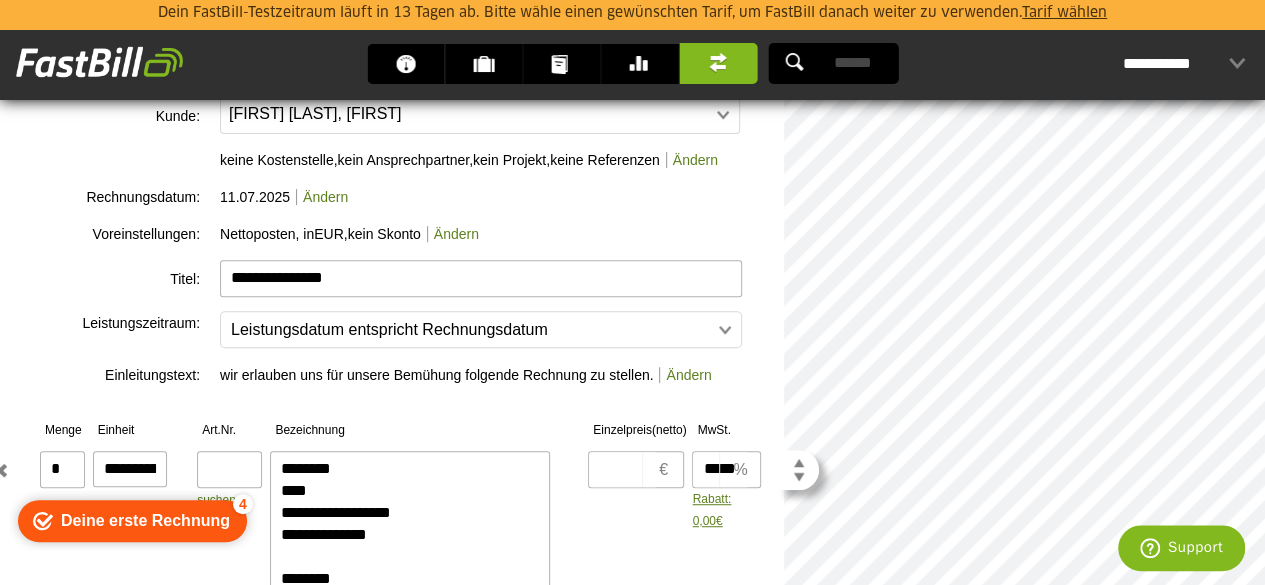 type on "**********" 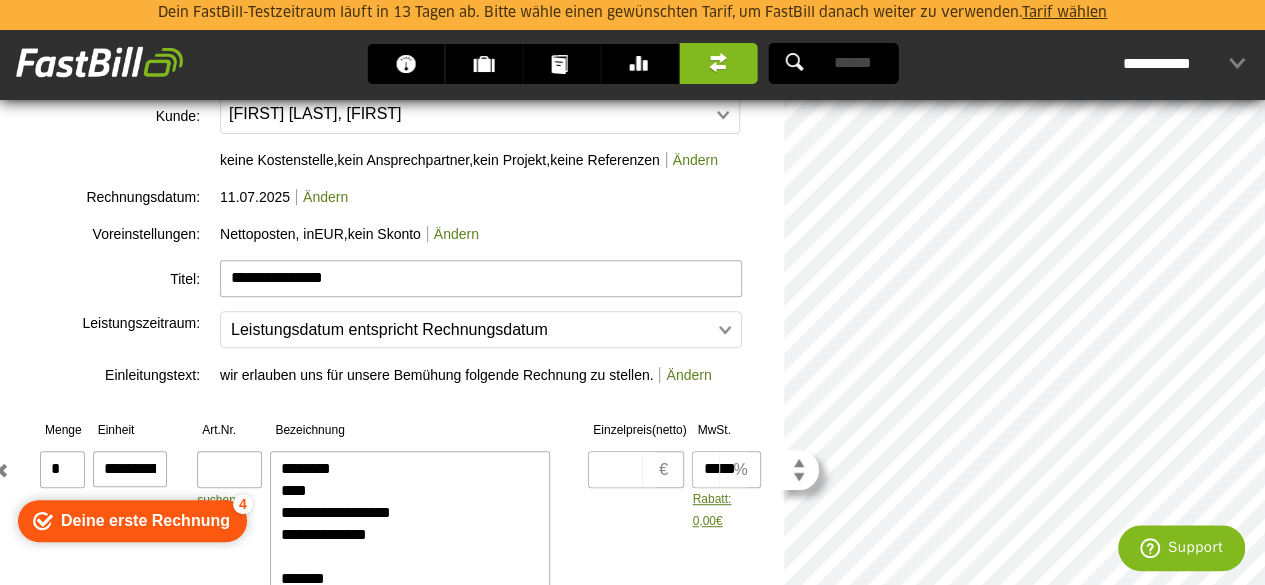 type on "**********" 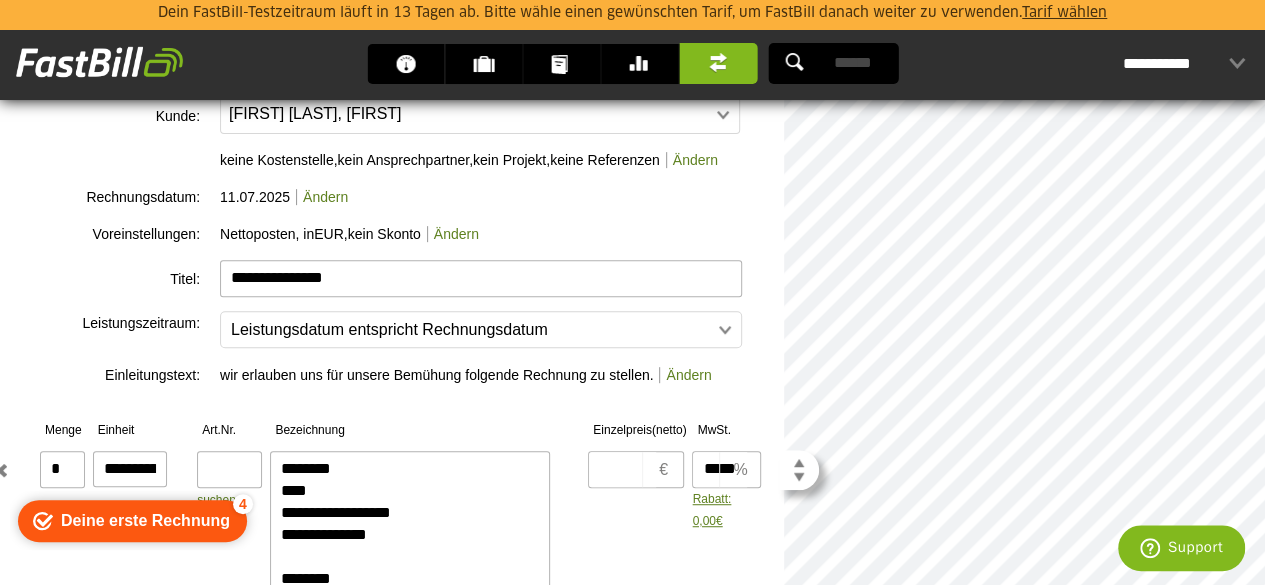 type on "**********" 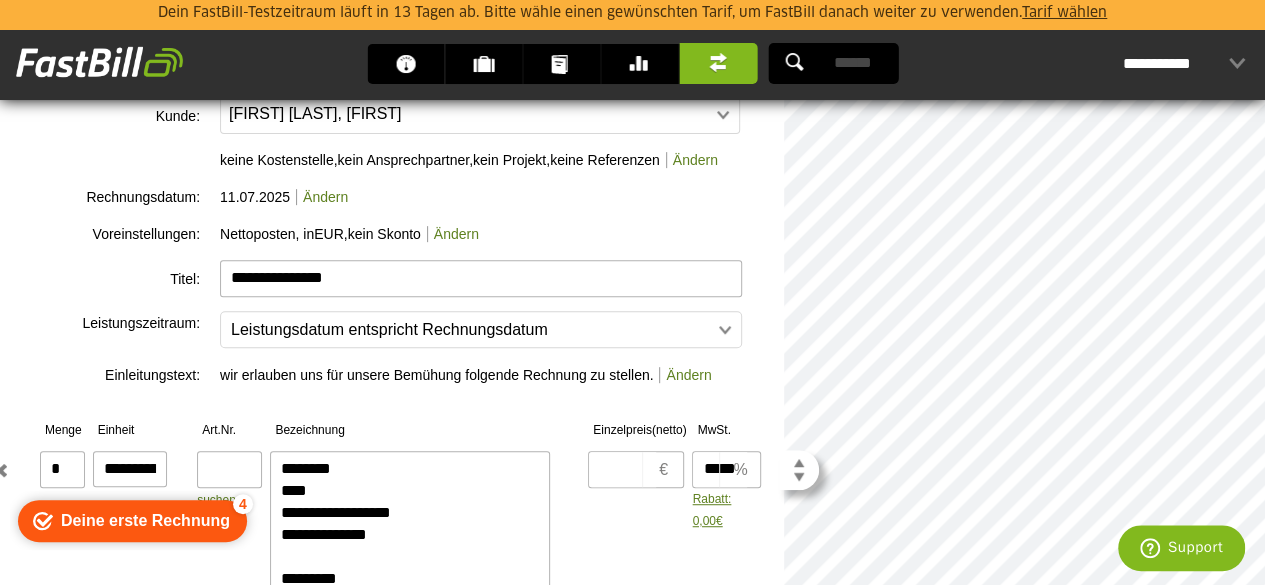 type on "**********" 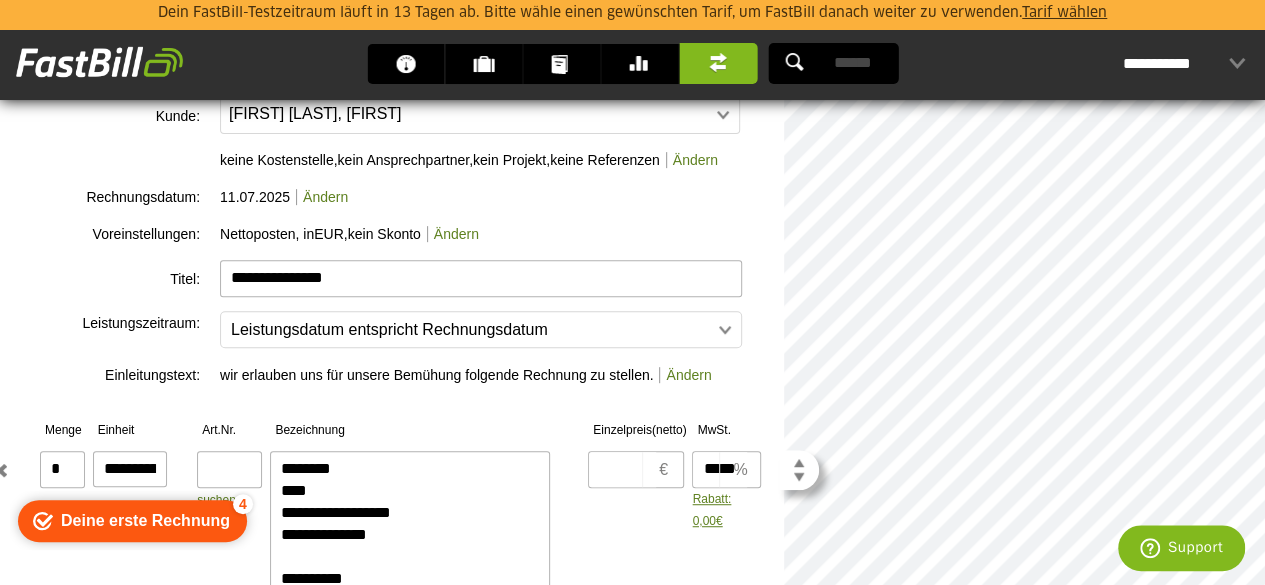 type on "**********" 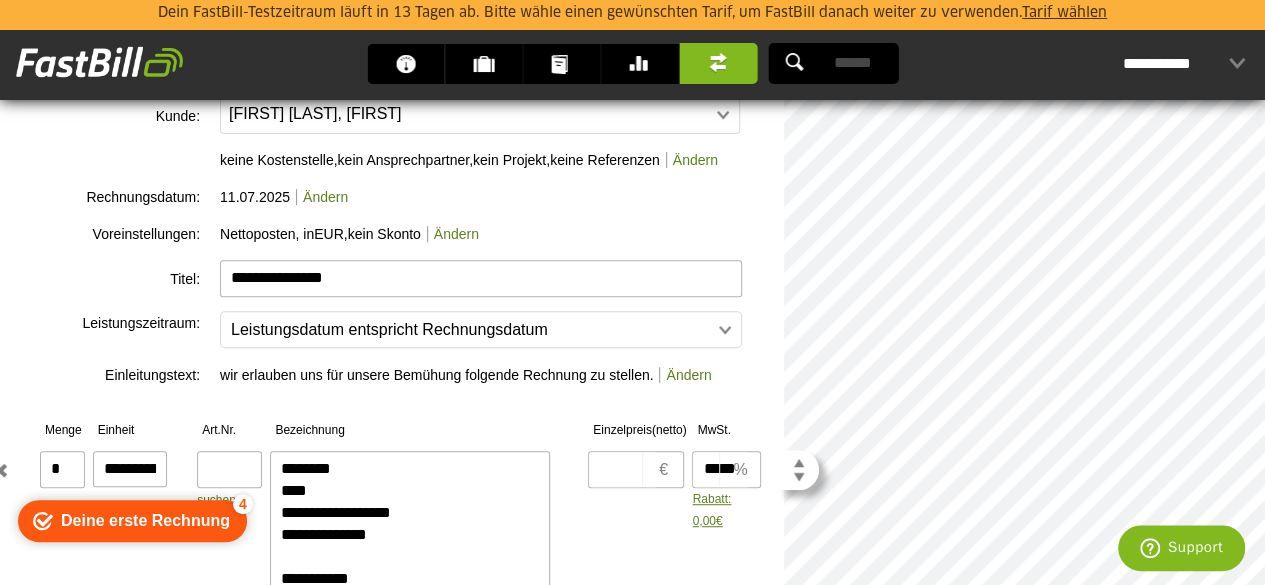 type on "**********" 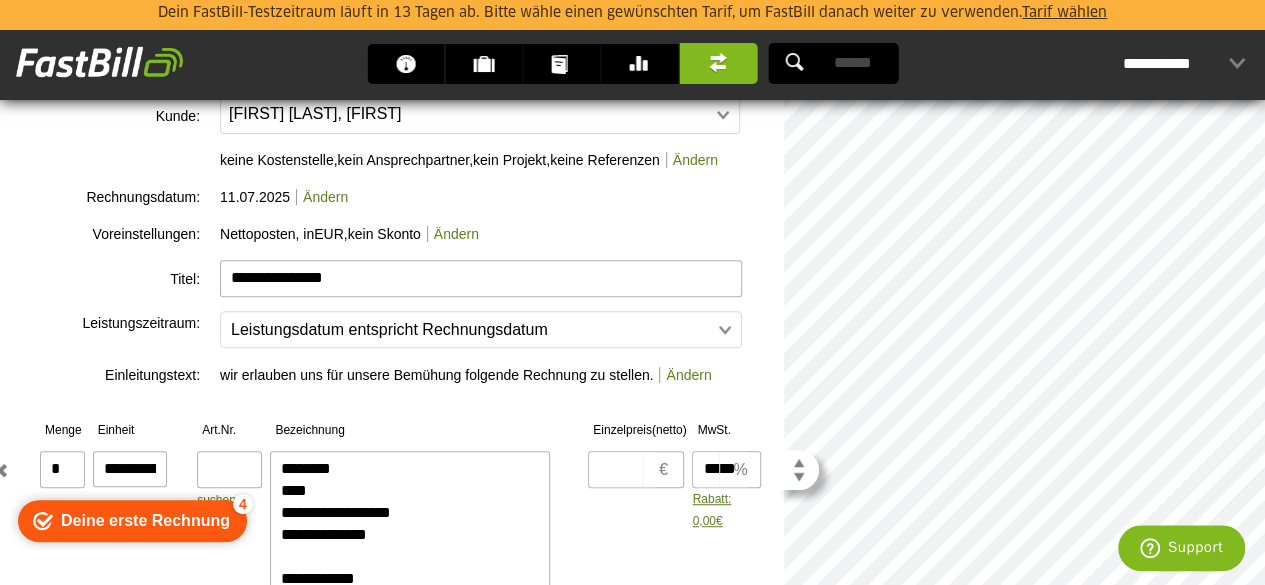 type on "**********" 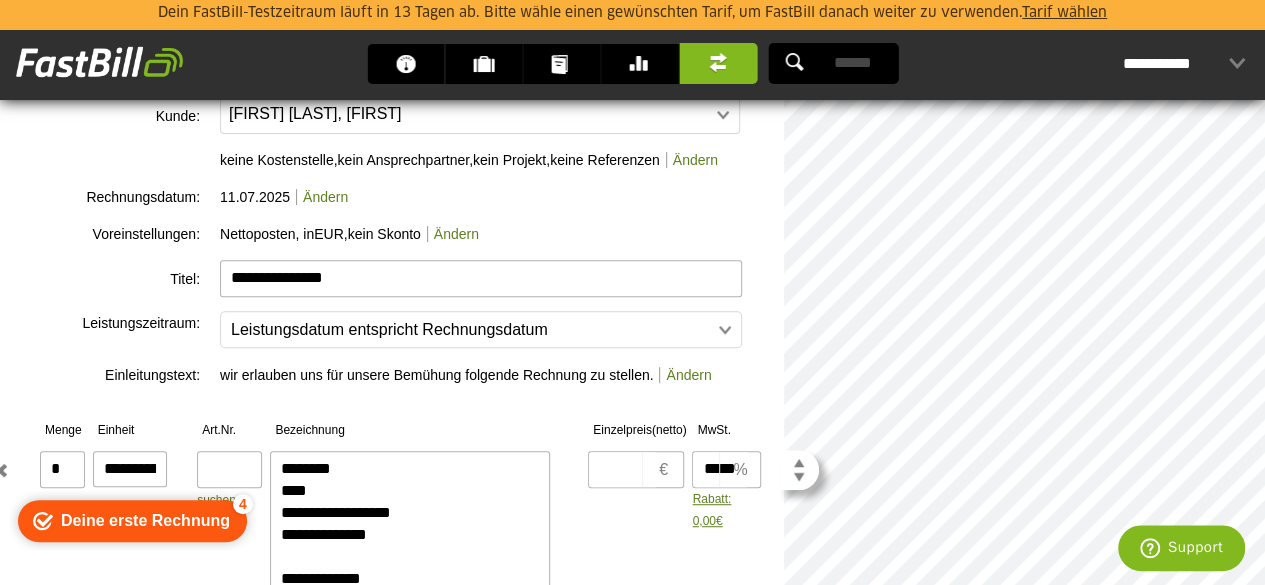 type on "**********" 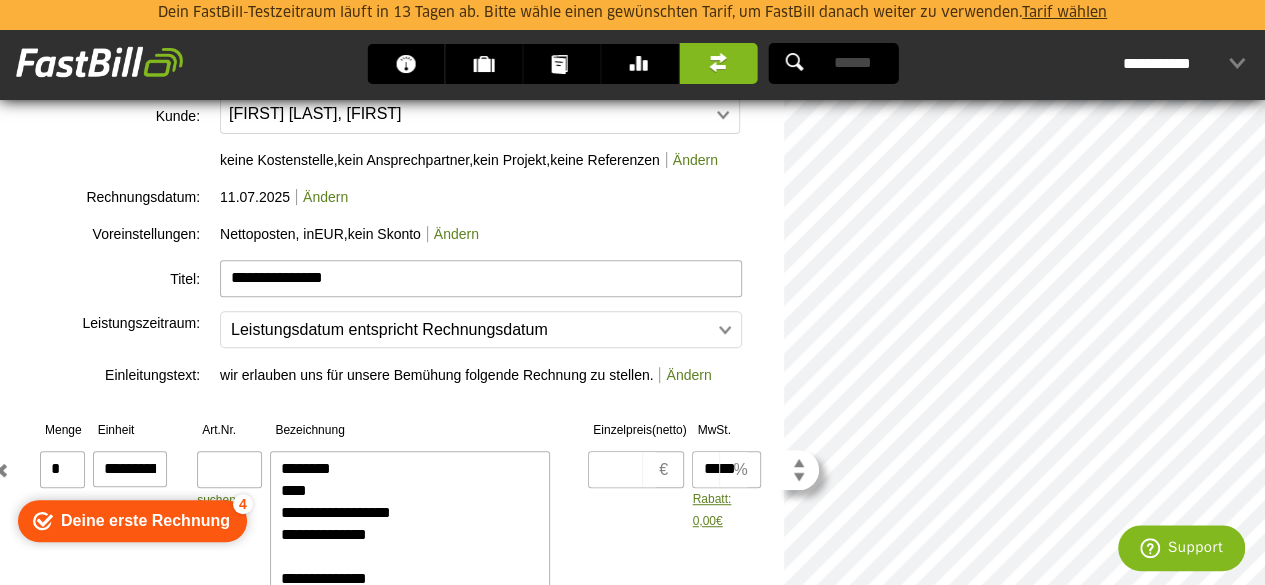 type on "**********" 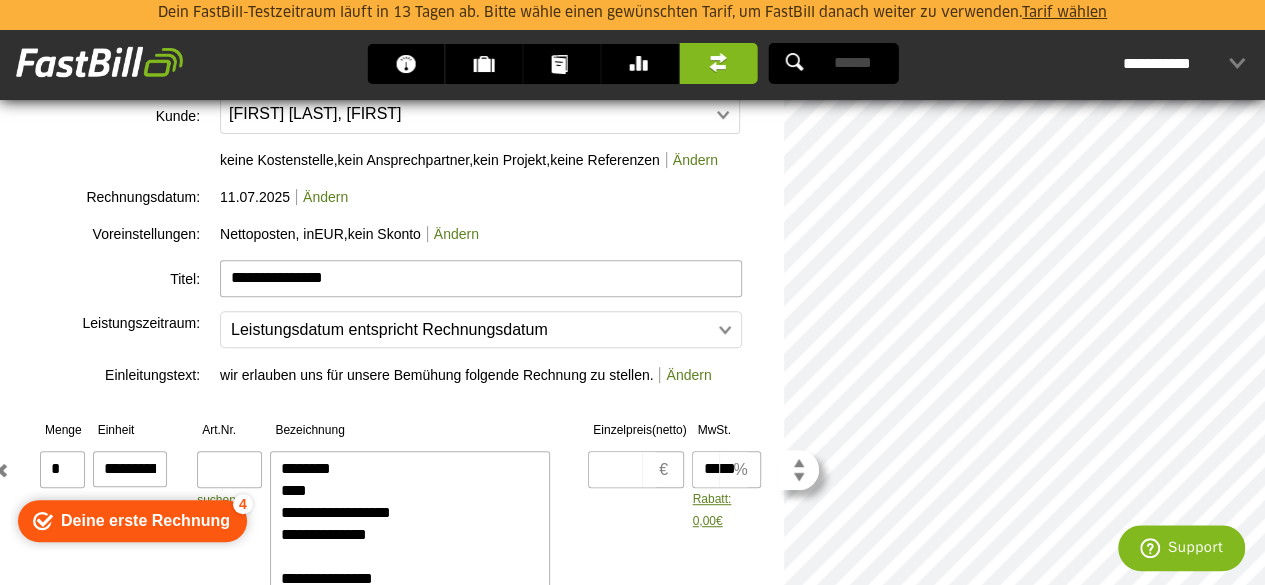 type on "**********" 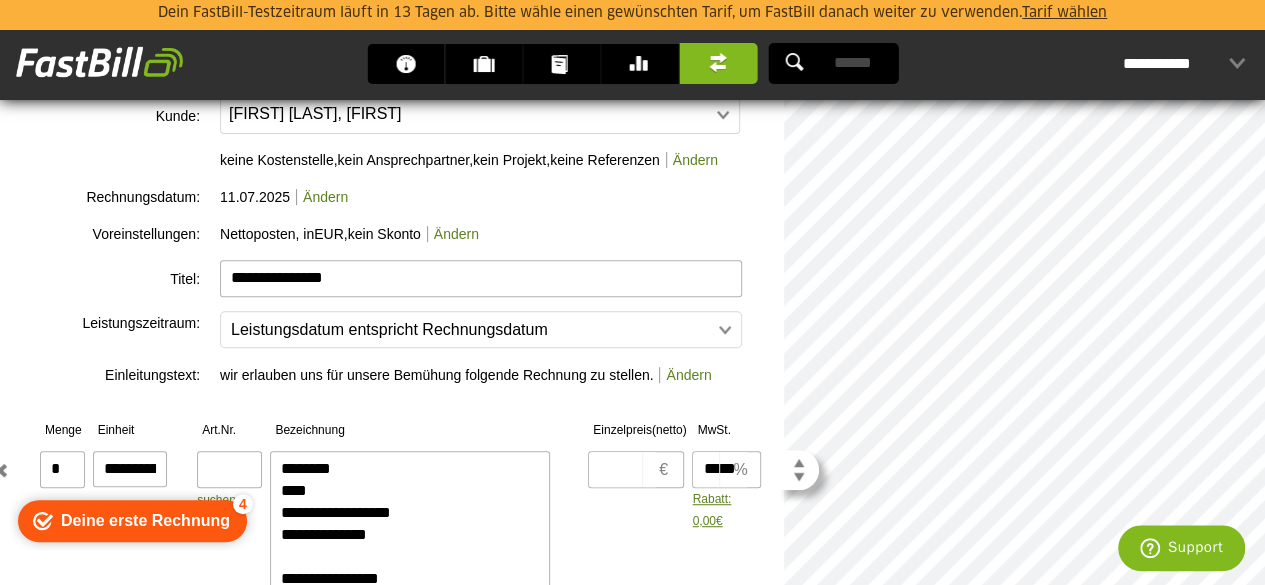 type on "**********" 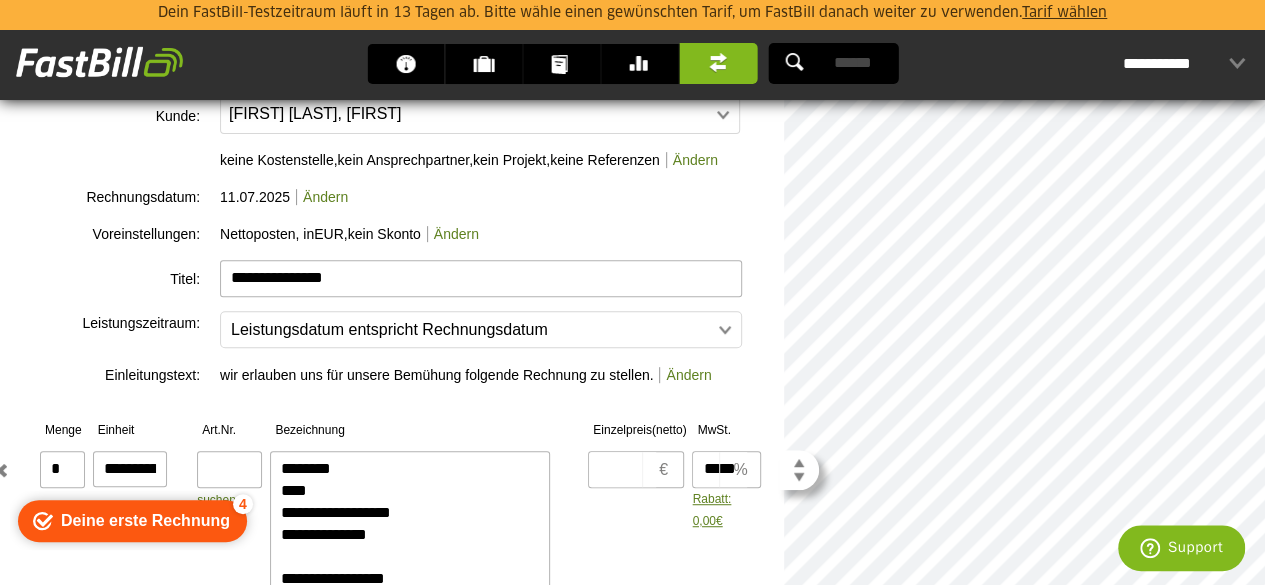 type on "**********" 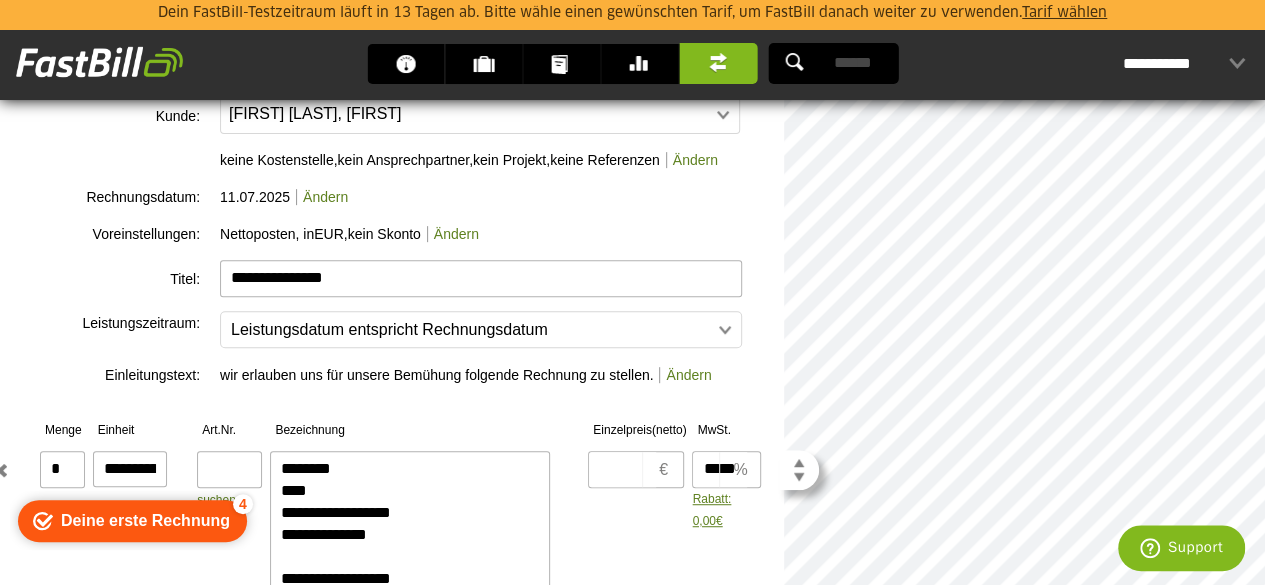 type on "**********" 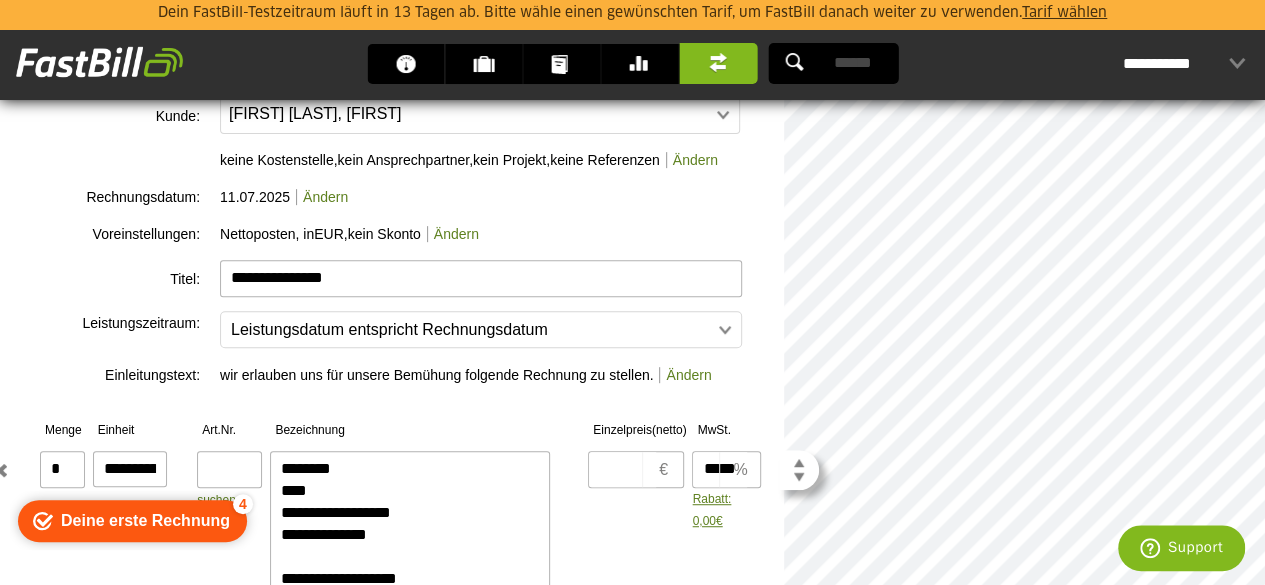type on "**********" 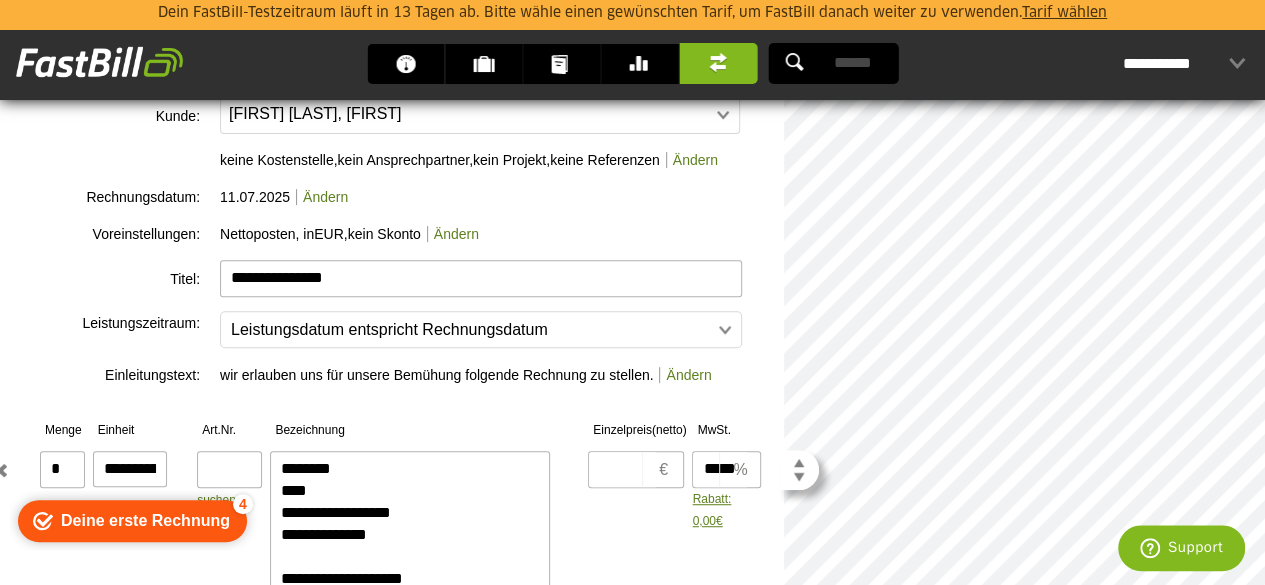 type on "**********" 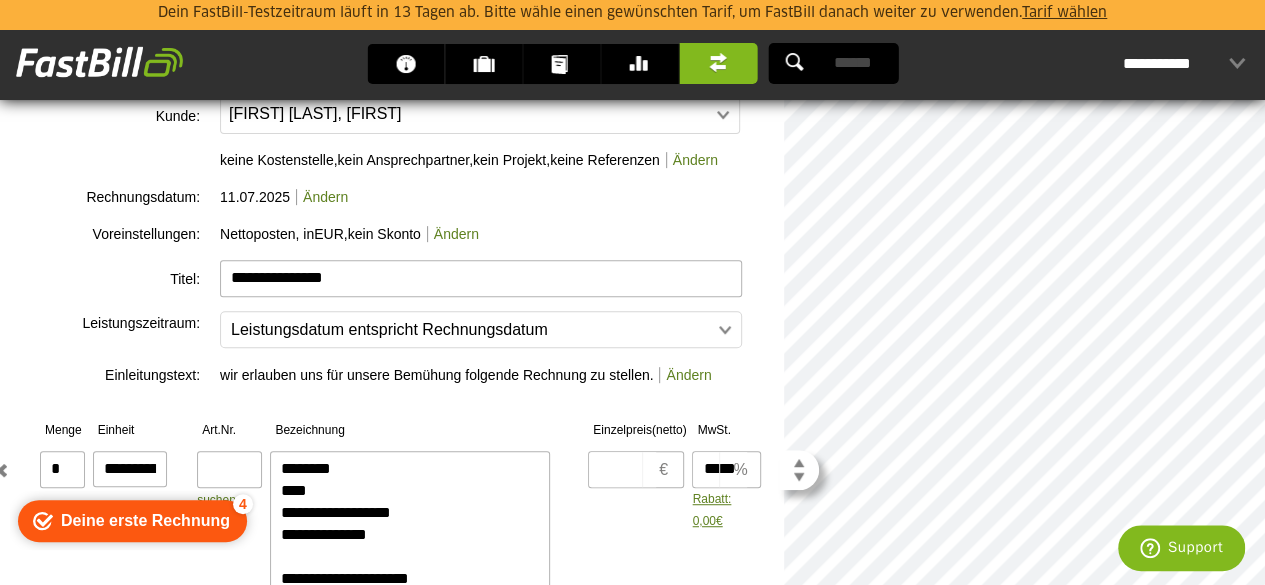 scroll, scrollTop: 13, scrollLeft: 0, axis: vertical 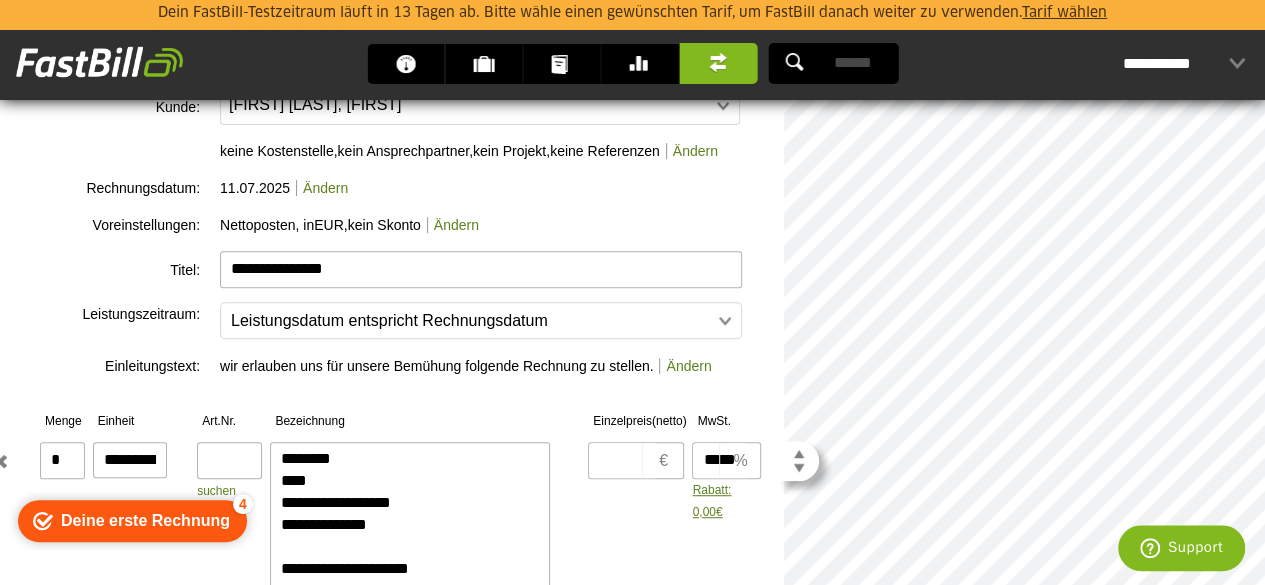 type on "**********" 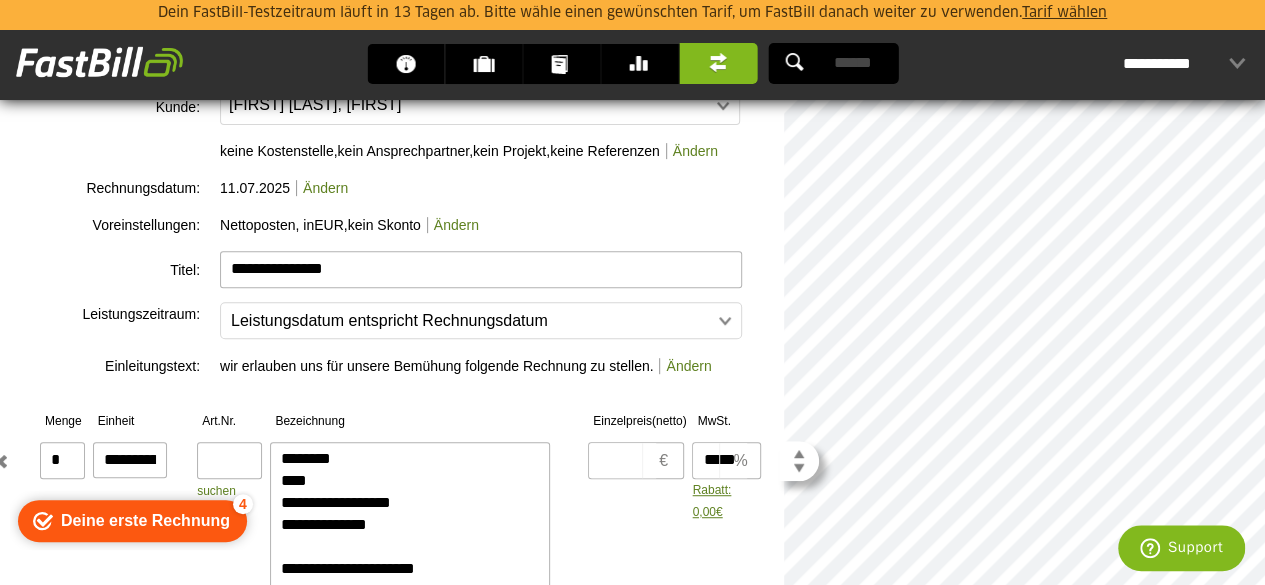 scroll, scrollTop: 154, scrollLeft: 0, axis: vertical 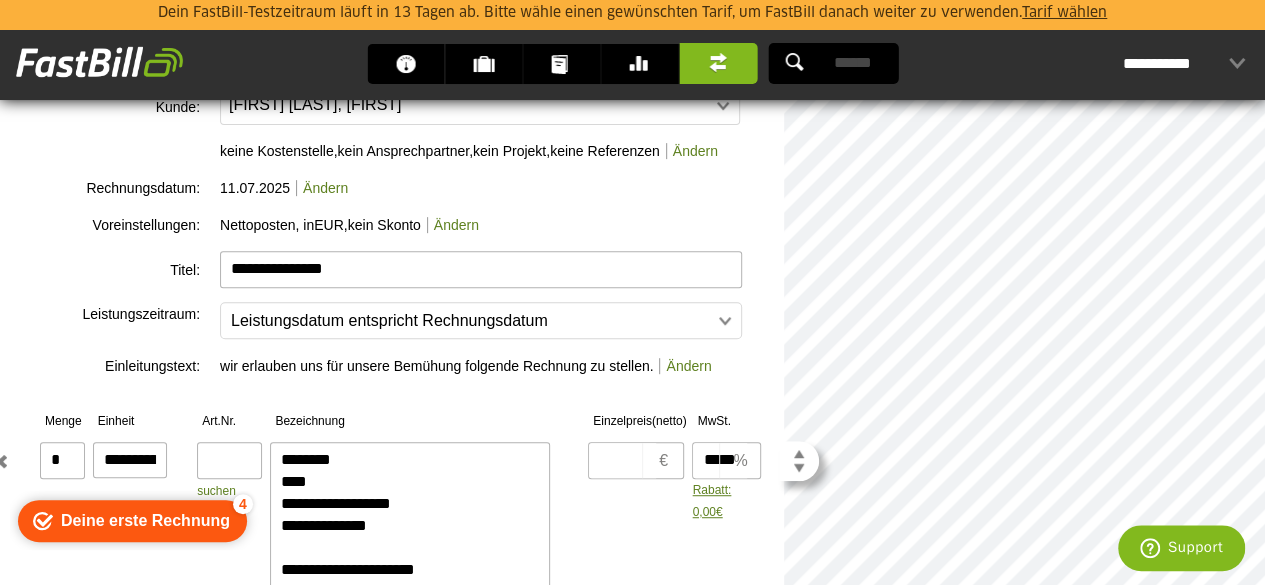 type on "**********" 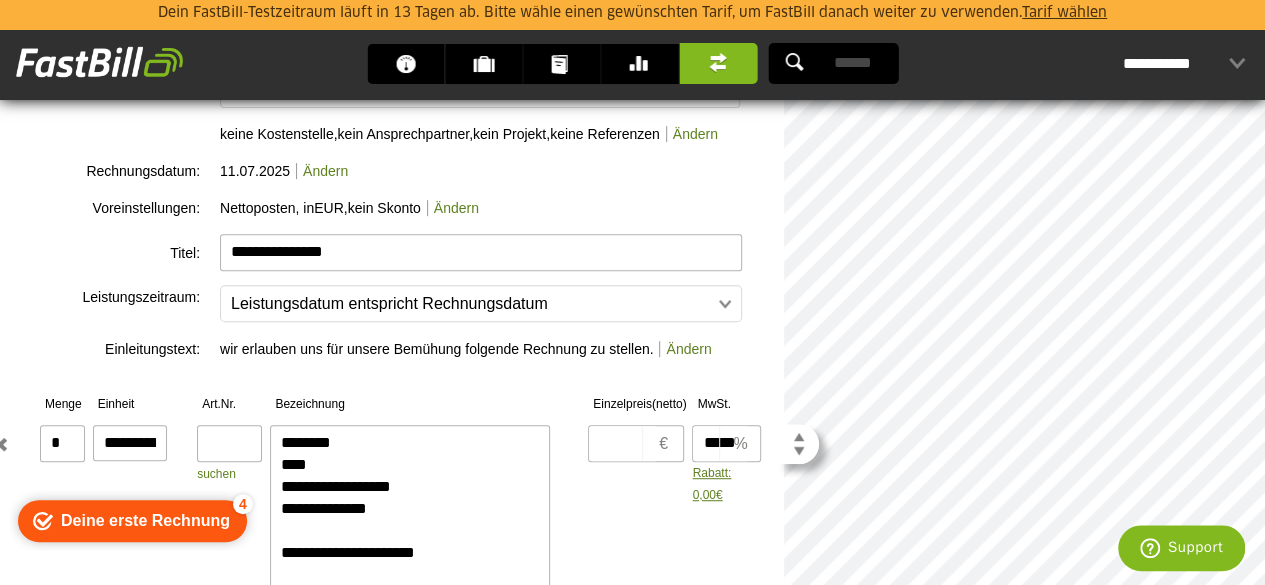 scroll, scrollTop: 176, scrollLeft: 0, axis: vertical 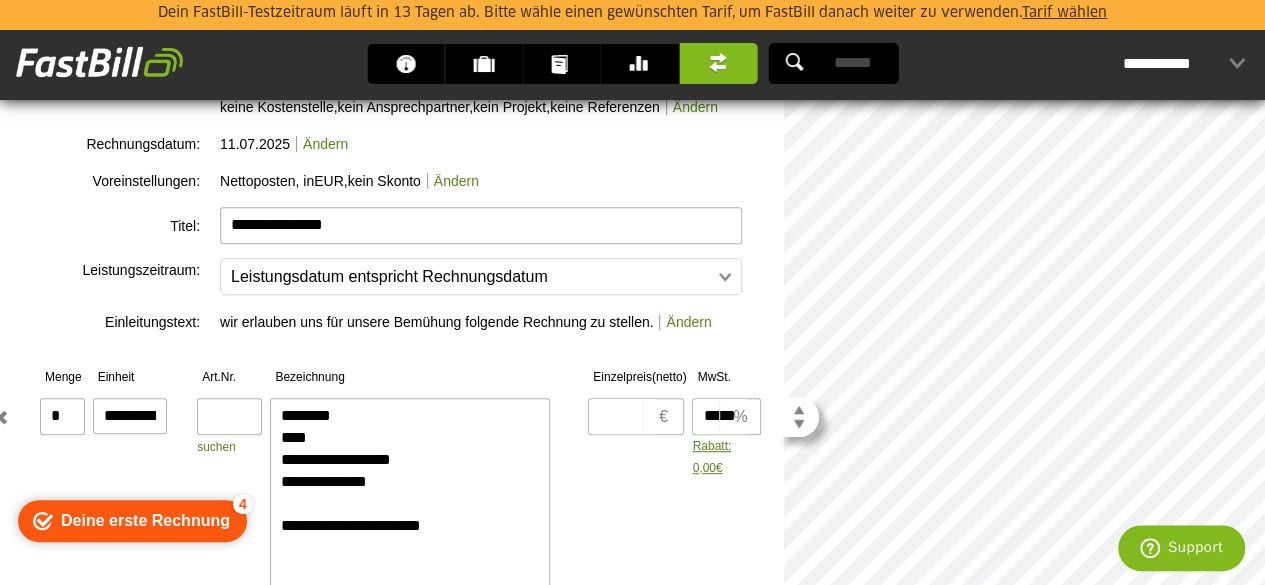 type on "**********" 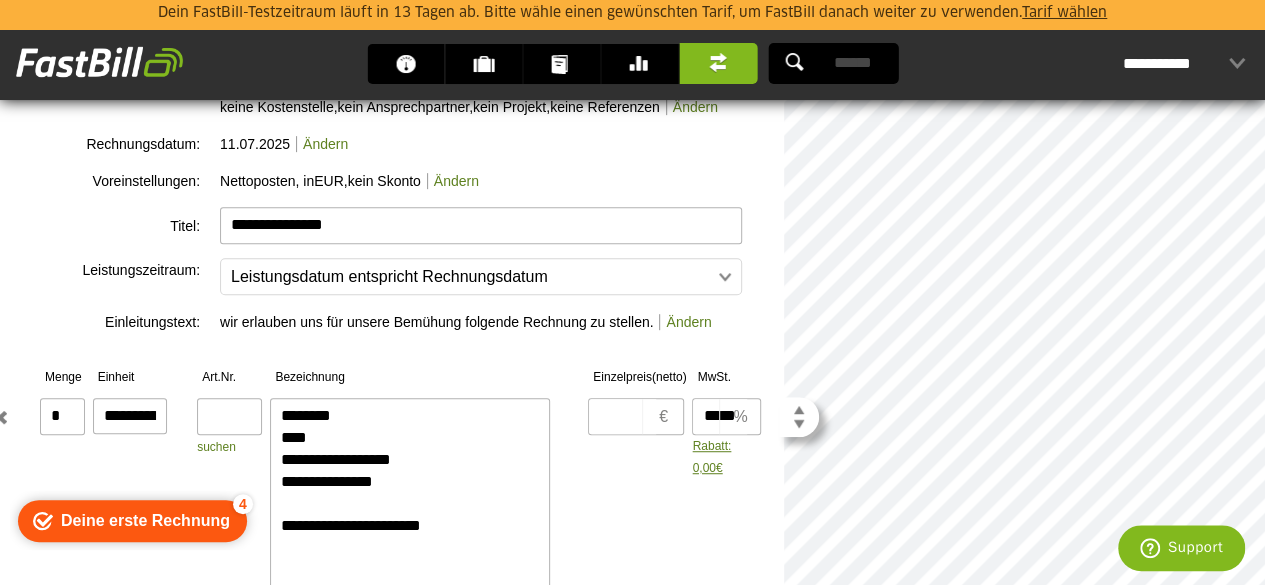 type on "**********" 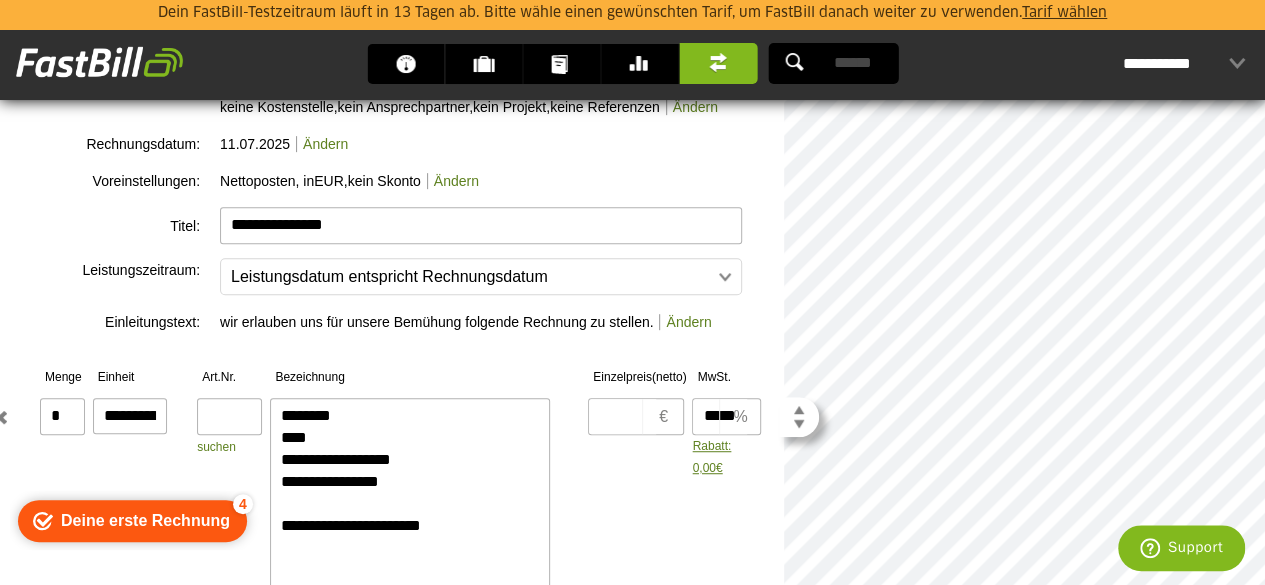 type on "**********" 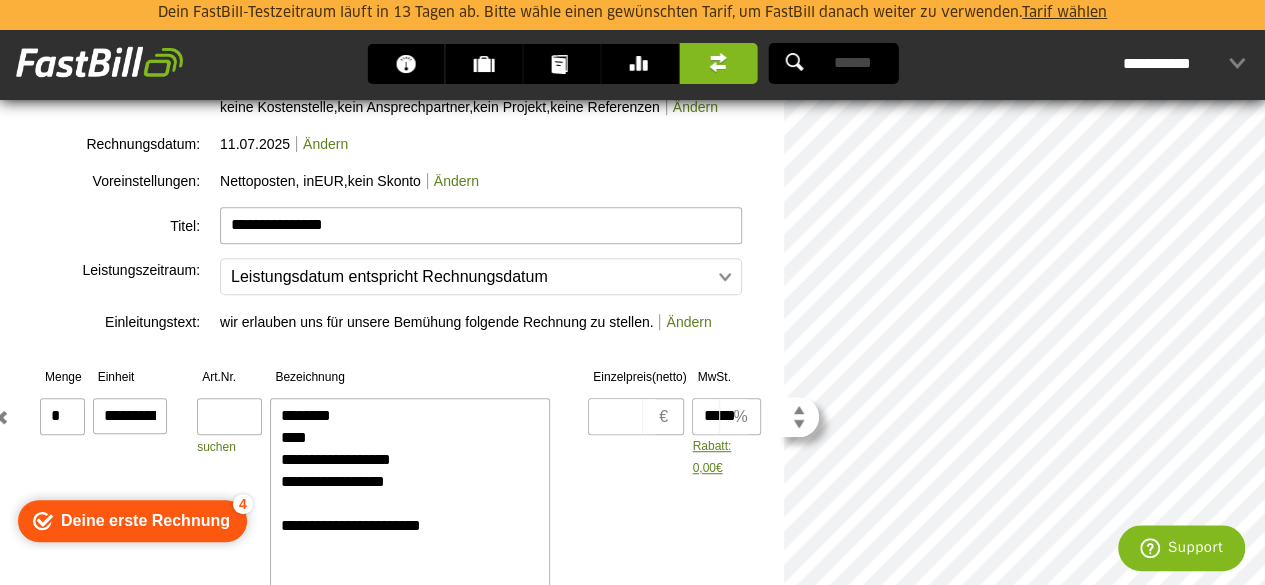 type on "**********" 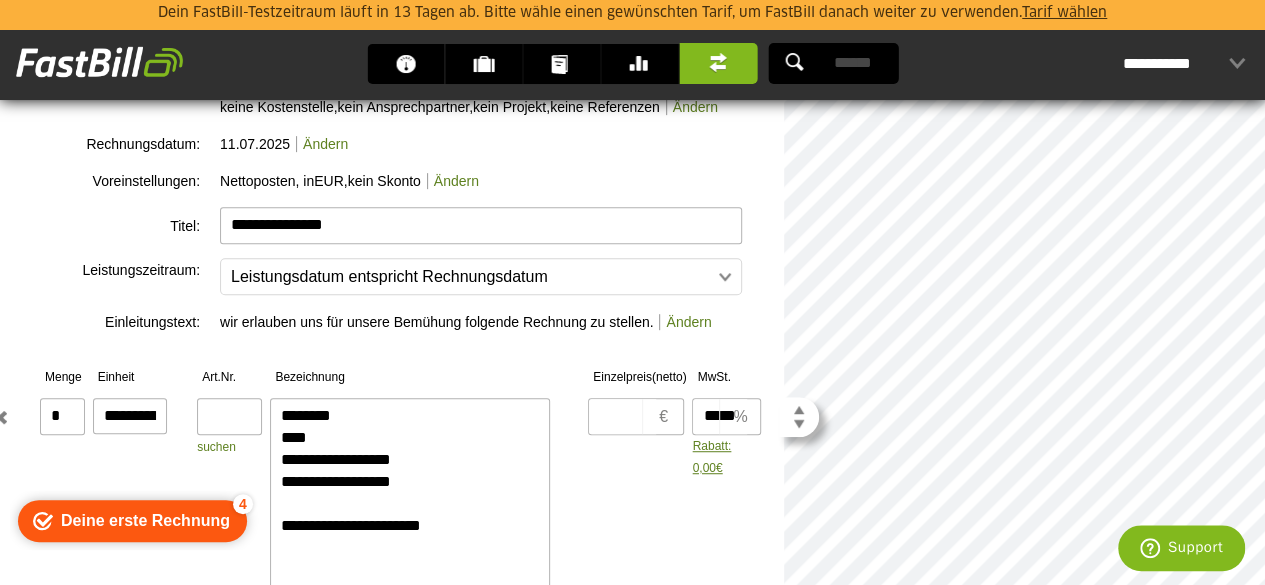 type on "**********" 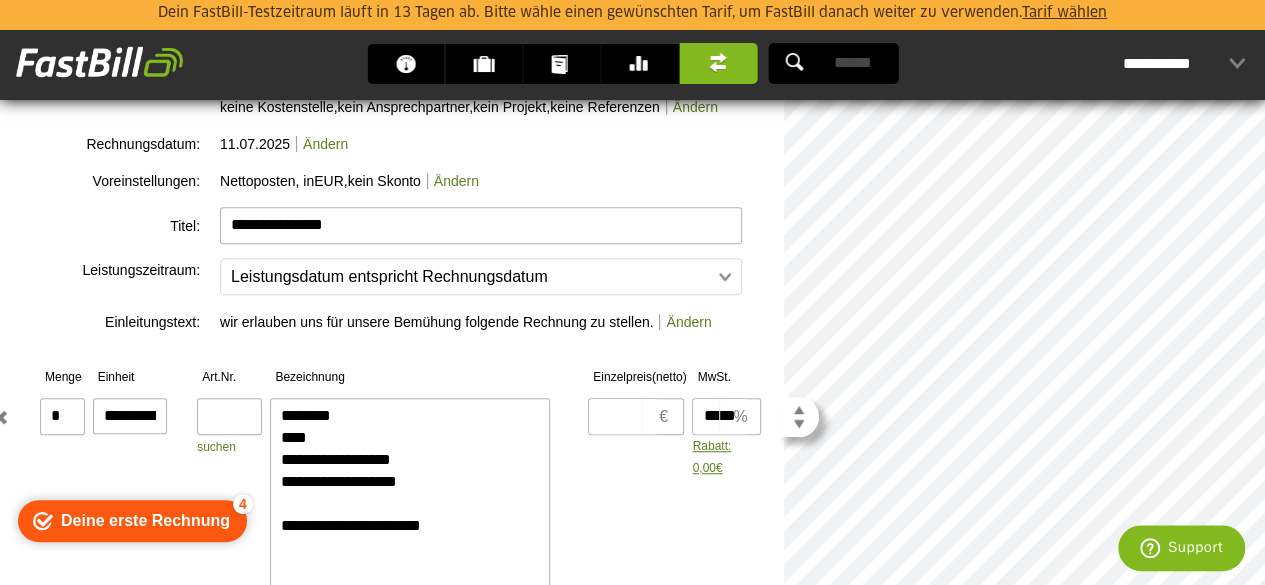 type on "**********" 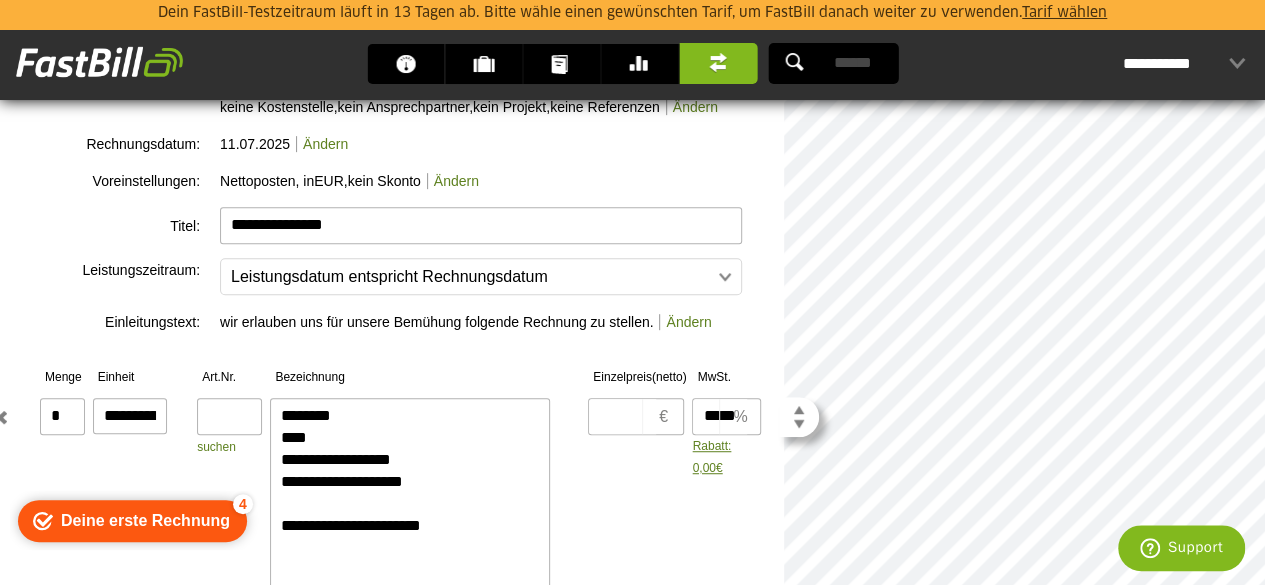 type on "**********" 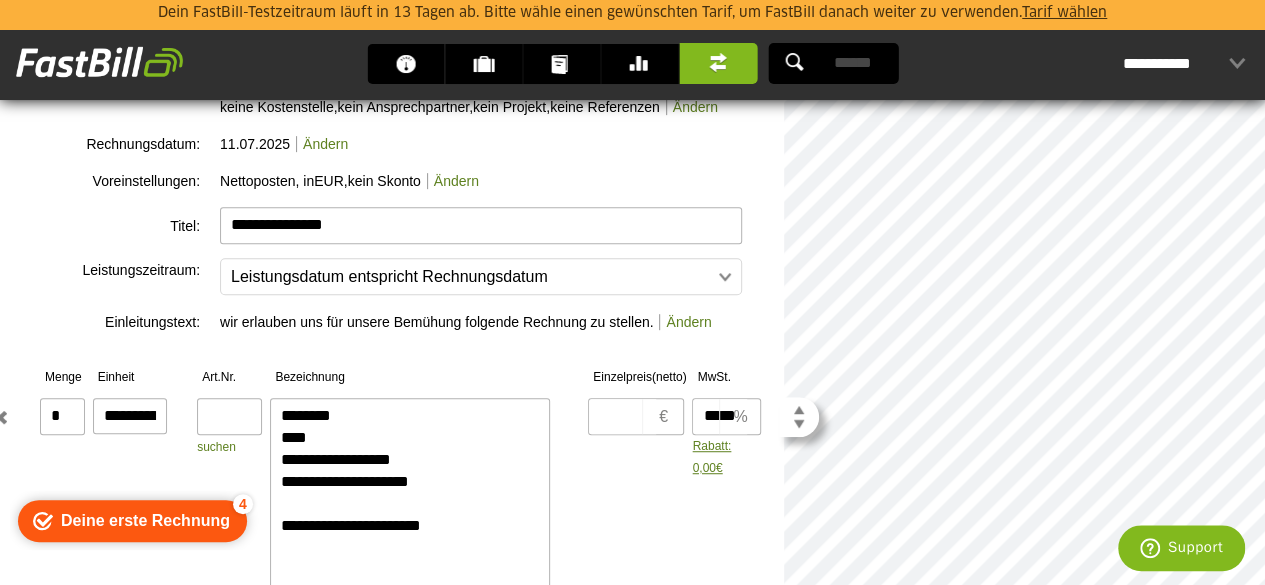 type on "**********" 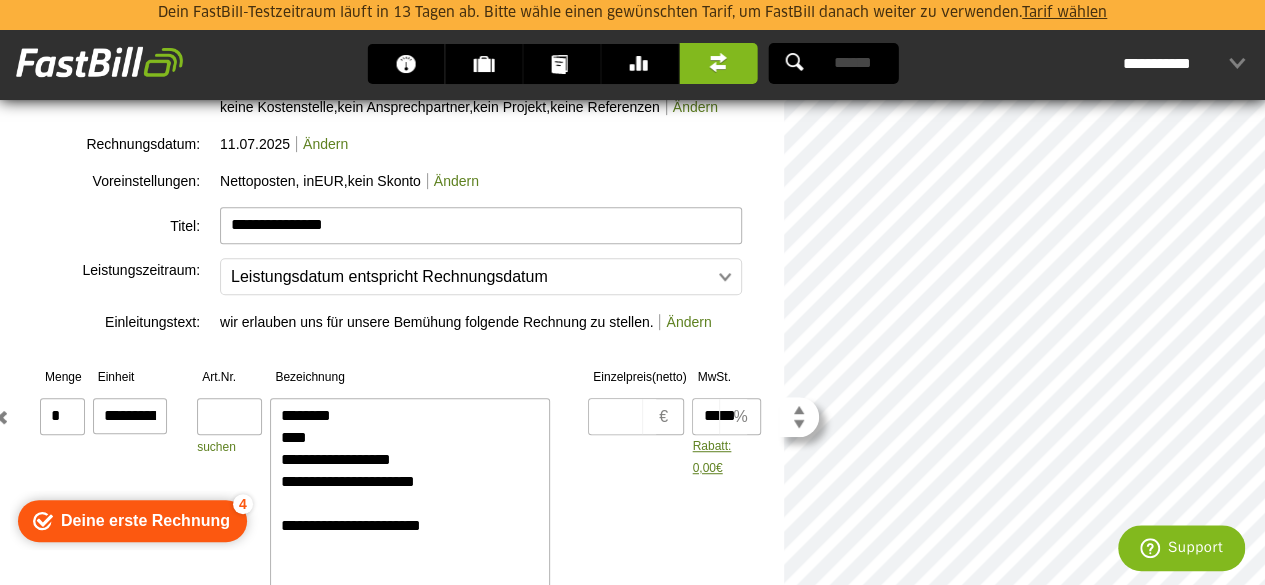 type on "**********" 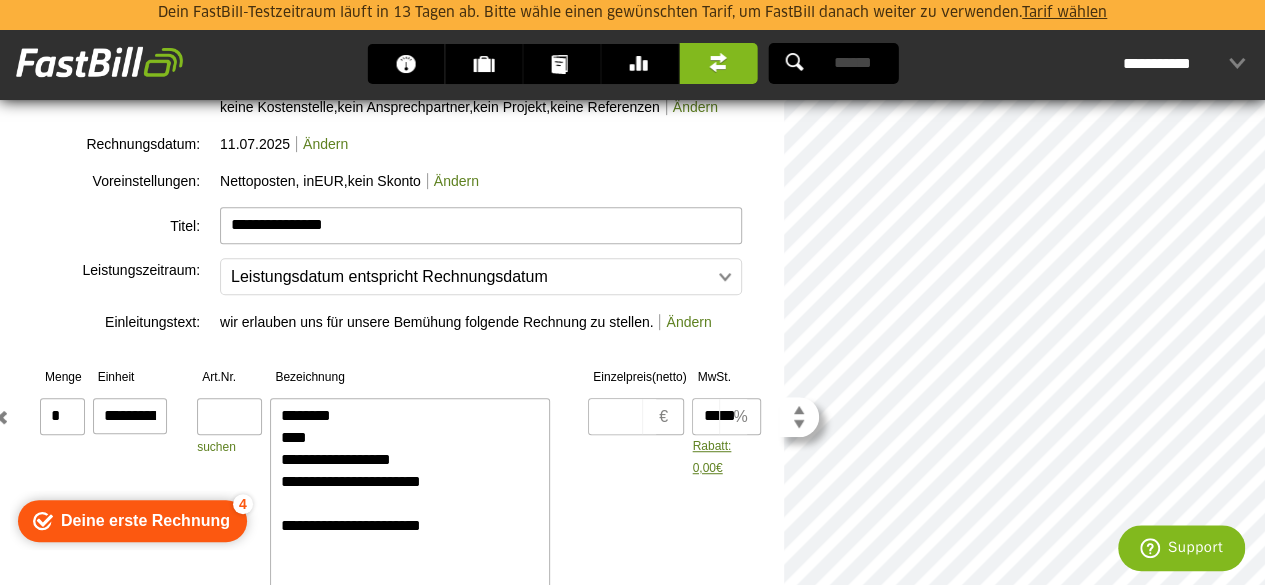 type on "**********" 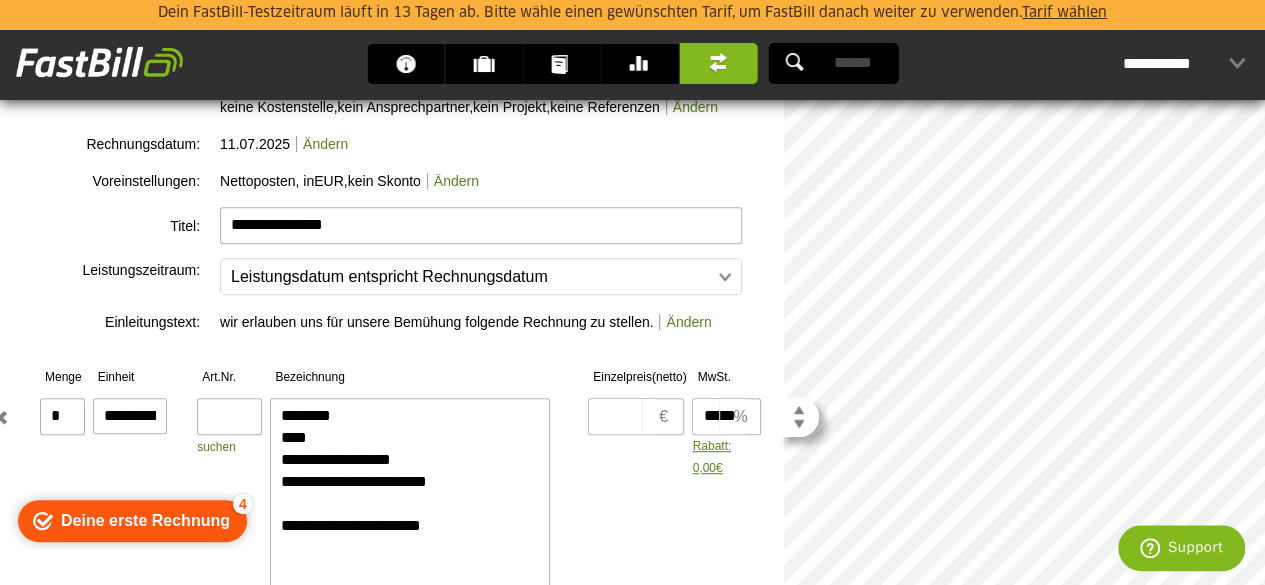 type on "**********" 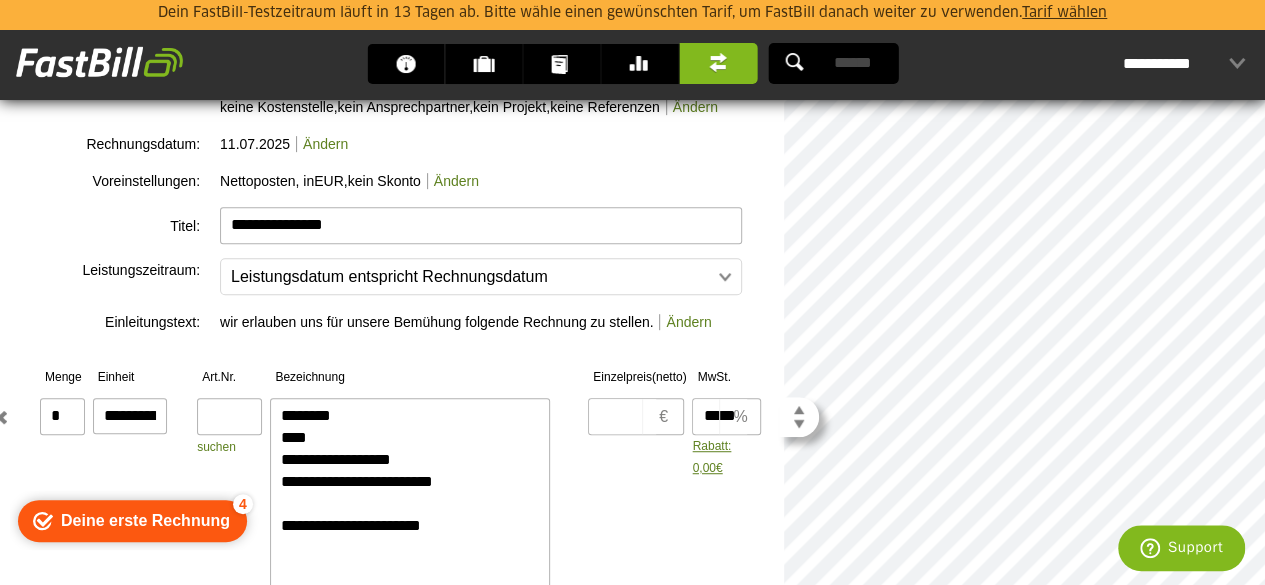 type on "**********" 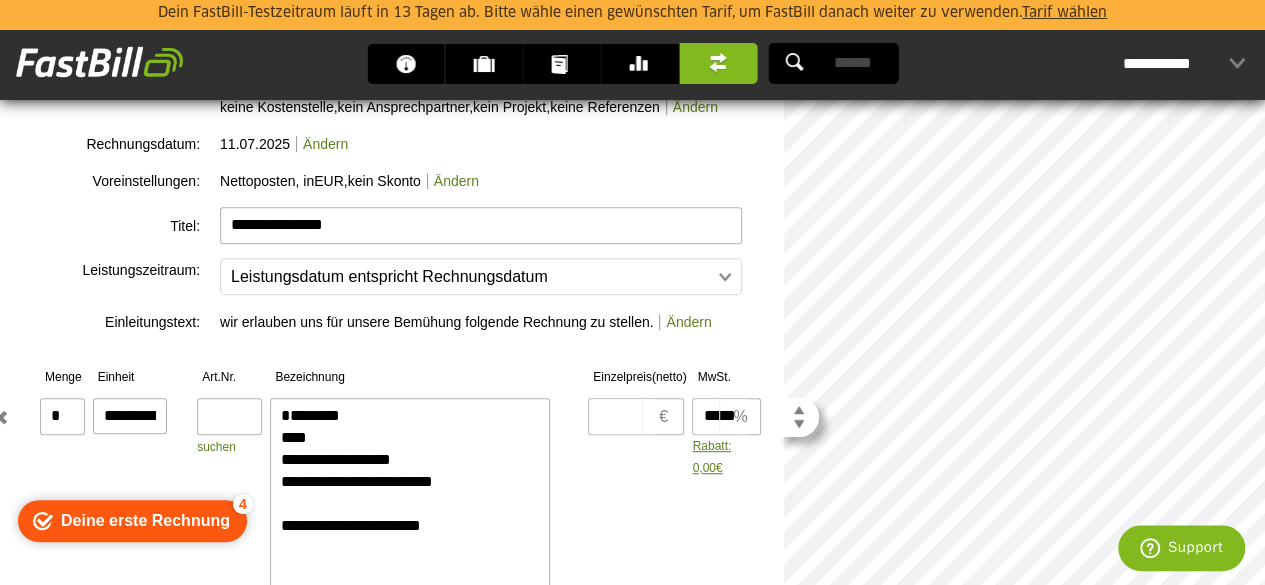 scroll, scrollTop: 220, scrollLeft: 0, axis: vertical 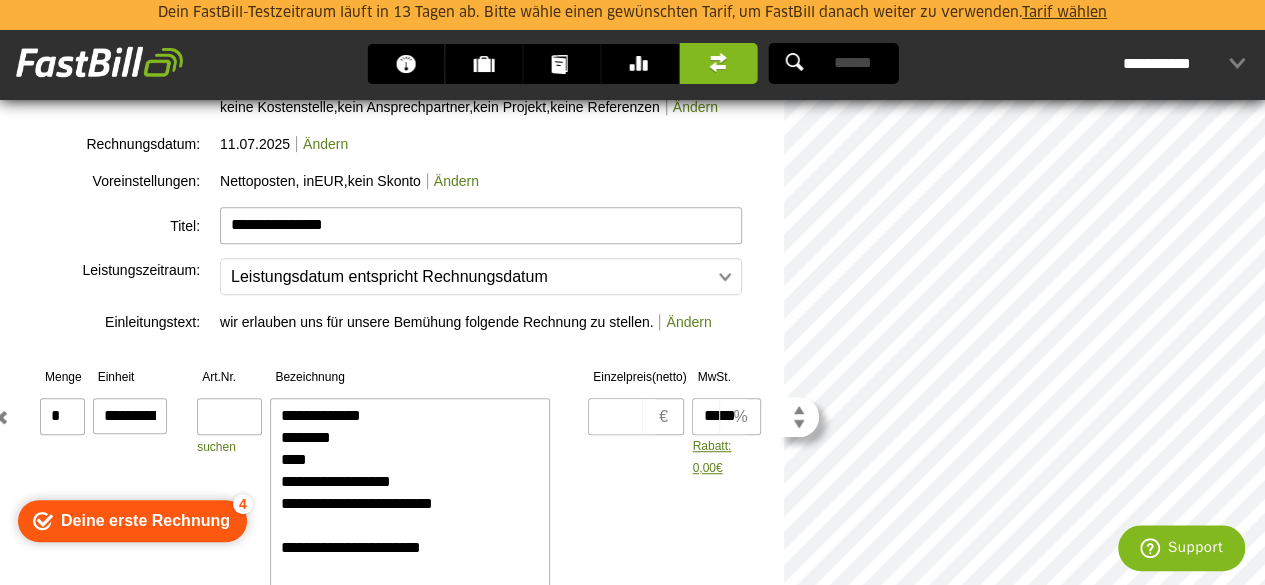 click on "**********" at bounding box center (410, 515) 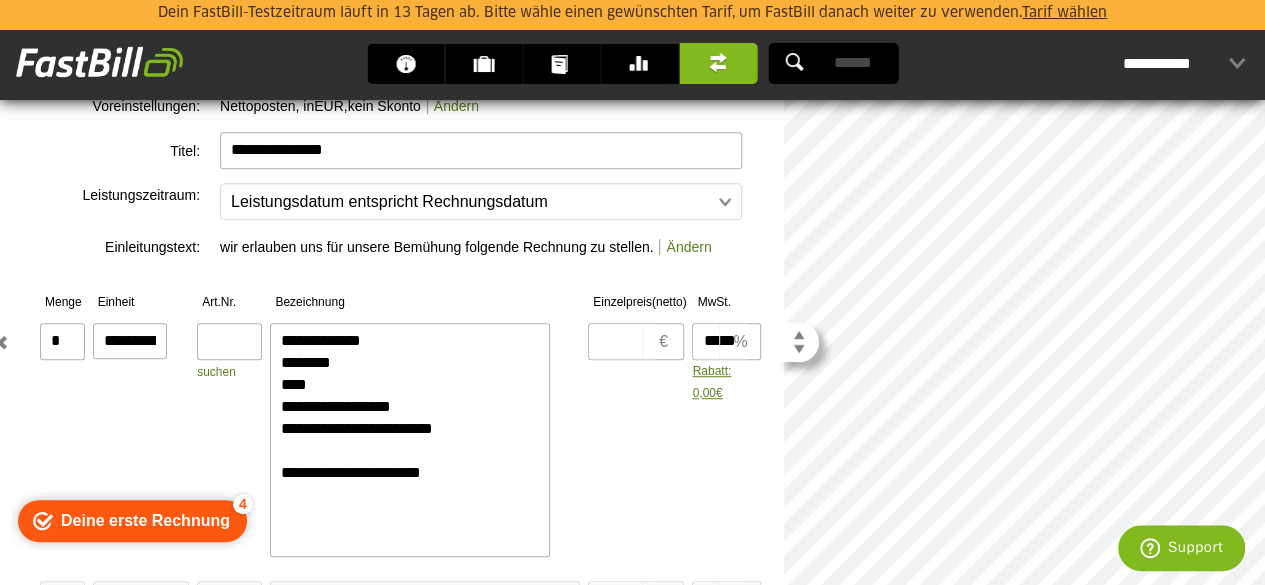 scroll, scrollTop: 466, scrollLeft: 0, axis: vertical 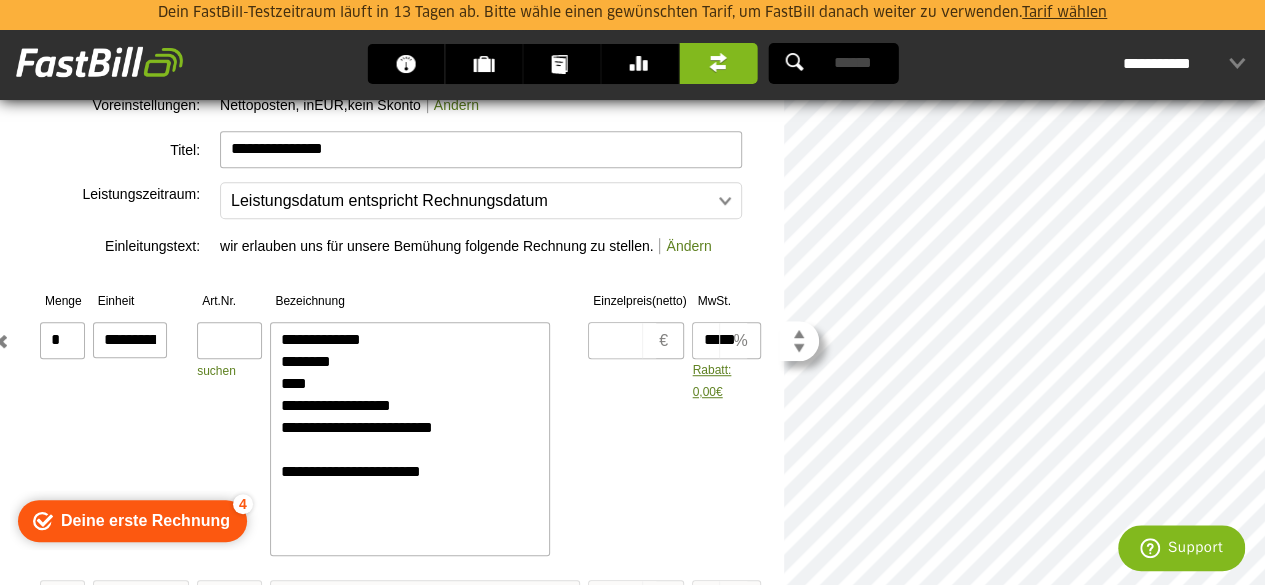 click on "**********" at bounding box center (410, 439) 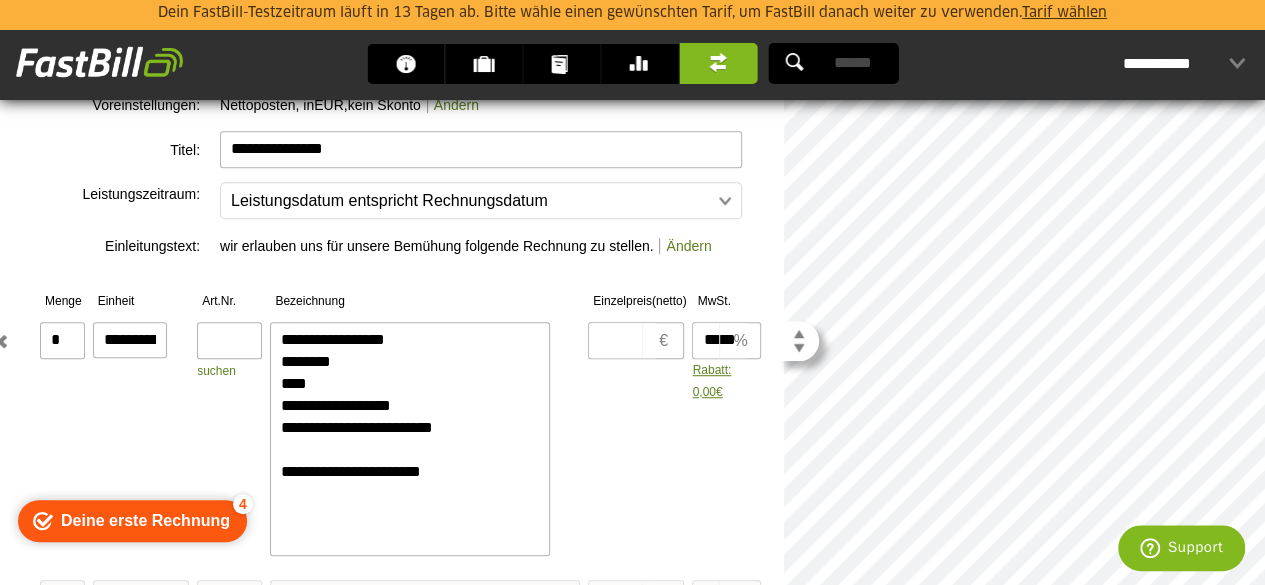 click on "**********" at bounding box center (410, 439) 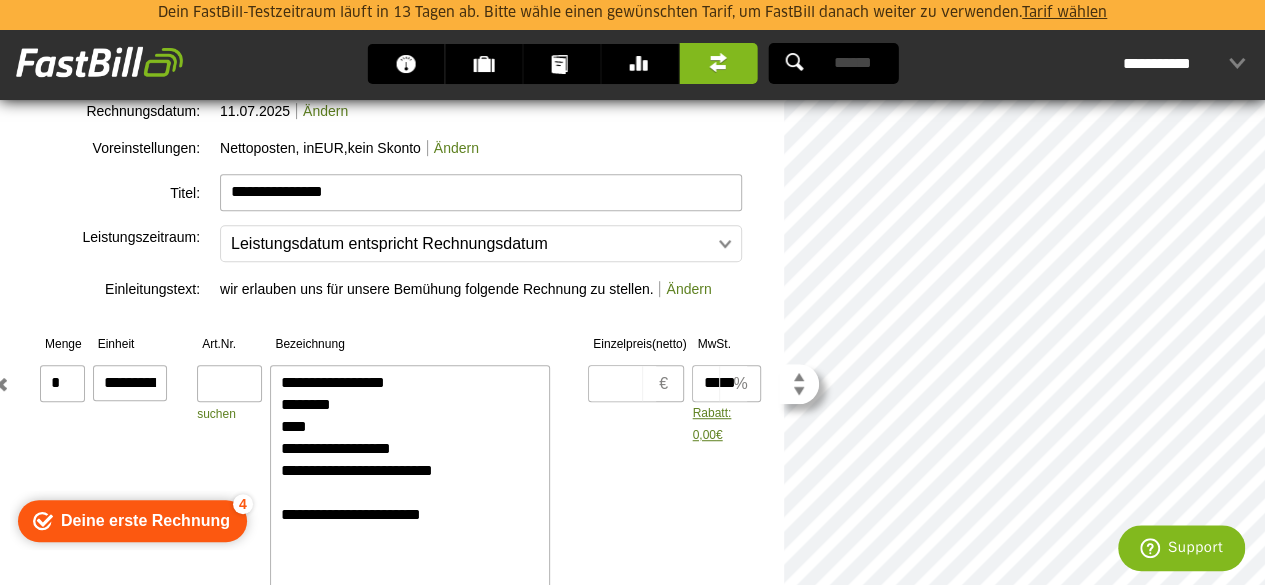 scroll, scrollTop: 415, scrollLeft: 0, axis: vertical 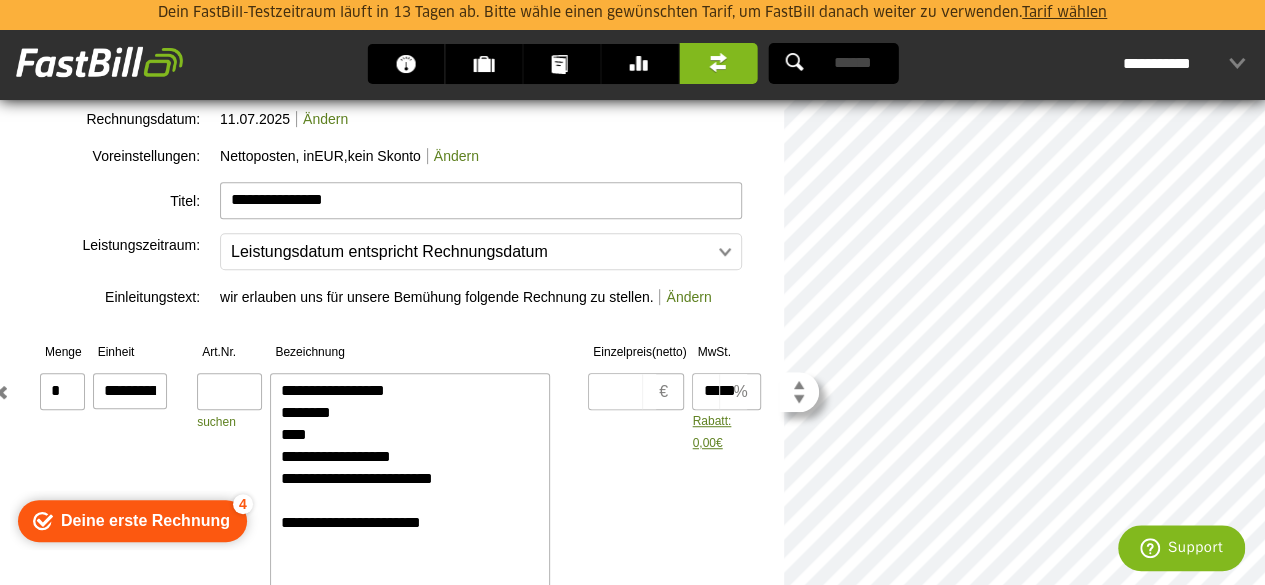 click at bounding box center (622, 391) 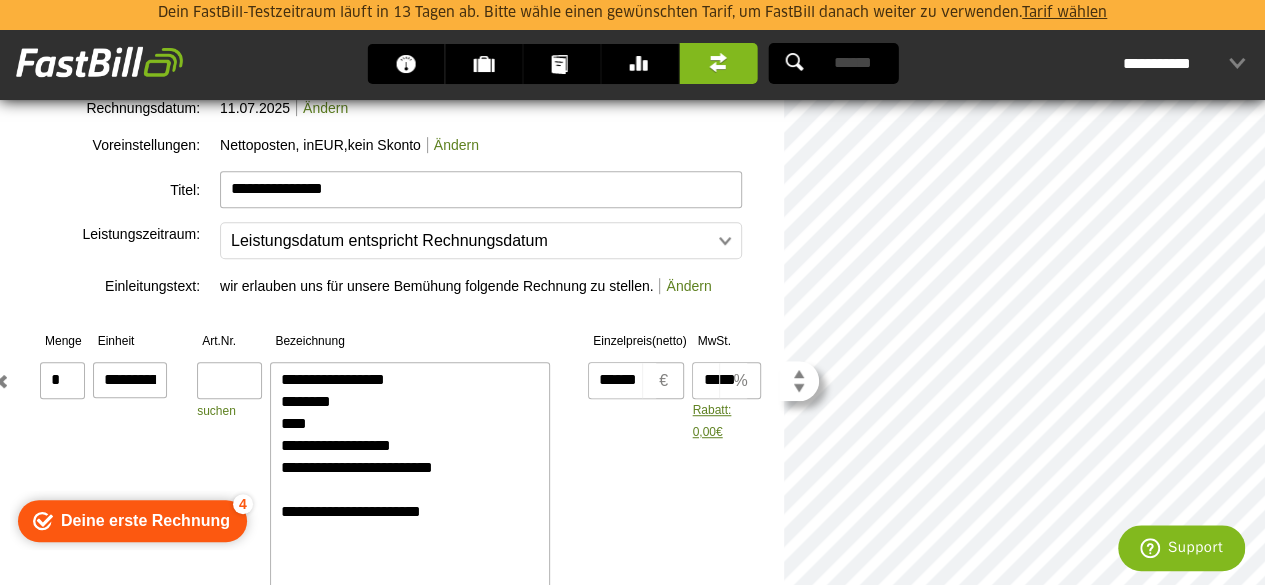 scroll, scrollTop: 411, scrollLeft: 0, axis: vertical 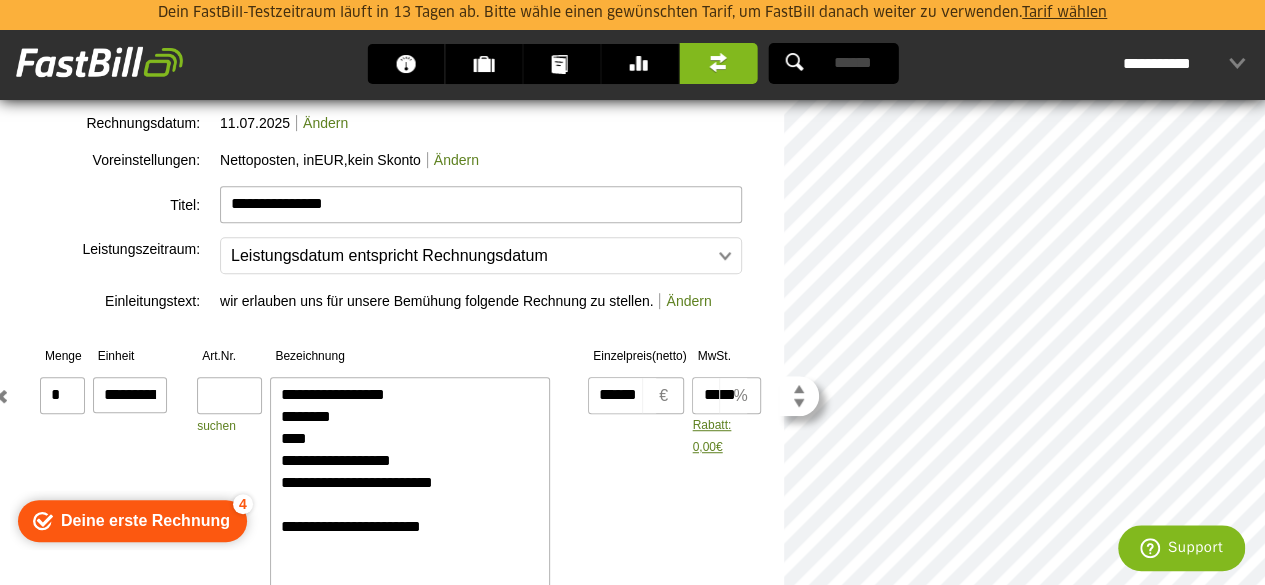 click on "€" at bounding box center (662, 395) 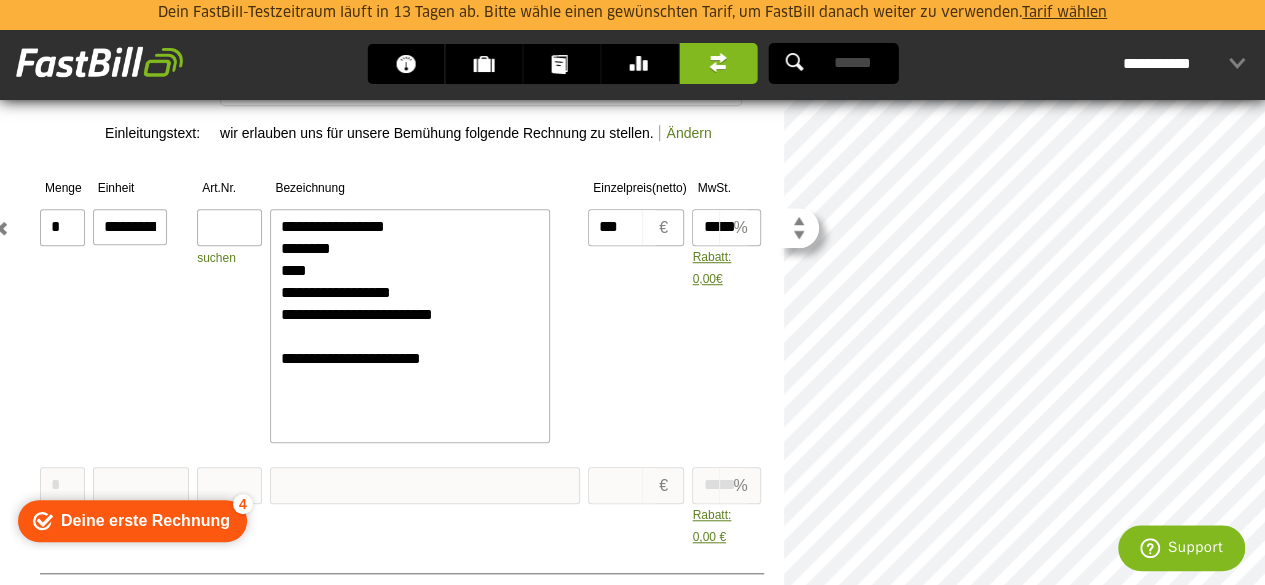 scroll, scrollTop: 578, scrollLeft: 0, axis: vertical 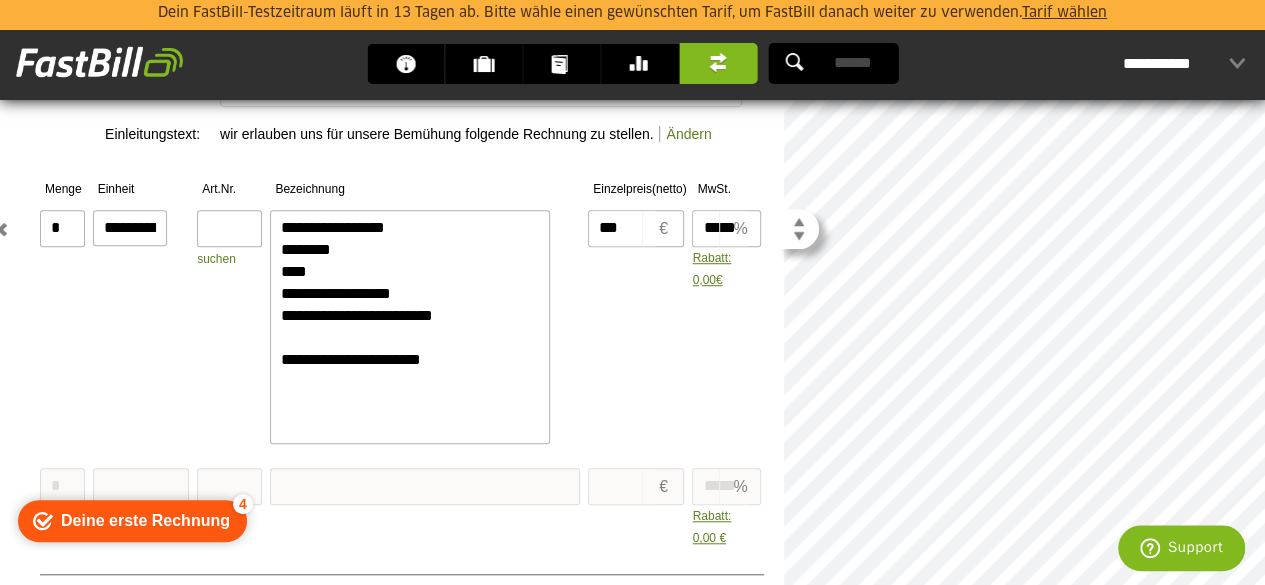 click on "**********" at bounding box center (410, 327) 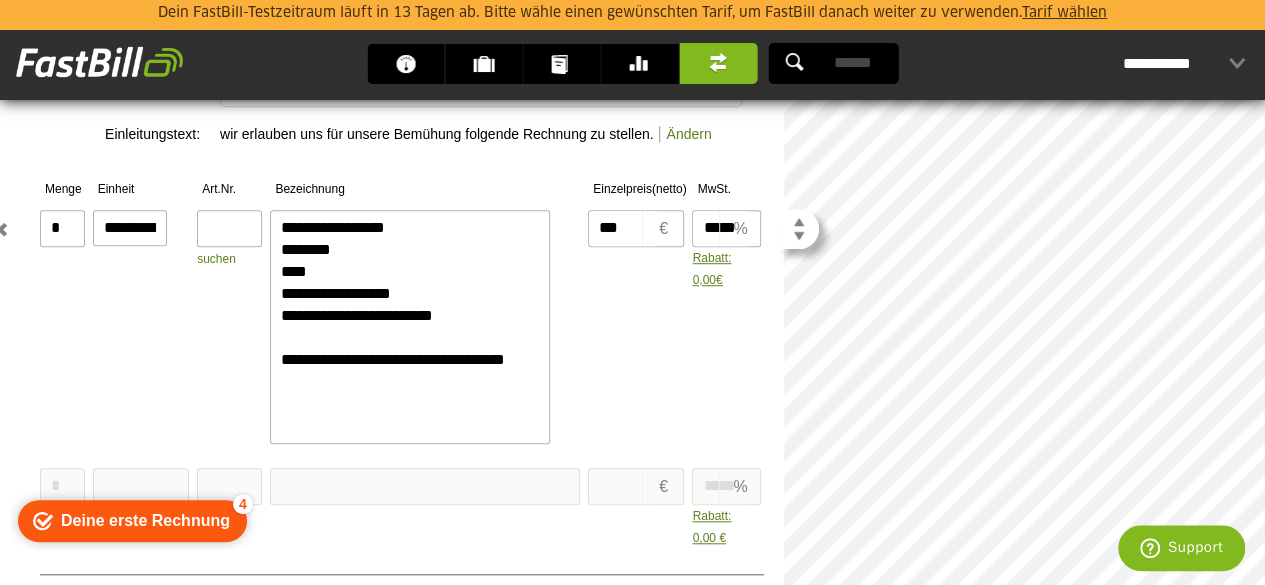 scroll, scrollTop: 242, scrollLeft: 0, axis: vertical 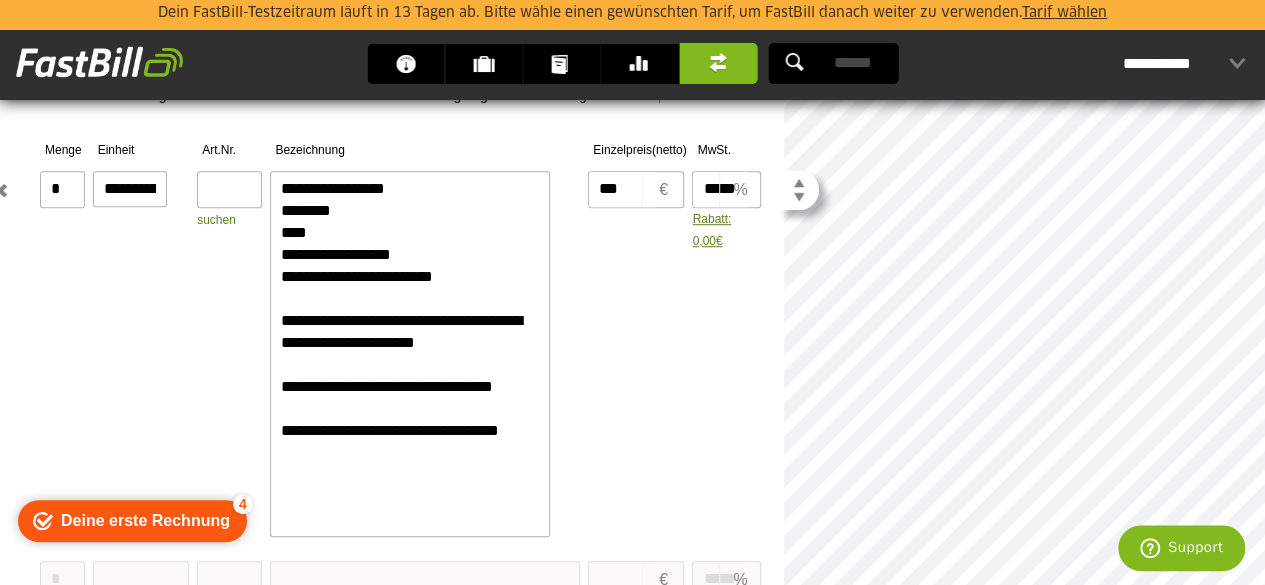 click on "**********" at bounding box center [410, 354] 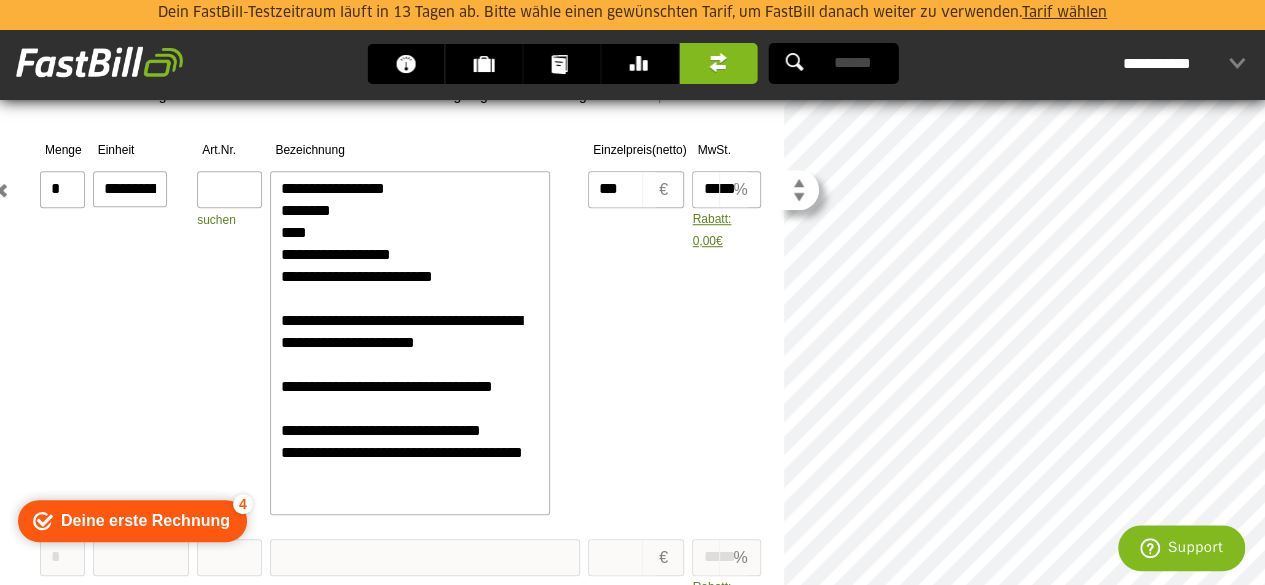 scroll, scrollTop: 352, scrollLeft: 0, axis: vertical 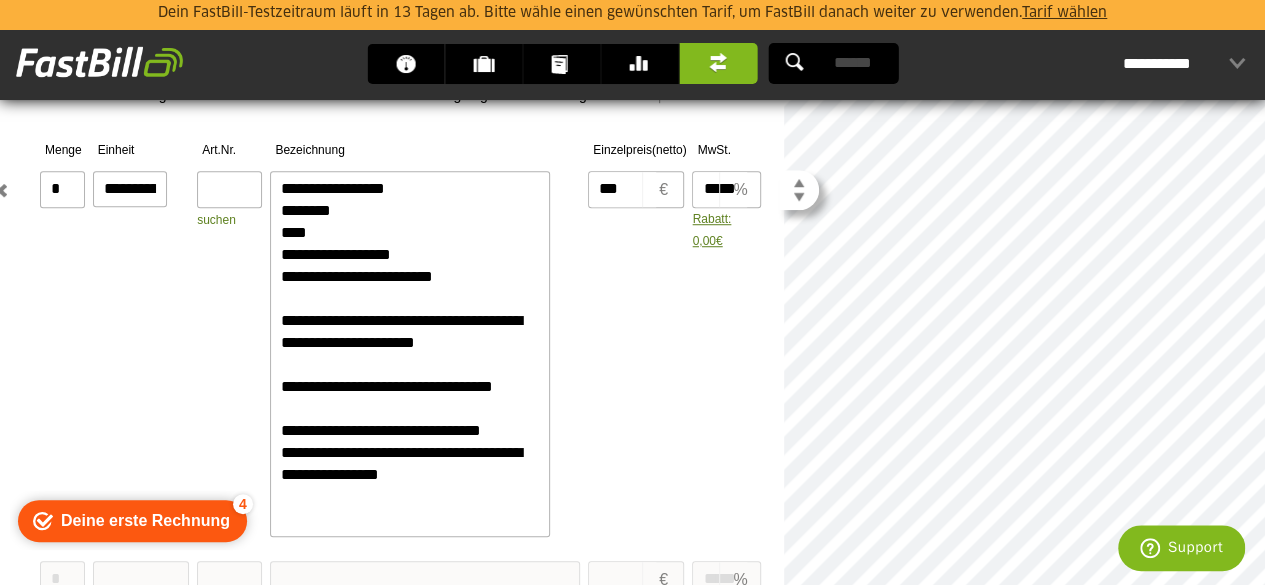 click on "**********" at bounding box center [410, 354] 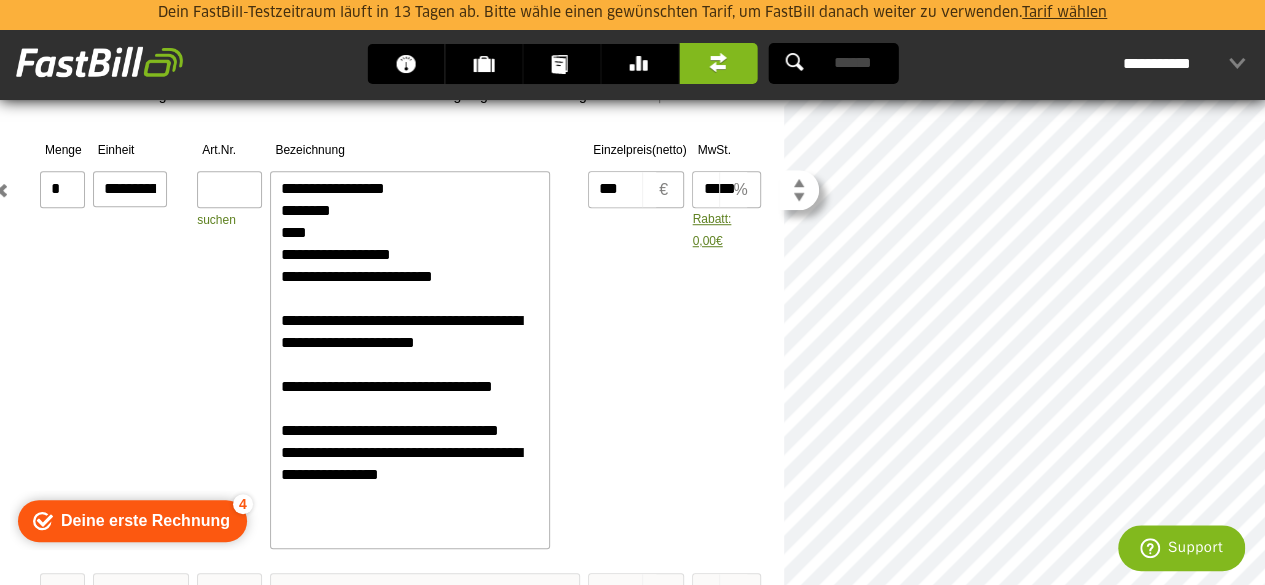 scroll, scrollTop: 374, scrollLeft: 0, axis: vertical 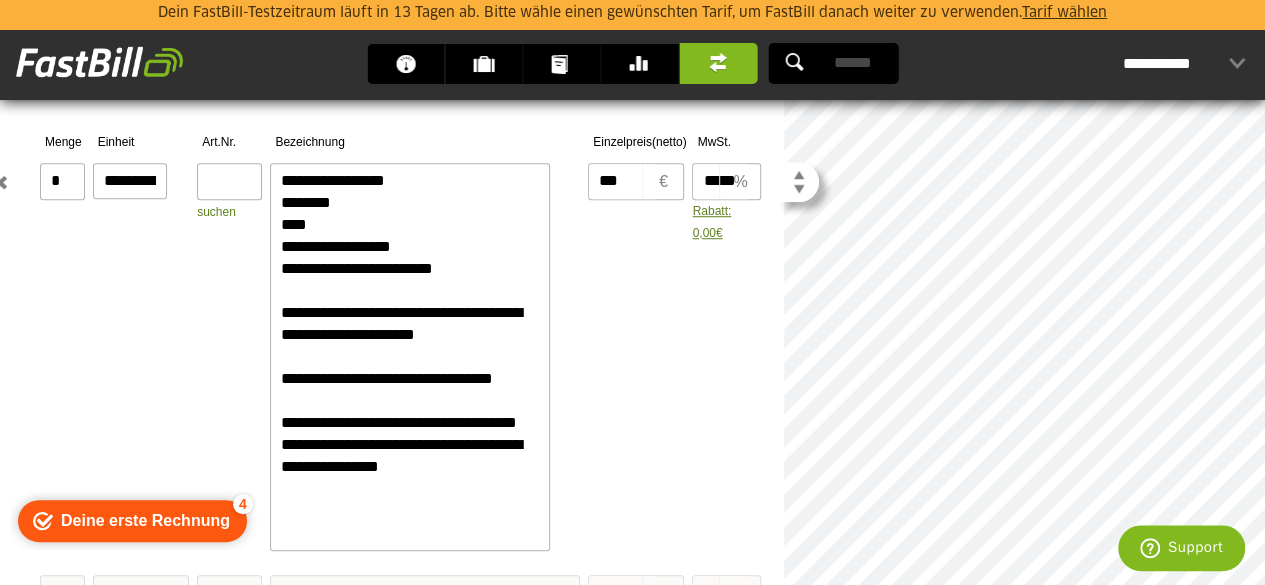 click on "**********" at bounding box center (410, 357) 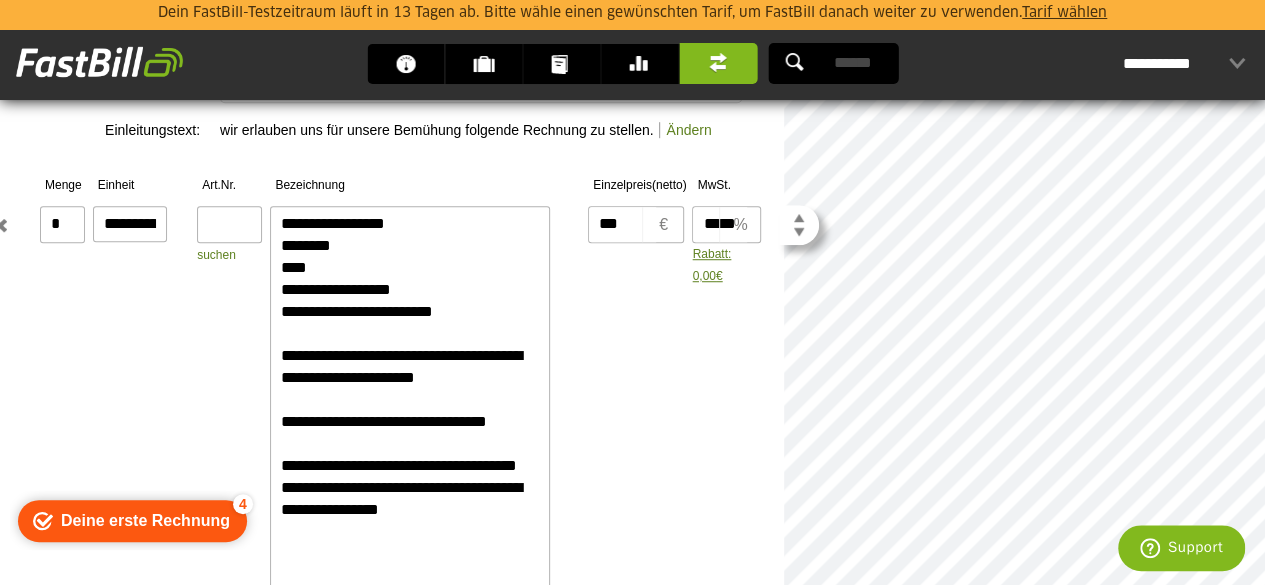 scroll, scrollTop: 575, scrollLeft: 0, axis: vertical 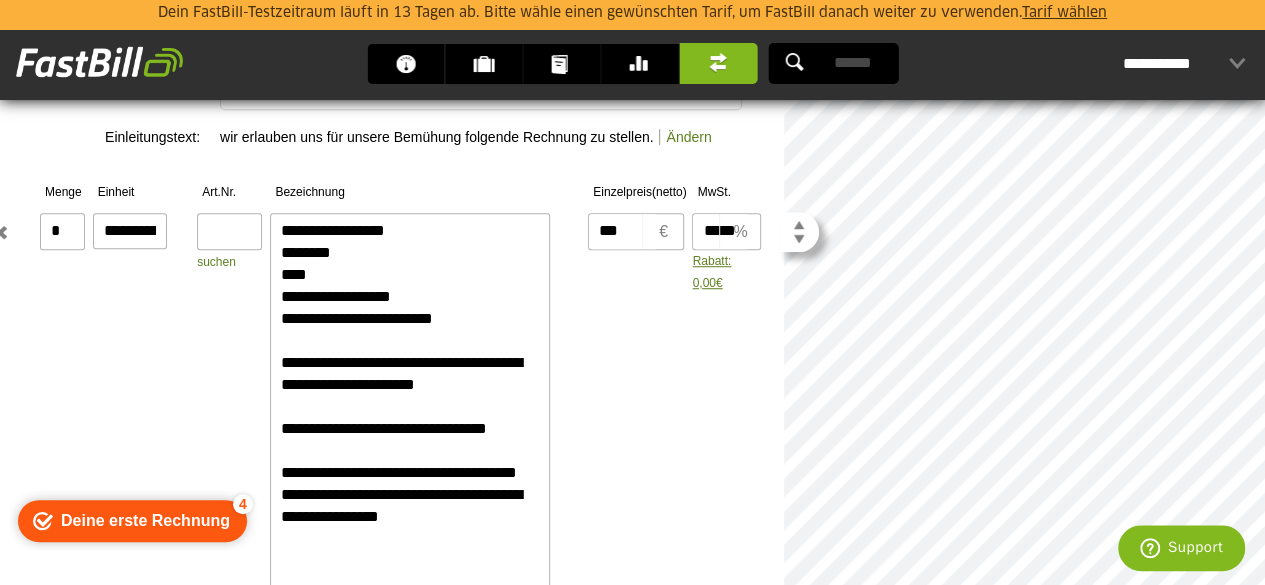 click on "**********" at bounding box center (410, 407) 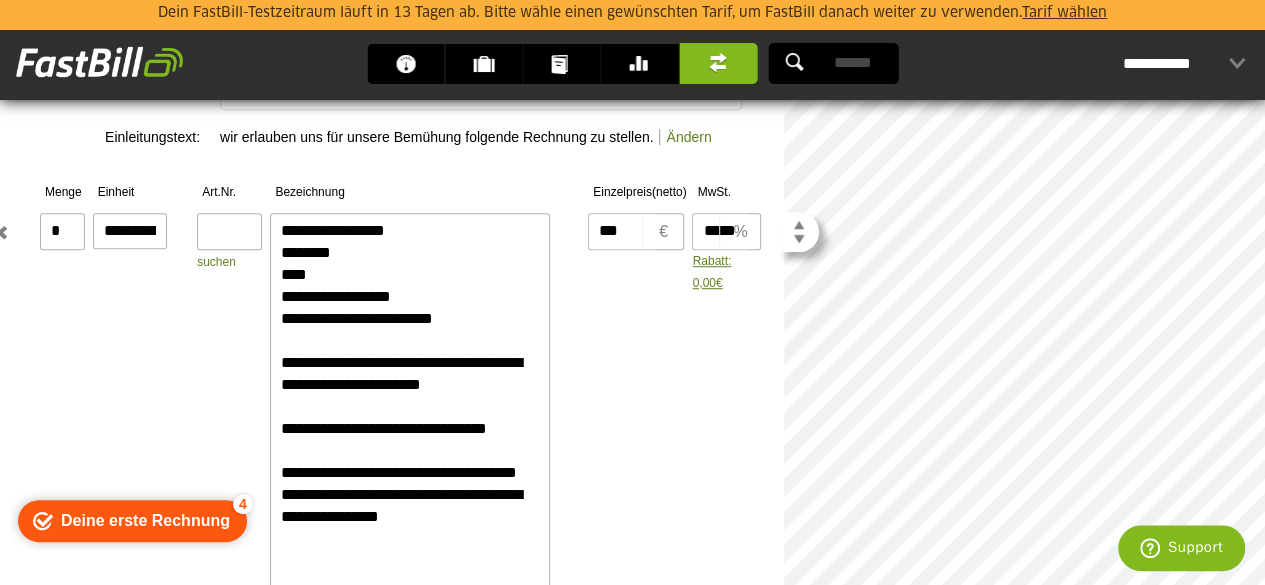 scroll, scrollTop: 396, scrollLeft: 0, axis: vertical 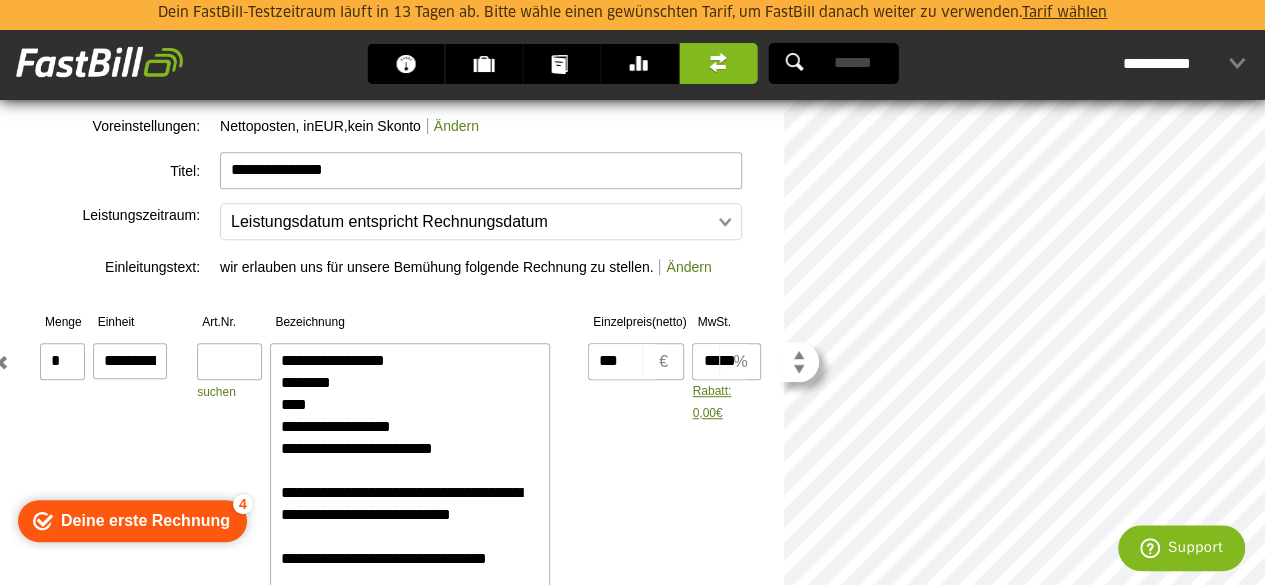 click on "**********" at bounding box center [410, 548] 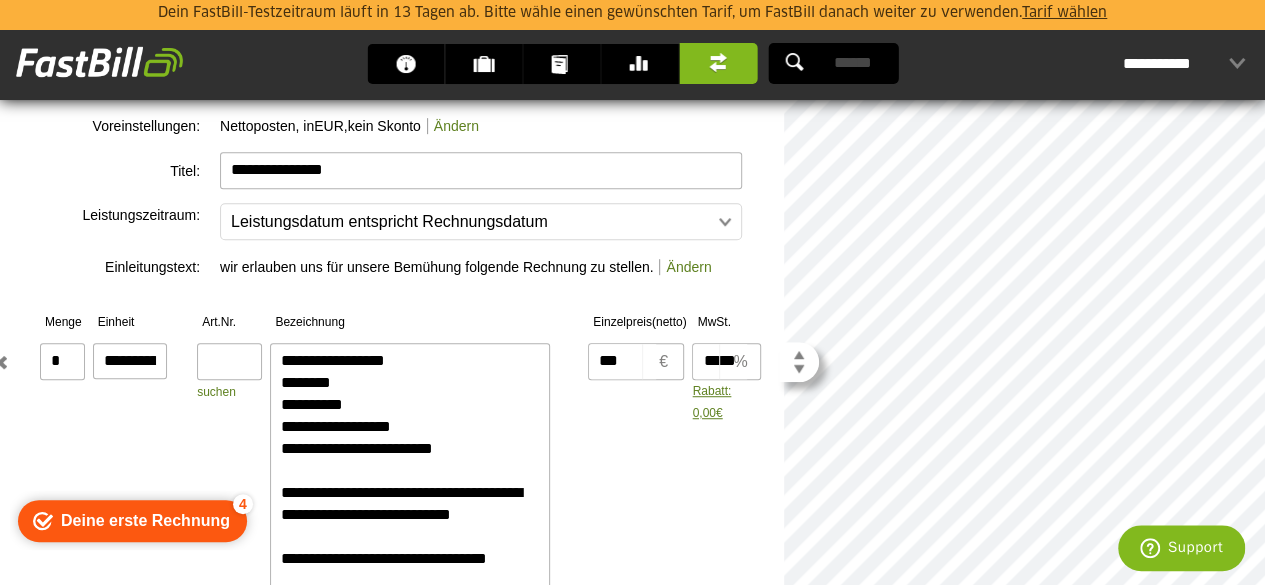 click on "**********" at bounding box center (410, 548) 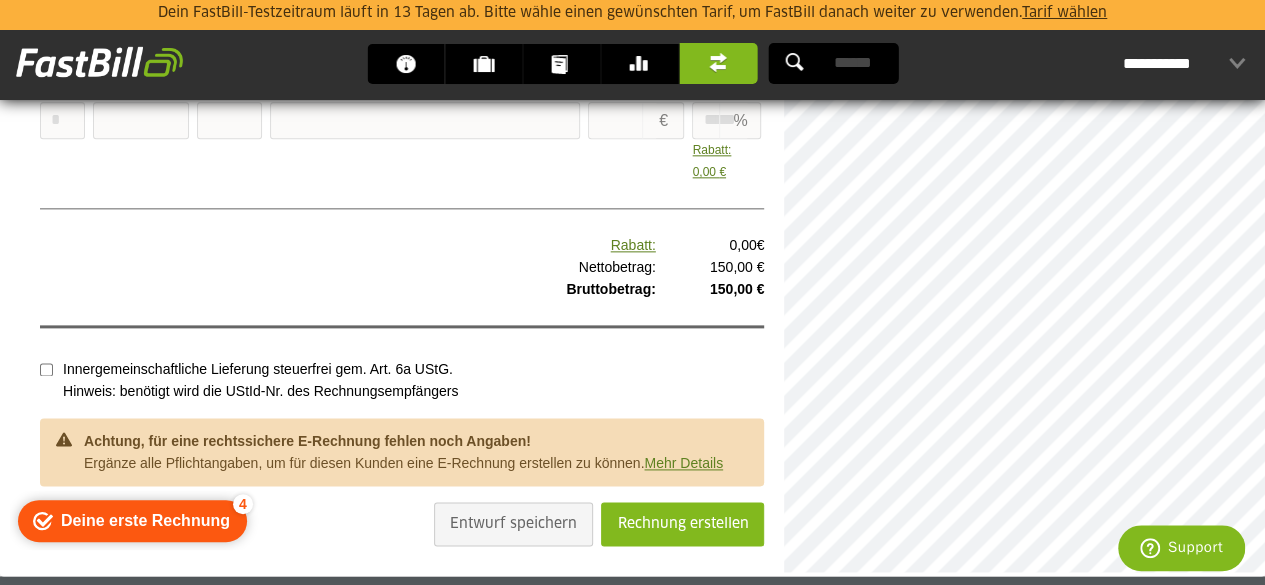 scroll, scrollTop: 1159, scrollLeft: 0, axis: vertical 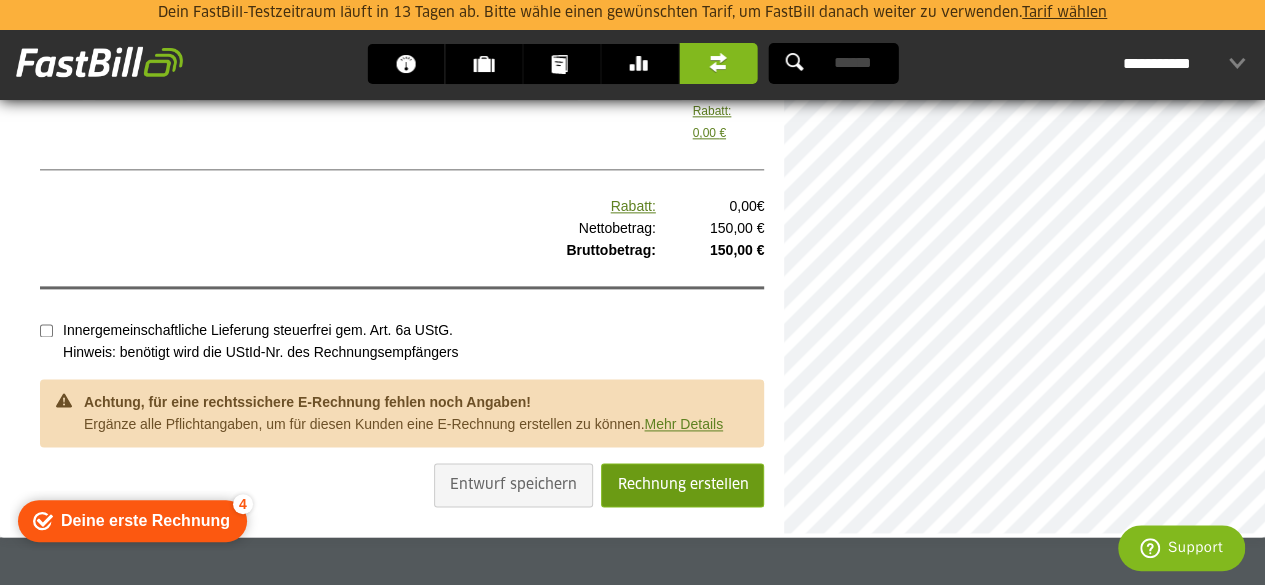 click on "Rechnung erstellen" at bounding box center [682, 485] 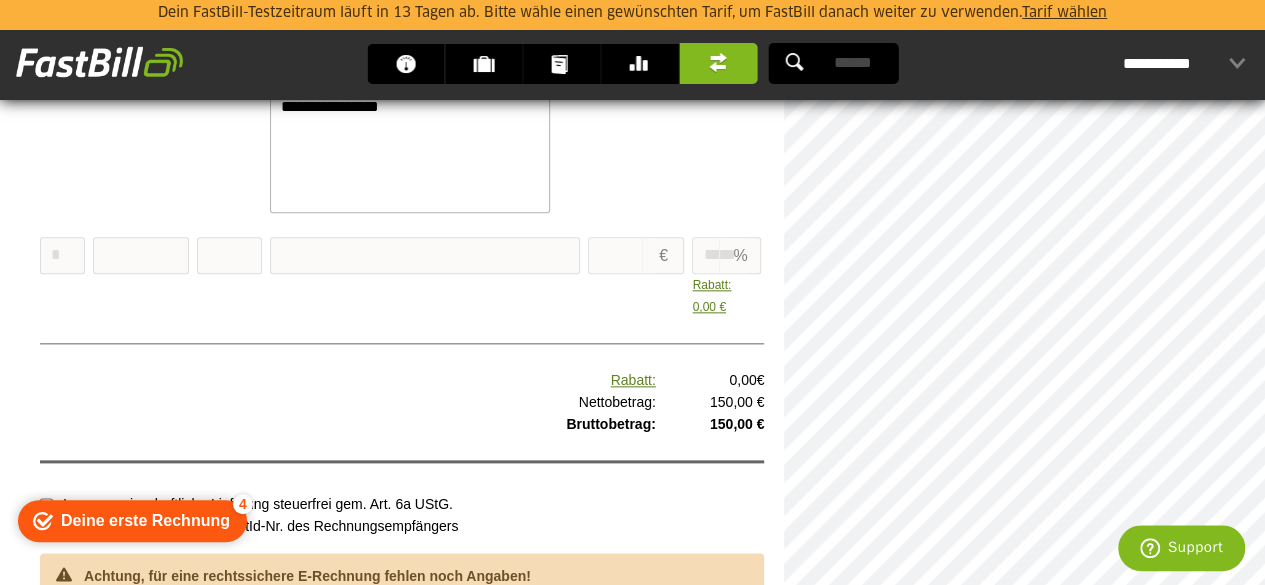 scroll, scrollTop: 896, scrollLeft: 0, axis: vertical 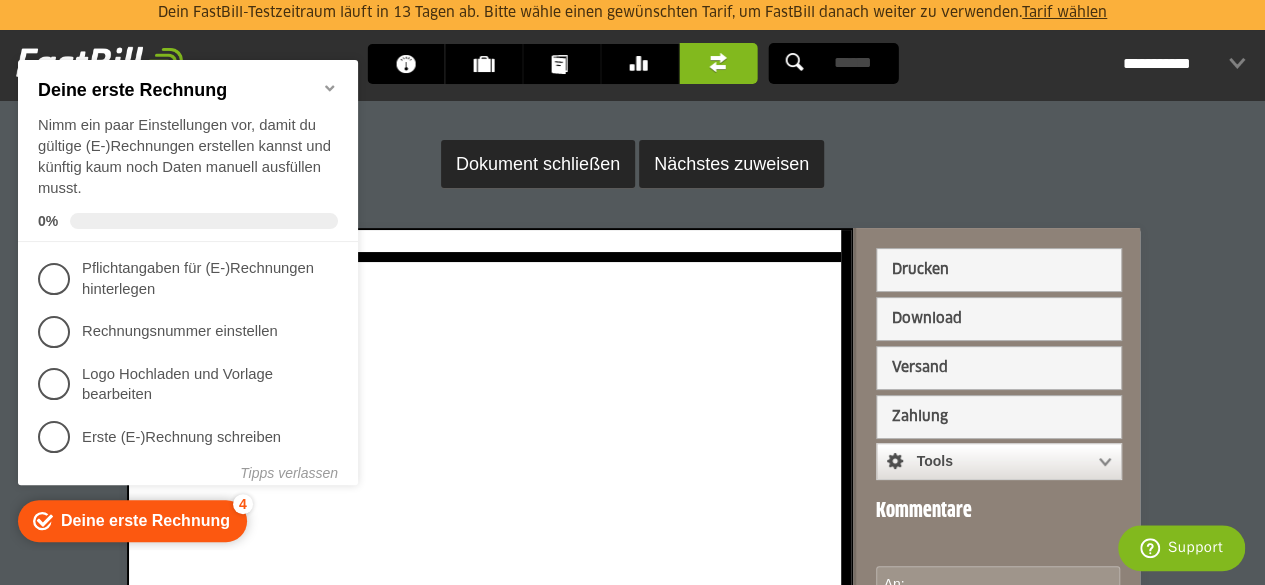 click on "Dein FastBill-Testzeitraum läuft in 13 Tagen ab. Bitte wähle einen gewünschten Tarif, um FastBill danach weiter zu verwenden.                                                 Tarif wählen
Dashboard
Kunden
Dokumente Banking Finanzen" at bounding box center (632, 720) 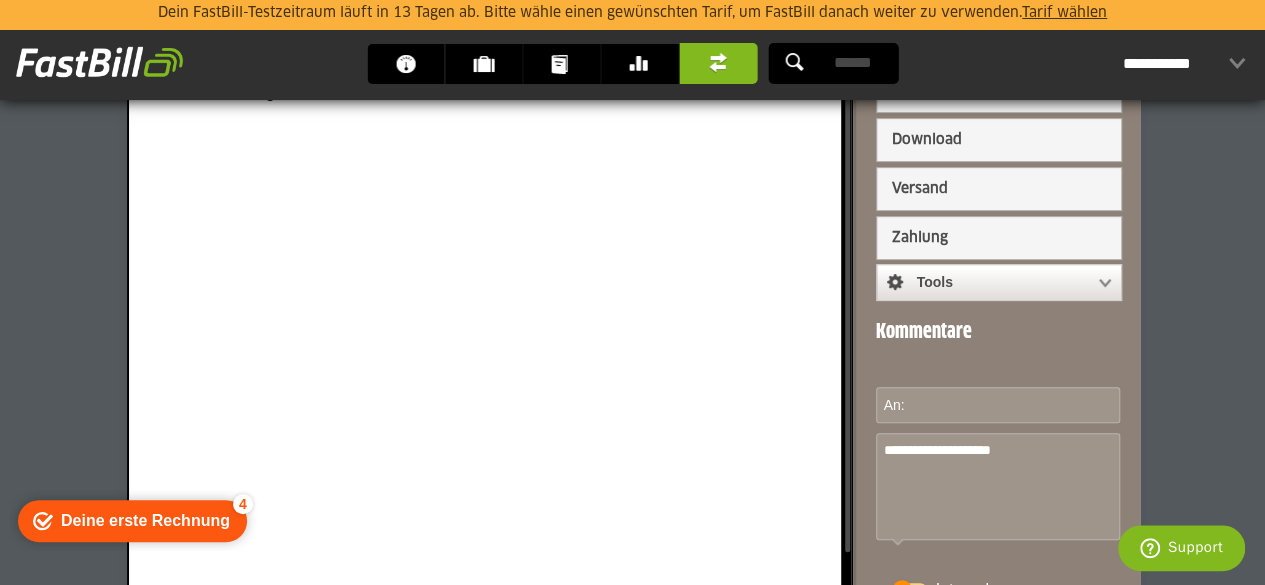 scroll, scrollTop: 388, scrollLeft: 0, axis: vertical 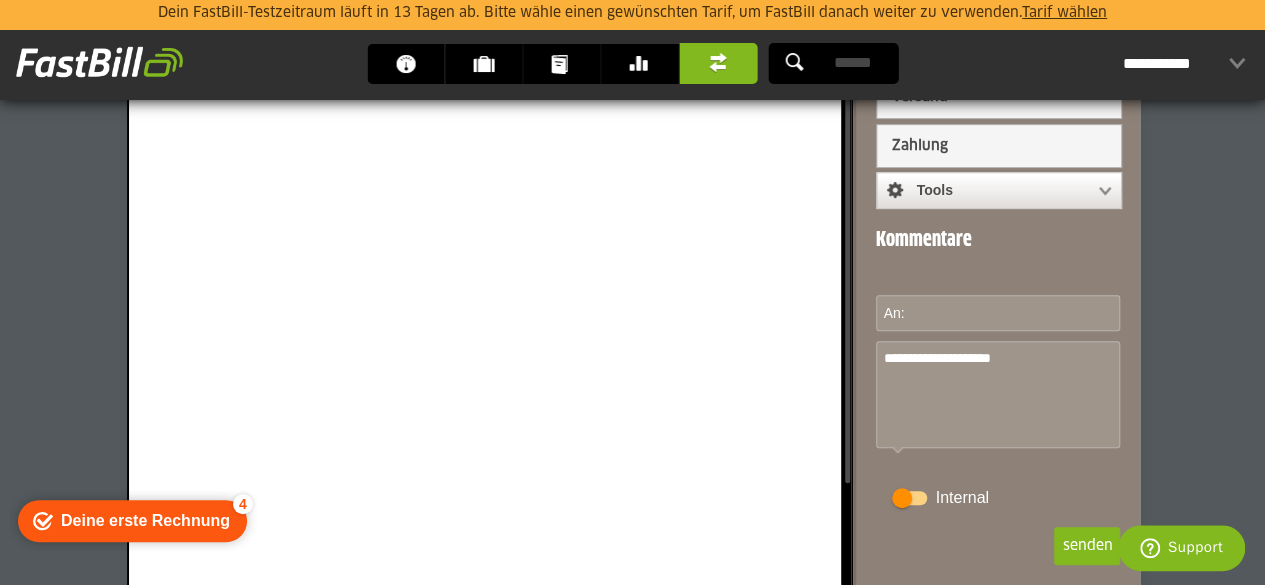 click at bounding box center [485, -25] 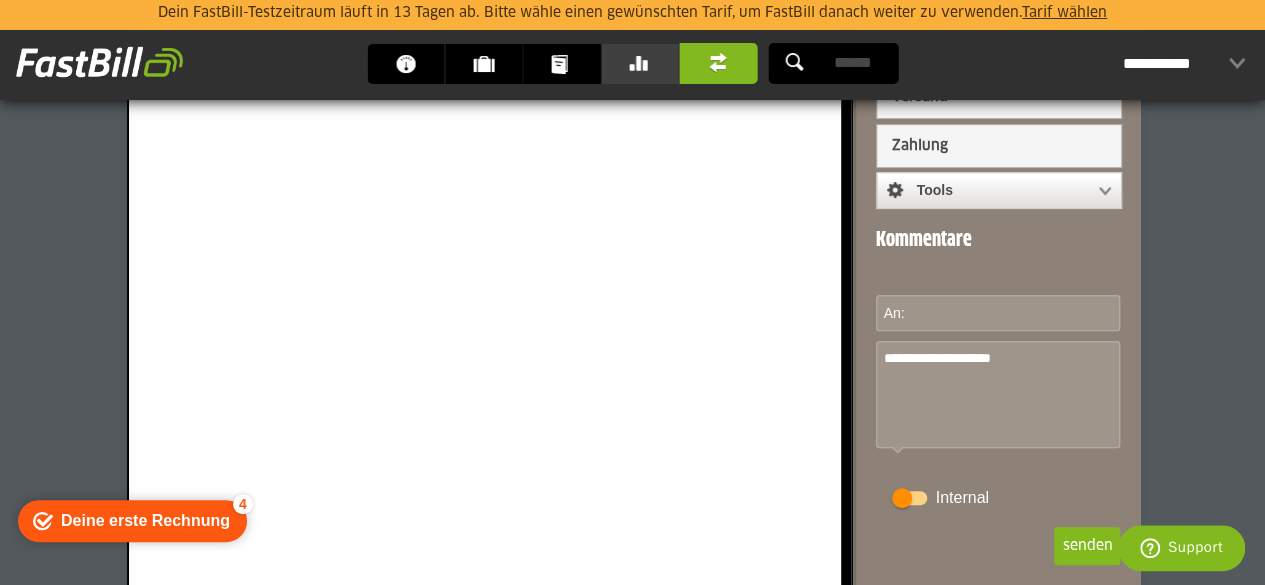 click on "Banking" at bounding box center [645, 64] 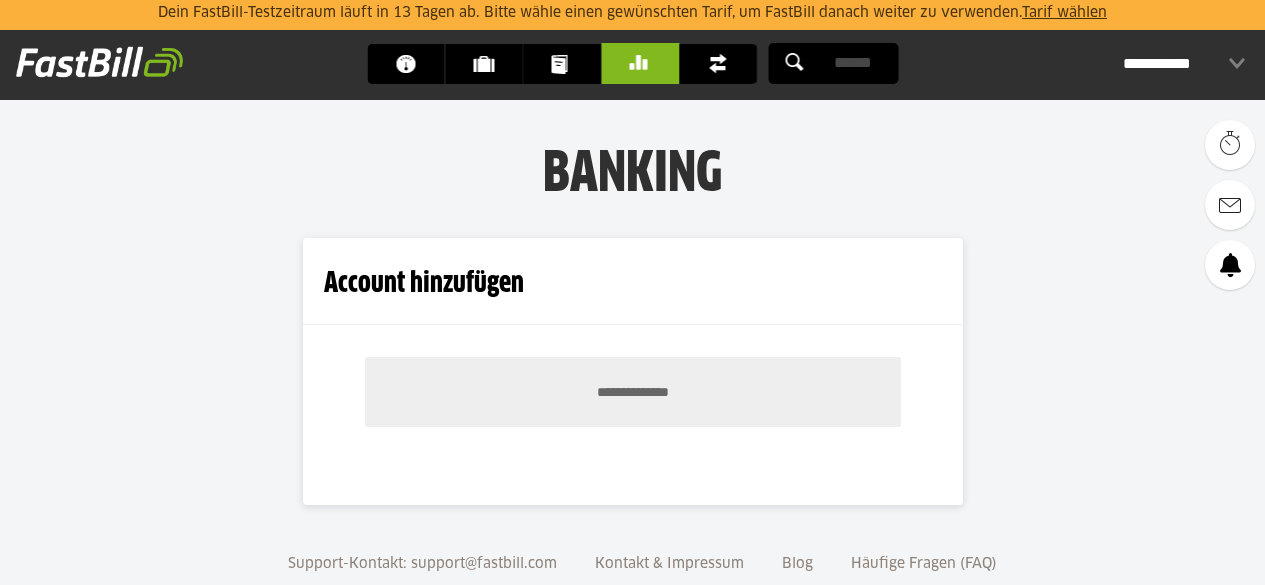 scroll, scrollTop: 0, scrollLeft: 0, axis: both 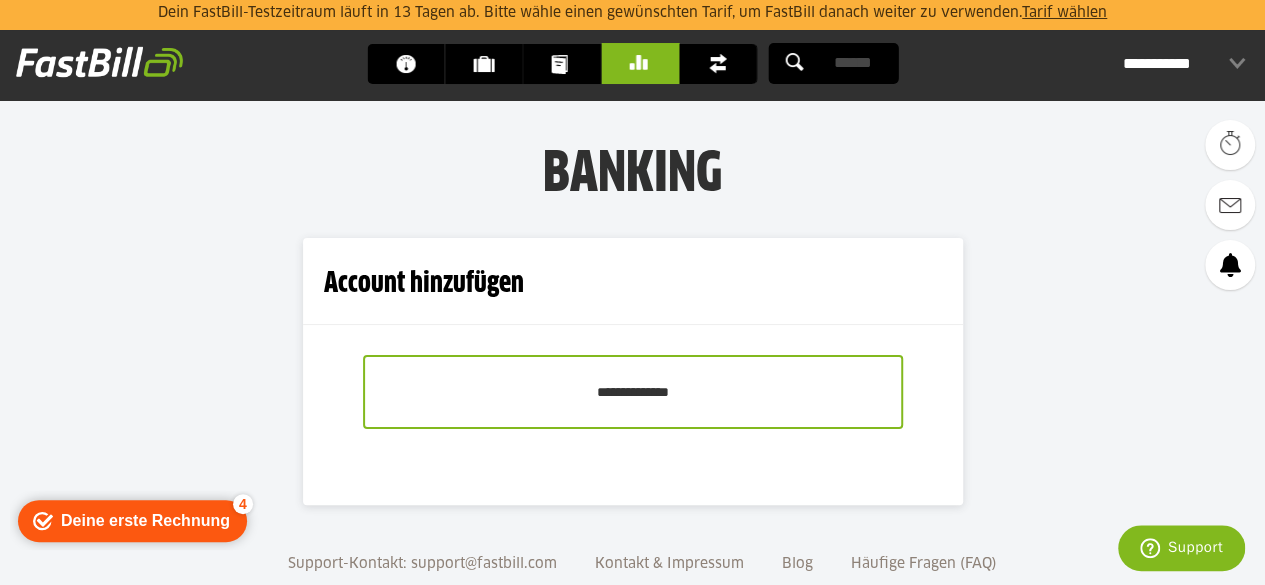 click on "**********" at bounding box center [633, 392] 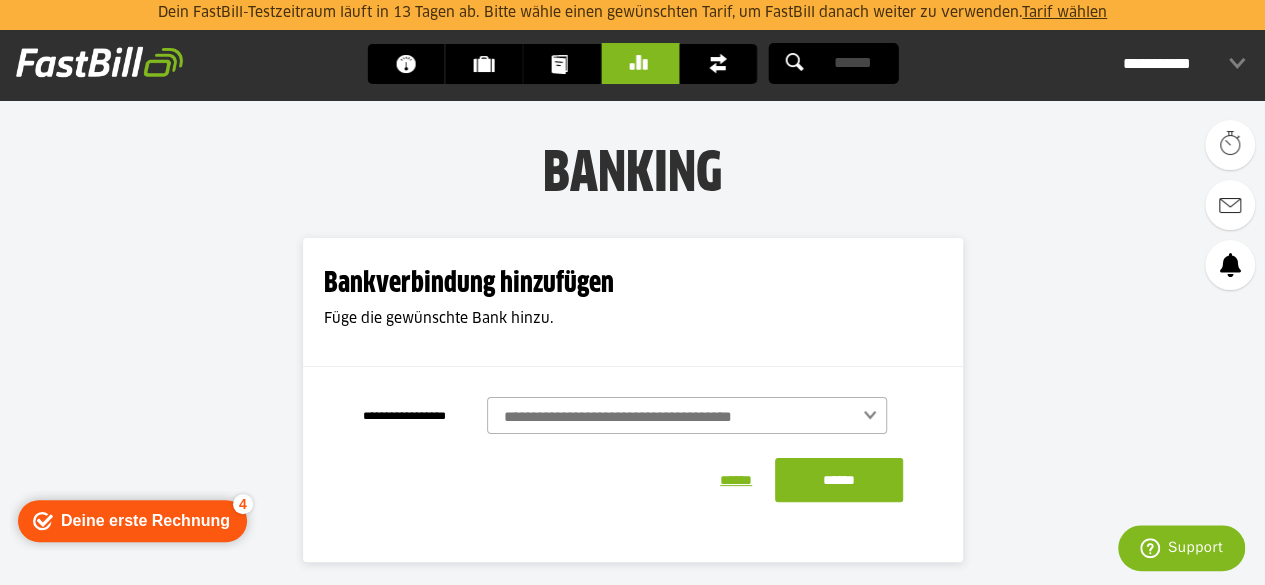 click at bounding box center [695, 417] 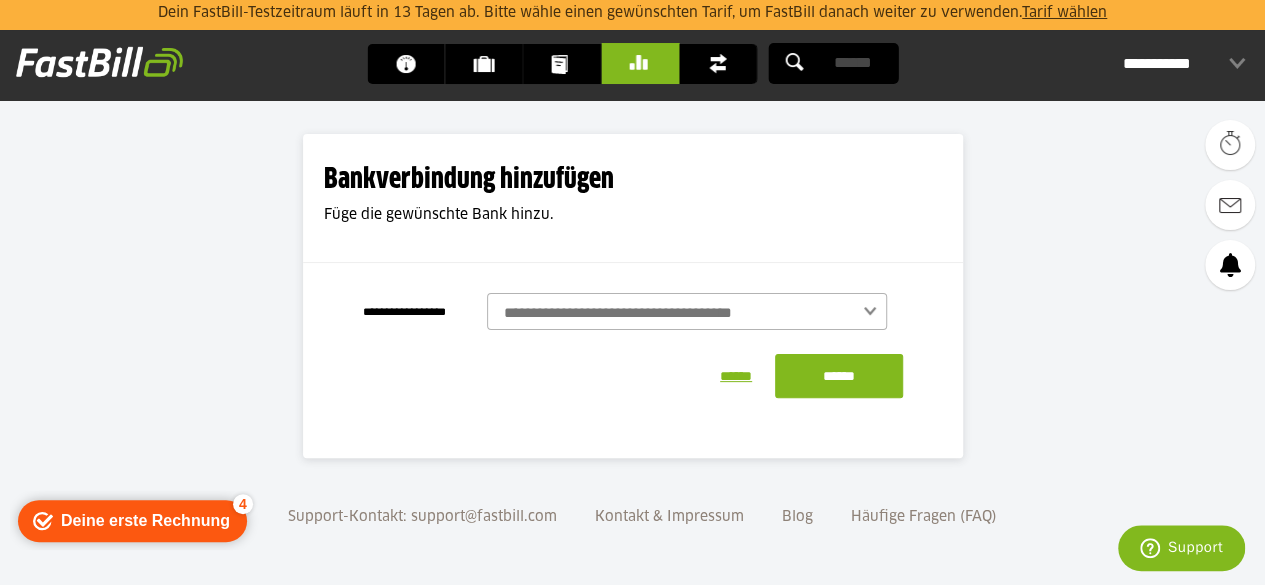 scroll, scrollTop: 0, scrollLeft: 0, axis: both 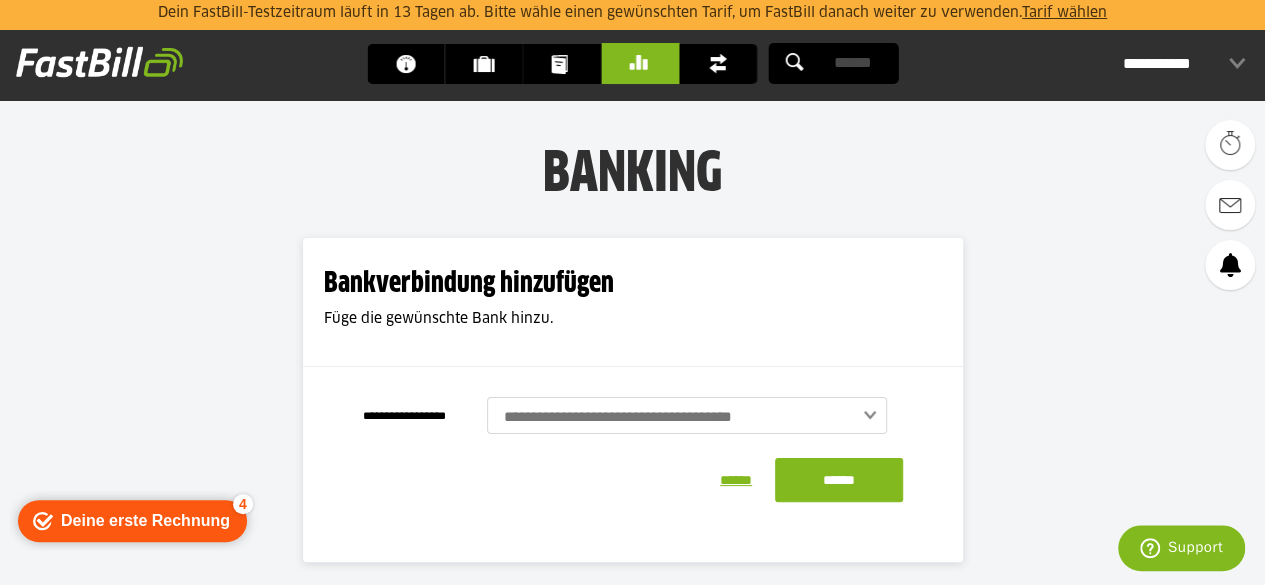 click on "**********" at bounding box center (633, 449) 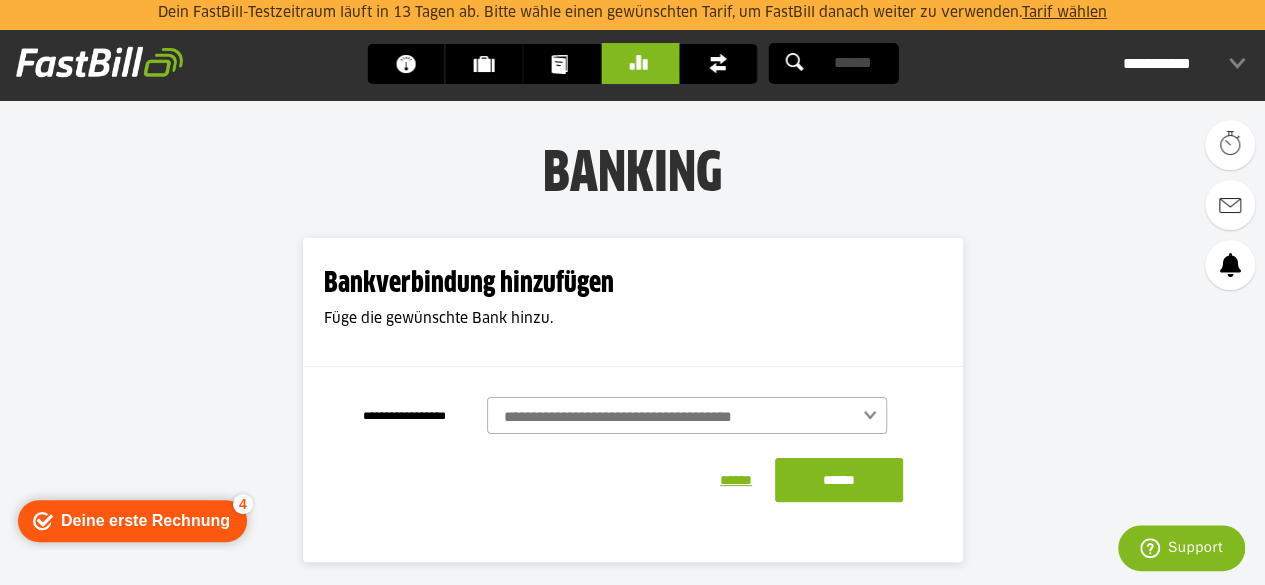 click at bounding box center (695, 417) 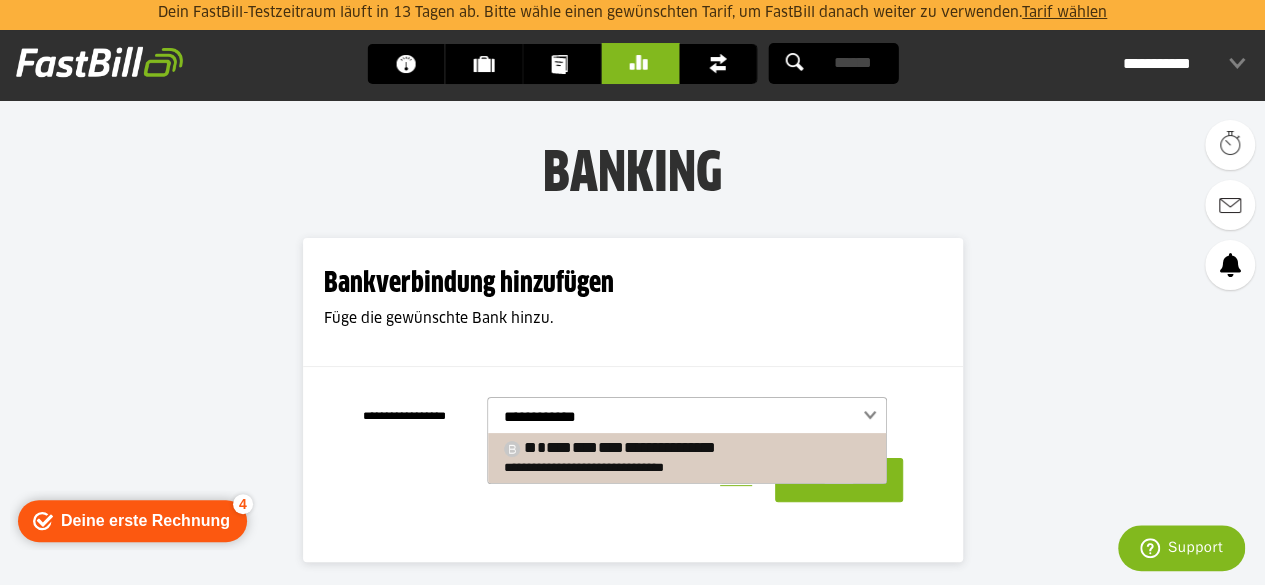 type on "**********" 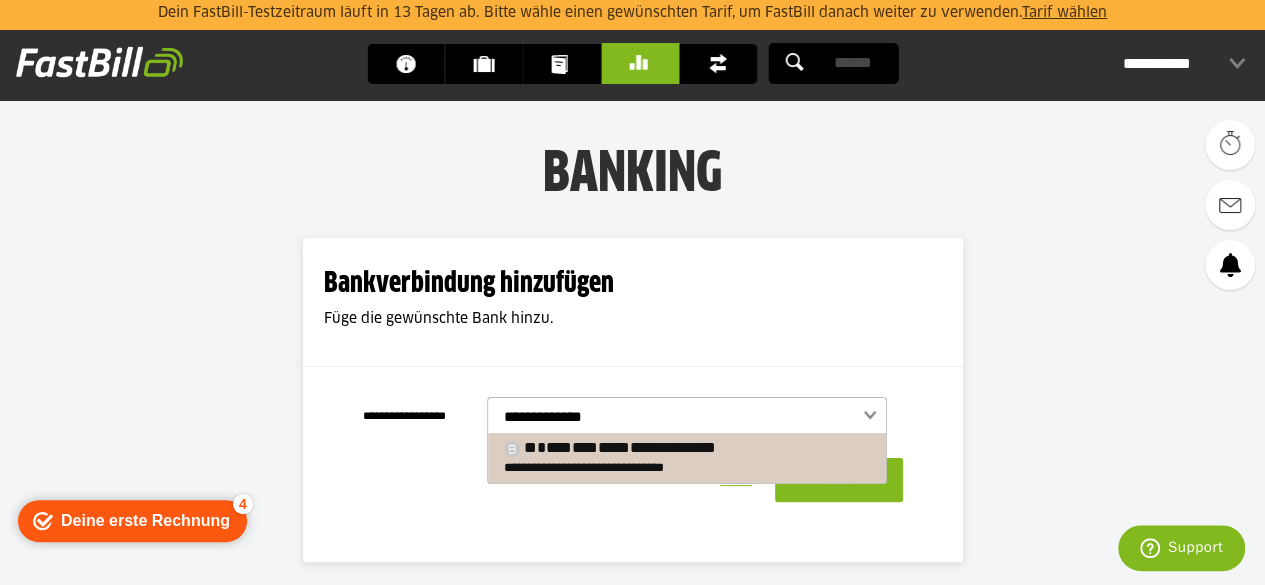 type 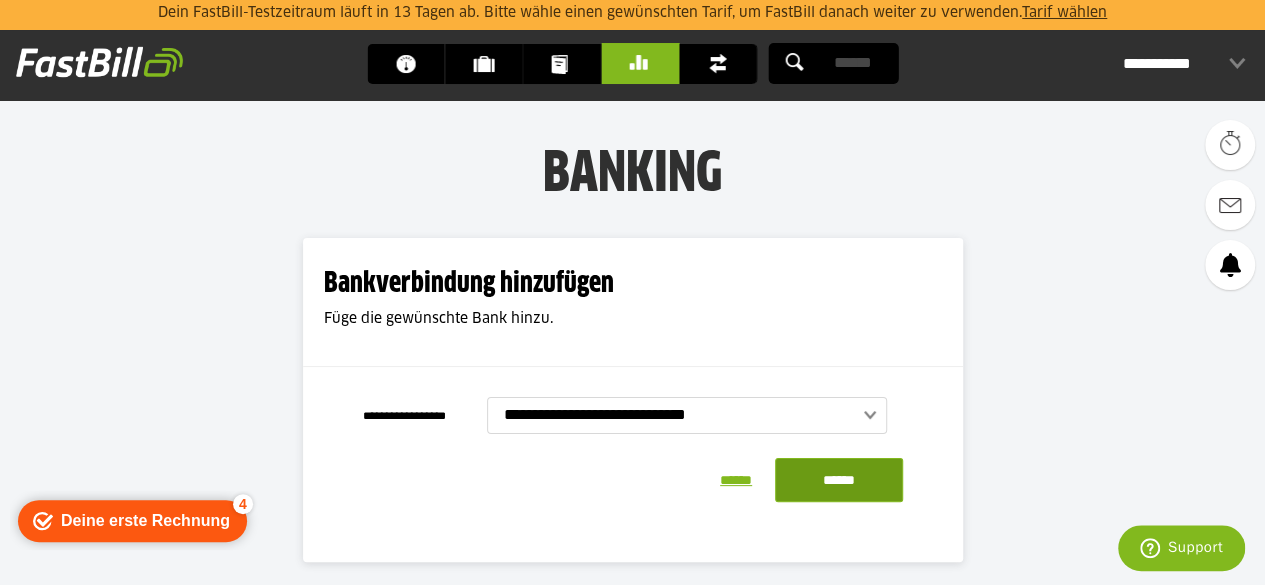 click on "******" at bounding box center [839, 480] 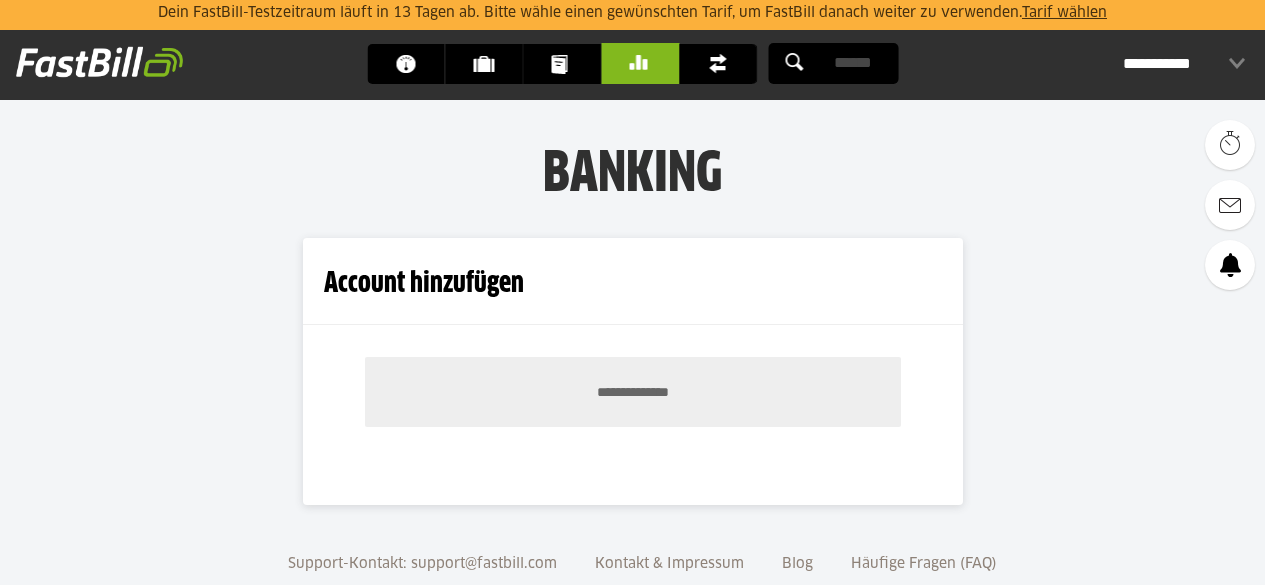 scroll, scrollTop: 47, scrollLeft: 0, axis: vertical 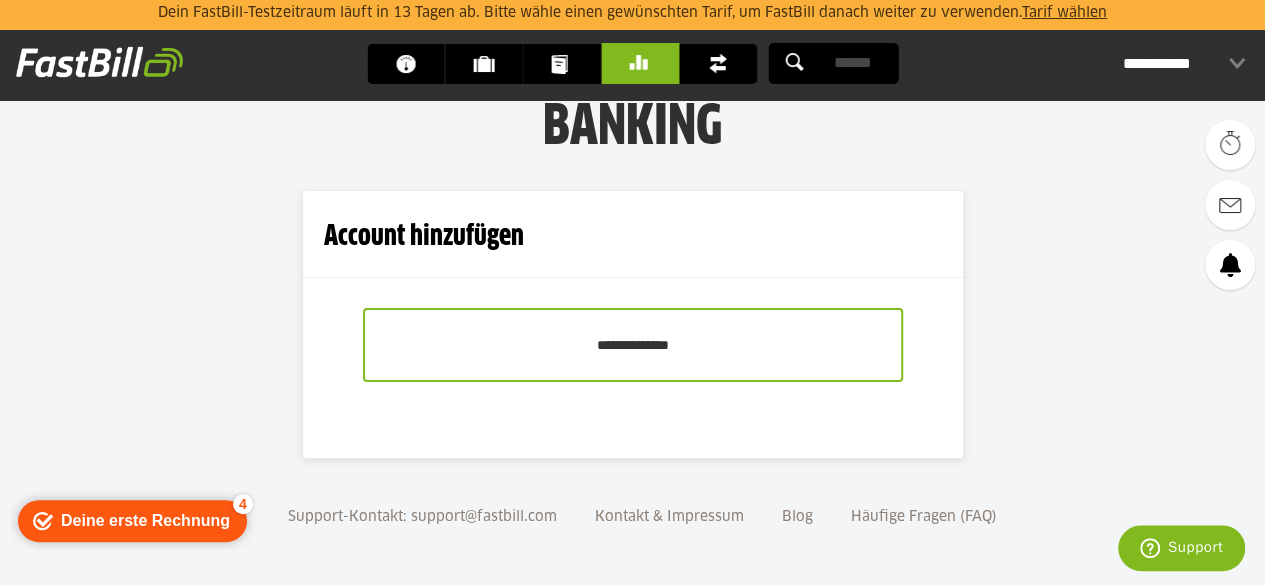 click on "**********" at bounding box center [633, 345] 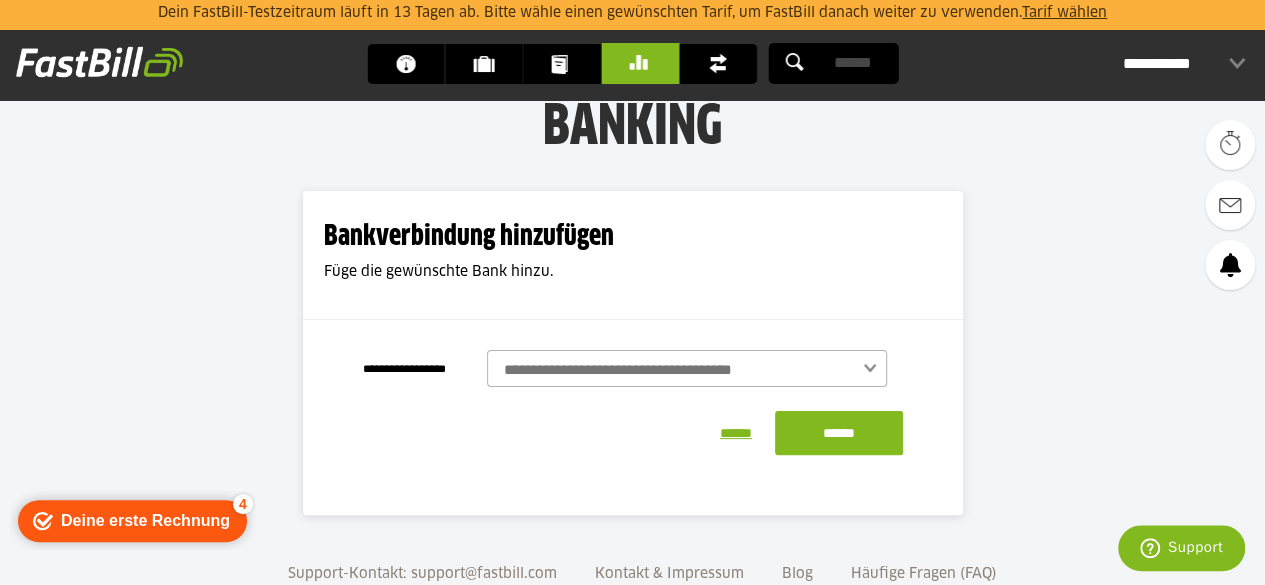 click at bounding box center (695, 370) 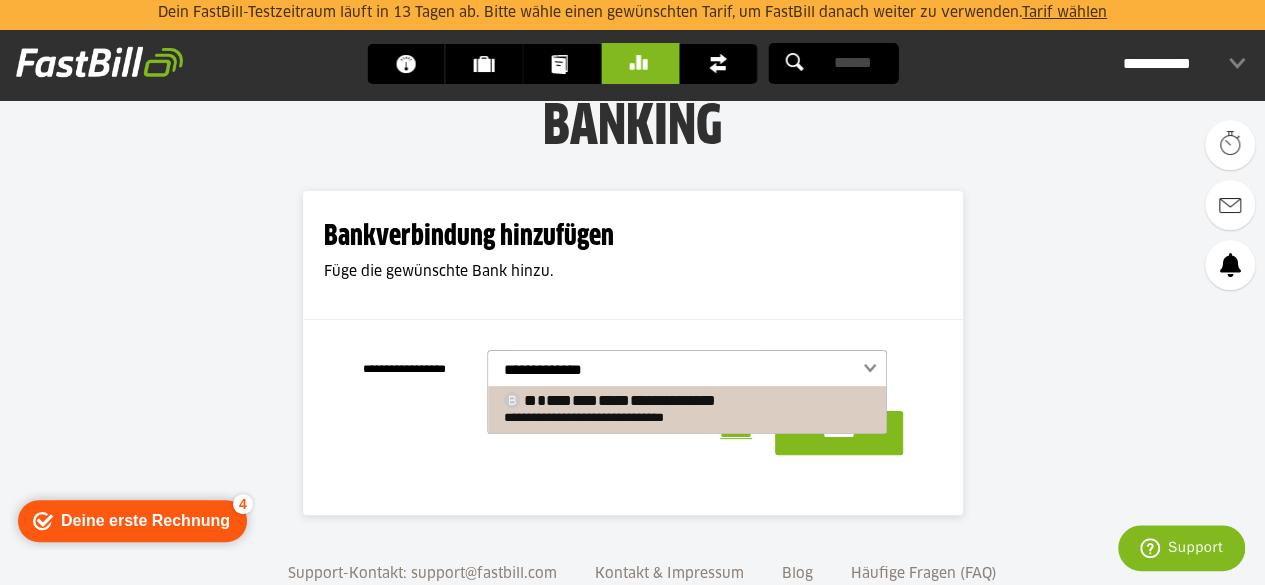type on "**********" 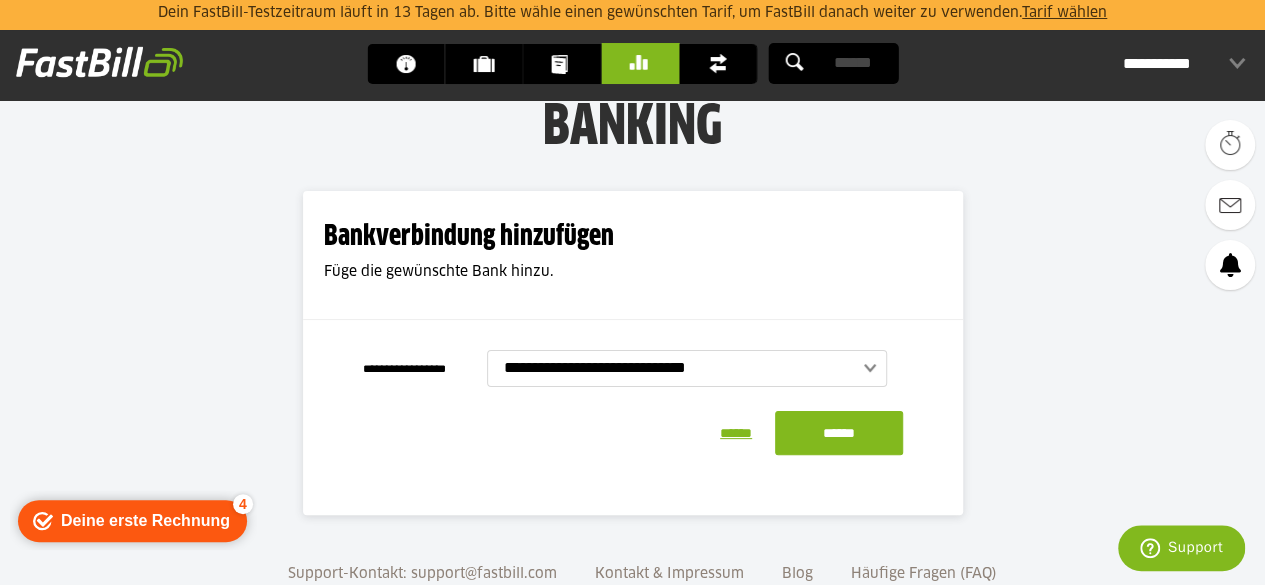 type 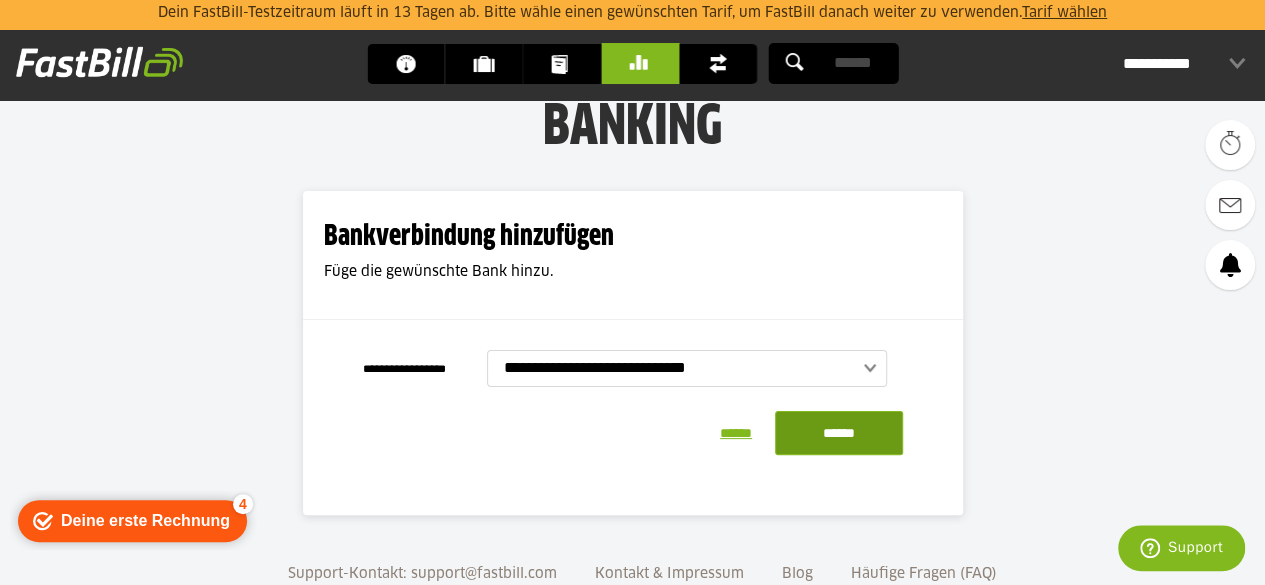 click on "******" at bounding box center (839, 433) 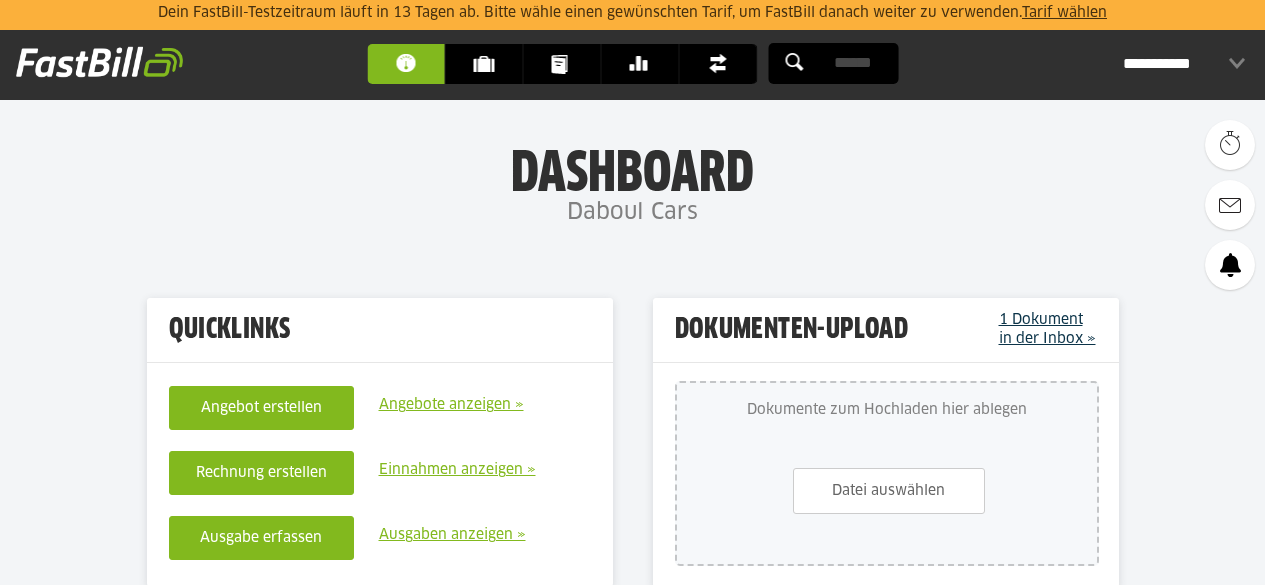 scroll, scrollTop: 250, scrollLeft: 0, axis: vertical 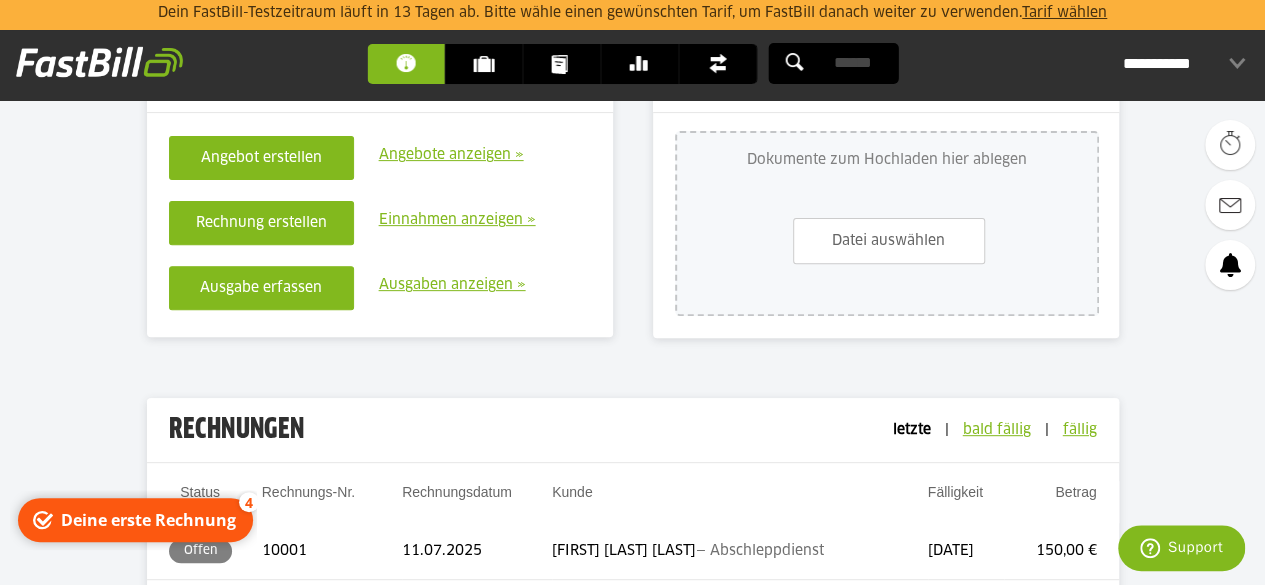 click on "Dateien hochladen Dateien hinzufügen und auf 'Hochladen' klicken. Dateiname   Status Größe   Dokumente zum Hochladen hier ablegen Datei auswählen Hochladen 0% 0 b
1
Dokument in der Inbox »" at bounding box center [886, 225] 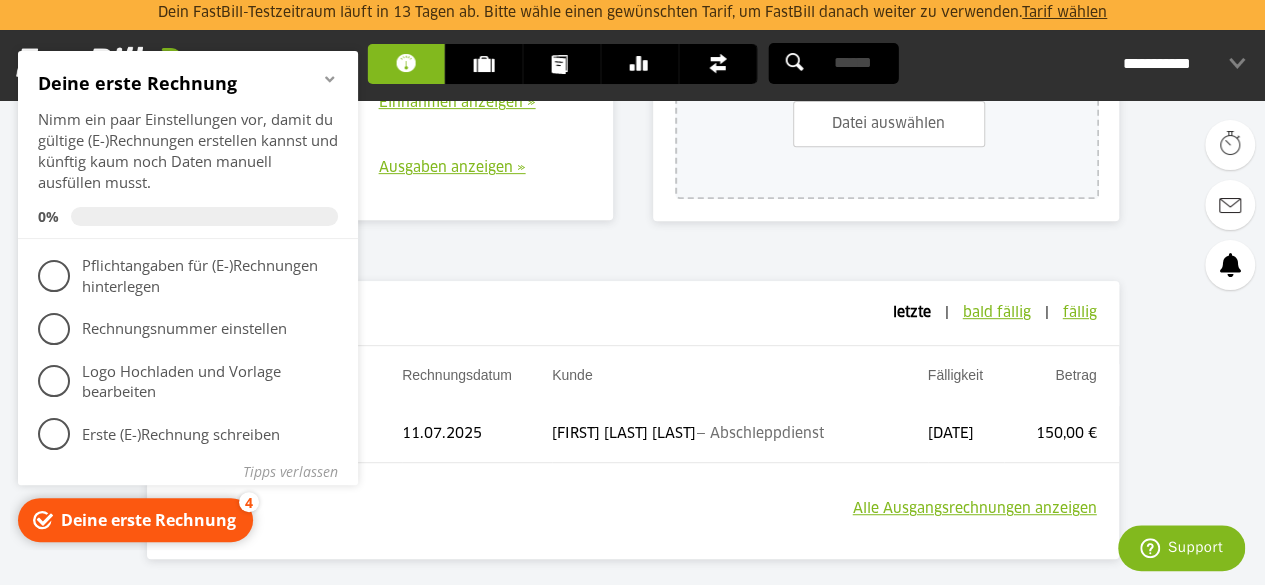 scroll, scrollTop: 390, scrollLeft: 0, axis: vertical 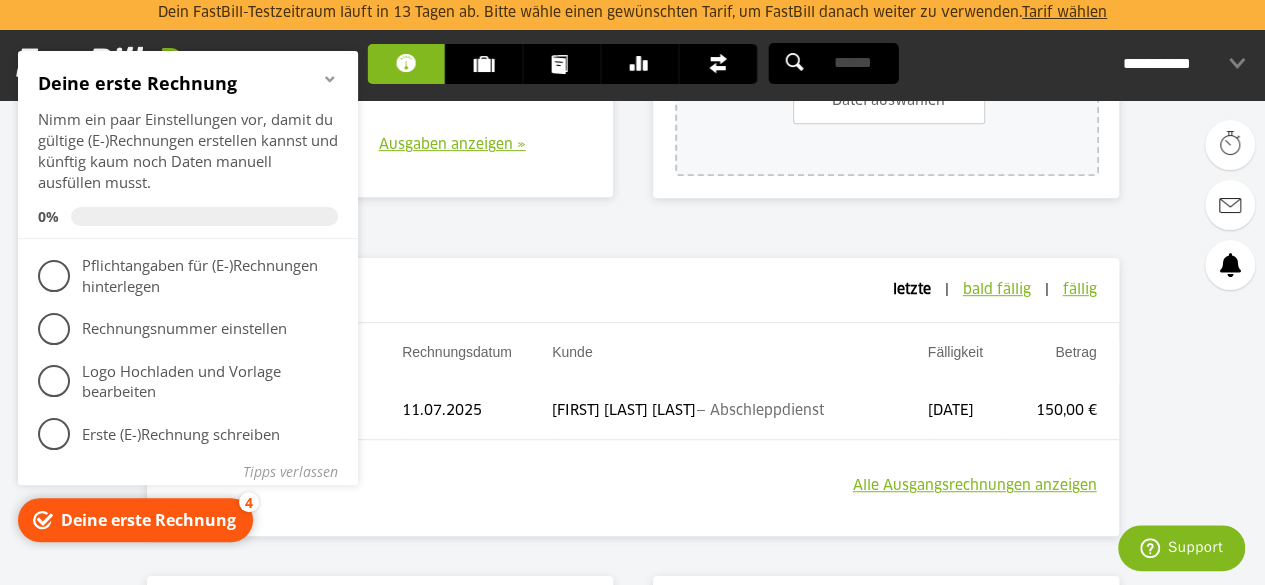 click on "Deine erste Rechnung" at bounding box center (148, 520) 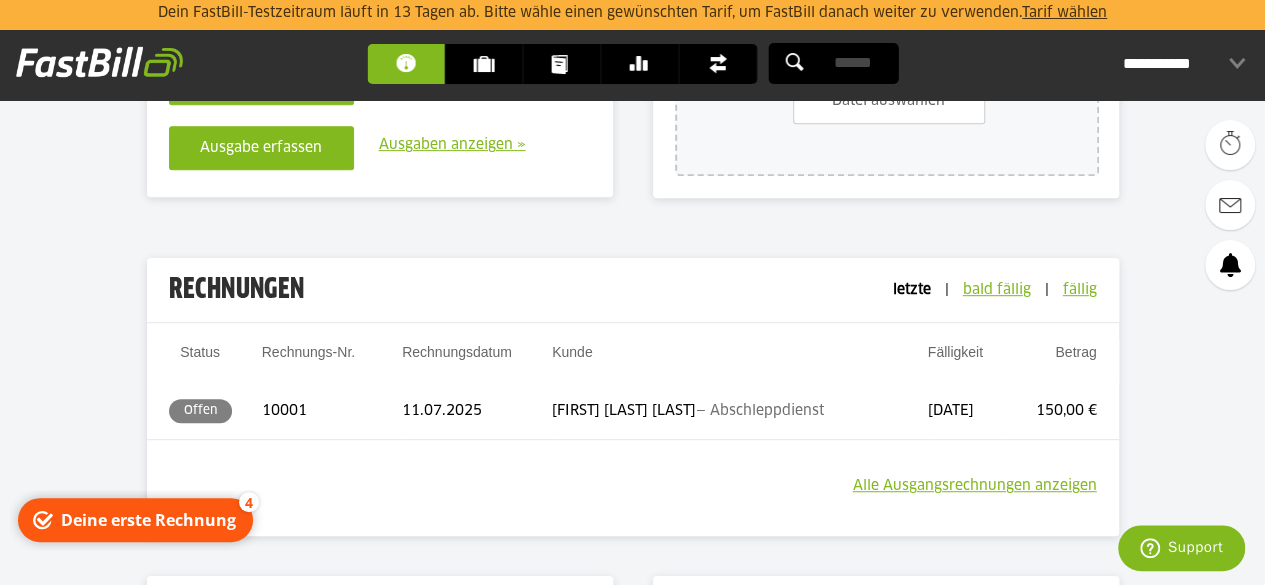 click on "Deine erste Rechnung" at bounding box center [148, 520] 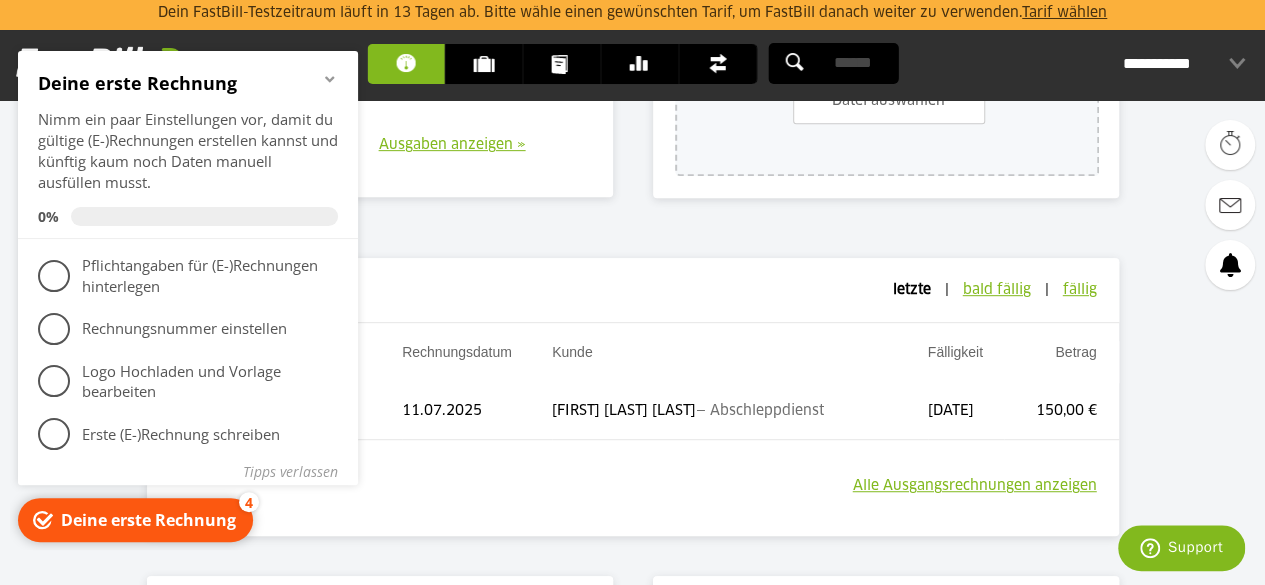 click on "Rechnungen
Finanzen
letzte   |   bald fällig    |   fällig
Rechnungen
Status
Kunde" at bounding box center [633, 387] 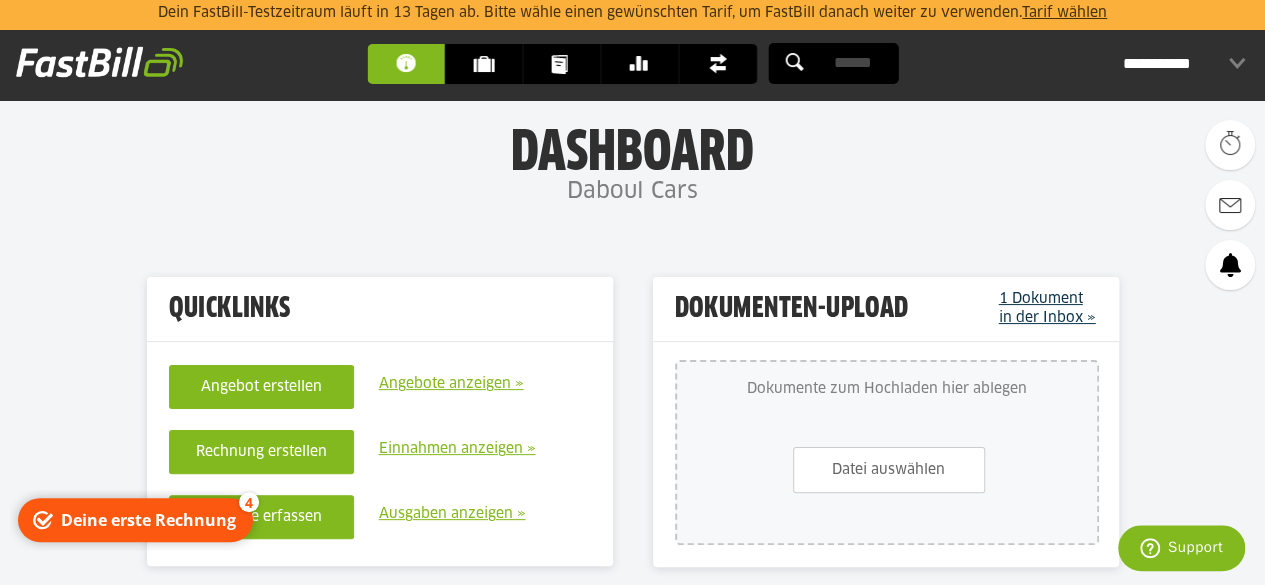 scroll, scrollTop: 0, scrollLeft: 0, axis: both 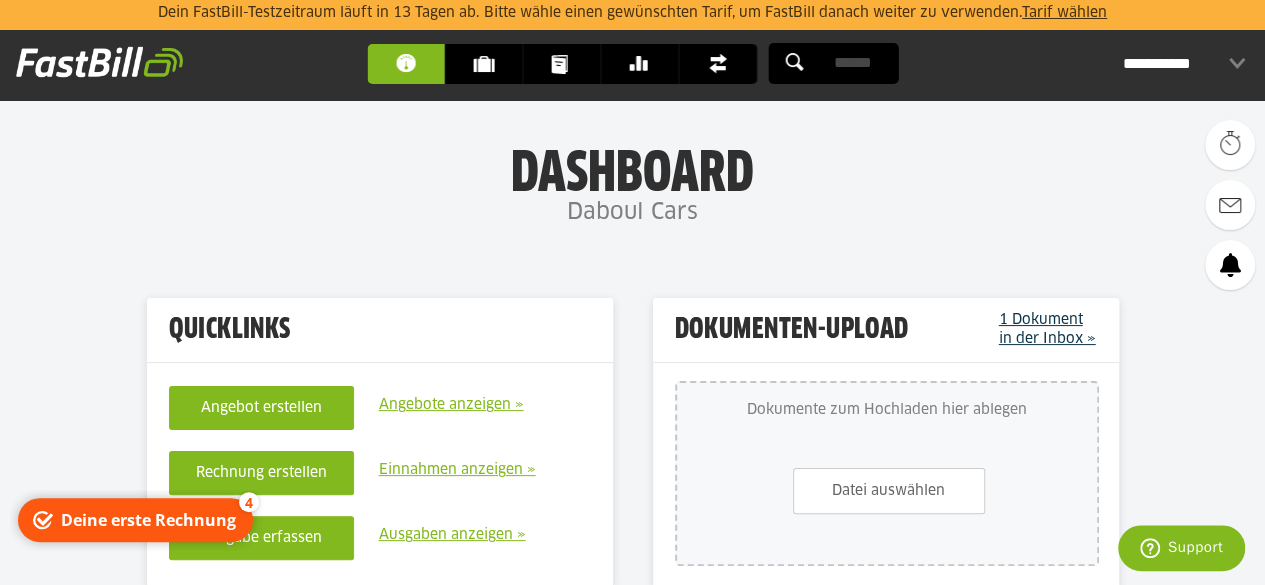 click at bounding box center [99, 62] 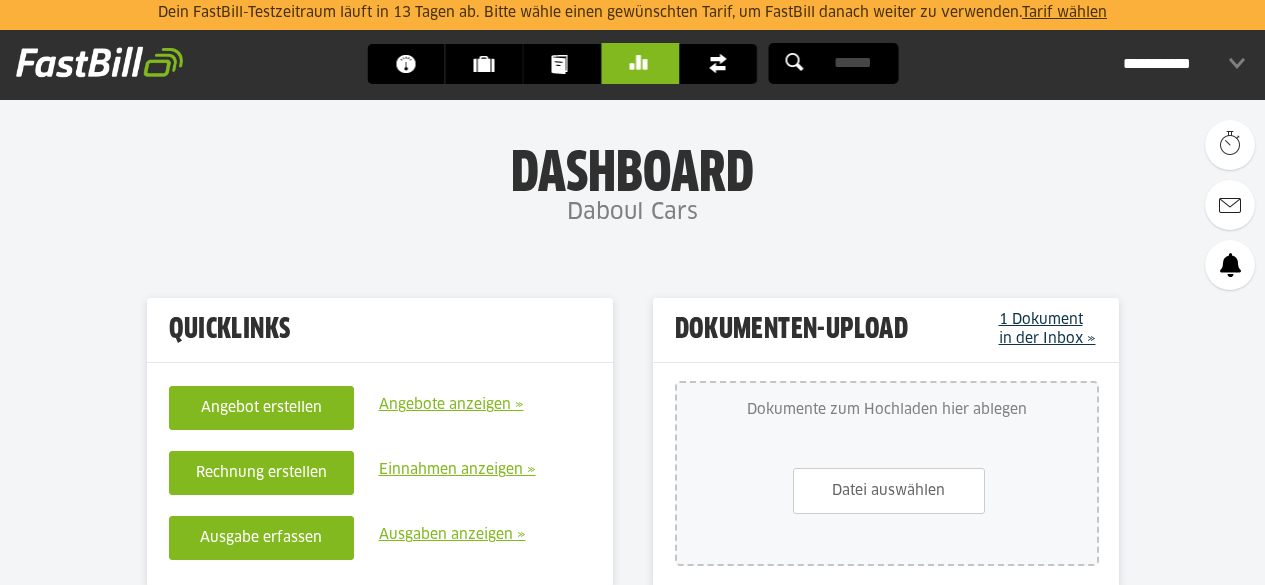 scroll, scrollTop: 0, scrollLeft: 0, axis: both 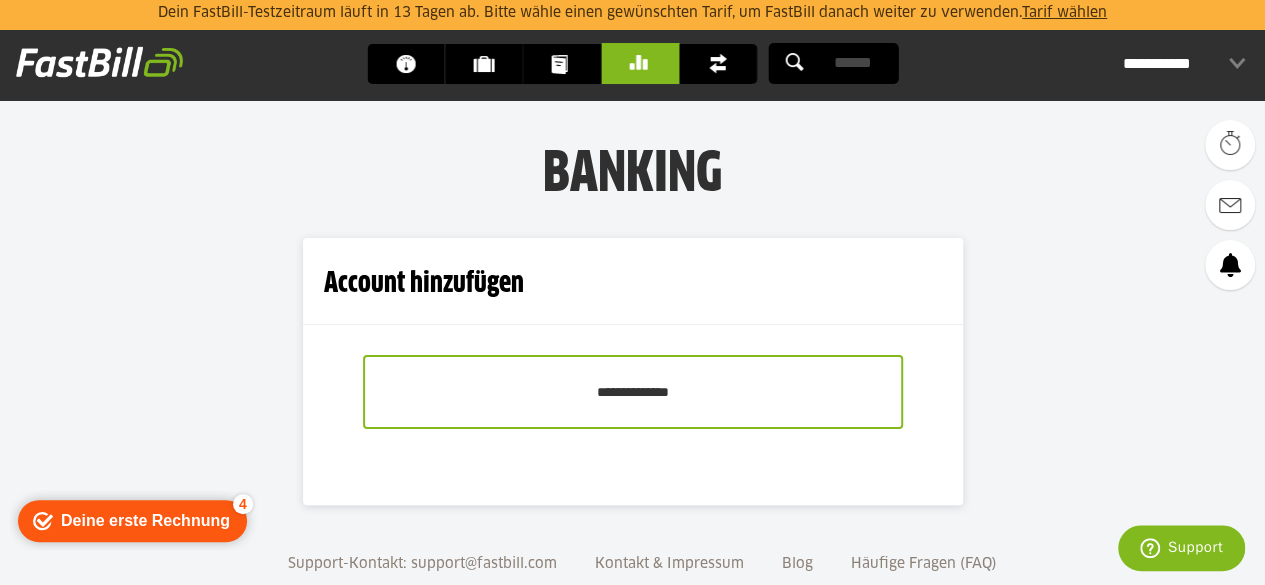 click on "**********" at bounding box center (633, 392) 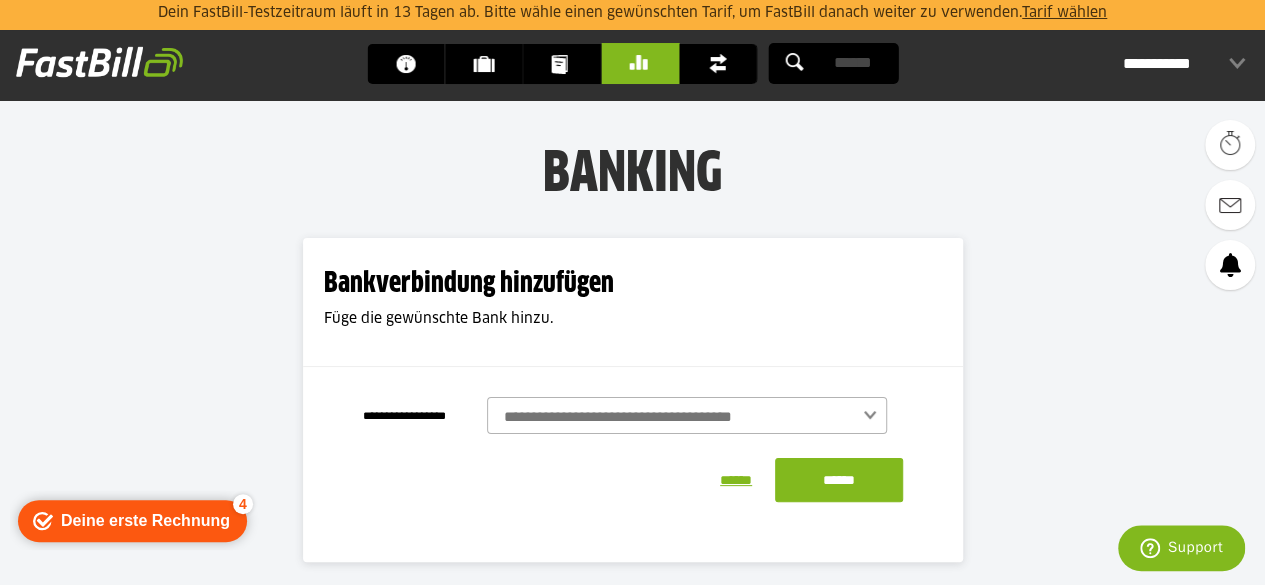 click at bounding box center [695, 417] 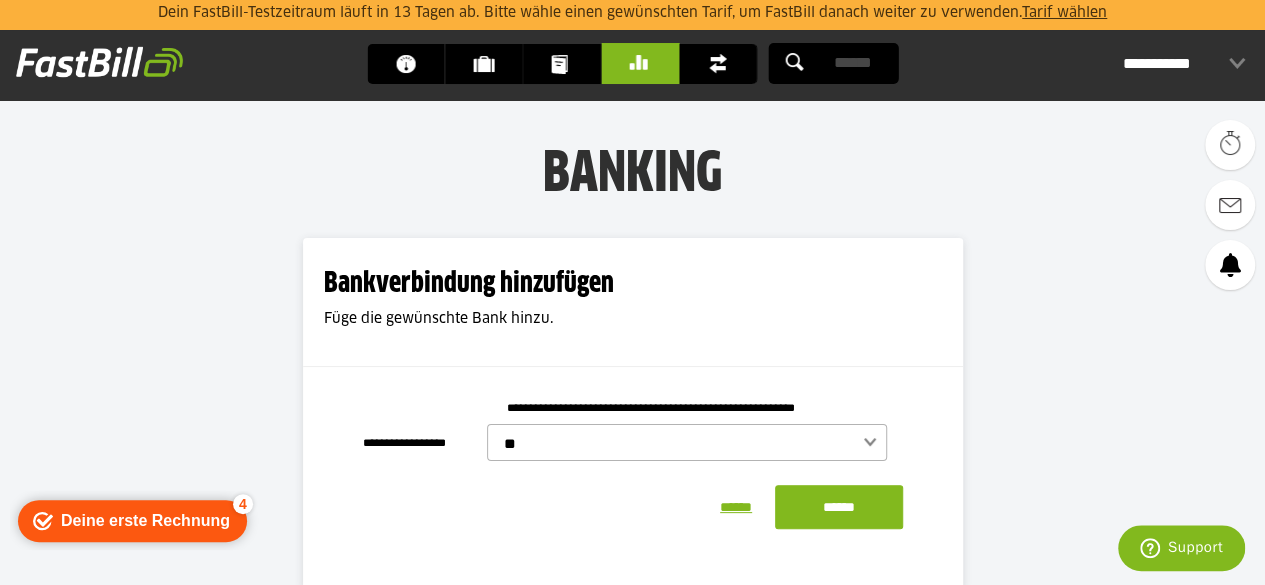 click on "**" at bounding box center [695, 444] 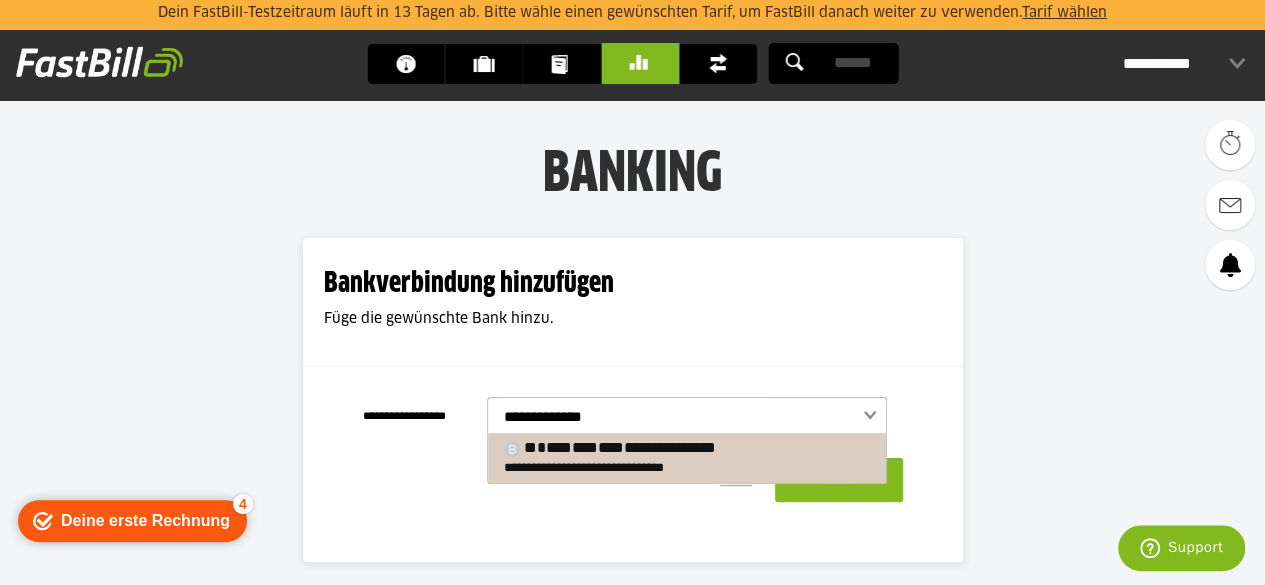 type on "**********" 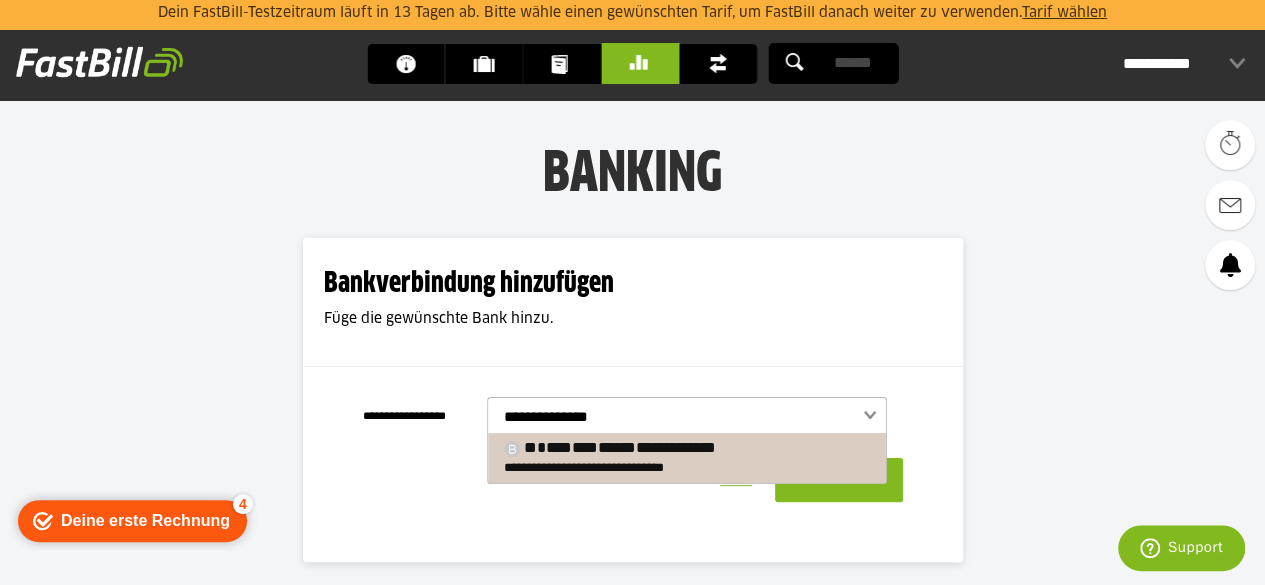type 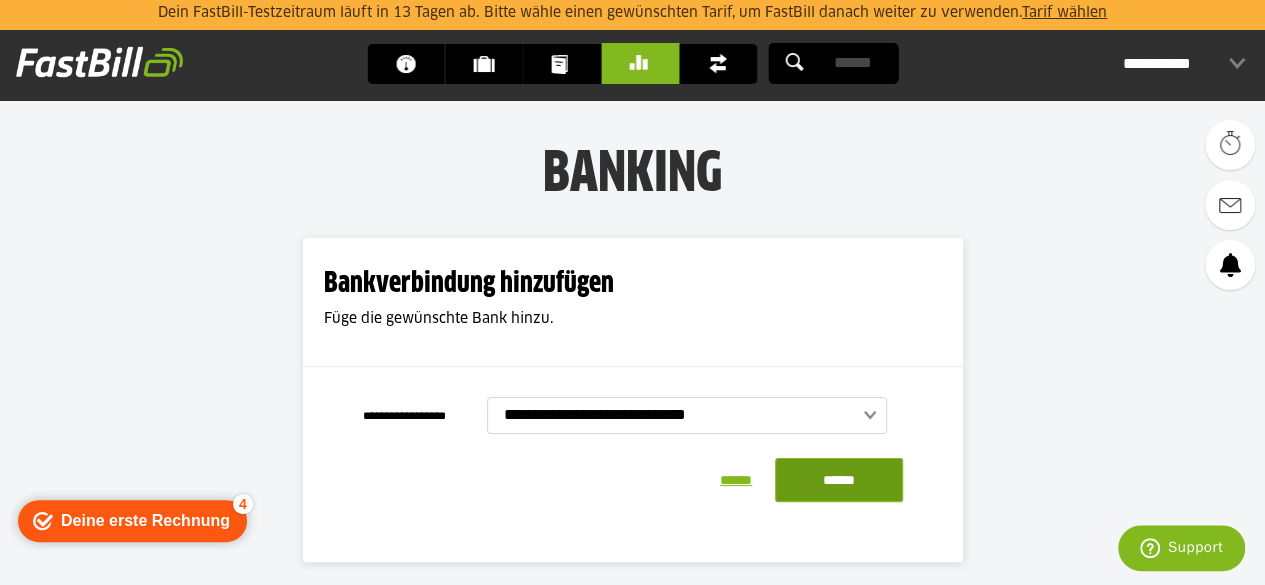 click on "******" at bounding box center (839, 480) 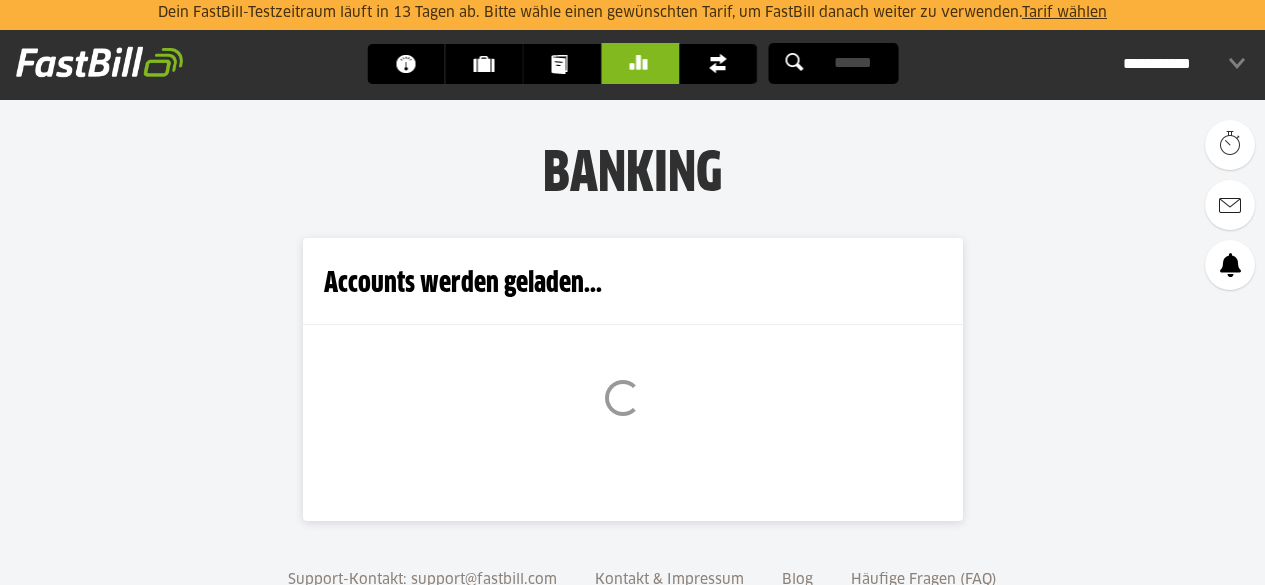 scroll, scrollTop: 0, scrollLeft: 0, axis: both 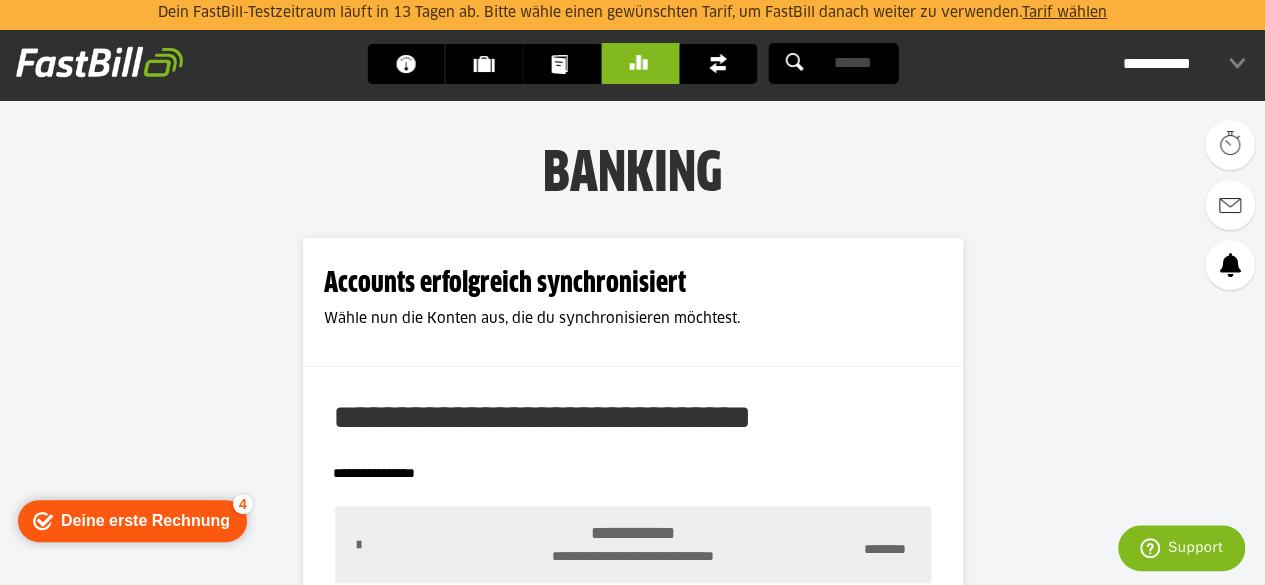 drag, startPoint x: 0, startPoint y: 0, endPoint x: 534, endPoint y: 277, distance: 601.5688 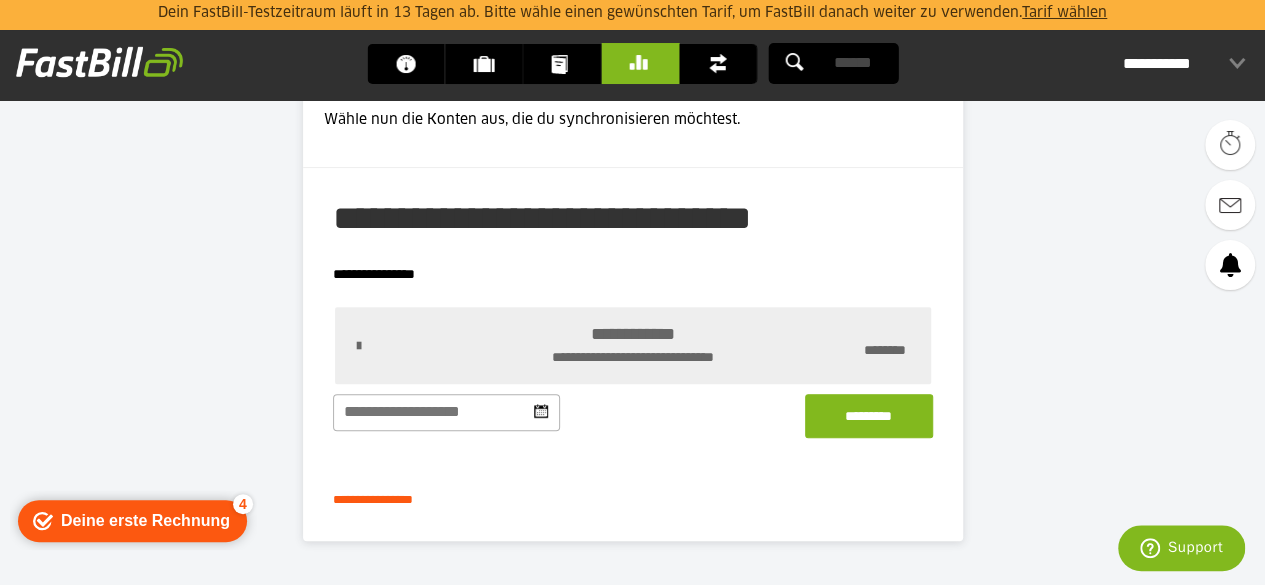 scroll, scrollTop: 240, scrollLeft: 0, axis: vertical 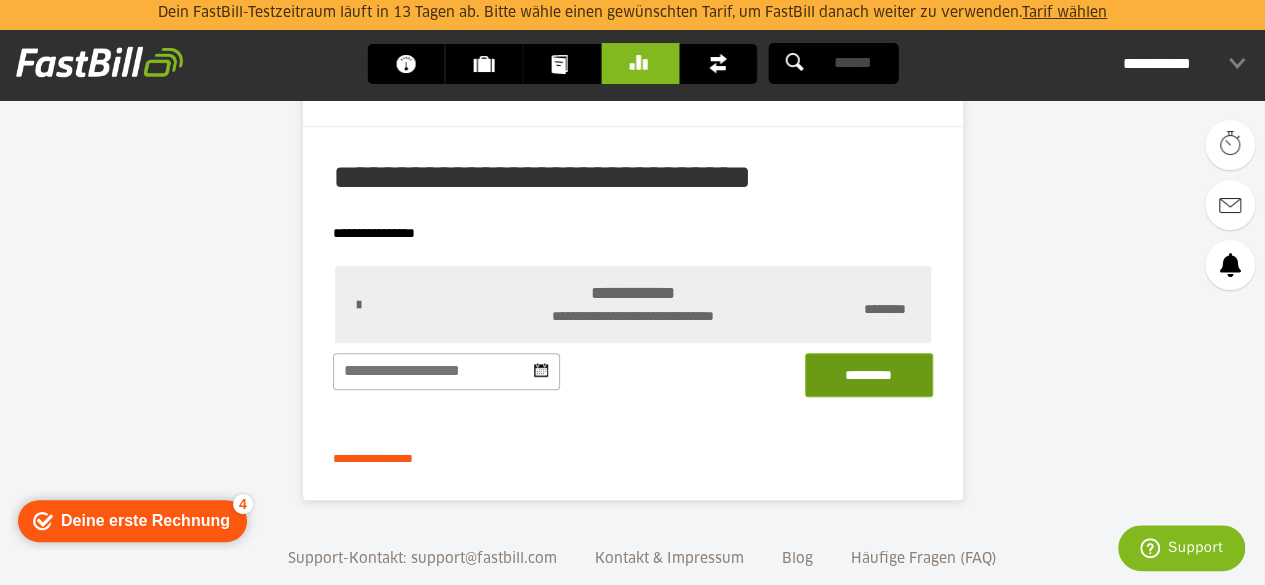 click on "*********" at bounding box center [869, 375] 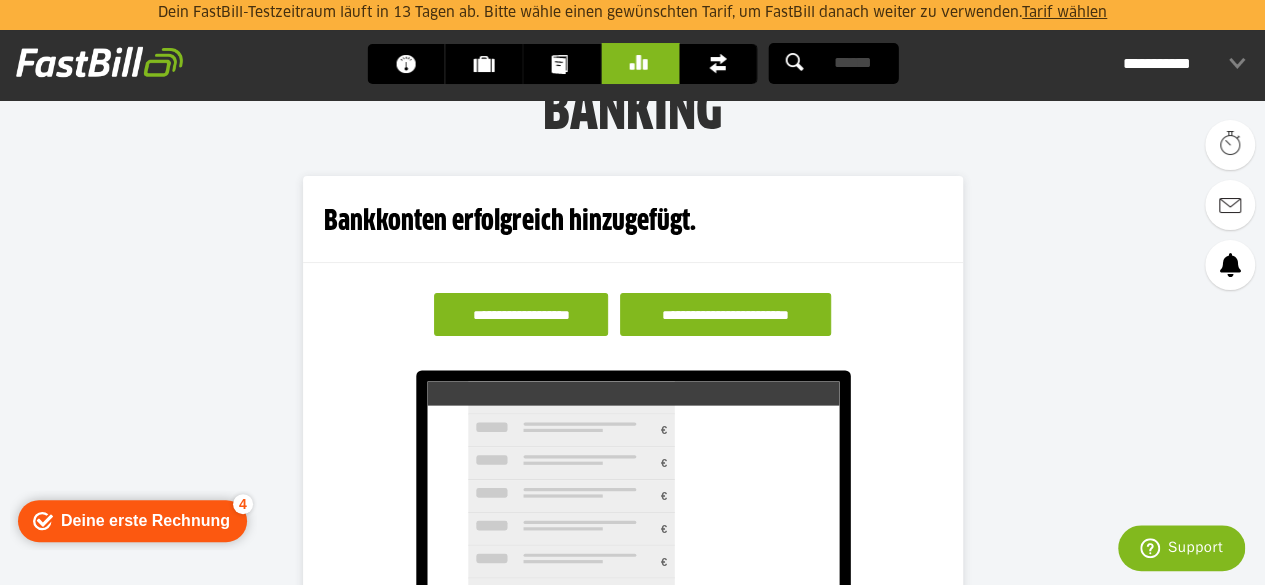 scroll, scrollTop: 0, scrollLeft: 0, axis: both 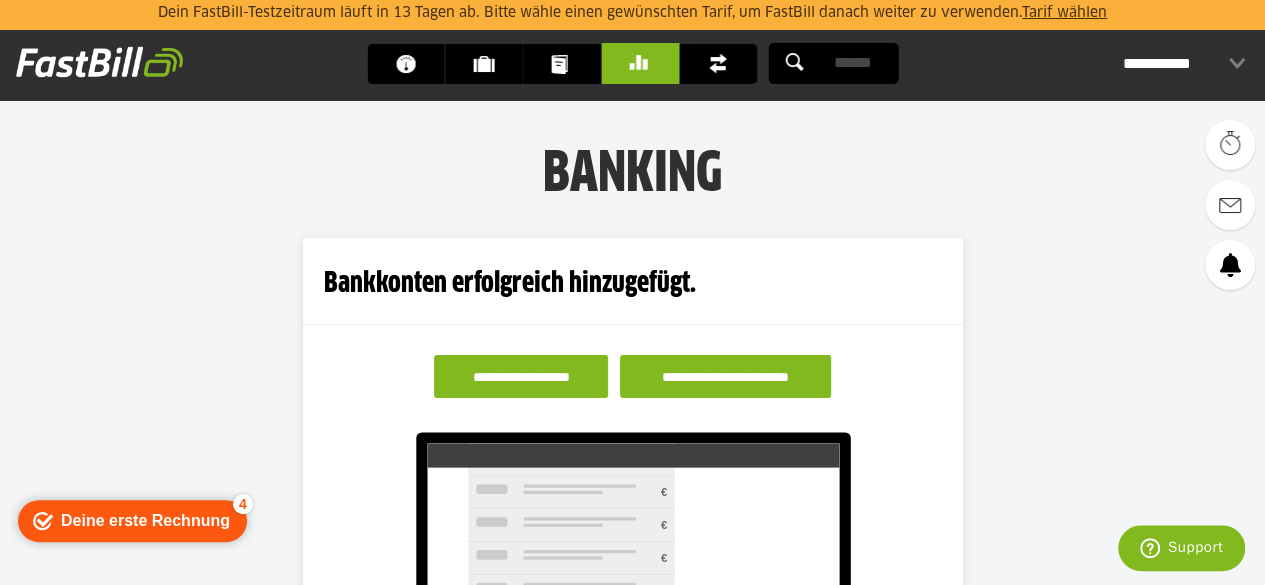 click on "Banking" at bounding box center (645, 63) 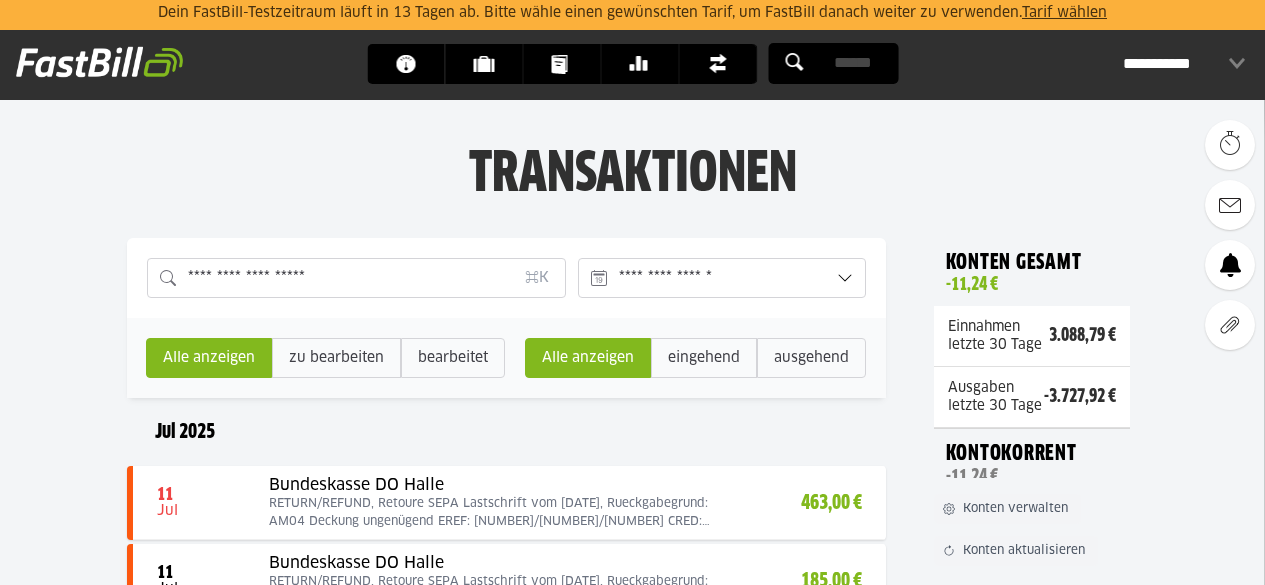 scroll, scrollTop: 0, scrollLeft: 0, axis: both 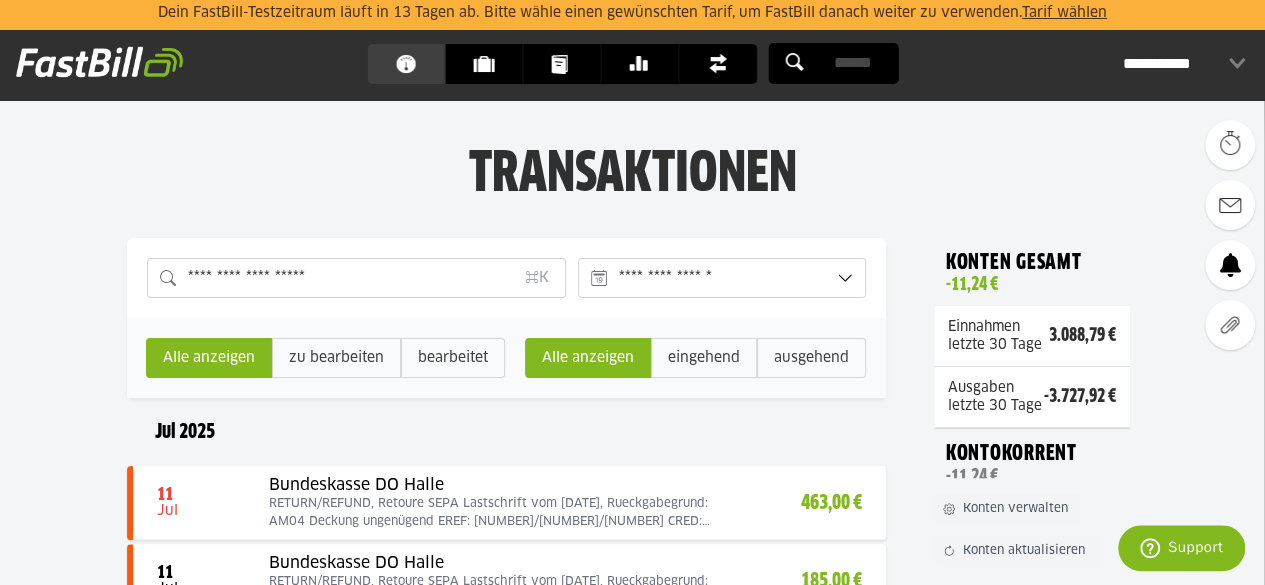 click on "Dashboard" at bounding box center (405, 64) 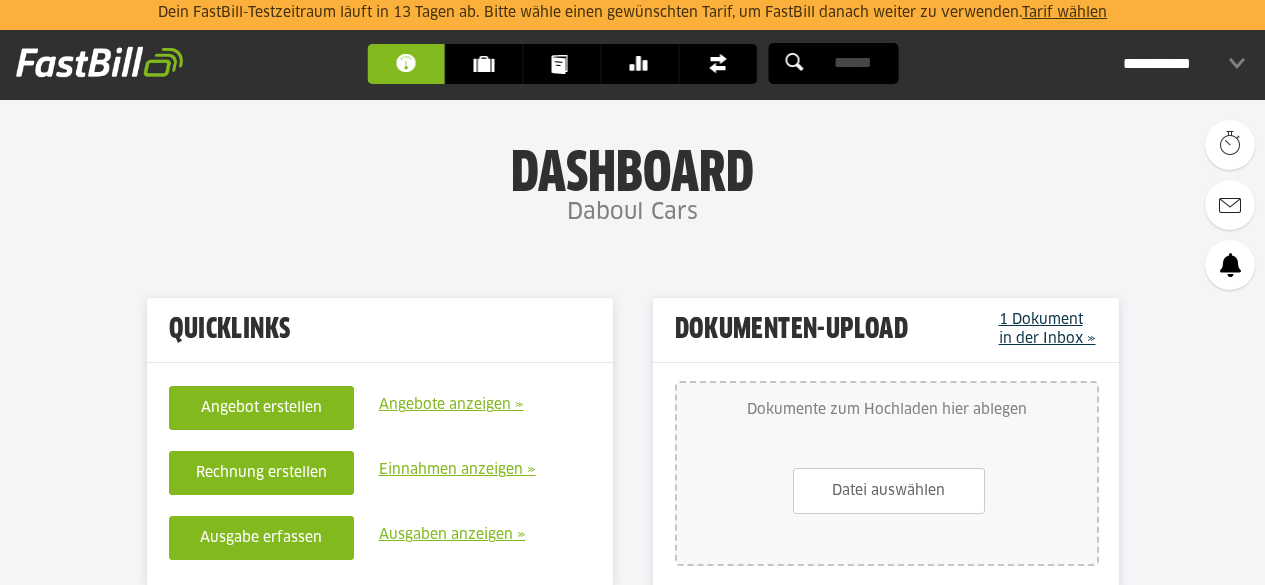 scroll, scrollTop: 199, scrollLeft: 0, axis: vertical 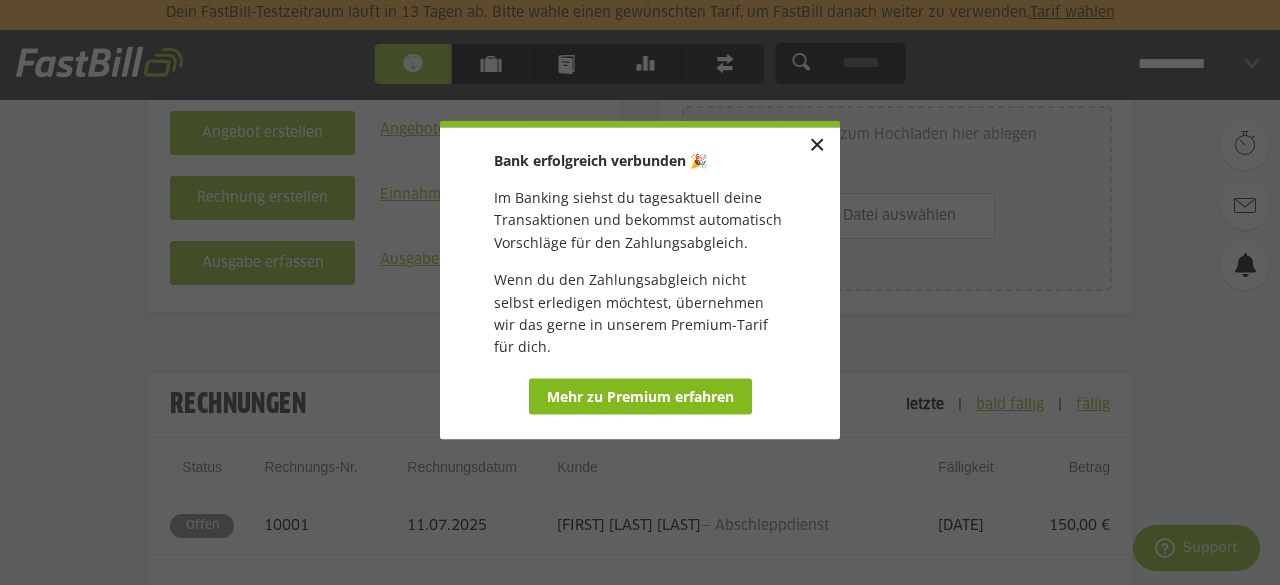 click on "×" at bounding box center [816, 145] 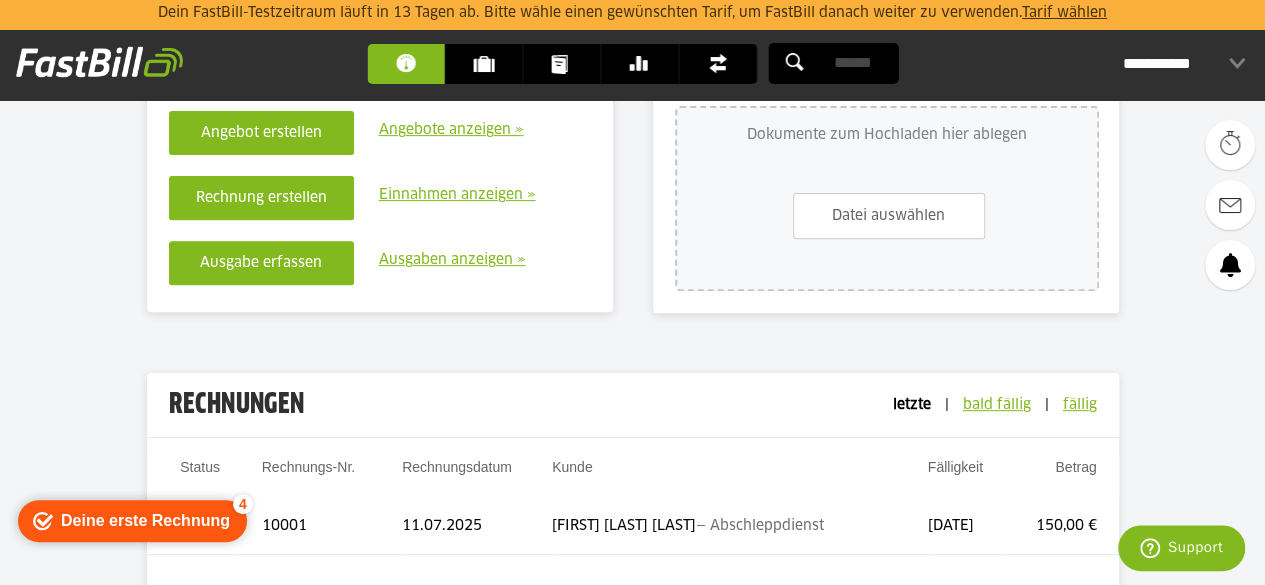 scroll, scrollTop: 0, scrollLeft: 0, axis: both 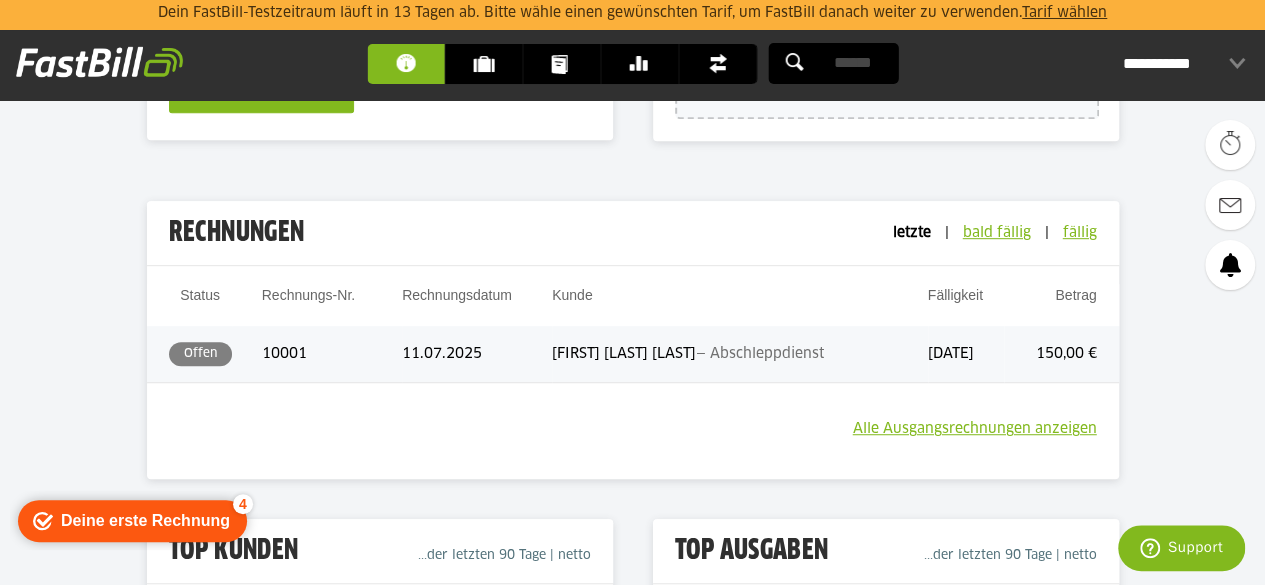 click on "Riad Almoustafa Daboul
— Abschleppdienst" at bounding box center (740, 354) 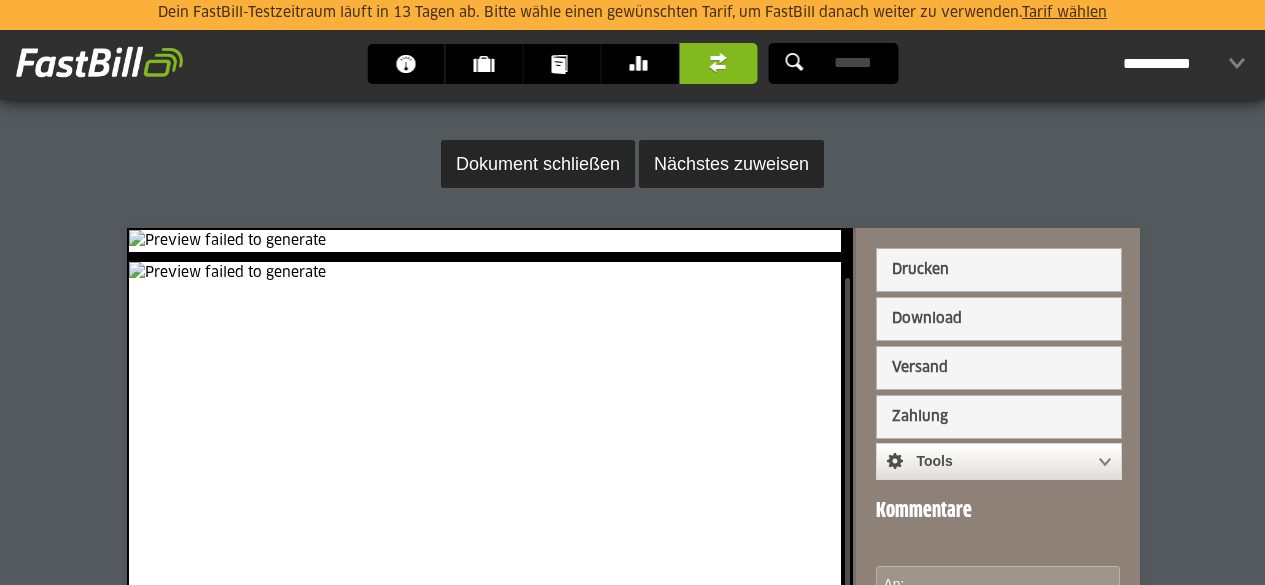 scroll, scrollTop: 286, scrollLeft: 0, axis: vertical 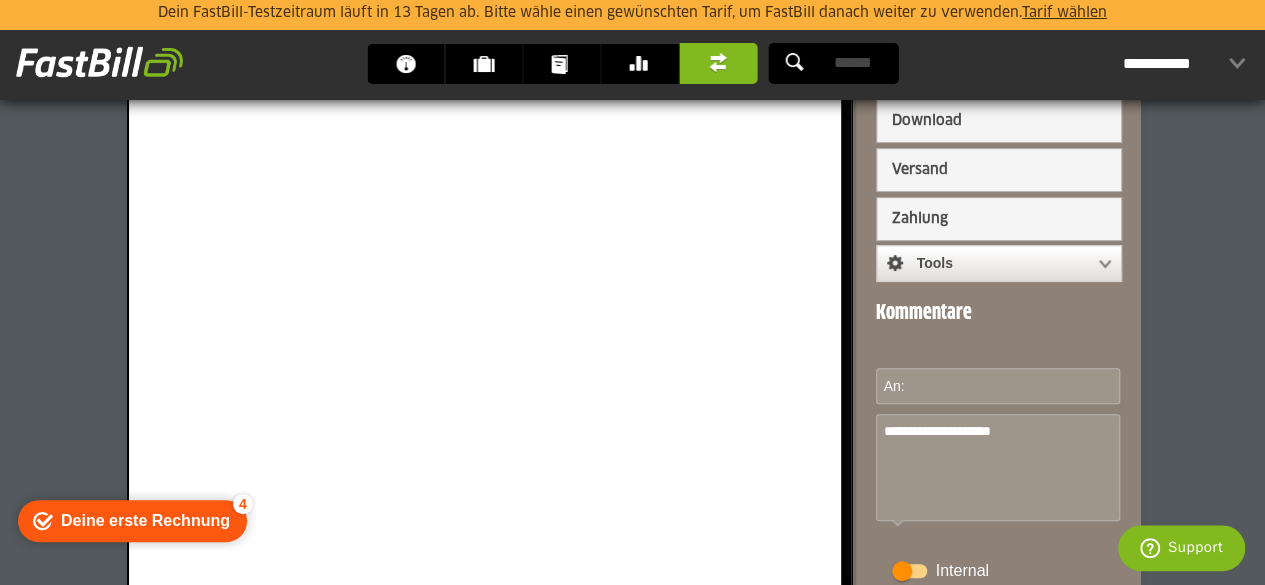 click on "**********" at bounding box center [997, 535] 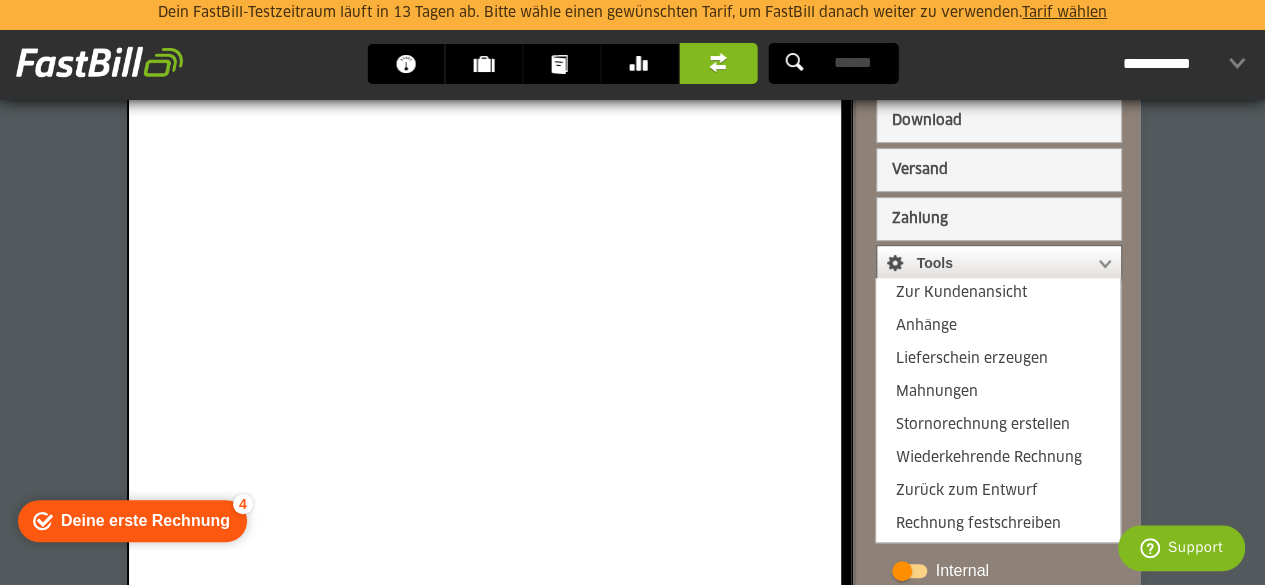 click at bounding box center [989, 264] 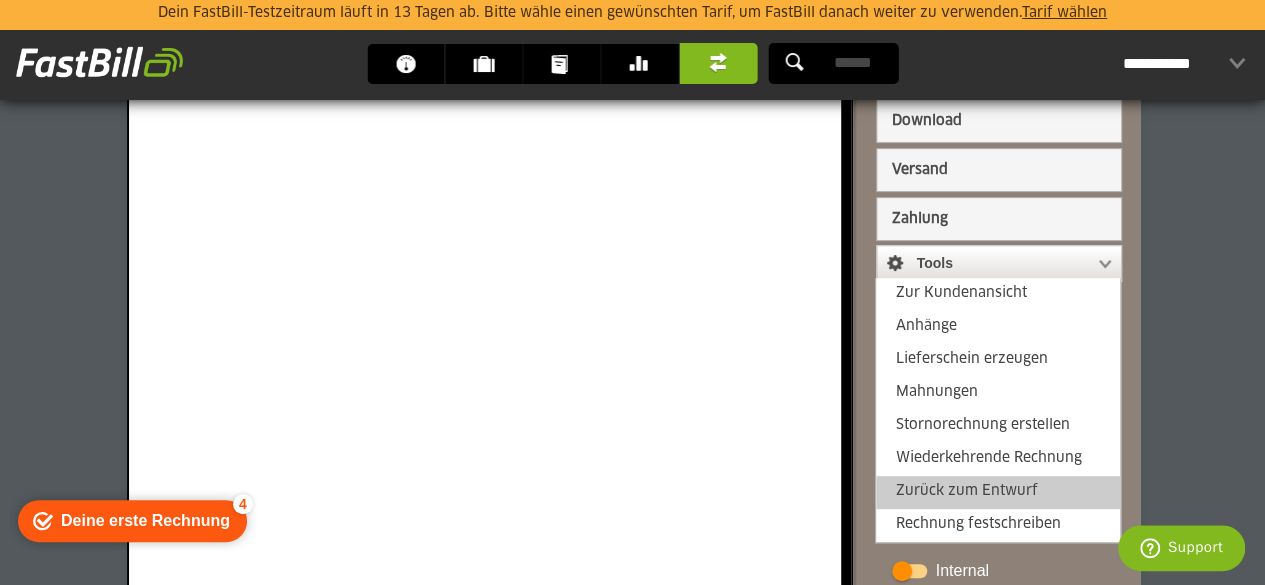 click on "Zurück zum Entwurf" at bounding box center [998, 492] 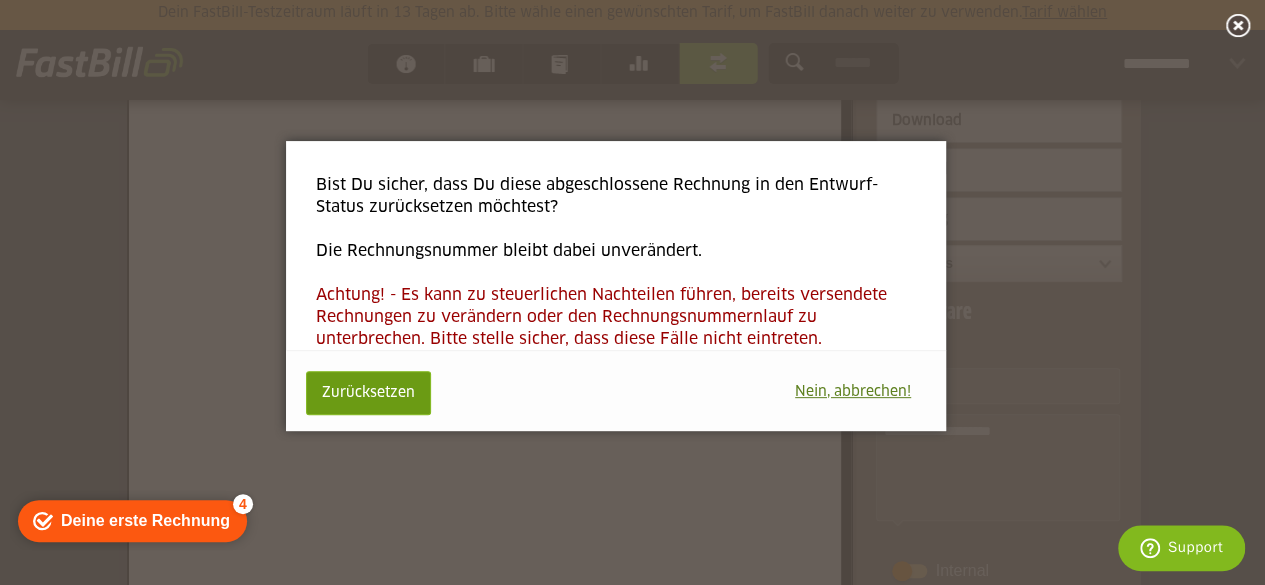 click on "Zurücksetzen" at bounding box center [368, 393] 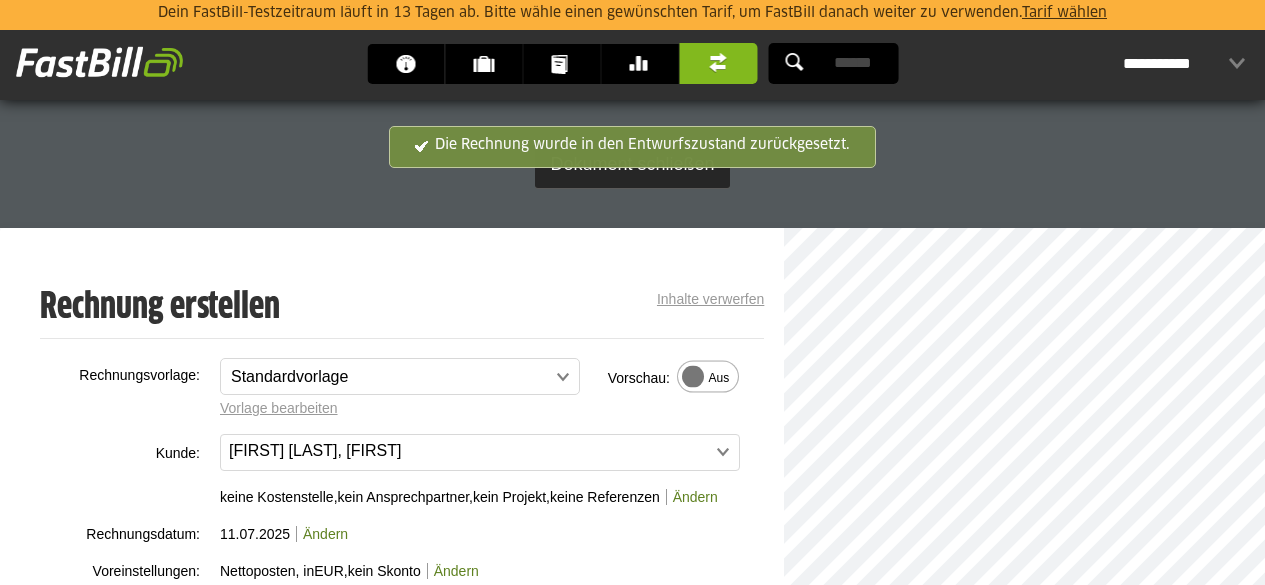 scroll, scrollTop: 678, scrollLeft: 0, axis: vertical 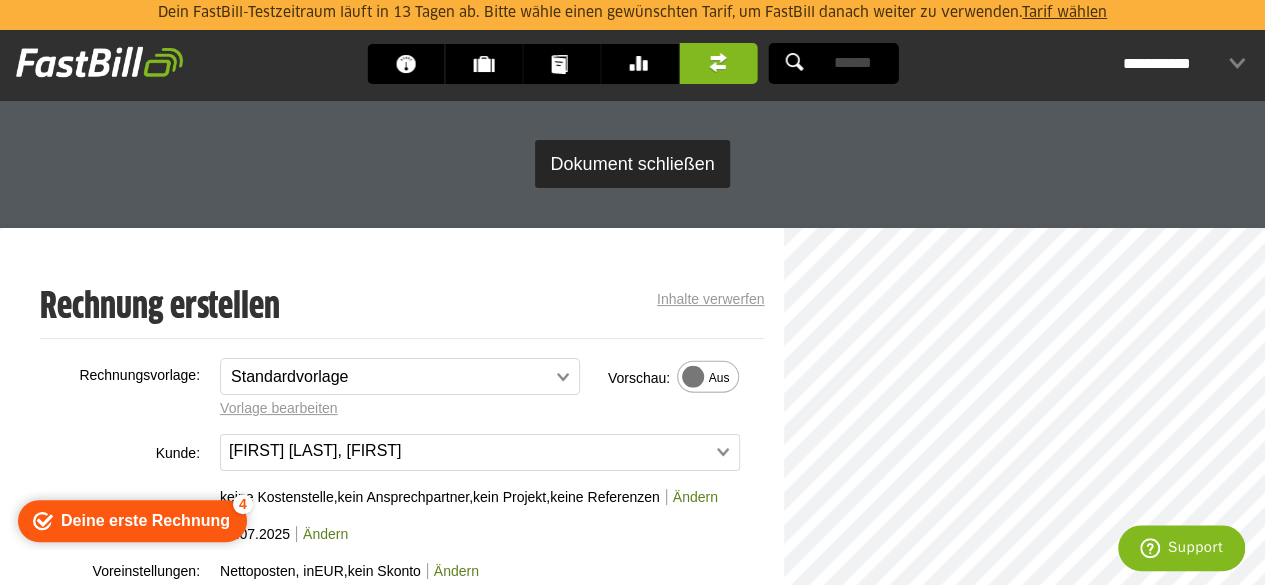 click on "Inhalte verwerfen" at bounding box center (710, 299) 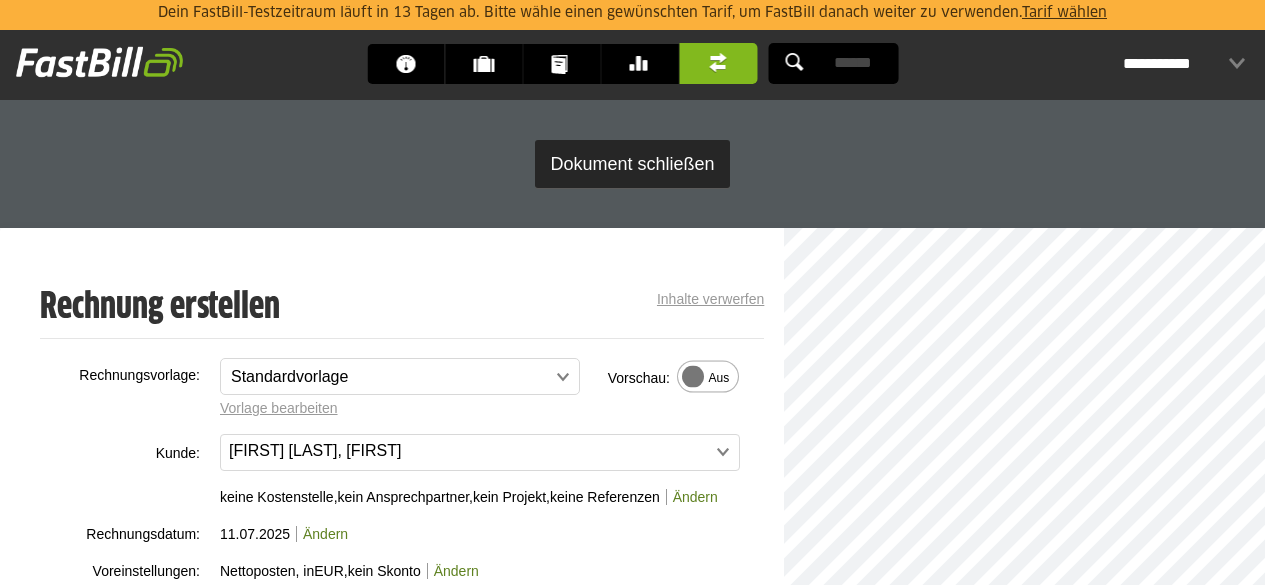 scroll, scrollTop: 0, scrollLeft: 0, axis: both 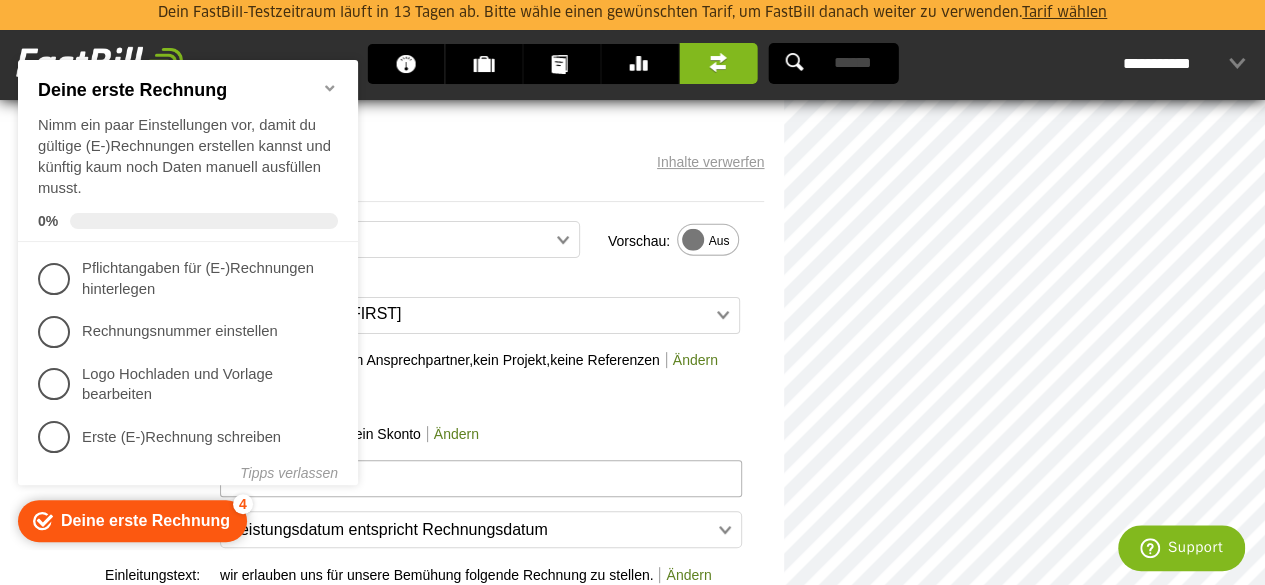 click on "***
***
***
***
***
***
***
***
***
***
*** *** *** *** *** *** *** *** ***" at bounding box center (493, 431) 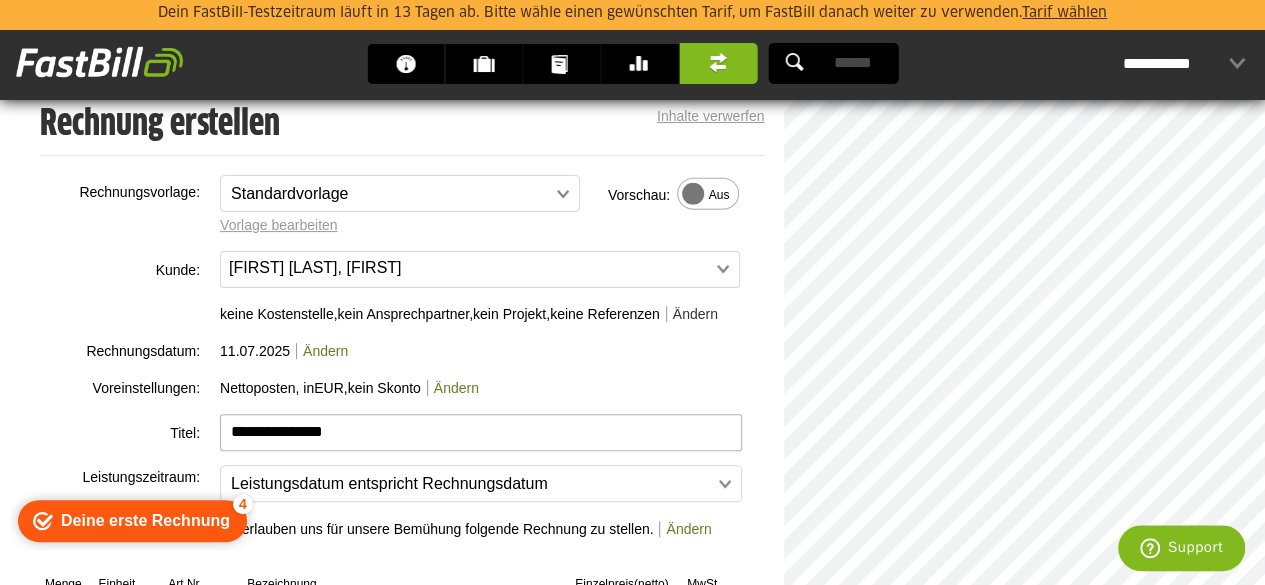 scroll, scrollTop: 195, scrollLeft: 0, axis: vertical 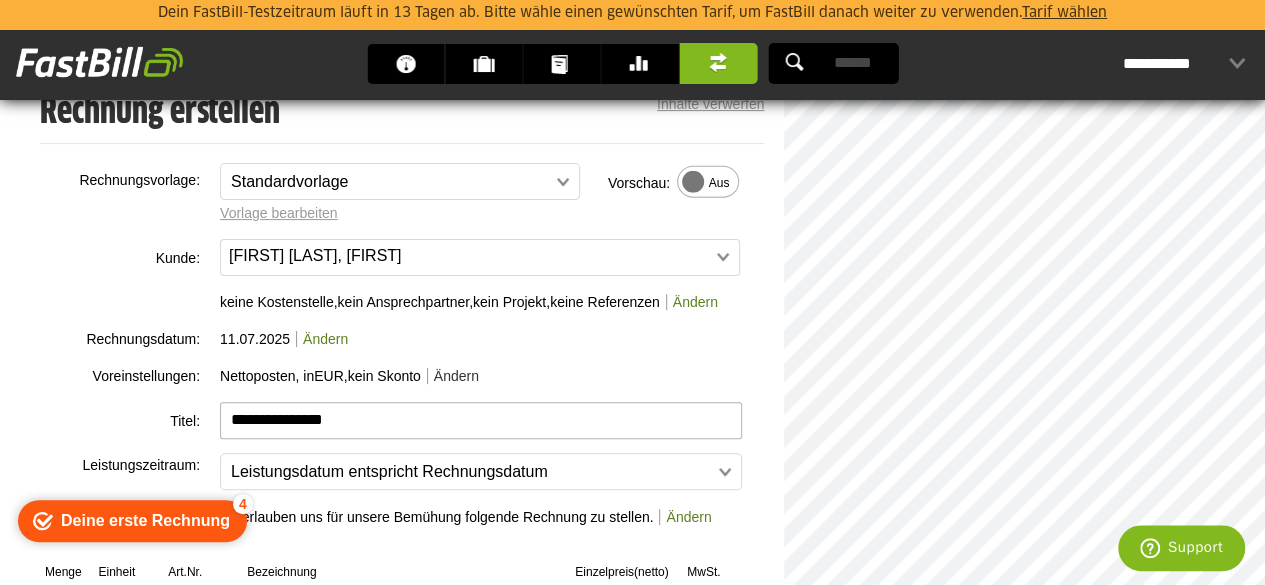 click on "Ändern" at bounding box center (453, 376) 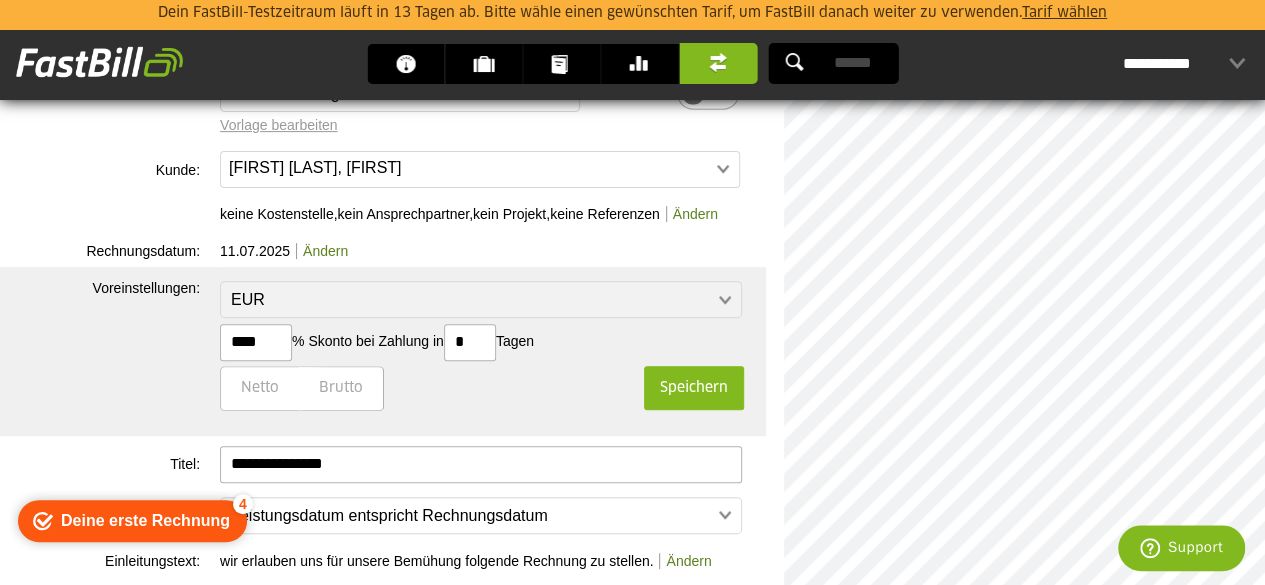 scroll, scrollTop: 291, scrollLeft: 0, axis: vertical 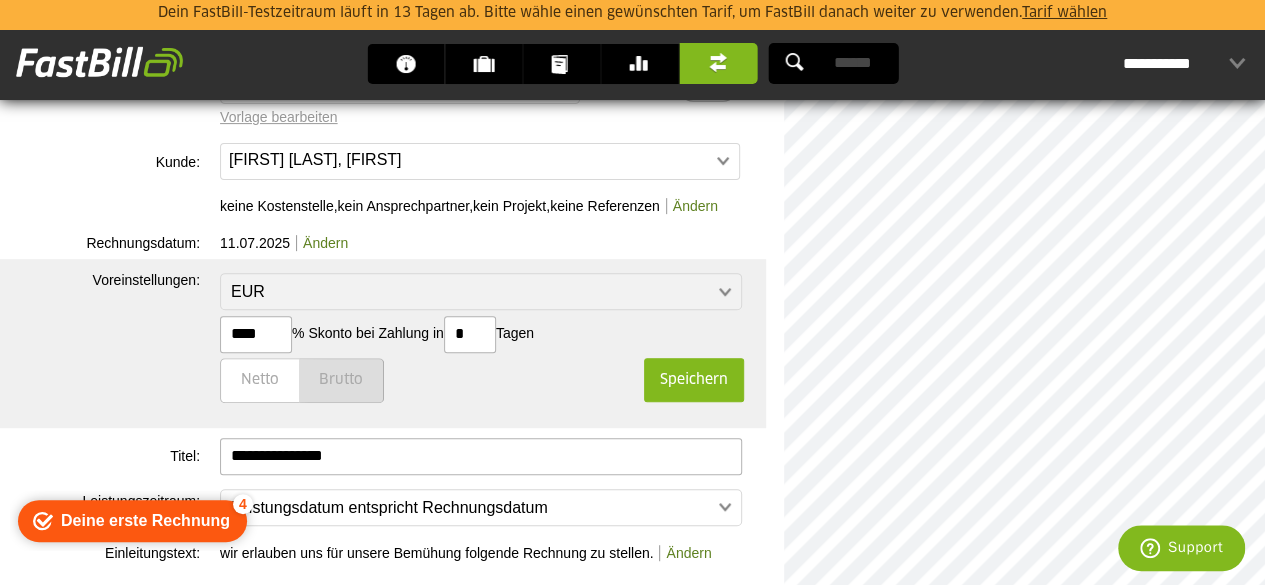 click on "Brutto" at bounding box center [341, 380] 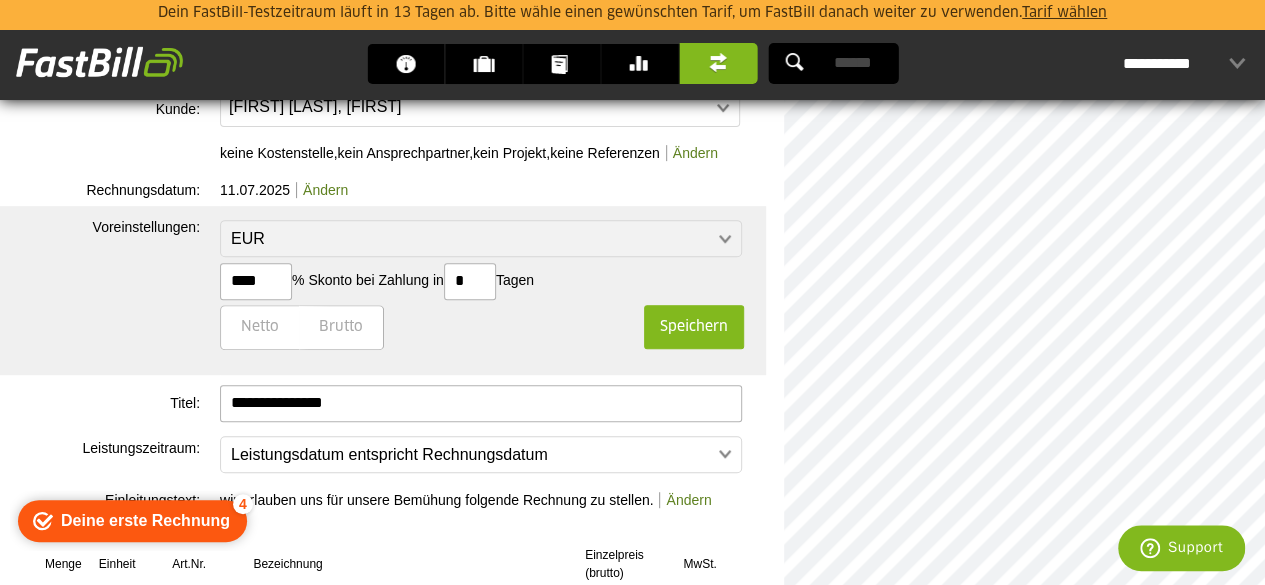 scroll, scrollTop: 341, scrollLeft: 0, axis: vertical 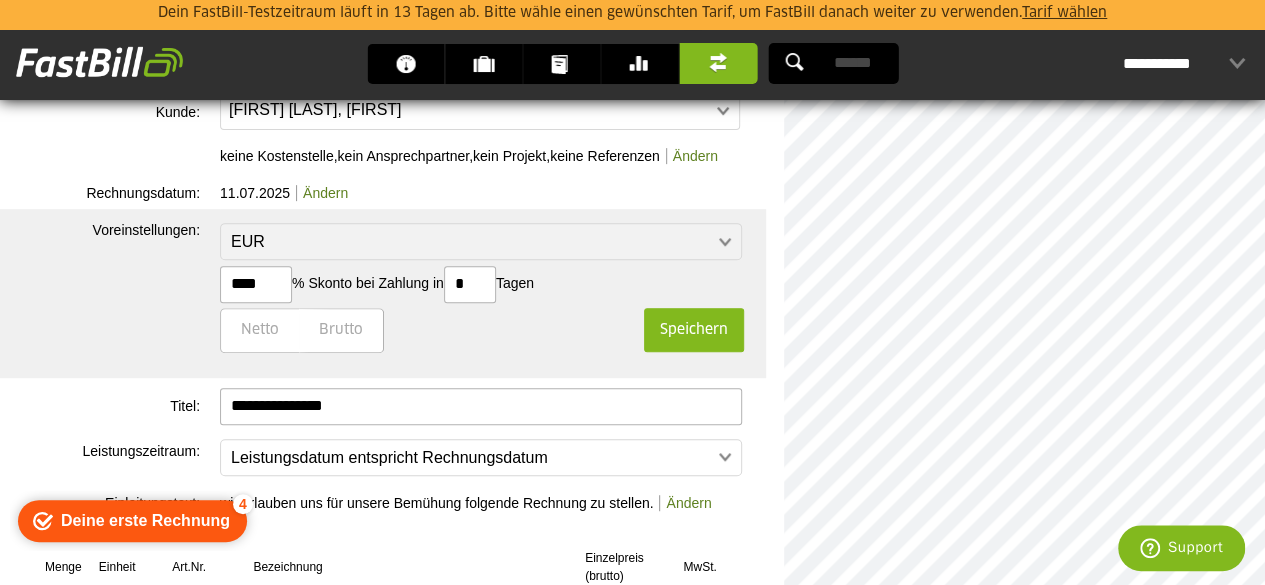 click on "Voreinstellungen:" at bounding box center [110, 293] 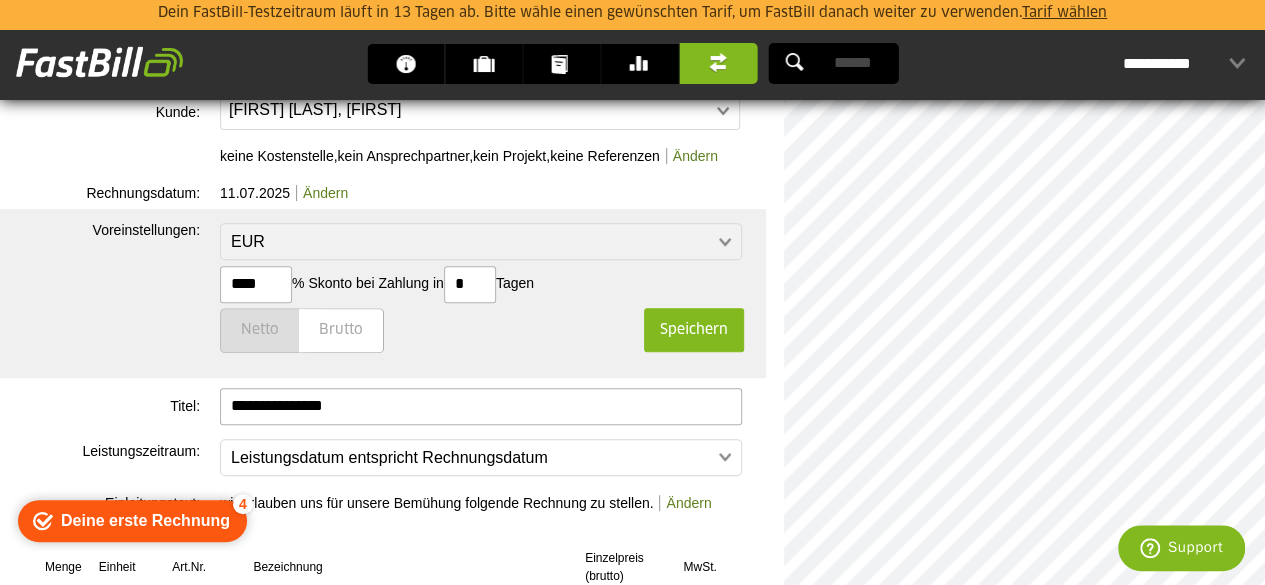 click on "Netto" at bounding box center (259, 330) 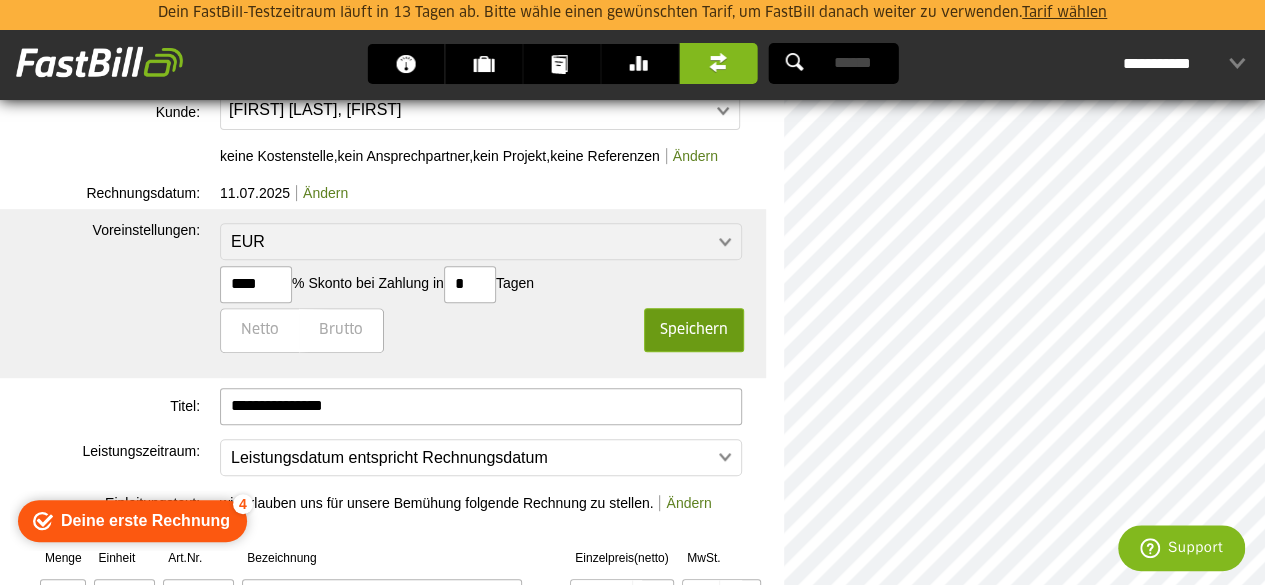 click on "Speichern" at bounding box center (694, 330) 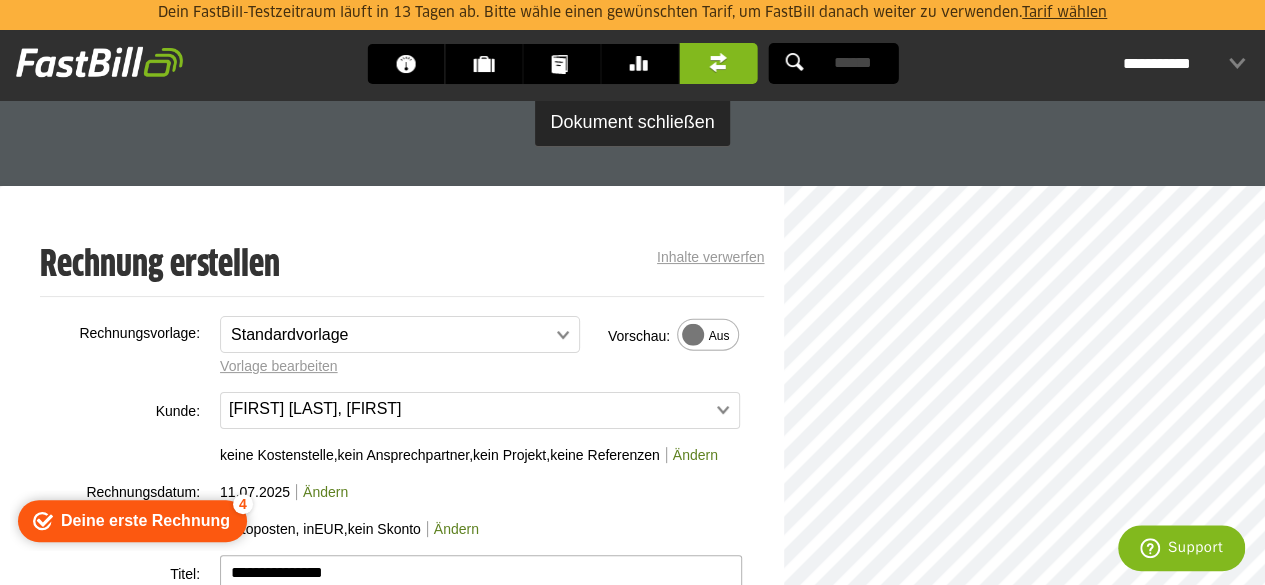 scroll, scrollTop: 0, scrollLeft: 0, axis: both 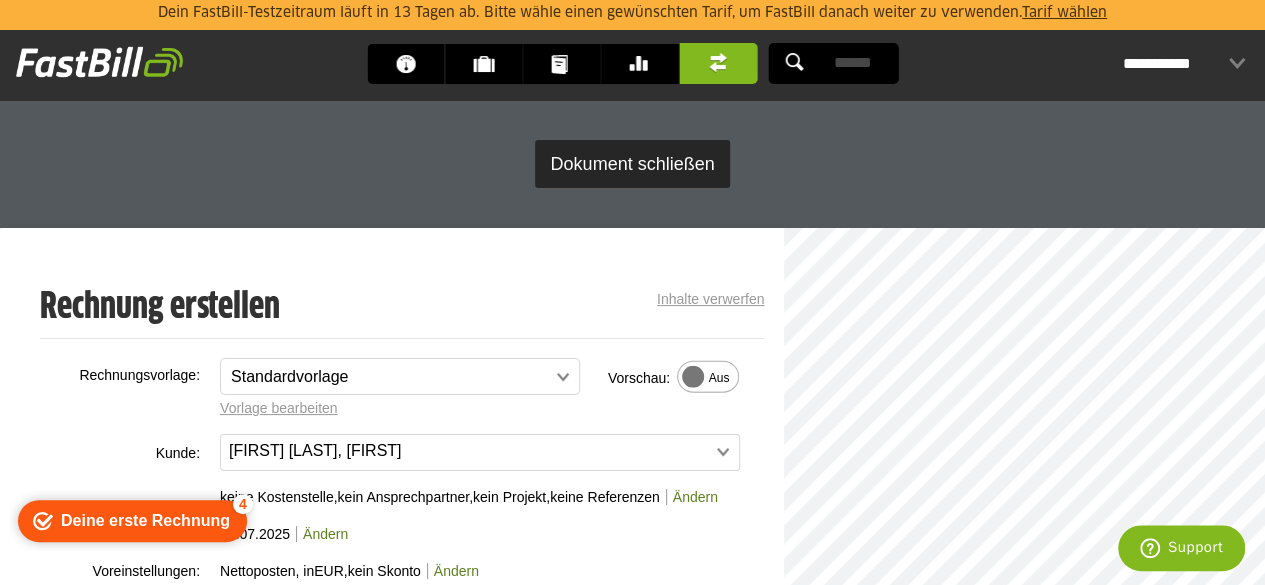 click on "**********" at bounding box center [1184, 64] 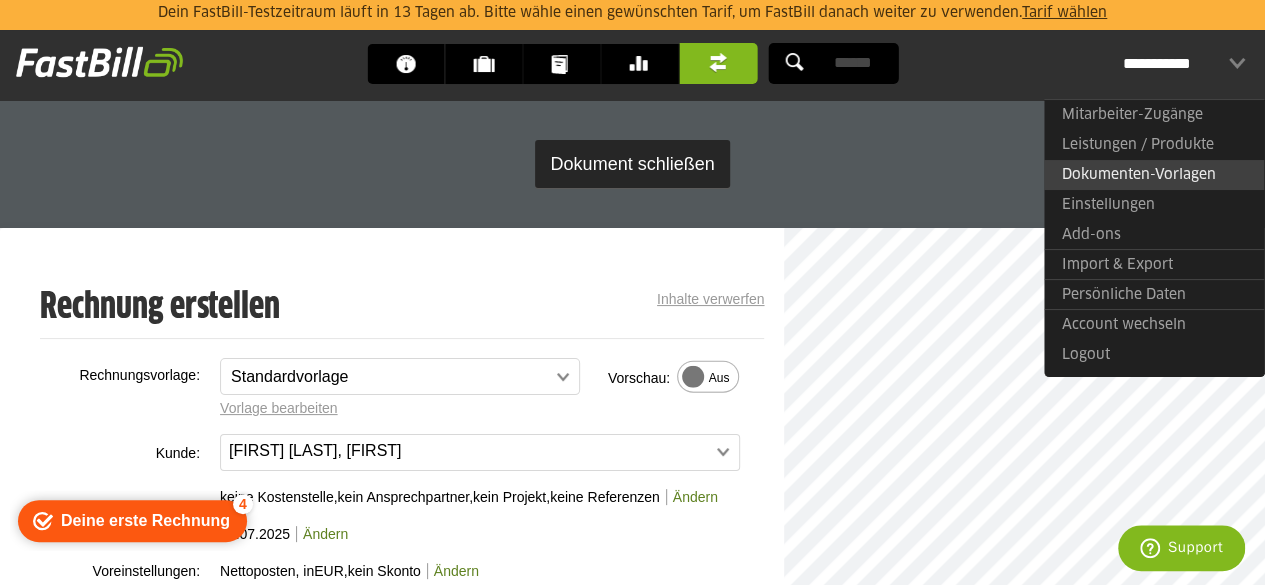 click on "Dokumenten-Vorlagen" at bounding box center [1154, 175] 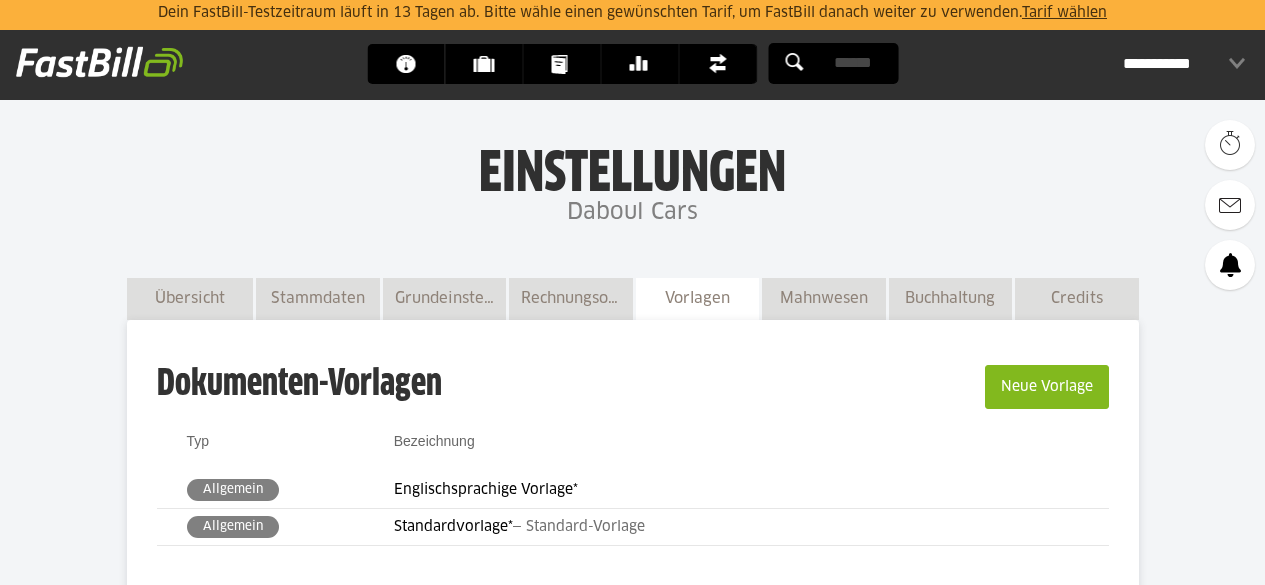 scroll, scrollTop: 0, scrollLeft: 0, axis: both 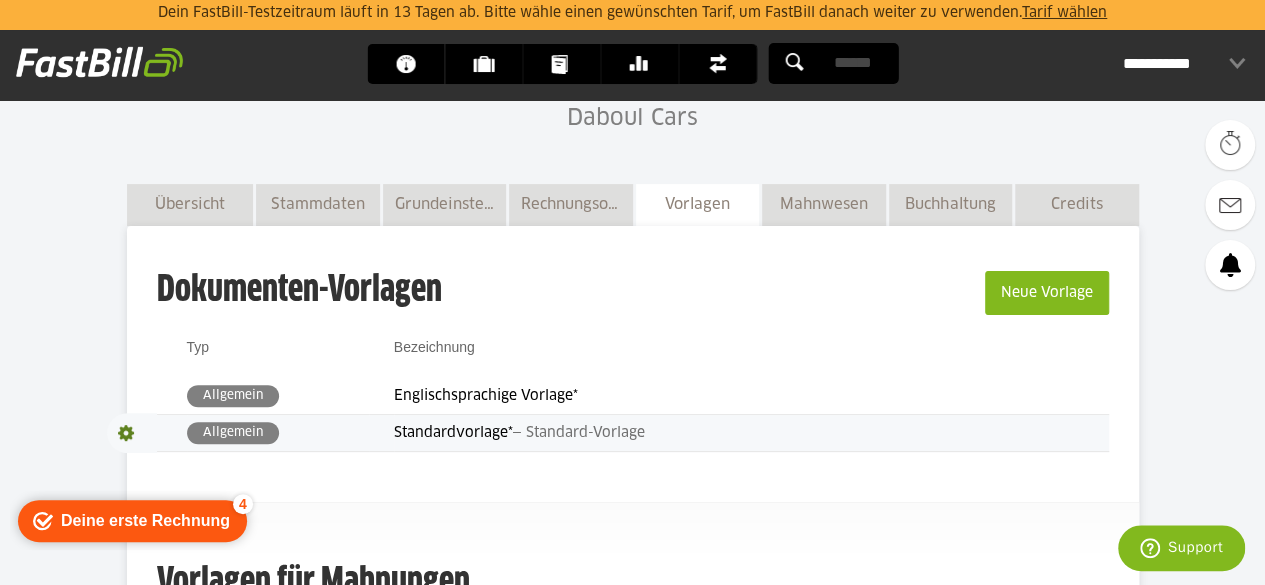 click on "— Standard-Vorlage" at bounding box center (578, 433) 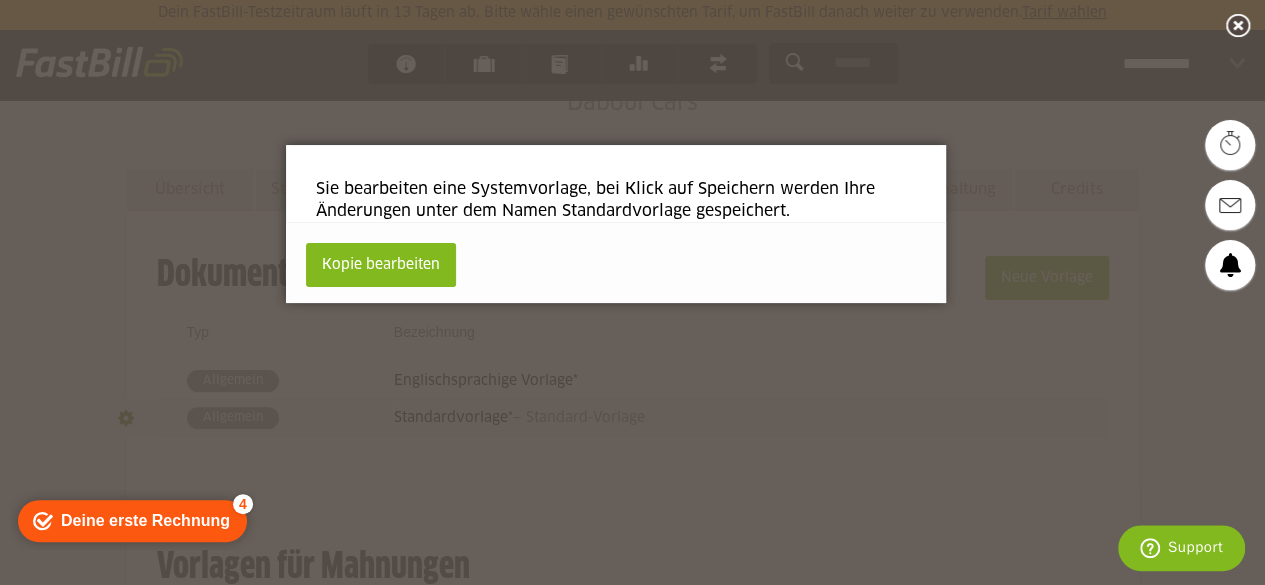 scroll, scrollTop: 78, scrollLeft: 0, axis: vertical 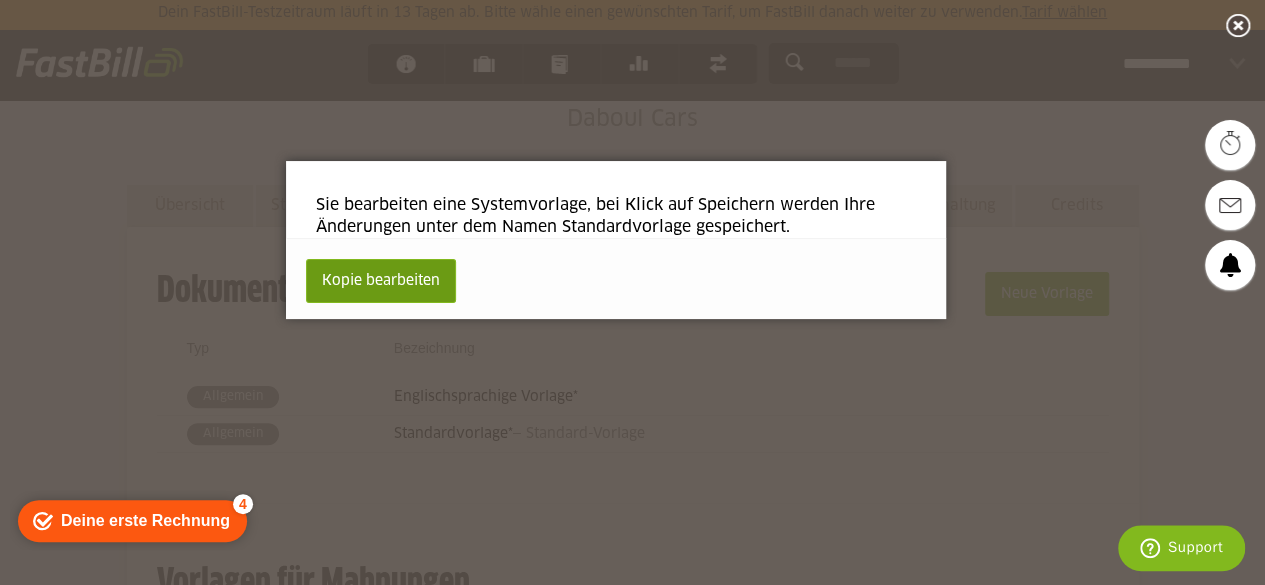 click on "Kopie bearbeiten" at bounding box center (381, 281) 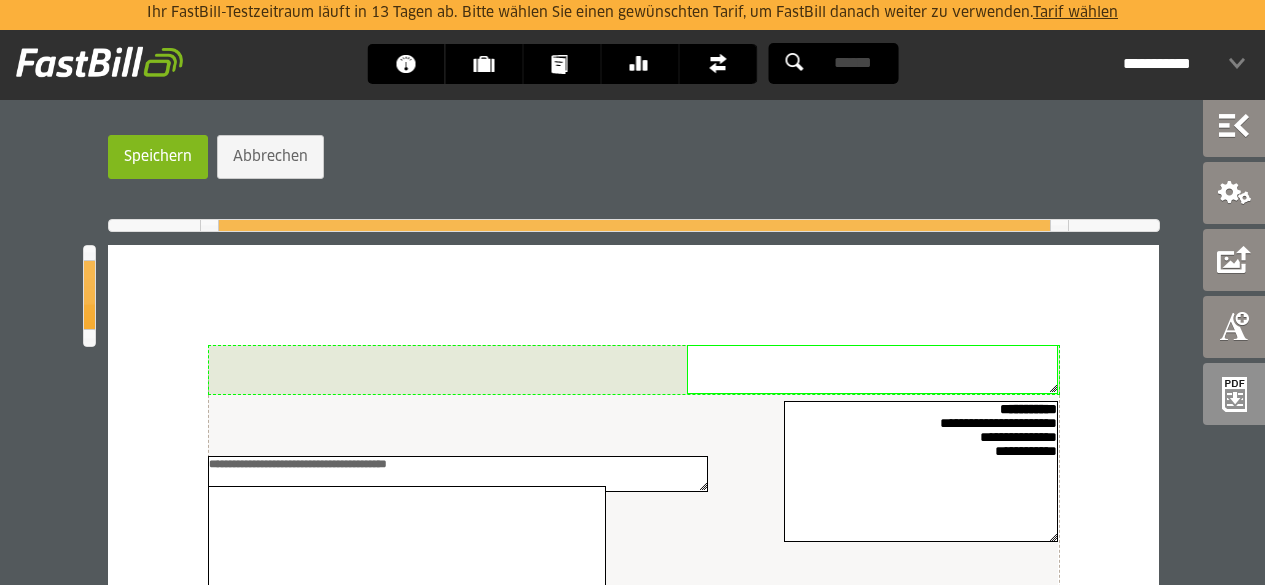scroll, scrollTop: 159, scrollLeft: 0, axis: vertical 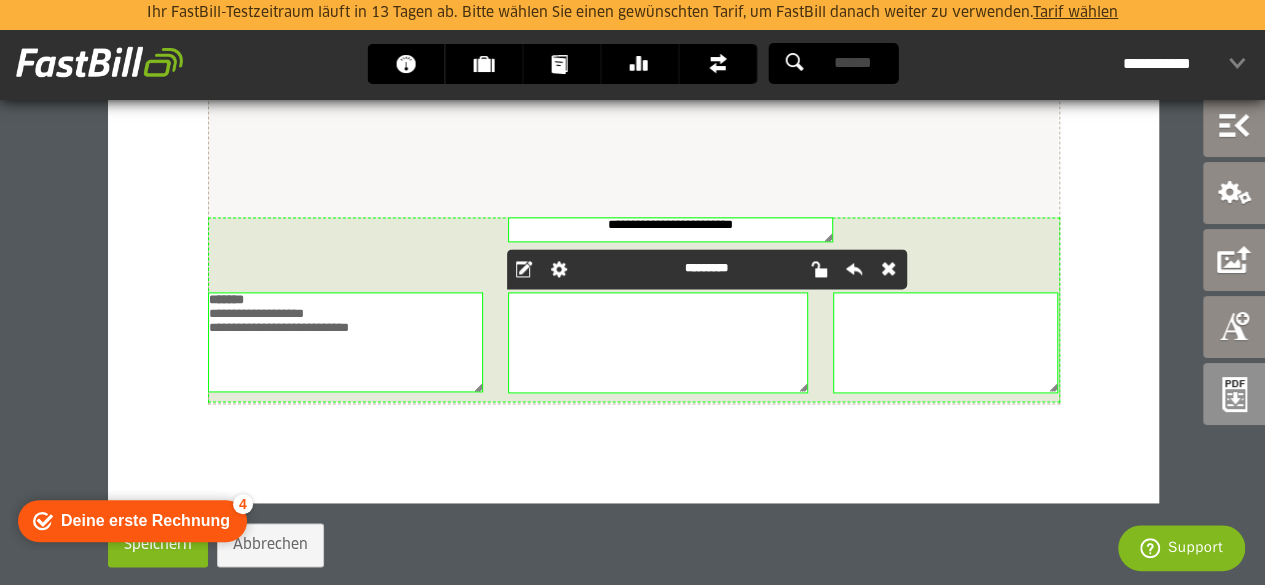 click at bounding box center (658, 342) 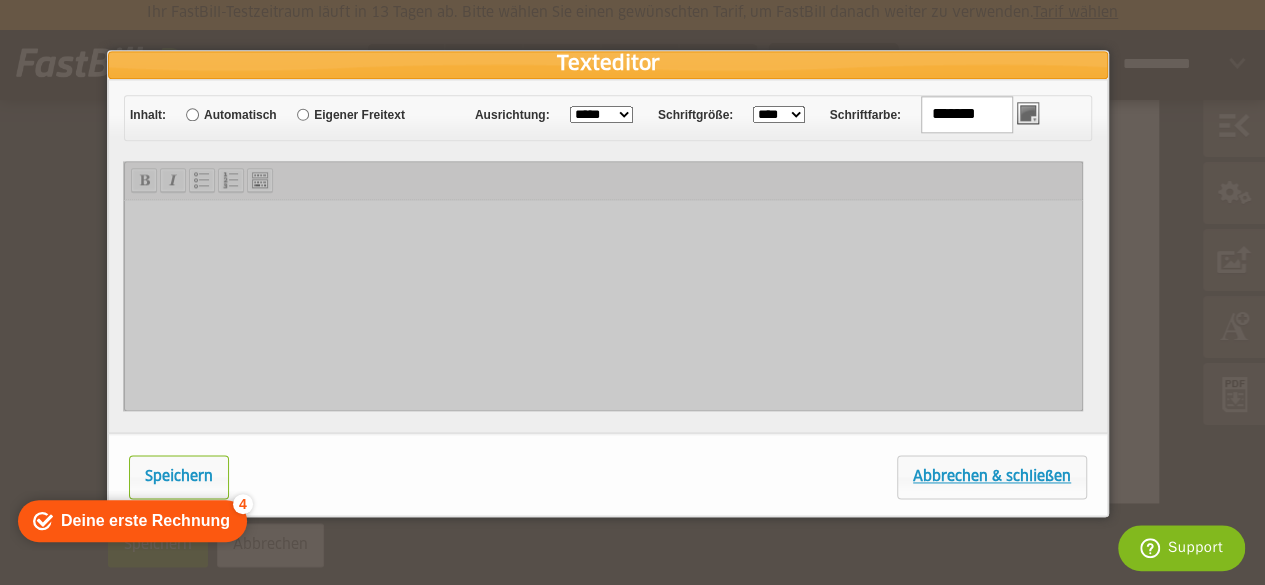 click at bounding box center (603, 286) 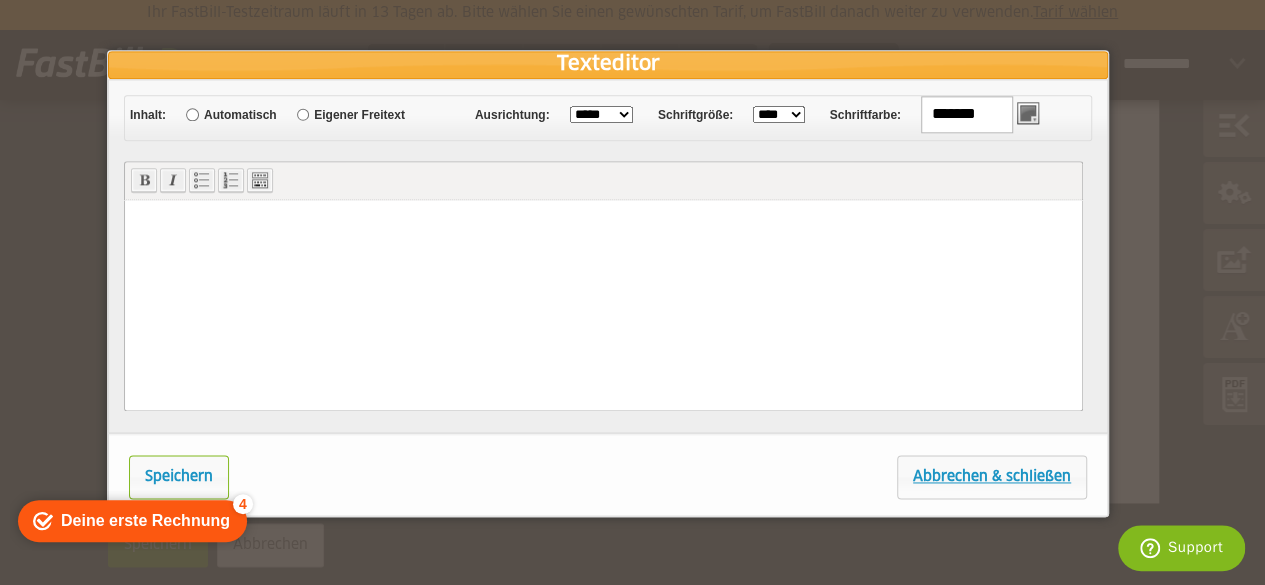 click on "fett" at bounding box center (144, 181) 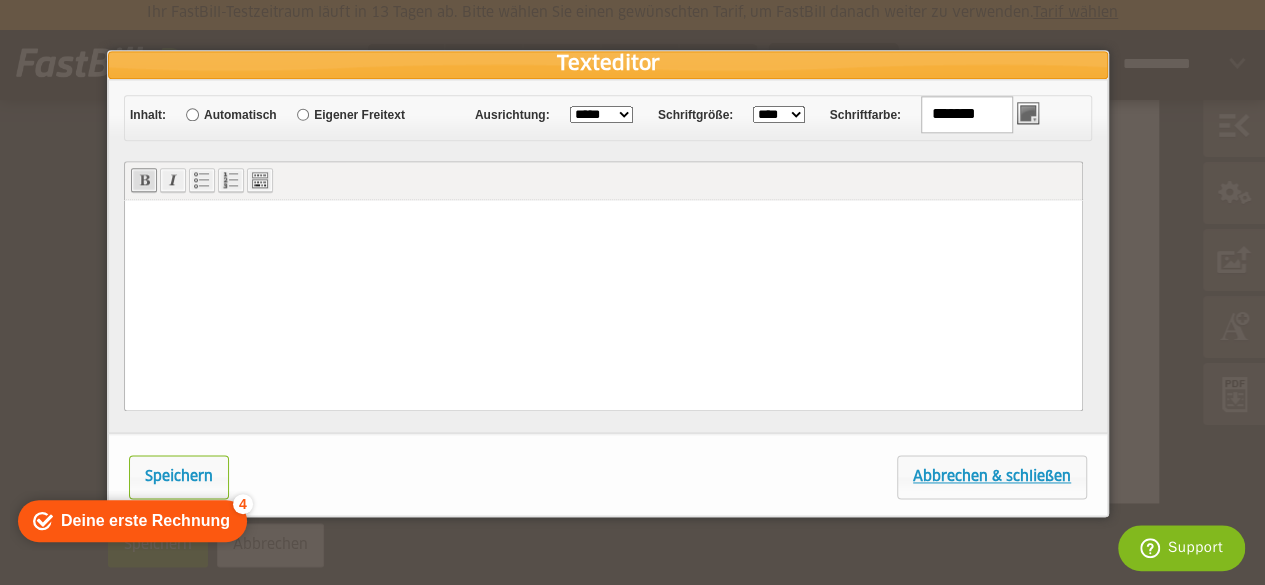 click on "fett" at bounding box center [144, 181] 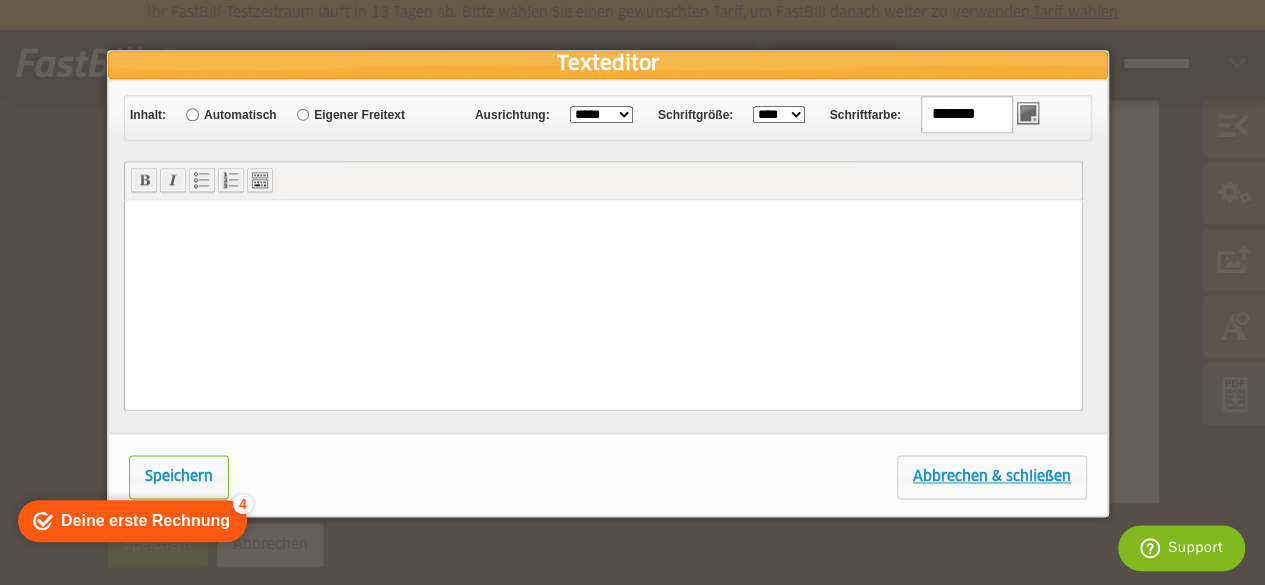 click on "fett" at bounding box center [144, 181] 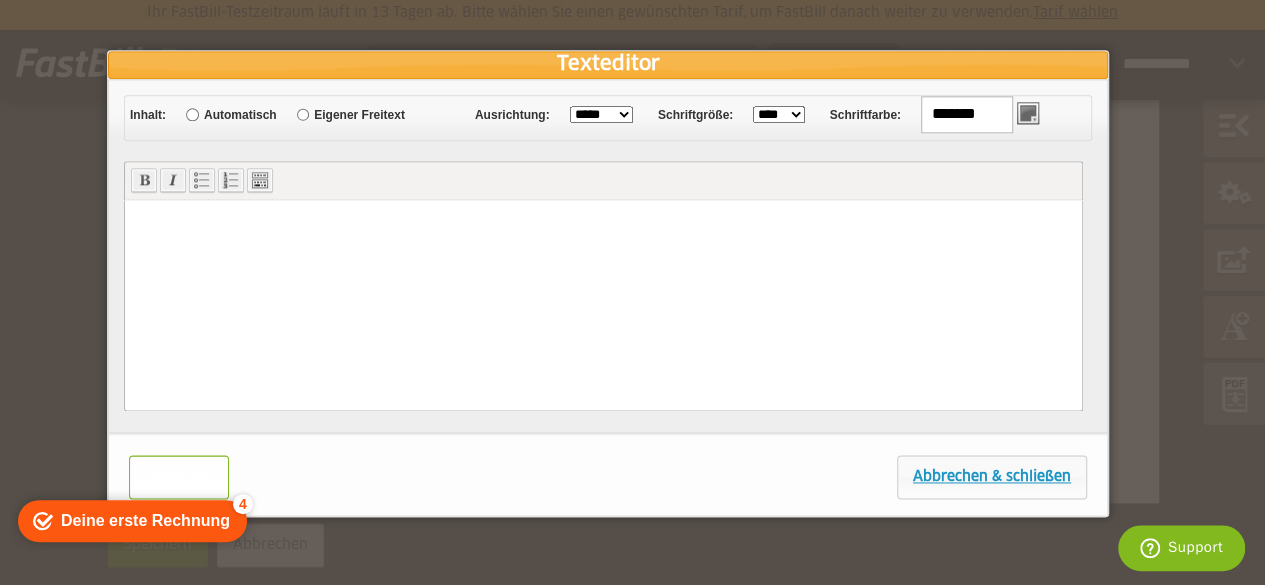 click on "Speichern" at bounding box center (179, 477) 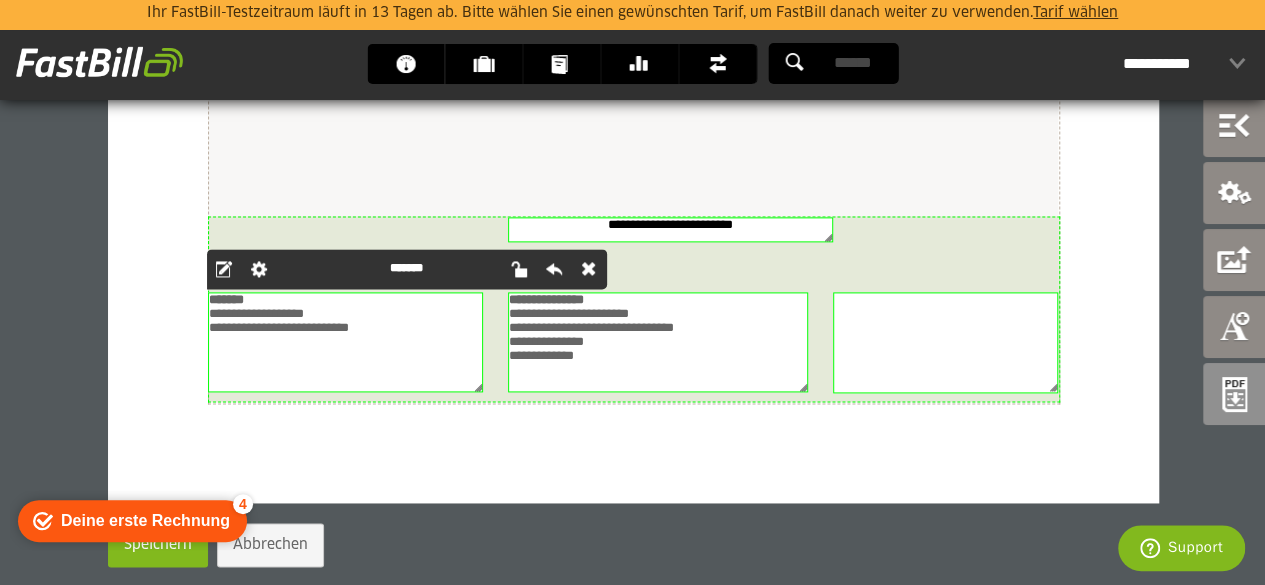click at bounding box center (224, 269) 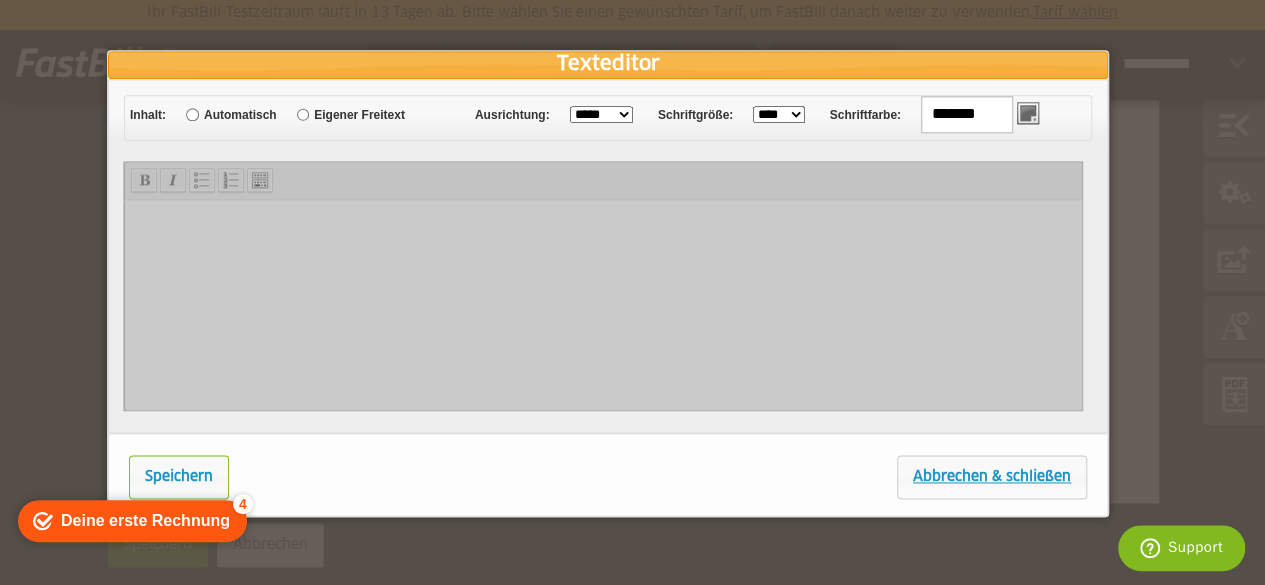 click on "Eigener Freitext" at bounding box center (359, 115) 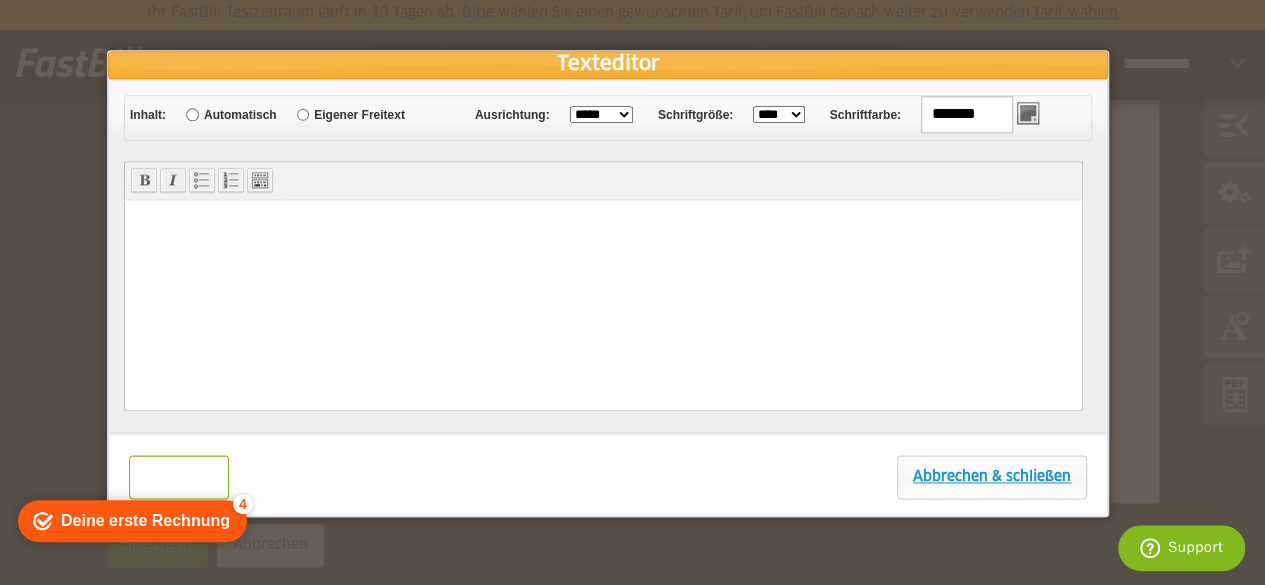 click on "Speichern" at bounding box center [179, 477] 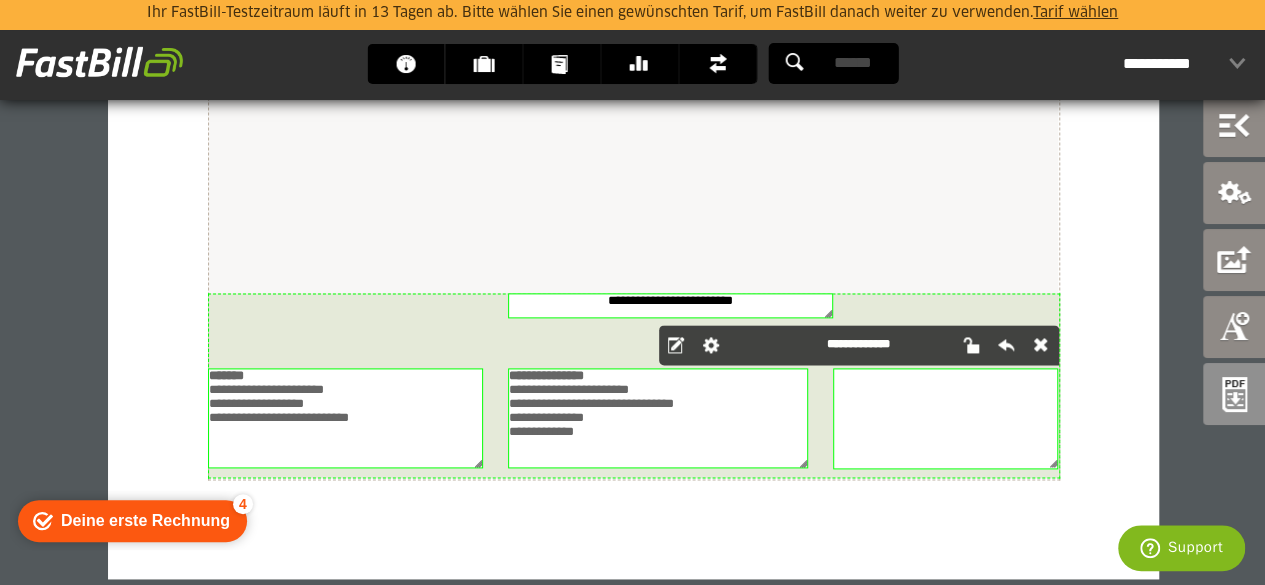 scroll, scrollTop: 1228, scrollLeft: 0, axis: vertical 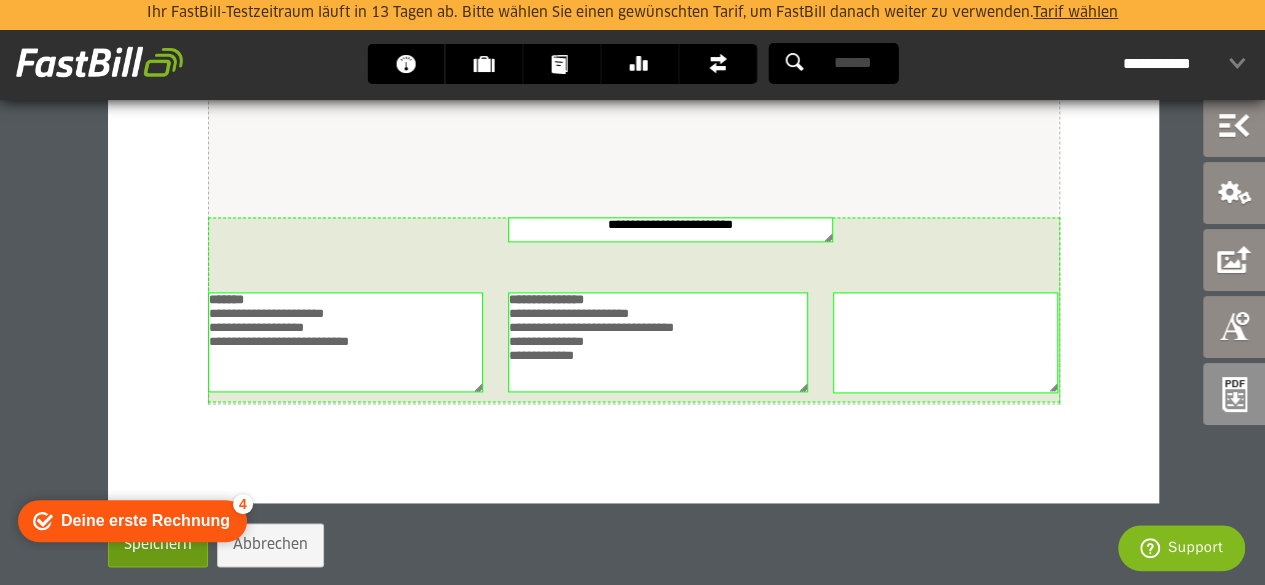 click on "Speichern" at bounding box center [158, 545] 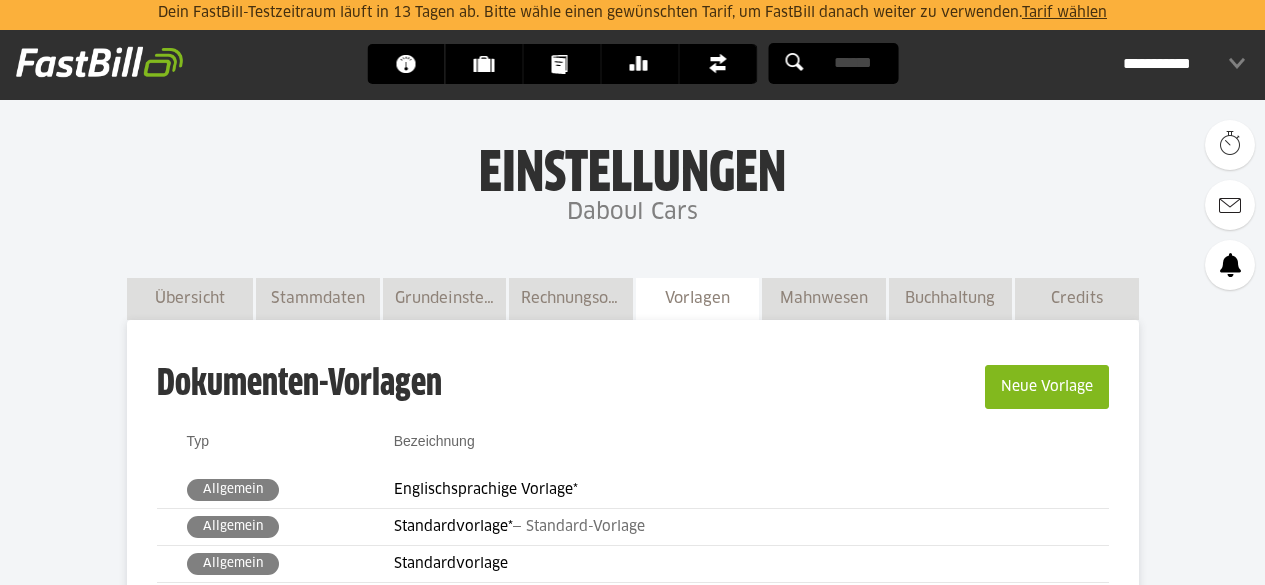 scroll, scrollTop: 203, scrollLeft: 0, axis: vertical 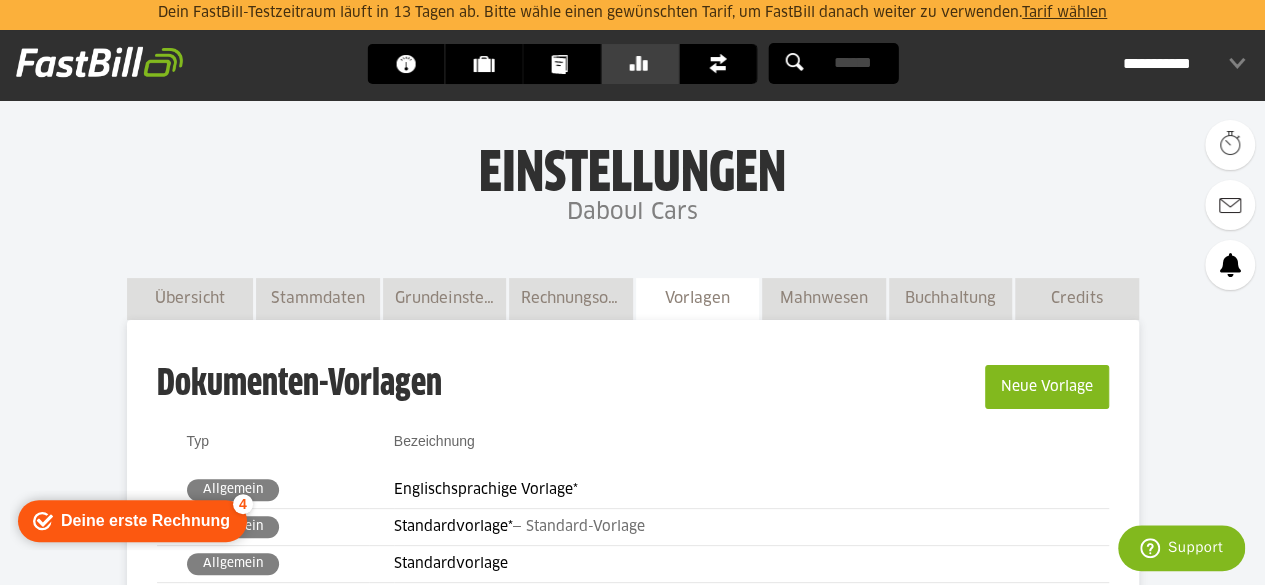 click on "Banking" at bounding box center [645, 64] 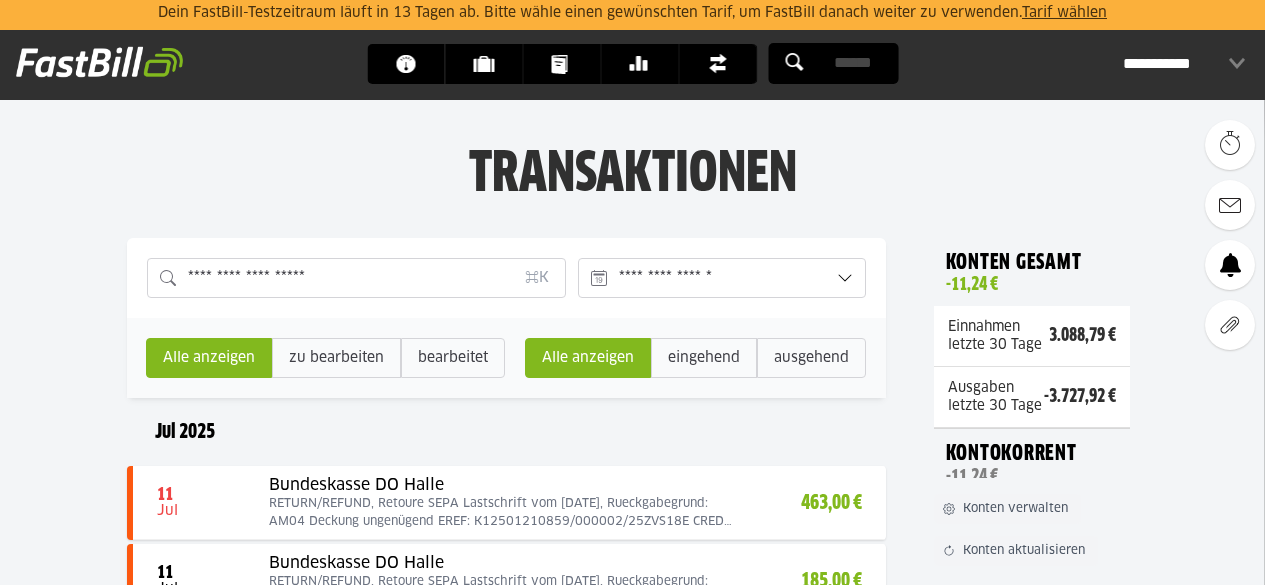 scroll, scrollTop: 0, scrollLeft: 0, axis: both 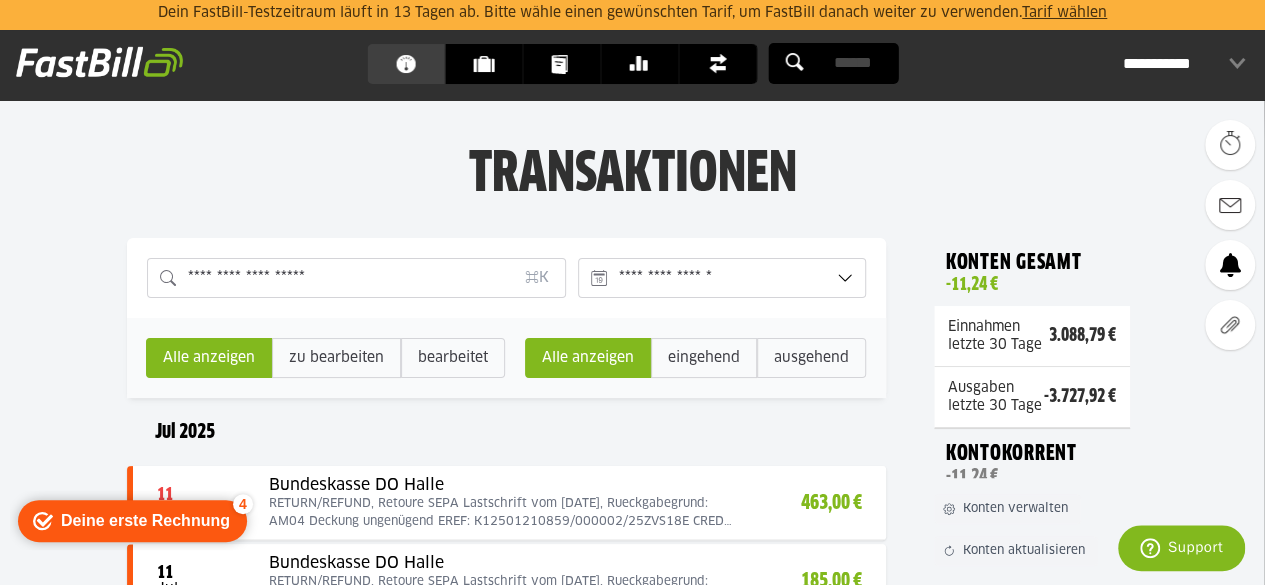 click on "Dashboard" at bounding box center [411, 64] 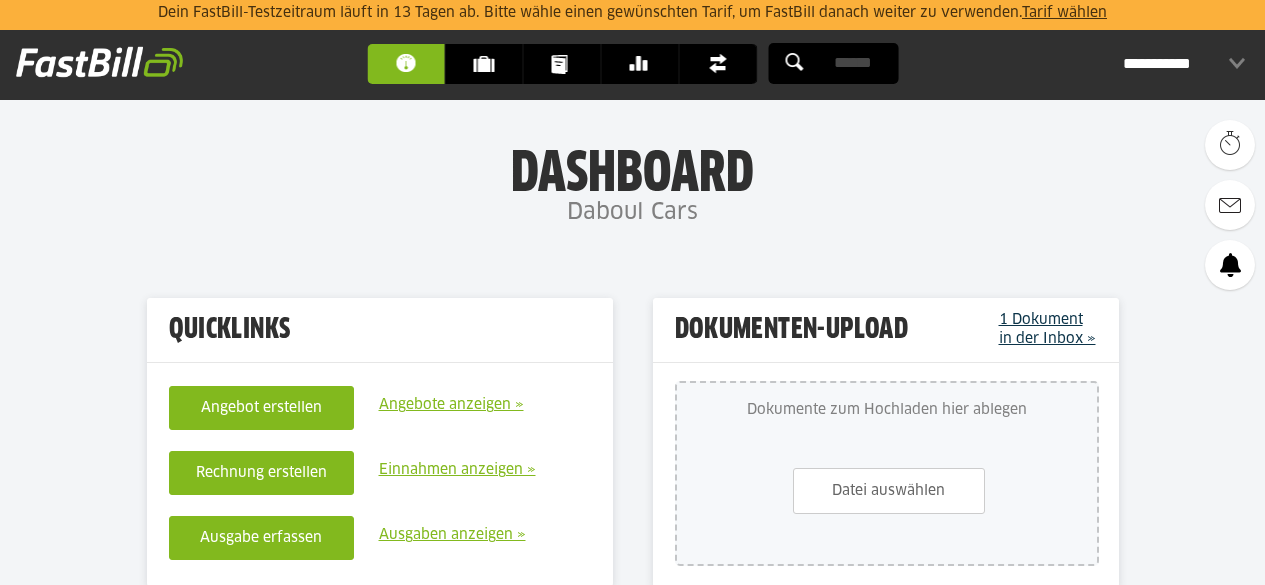 scroll, scrollTop: 0, scrollLeft: 0, axis: both 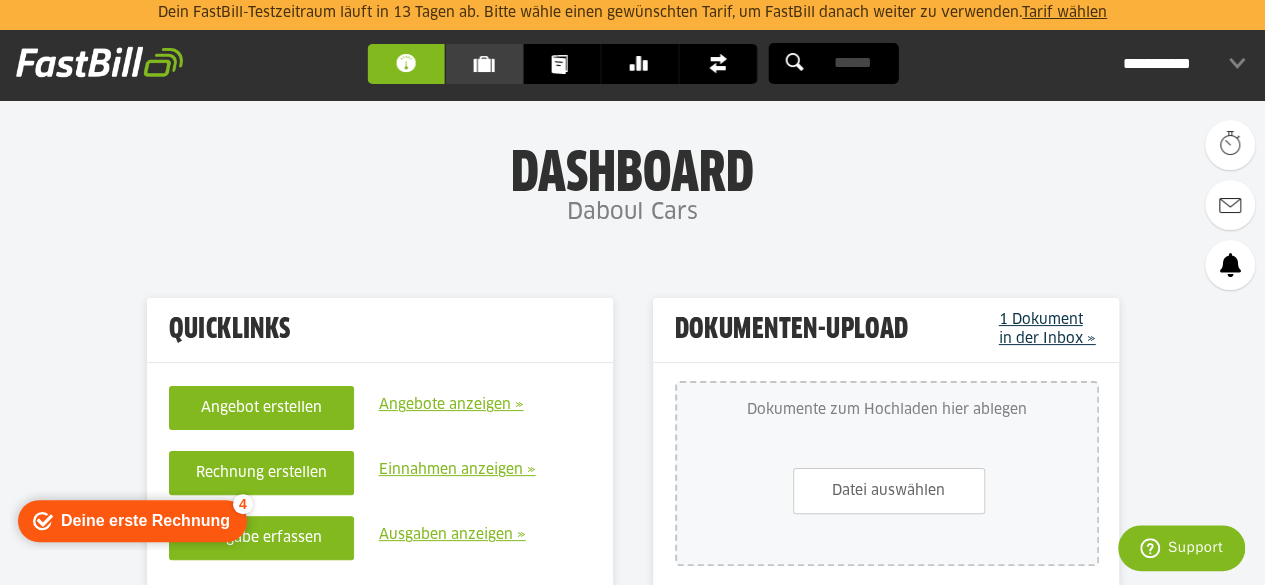 click on "Kunden" at bounding box center (489, 64) 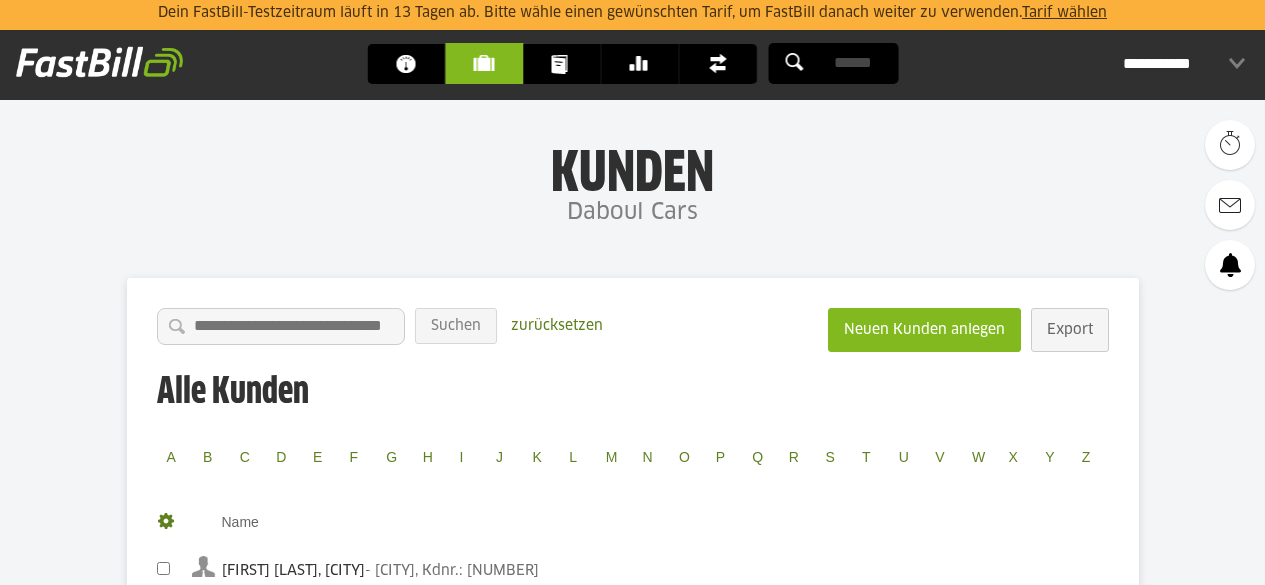scroll, scrollTop: 0, scrollLeft: 0, axis: both 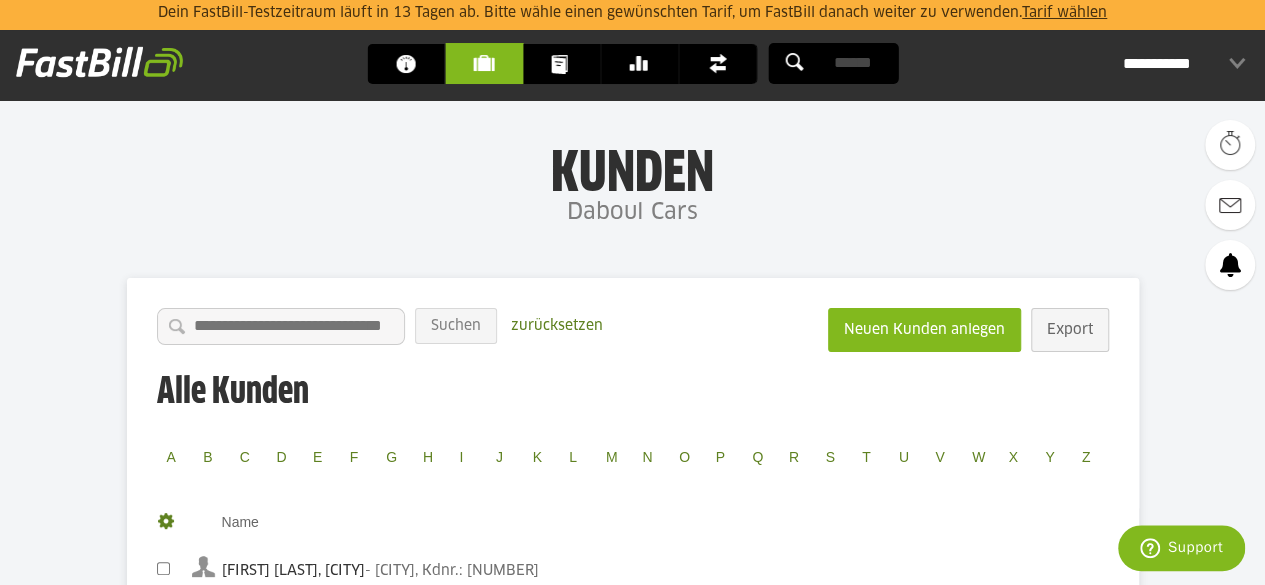 click on "Dokumente" at bounding box center [567, 64] 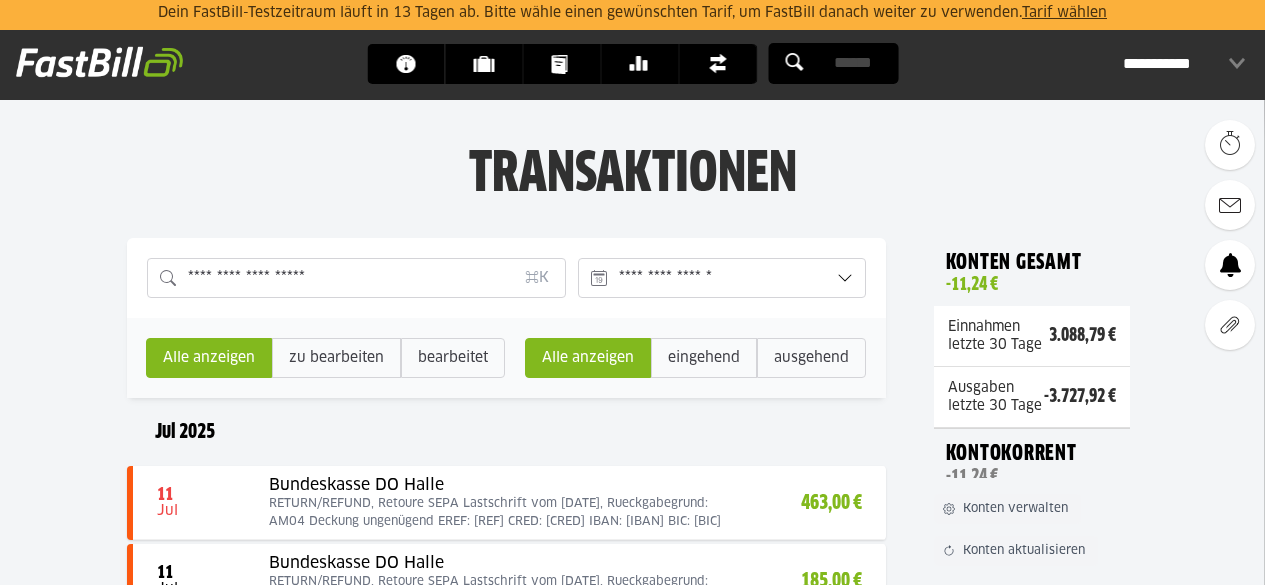 scroll, scrollTop: 0, scrollLeft: 0, axis: both 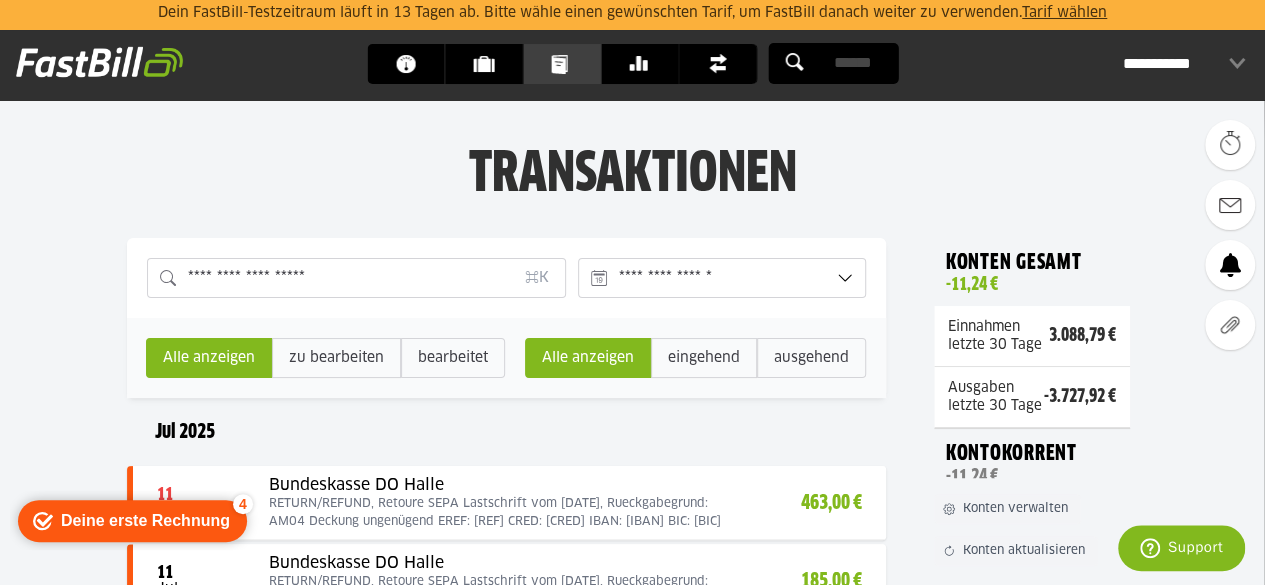drag, startPoint x: 0, startPoint y: 0, endPoint x: 566, endPoint y: 74, distance: 570.81696 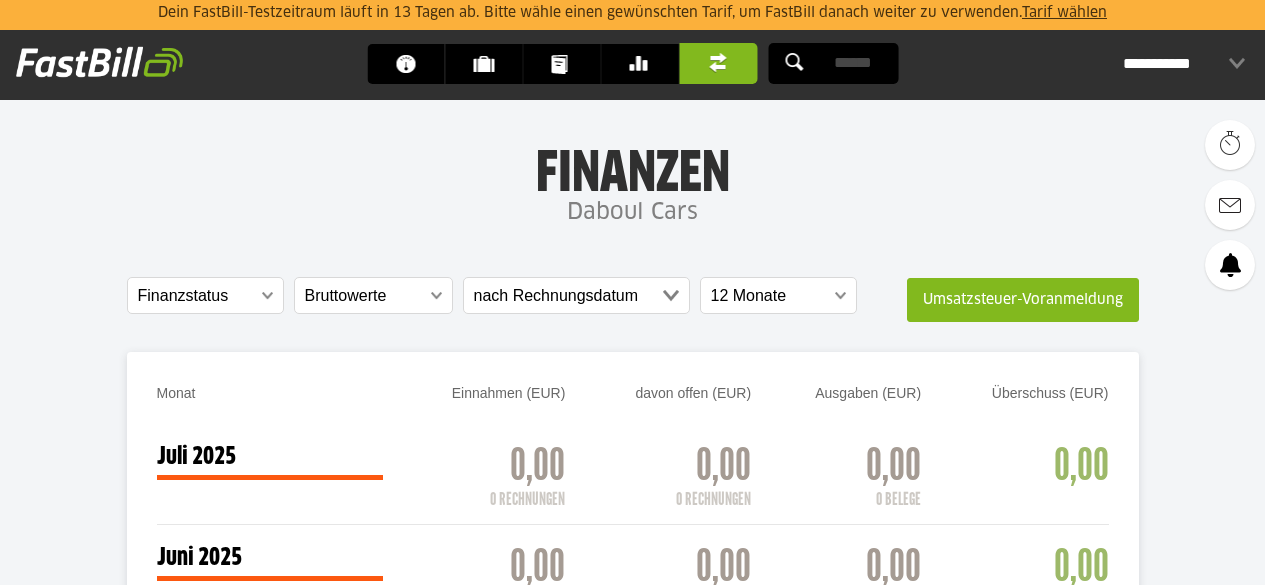 scroll, scrollTop: 0, scrollLeft: 0, axis: both 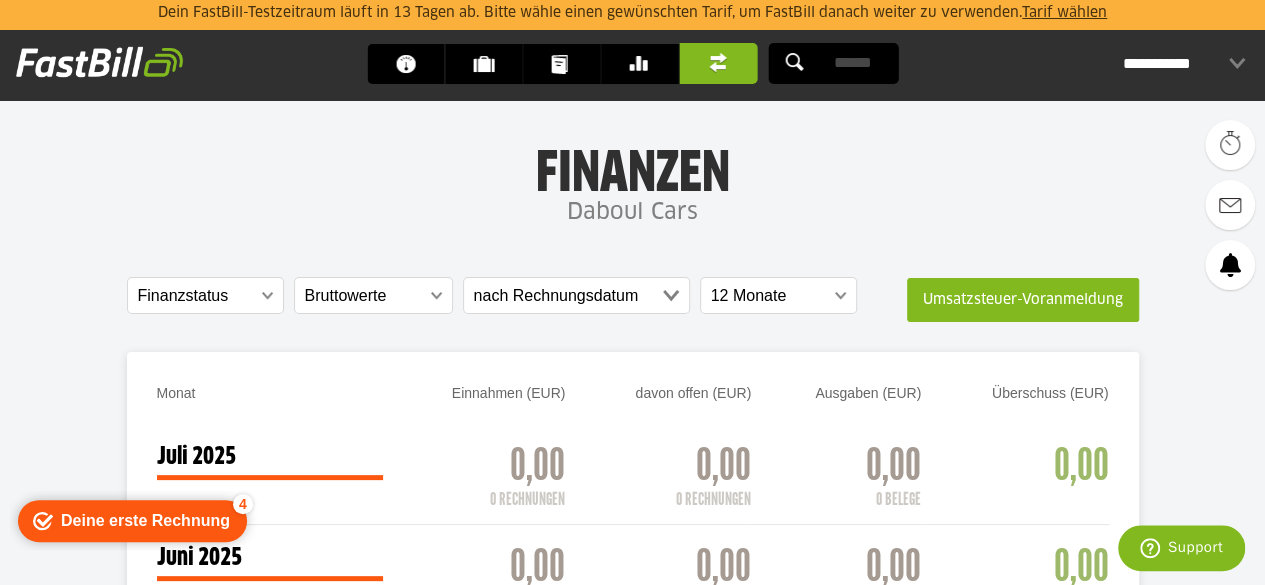click on "Banking" at bounding box center [645, 64] 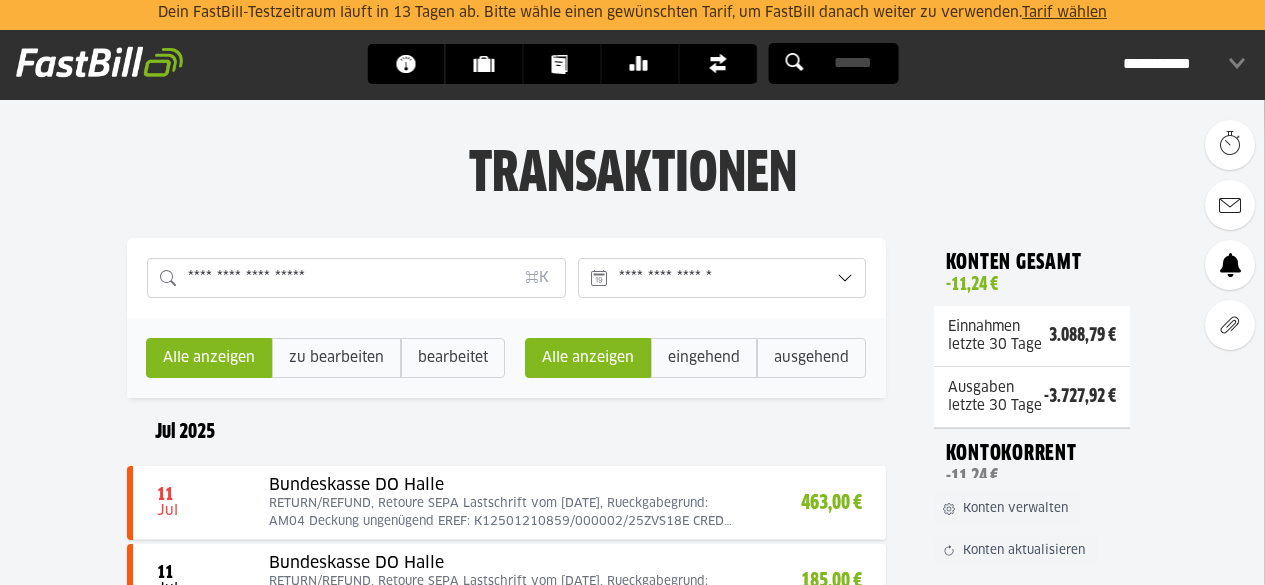 scroll, scrollTop: 0, scrollLeft: 0, axis: both 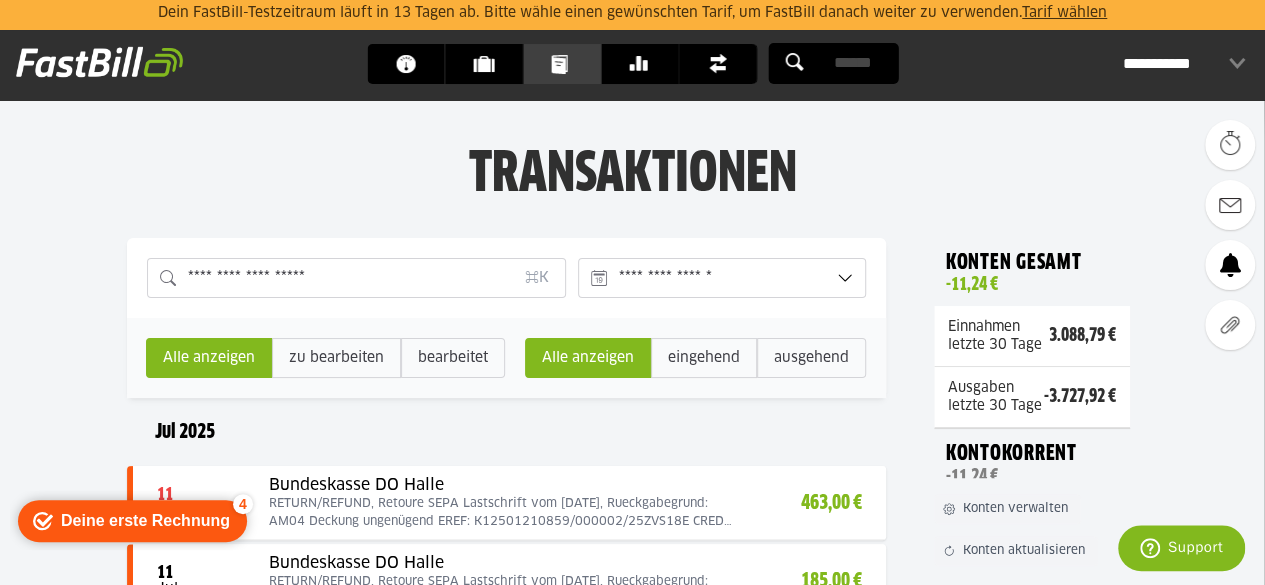 click on "Dokumente" at bounding box center (561, 64) 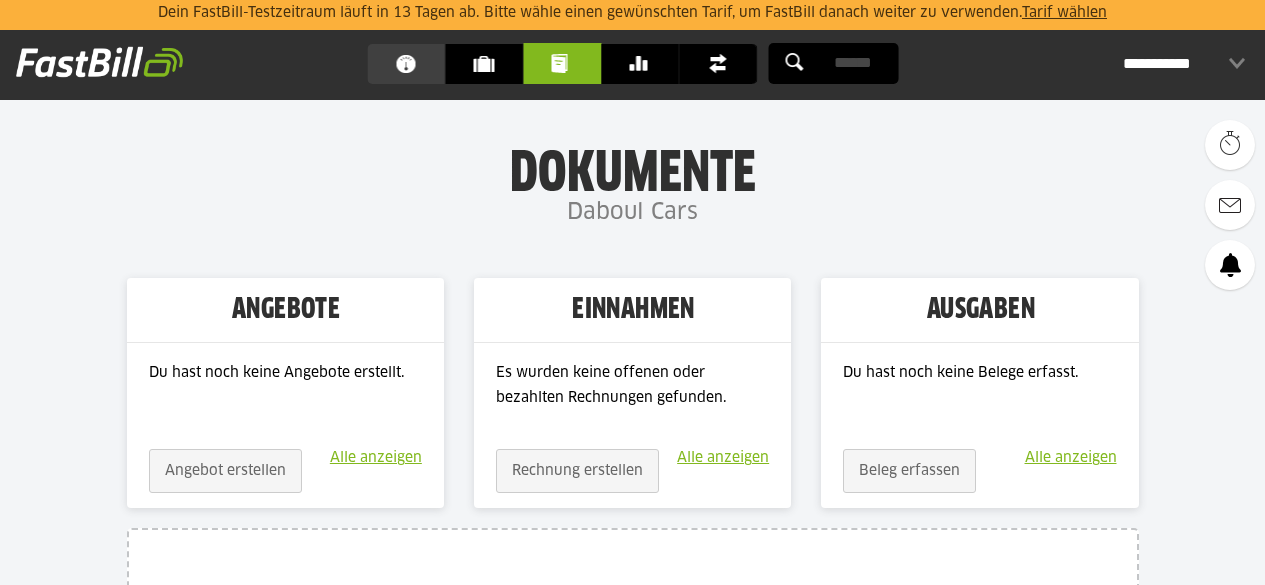 scroll, scrollTop: 0, scrollLeft: 0, axis: both 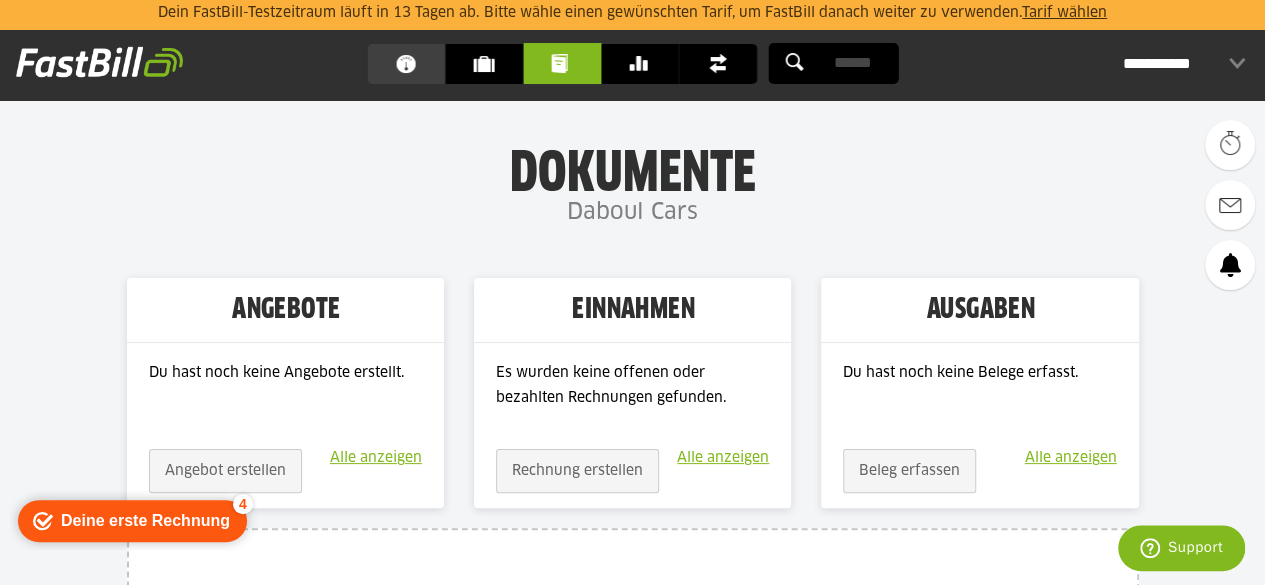 click on "Dashboard" at bounding box center (411, 64) 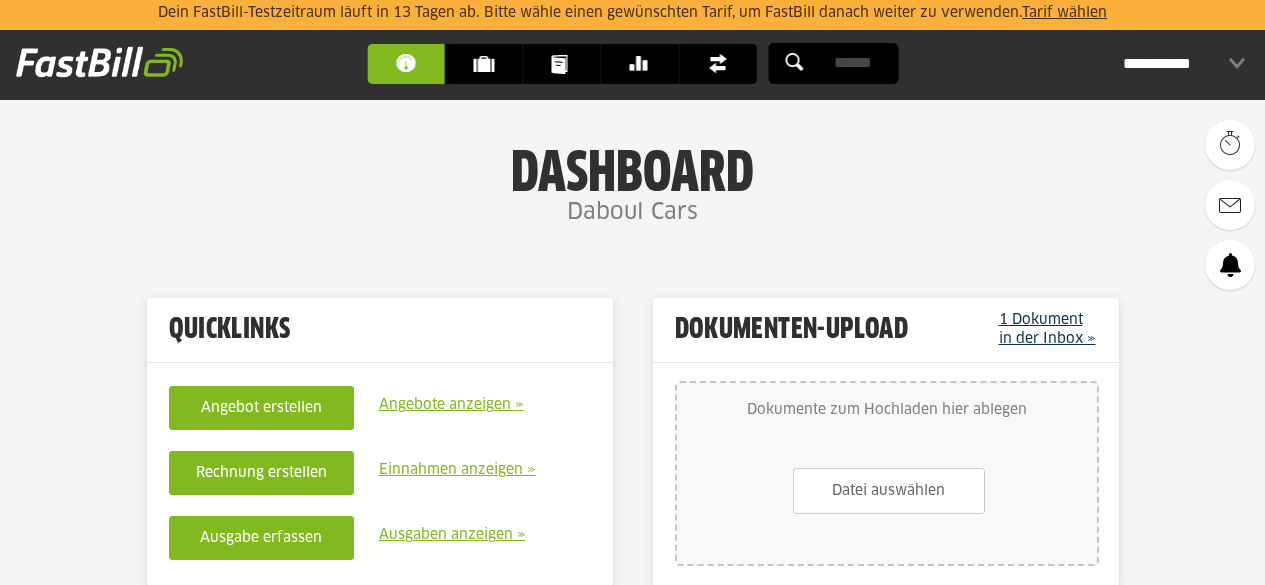 scroll, scrollTop: 553, scrollLeft: 0, axis: vertical 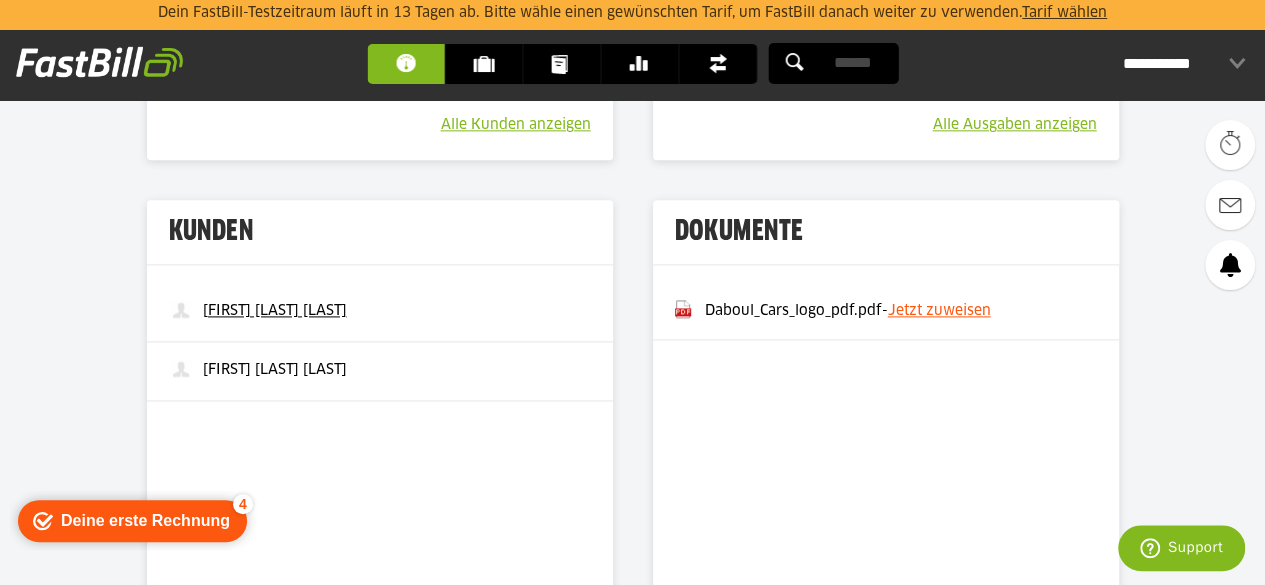 click on "[FIRST] [LAST] [LAST]" at bounding box center (275, 311) 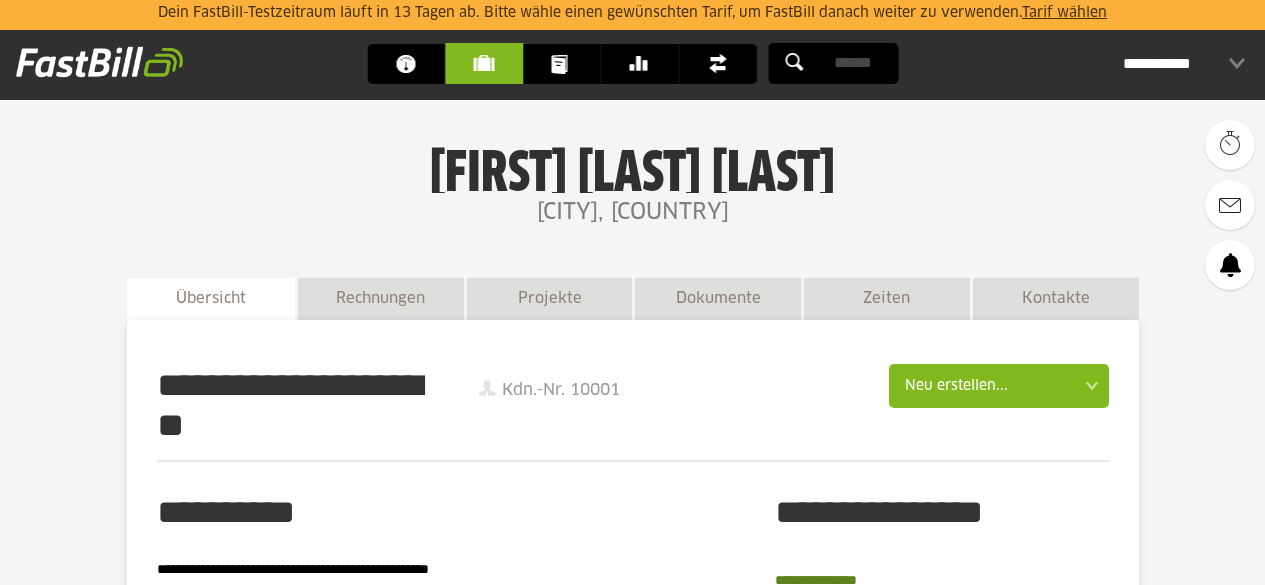 scroll, scrollTop: 162, scrollLeft: 0, axis: vertical 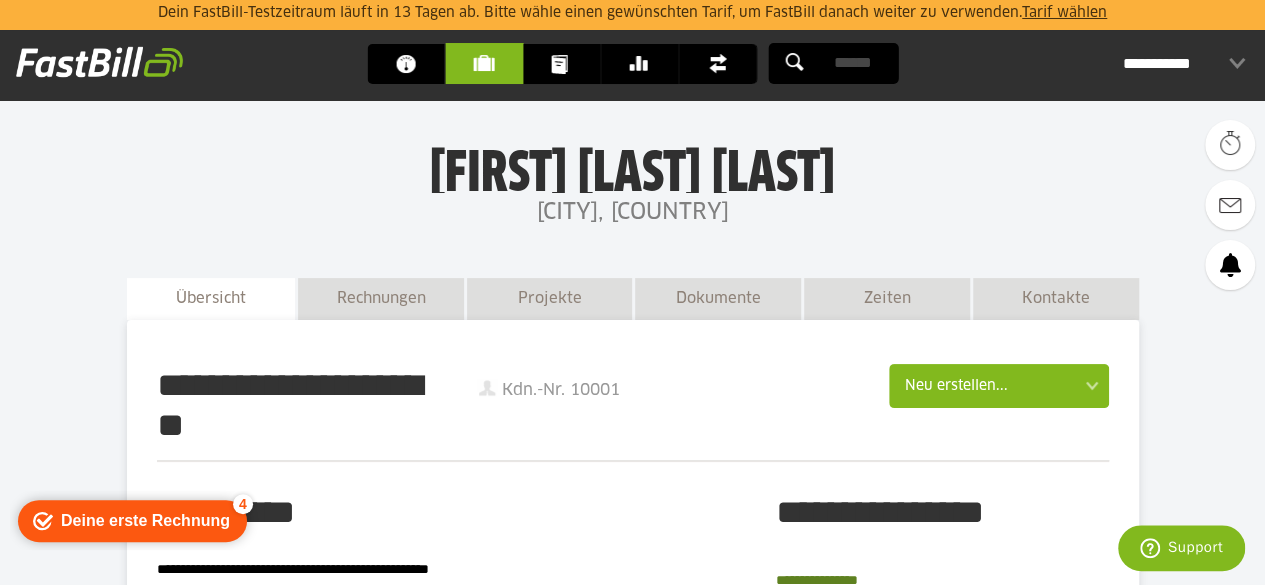 click at bounding box center (99, 62) 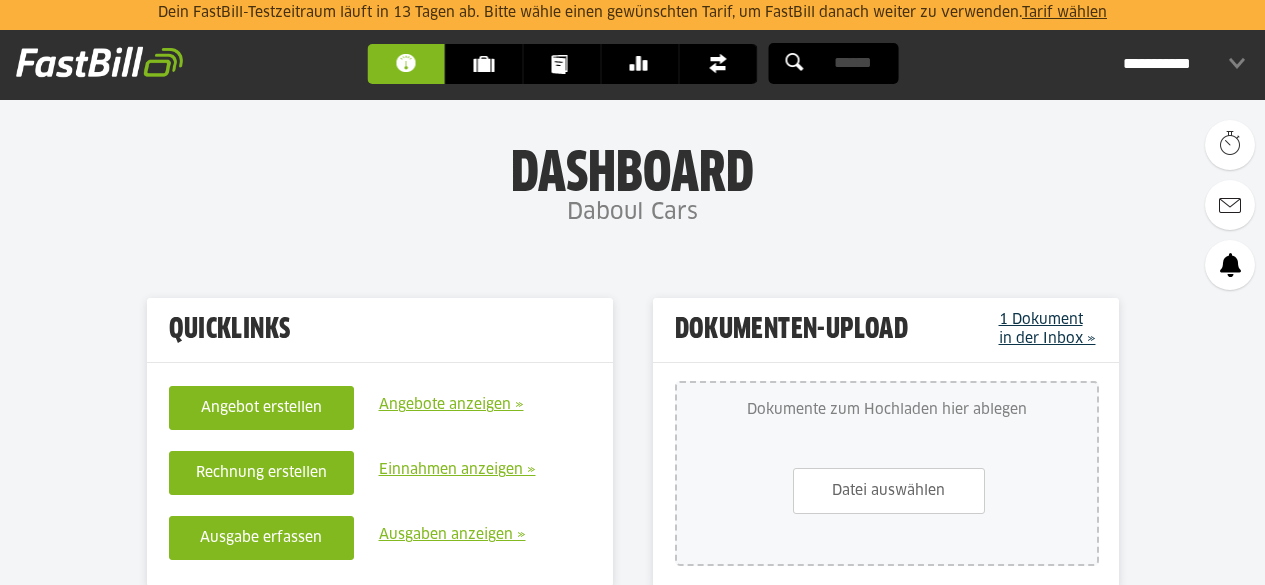 scroll, scrollTop: 0, scrollLeft: 0, axis: both 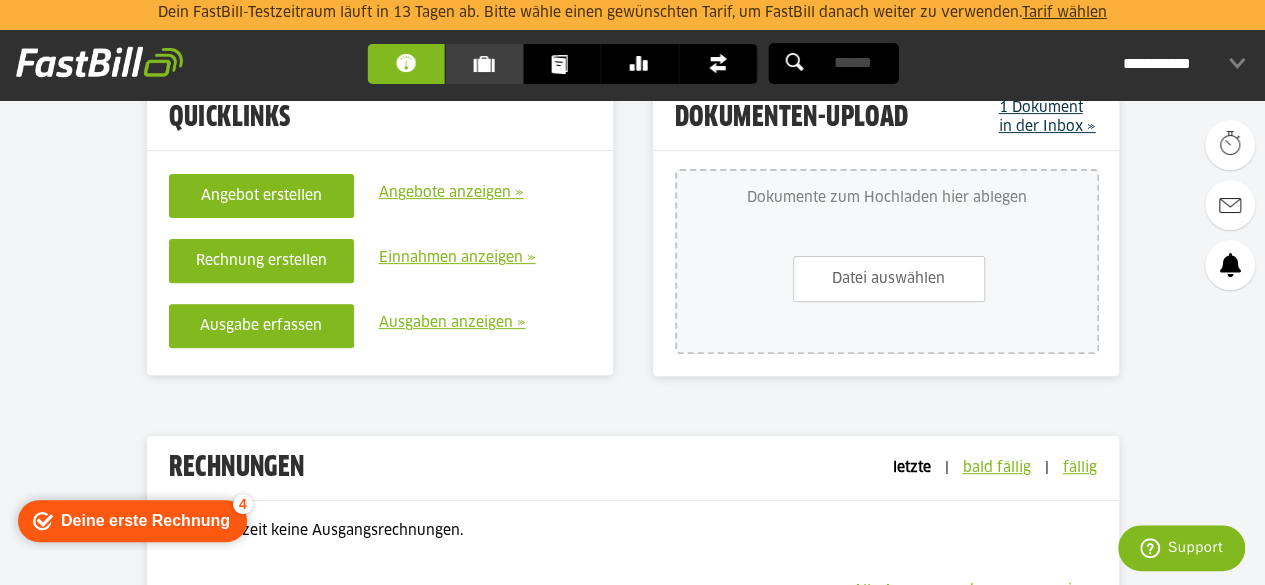 click on "Kunden" at bounding box center (483, 64) 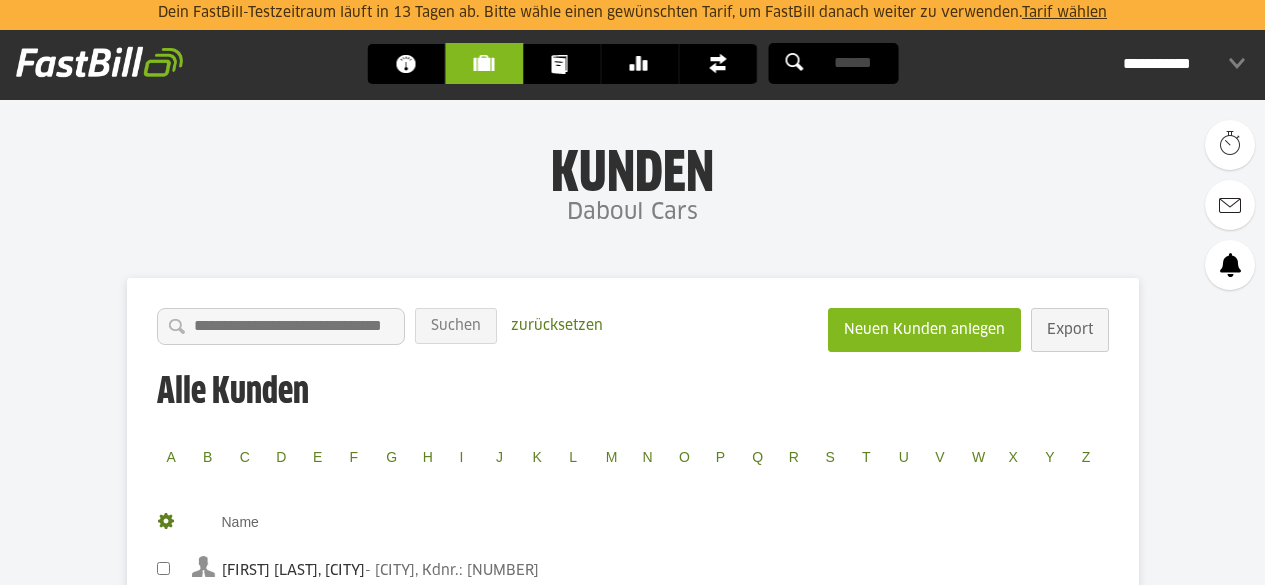 scroll, scrollTop: 153, scrollLeft: 0, axis: vertical 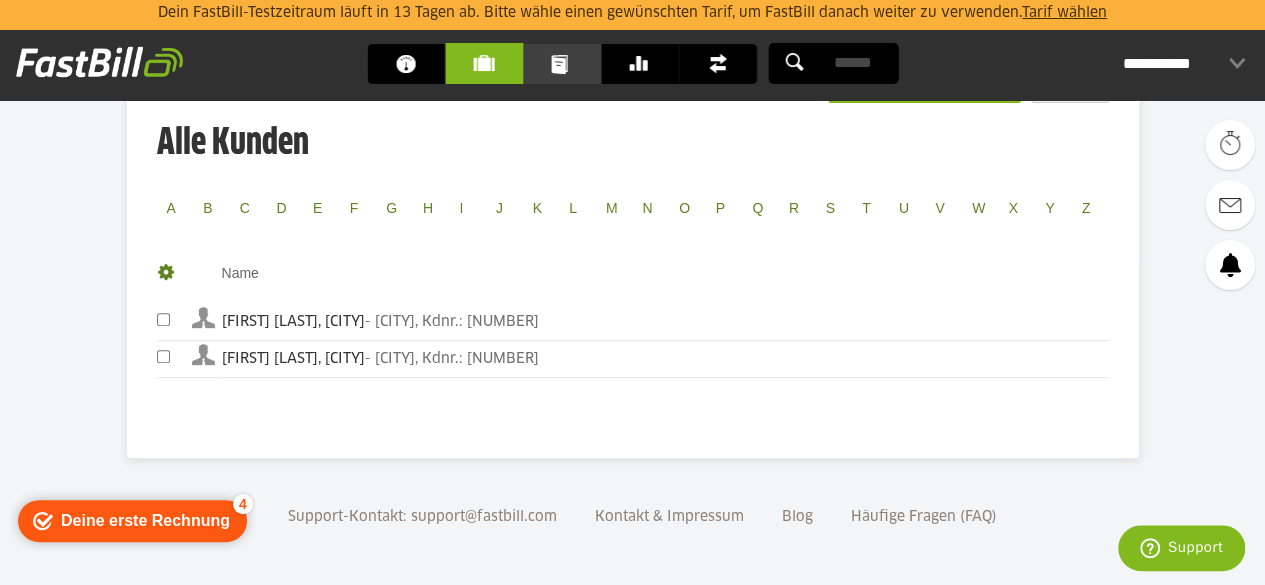 click on "Dokumente" at bounding box center (567, 64) 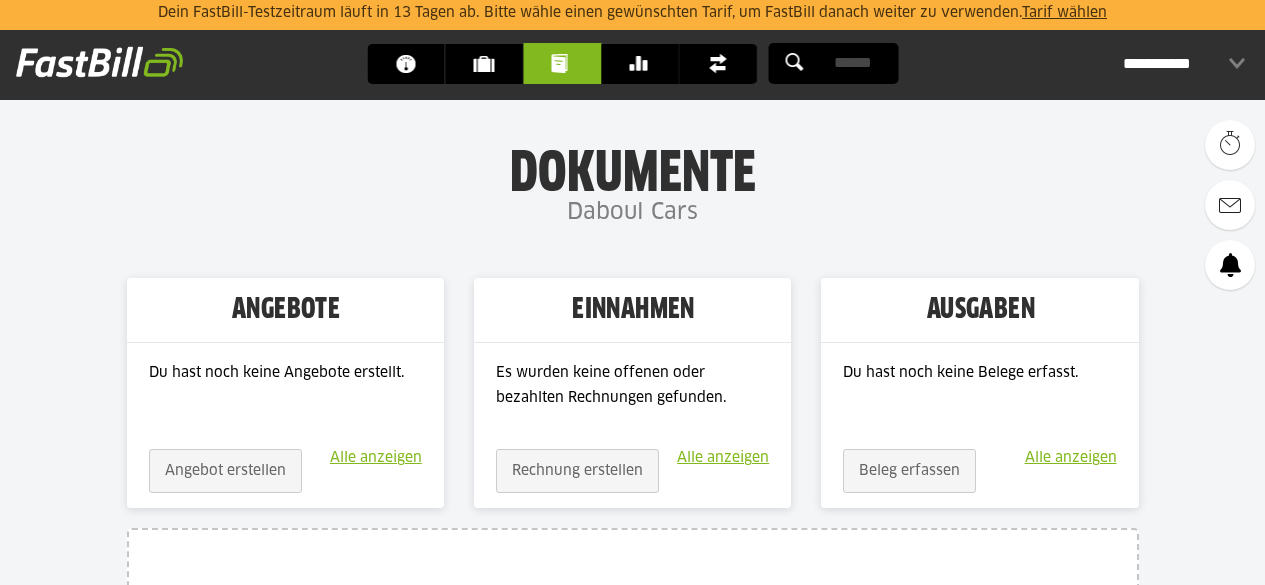 scroll, scrollTop: 0, scrollLeft: 0, axis: both 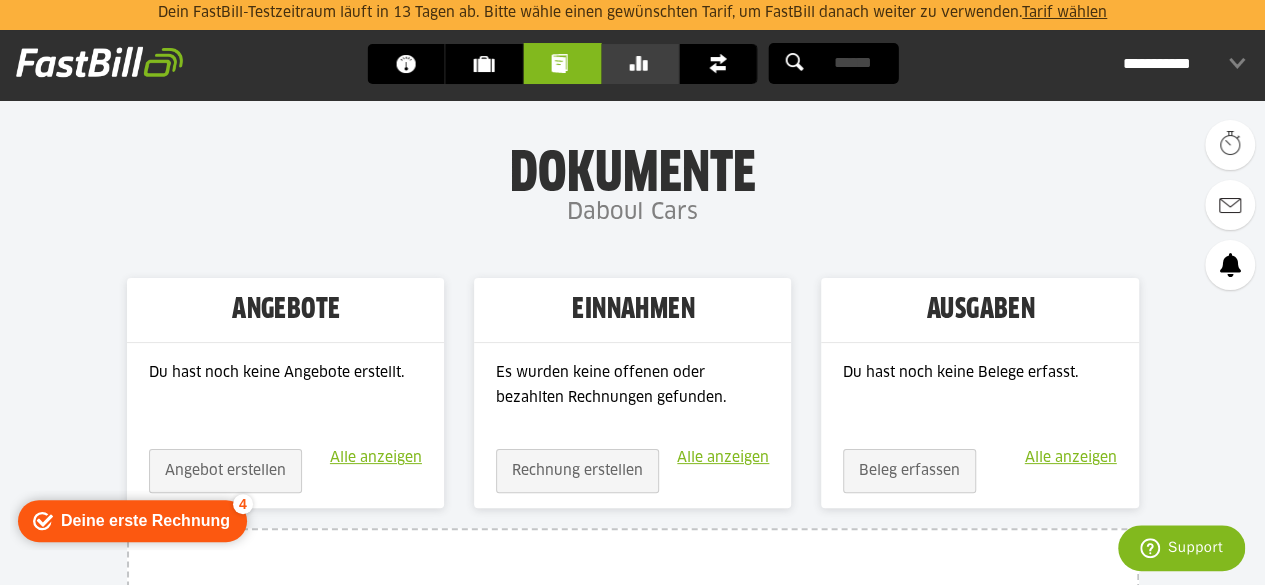 click on "Banking" at bounding box center (639, 64) 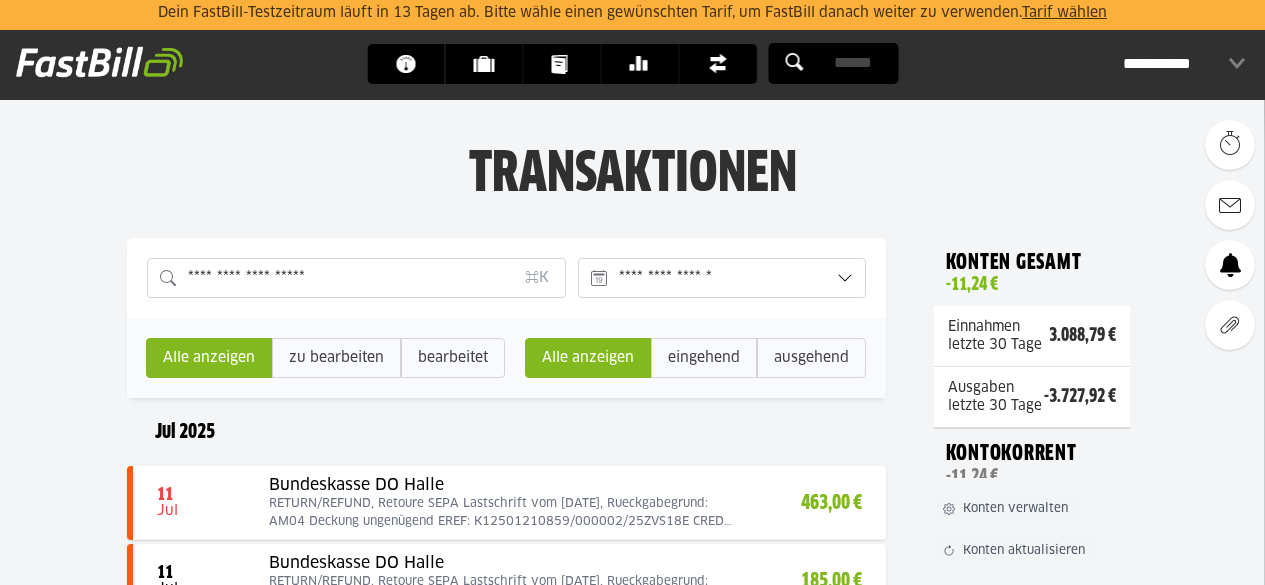 scroll, scrollTop: 0, scrollLeft: 0, axis: both 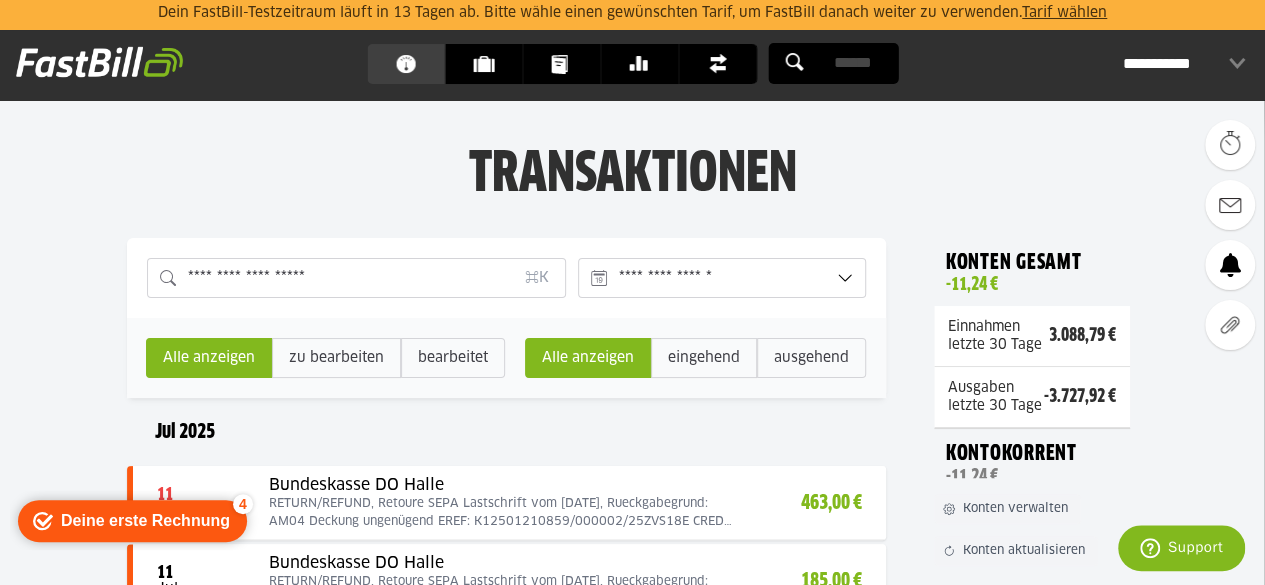 click on "Dashboard" at bounding box center (411, 64) 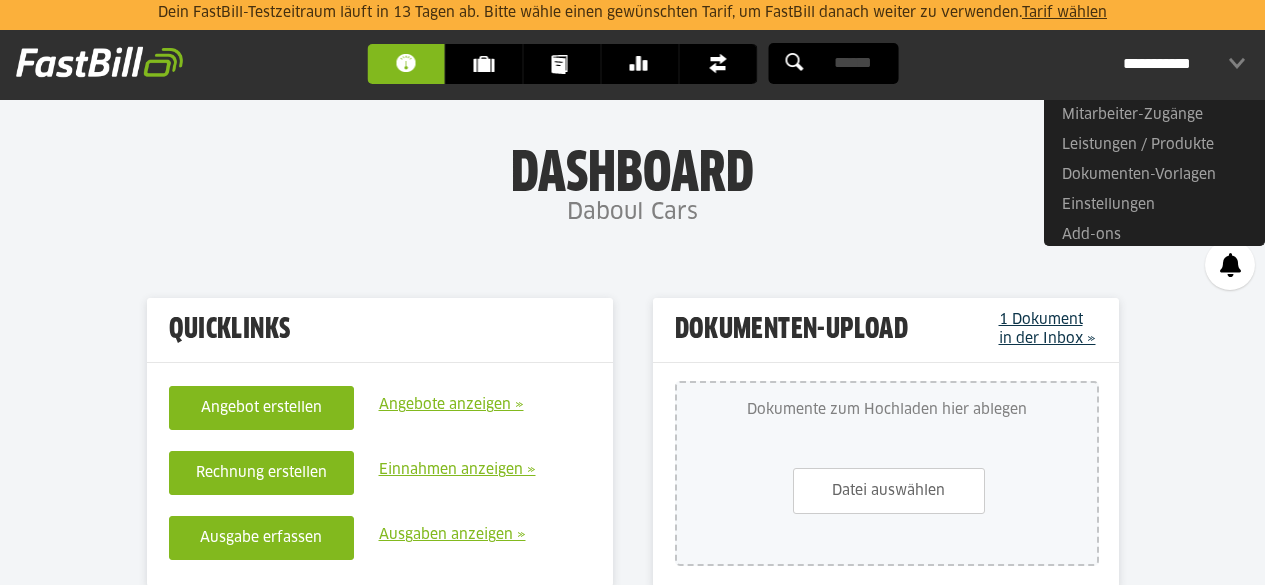 scroll, scrollTop: 0, scrollLeft: 0, axis: both 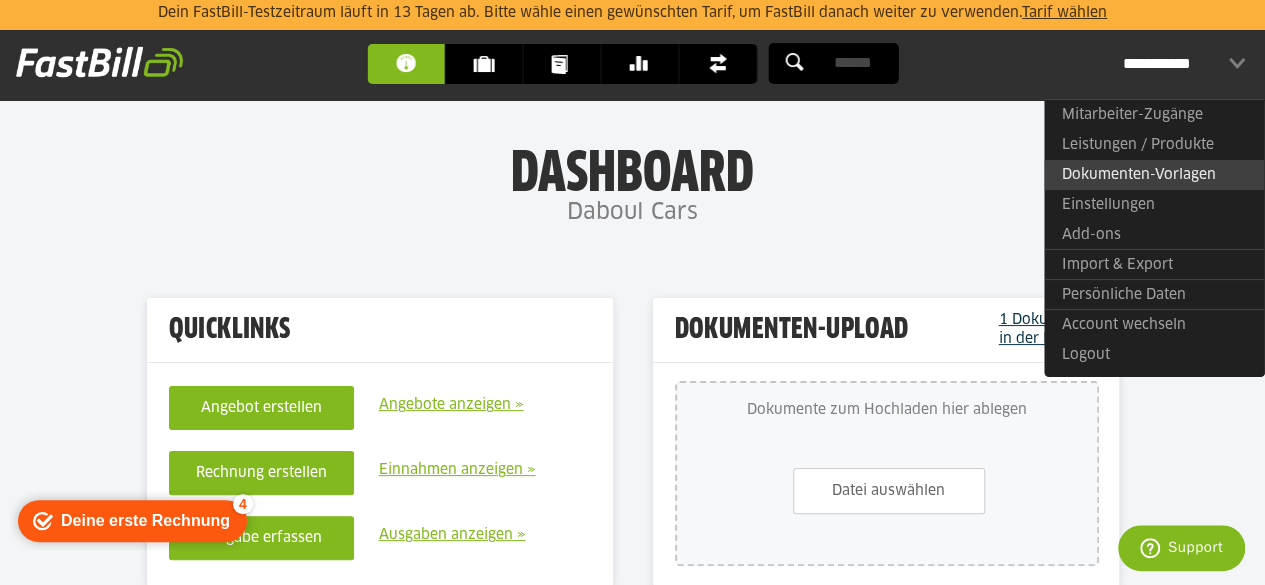 click on "Dokumenten-Vorlagen" at bounding box center [1154, 175] 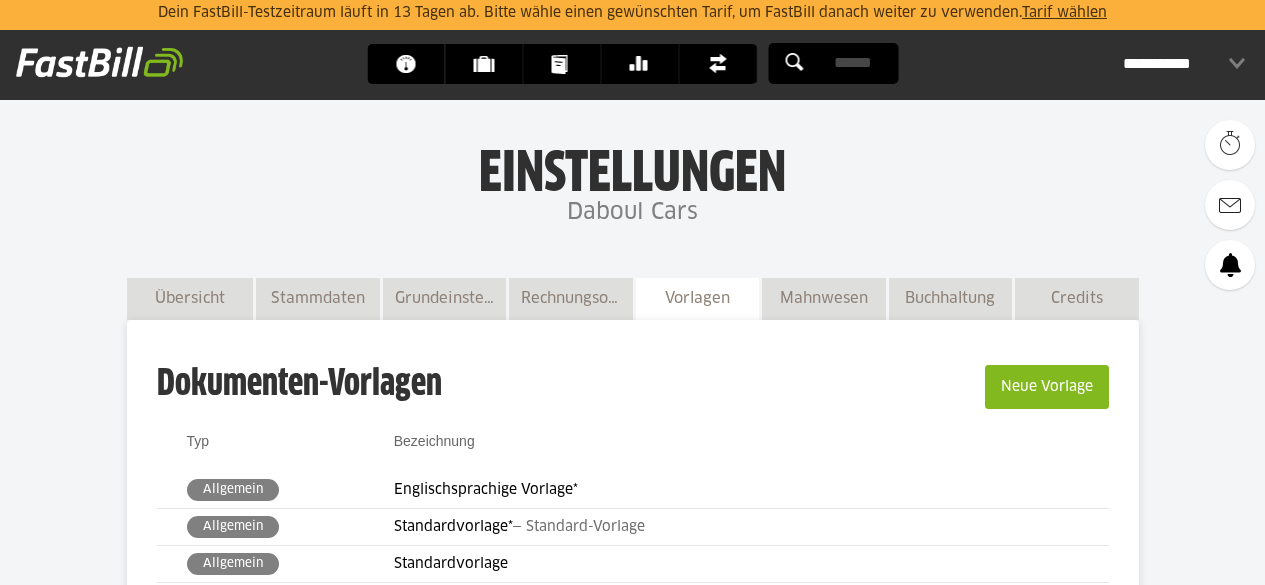 scroll, scrollTop: 0, scrollLeft: 0, axis: both 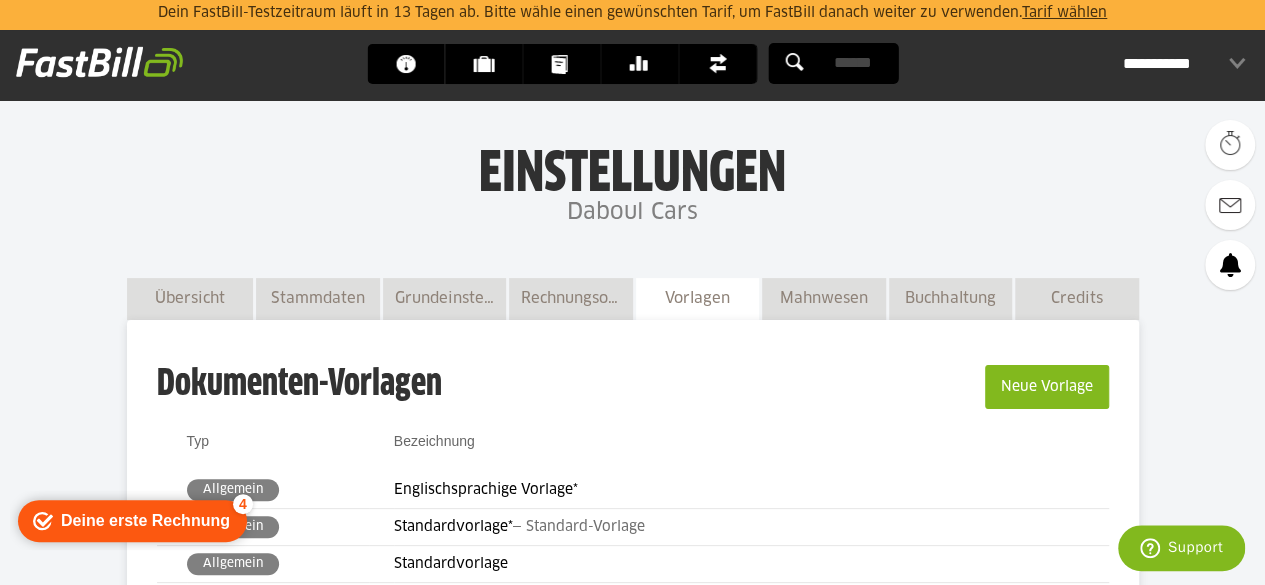 click at bounding box center (99, 62) 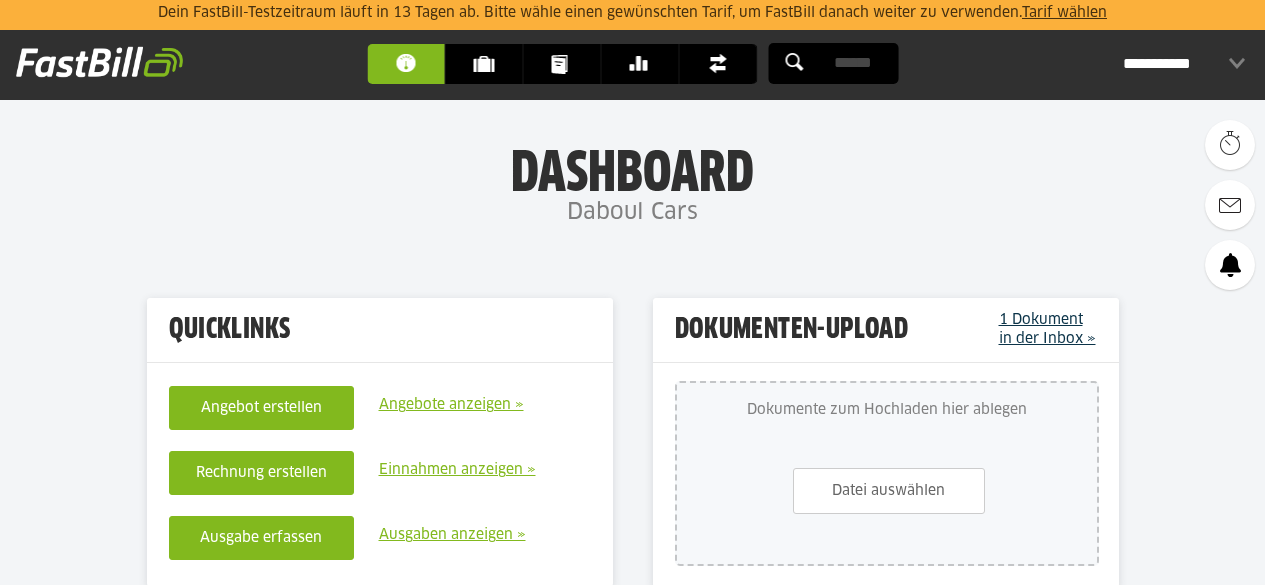scroll, scrollTop: 0, scrollLeft: 0, axis: both 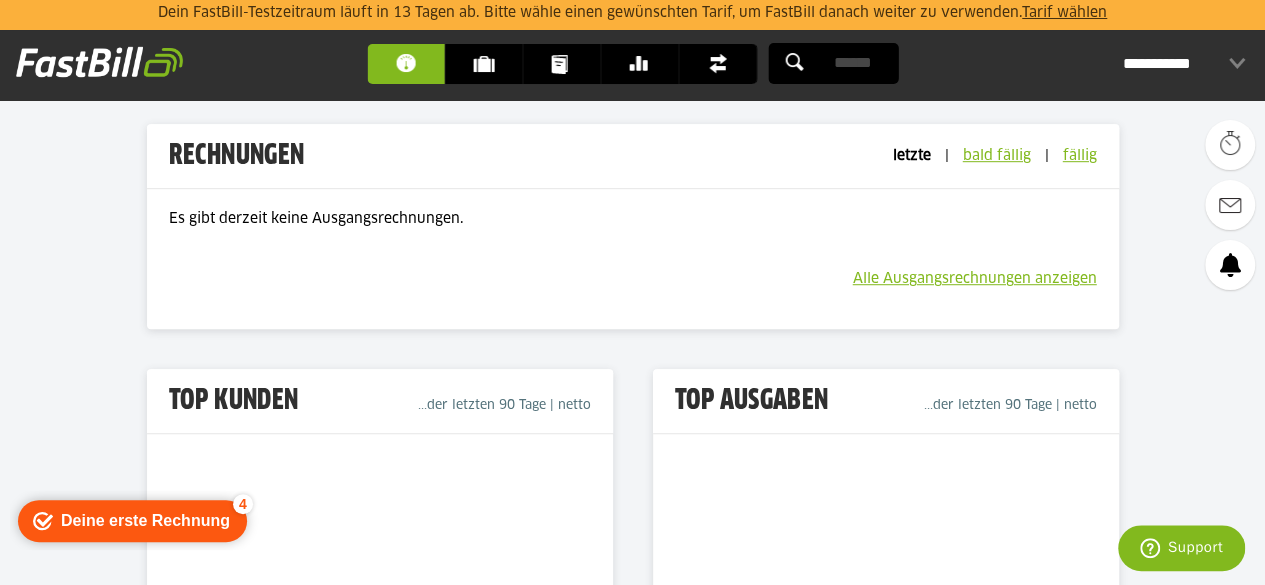 click on "Alle Ausgangsrechnungen anzeigen" at bounding box center [975, 279] 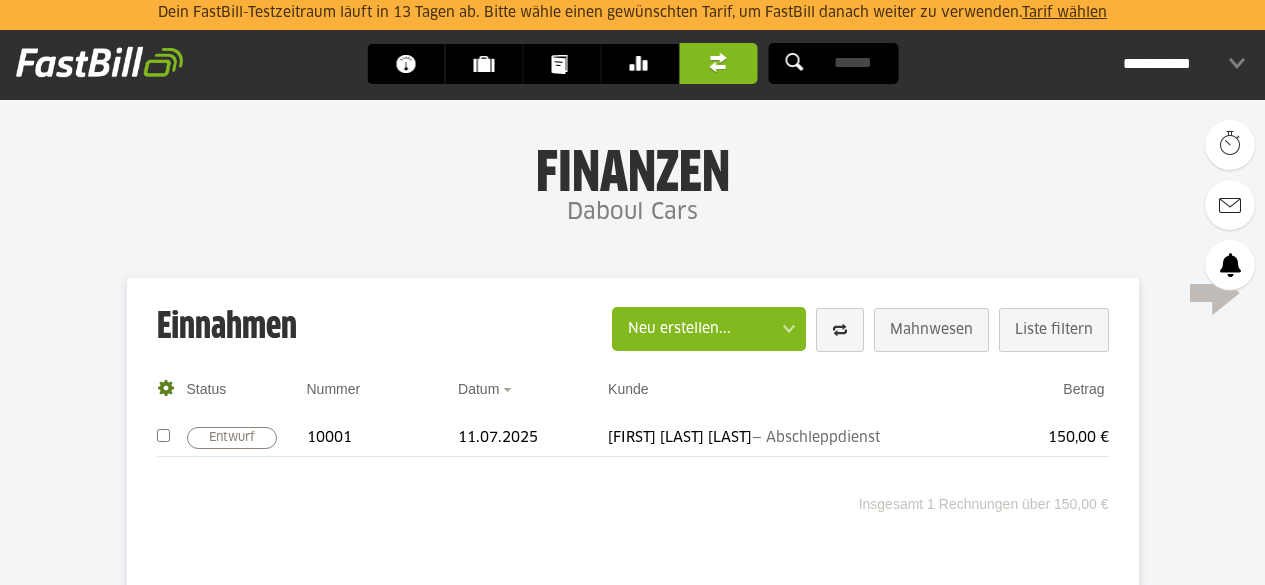 scroll, scrollTop: 28, scrollLeft: 0, axis: vertical 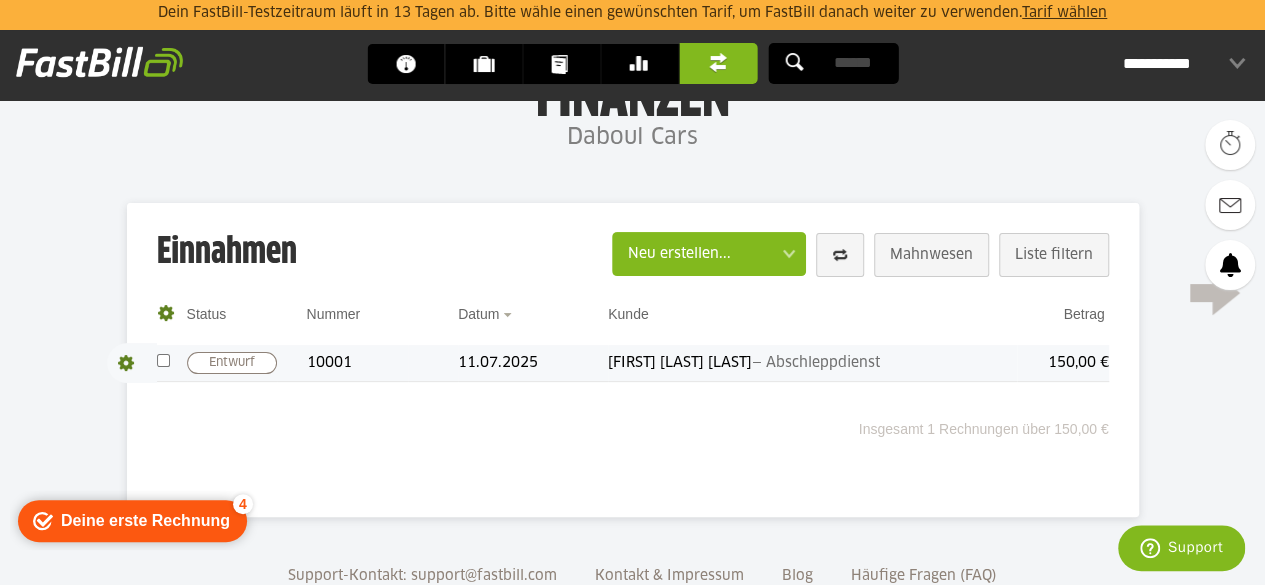 click on "[FIRST] [LAST] [LAST]
—Abschleppdienst" at bounding box center (812, 363) 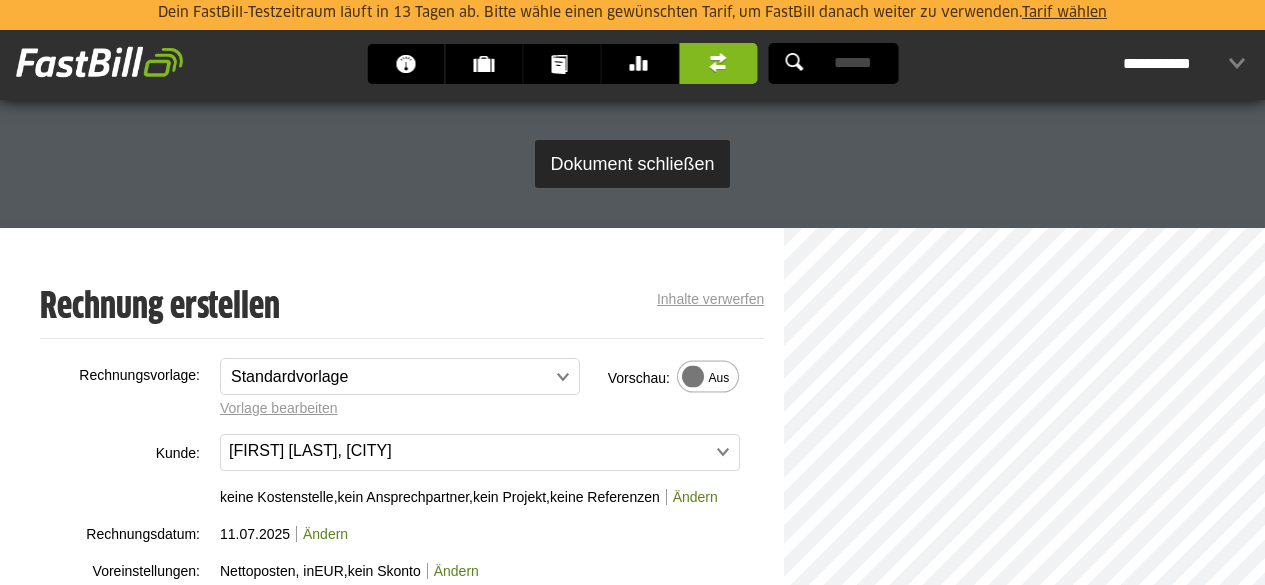 scroll, scrollTop: 701, scrollLeft: 0, axis: vertical 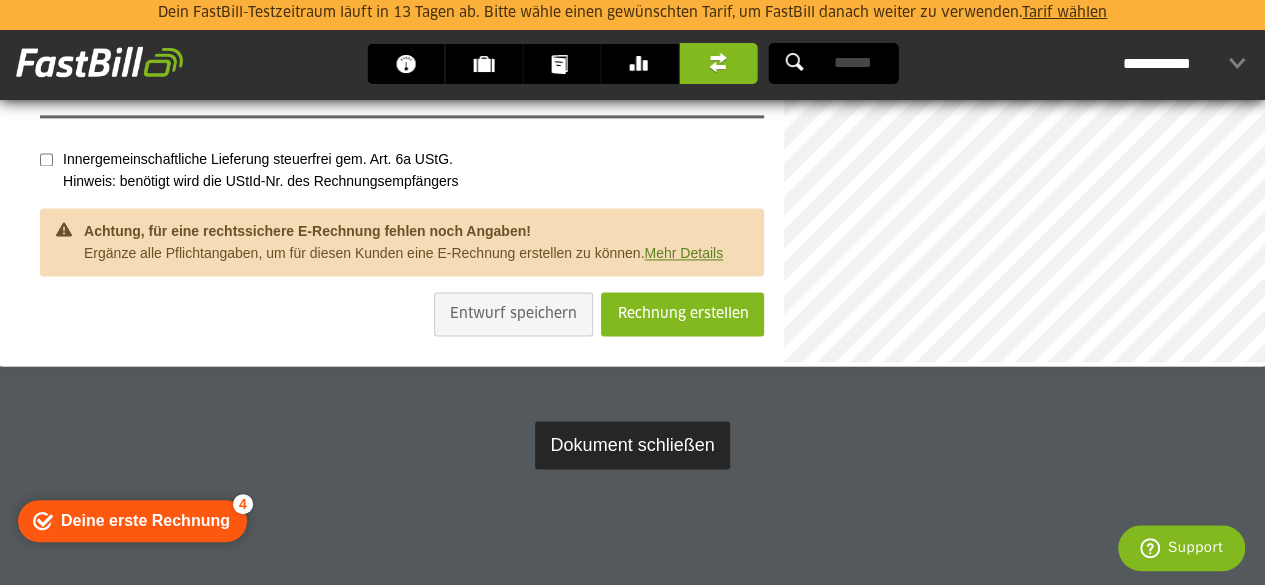 drag, startPoint x: 279, startPoint y: 285, endPoint x: 469, endPoint y: 93, distance: 270.1185 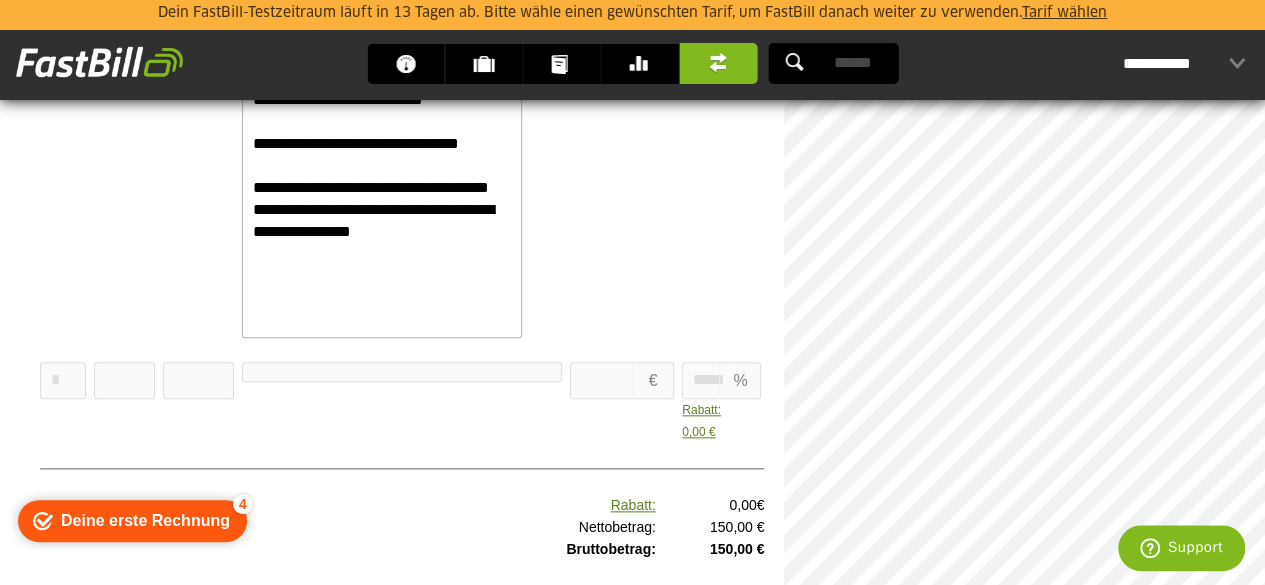 scroll, scrollTop: 868, scrollLeft: 0, axis: vertical 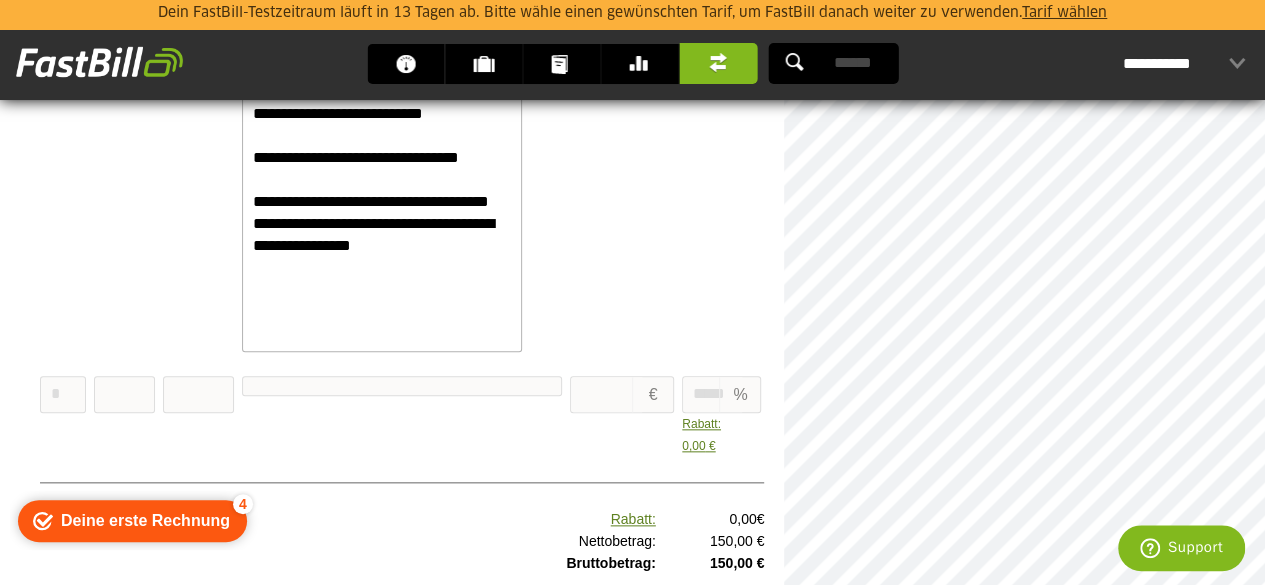 type on "*" 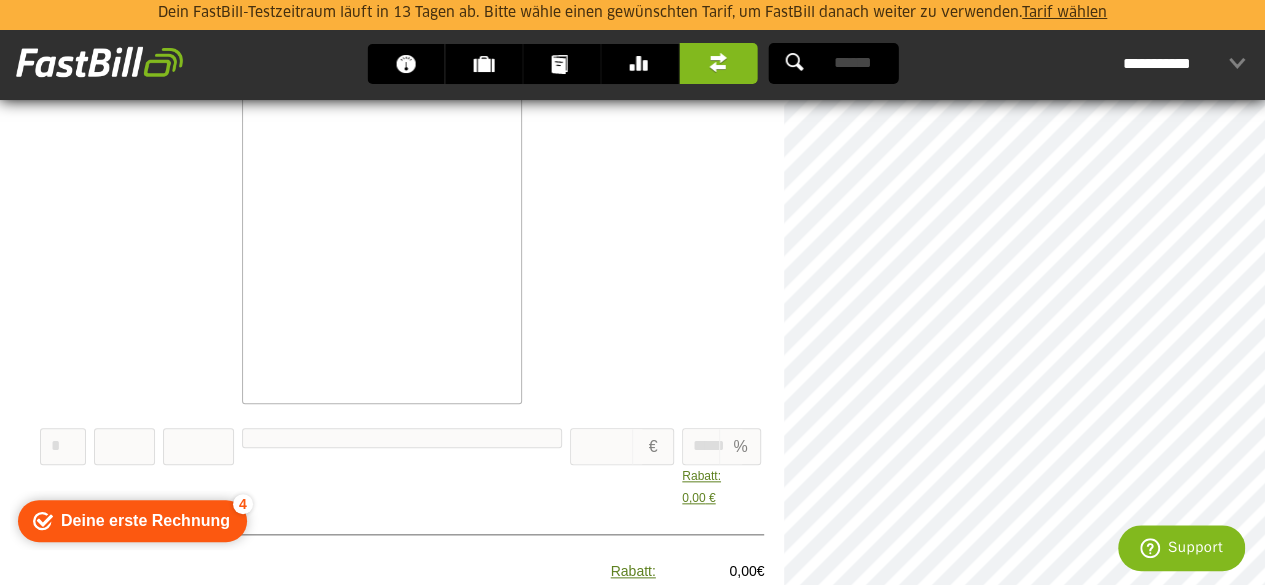 type on "*" 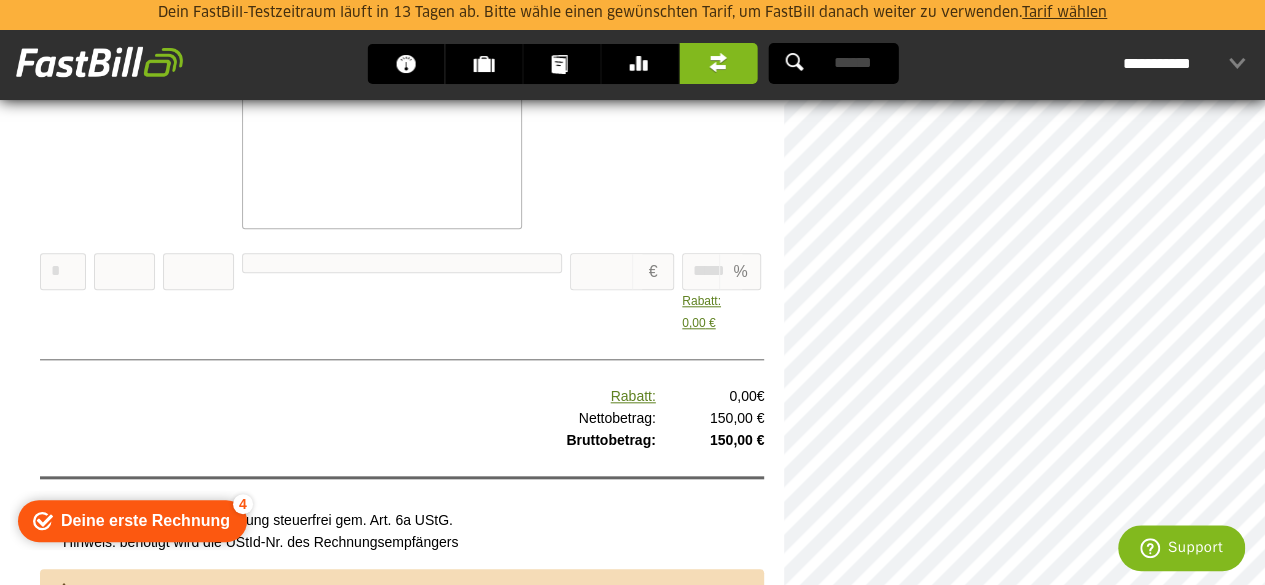 scroll, scrollTop: 22, scrollLeft: 0, axis: vertical 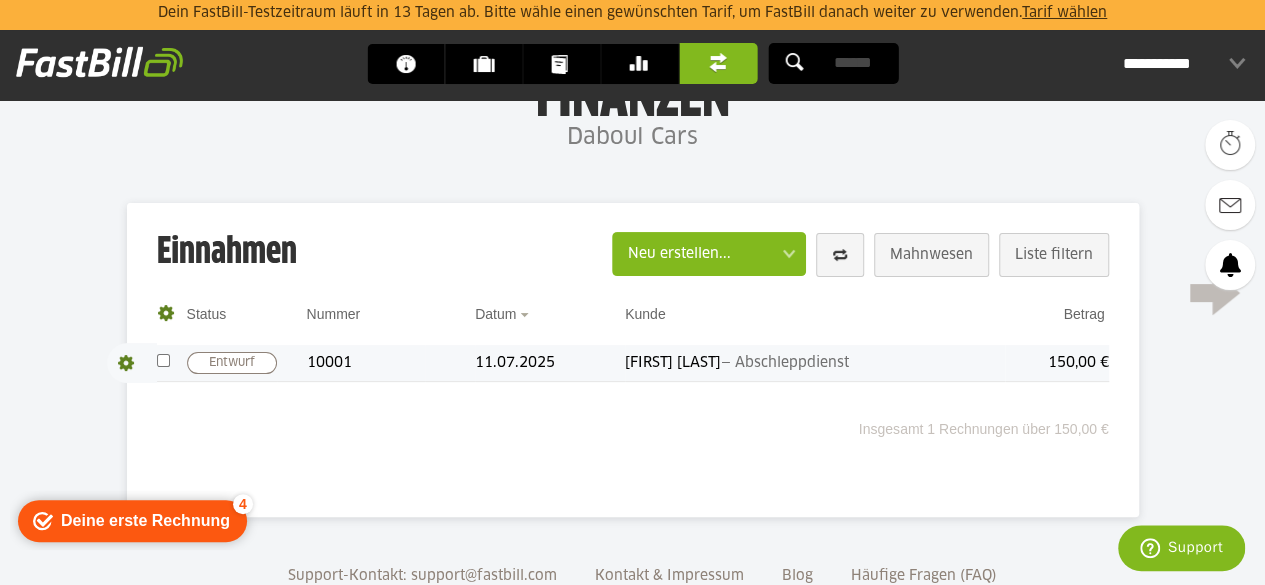 click on "[FIRST] [LAST]
— Abschleppdienst" at bounding box center [815, 363] 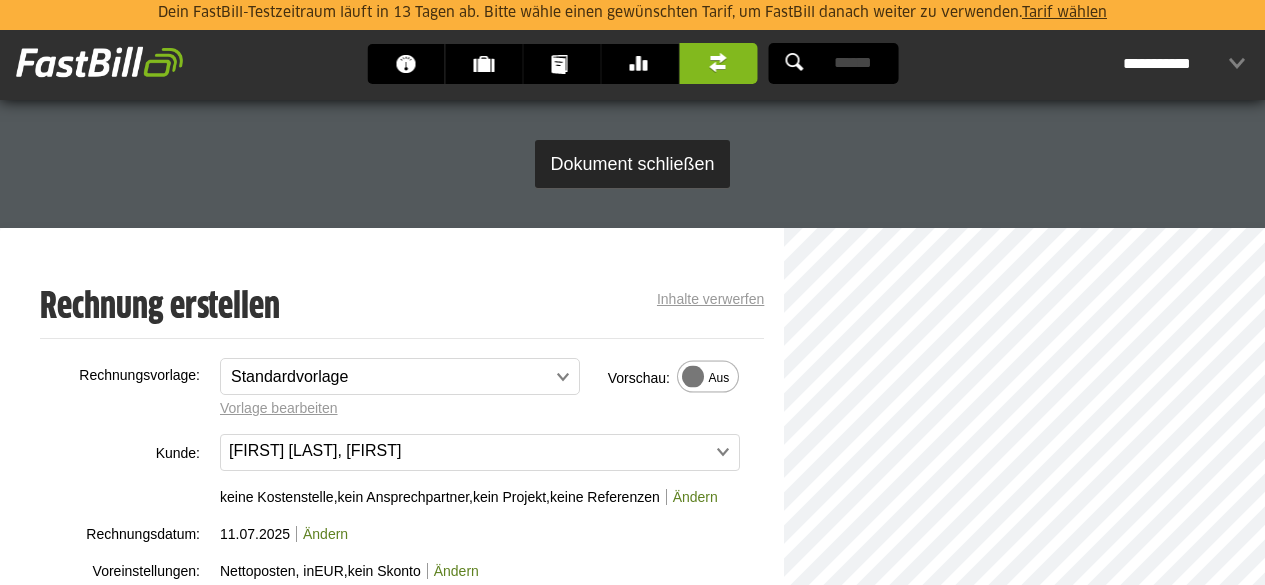 scroll, scrollTop: 603, scrollLeft: 0, axis: vertical 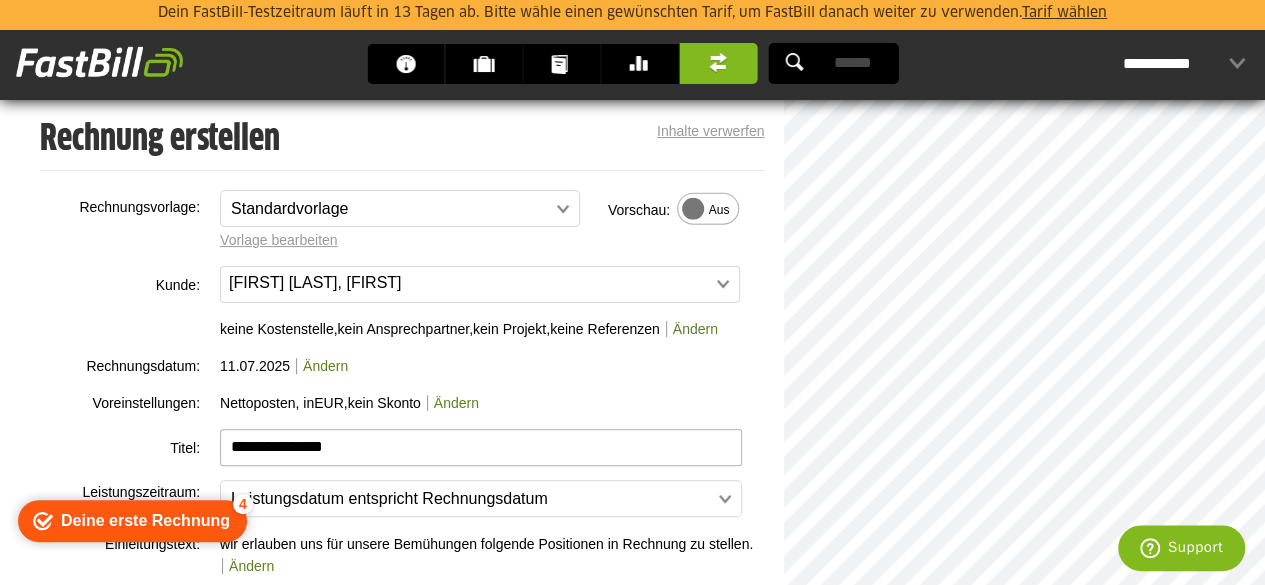 click at bounding box center (99, 62) 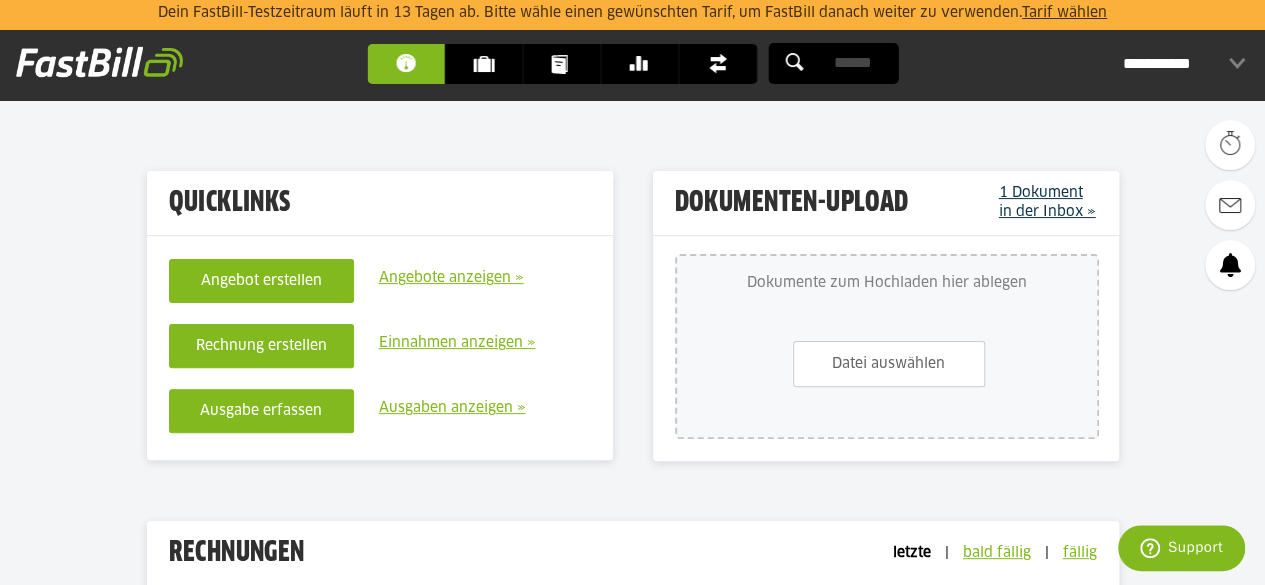 scroll, scrollTop: 0, scrollLeft: 0, axis: both 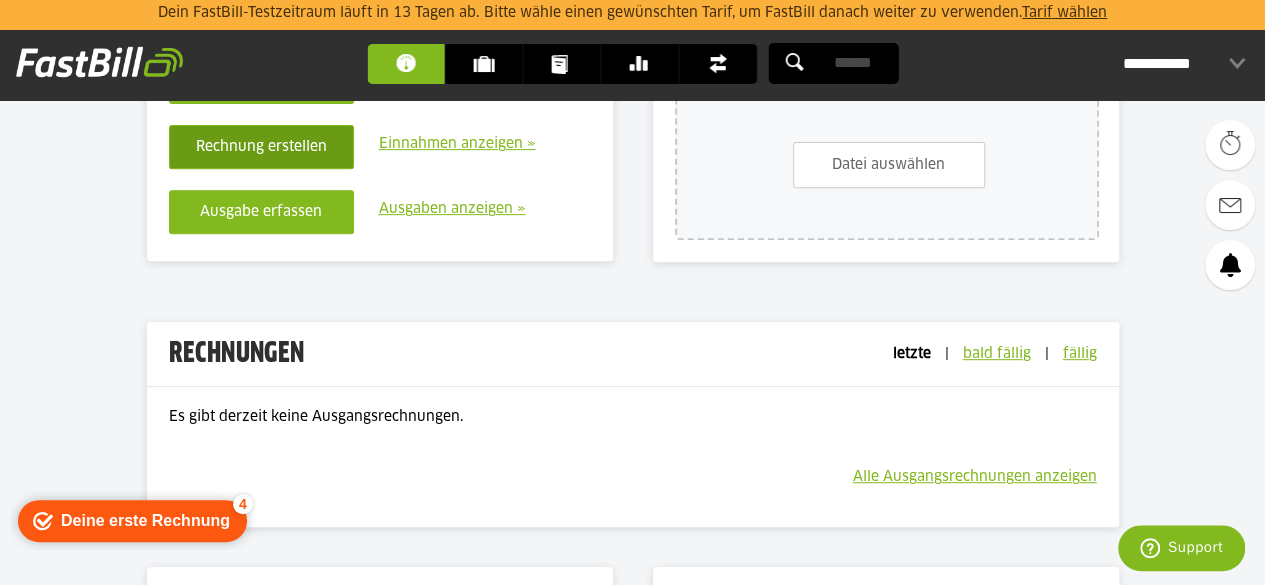 click on "Rechnung erstellen" at bounding box center (261, 147) 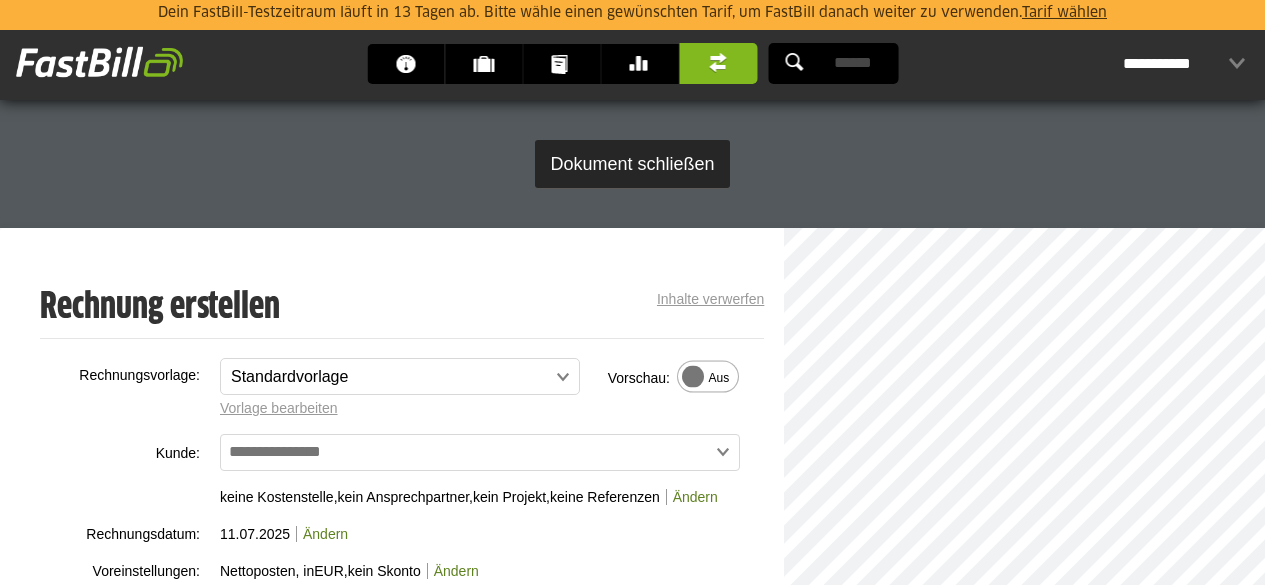 scroll, scrollTop: 240, scrollLeft: 0, axis: vertical 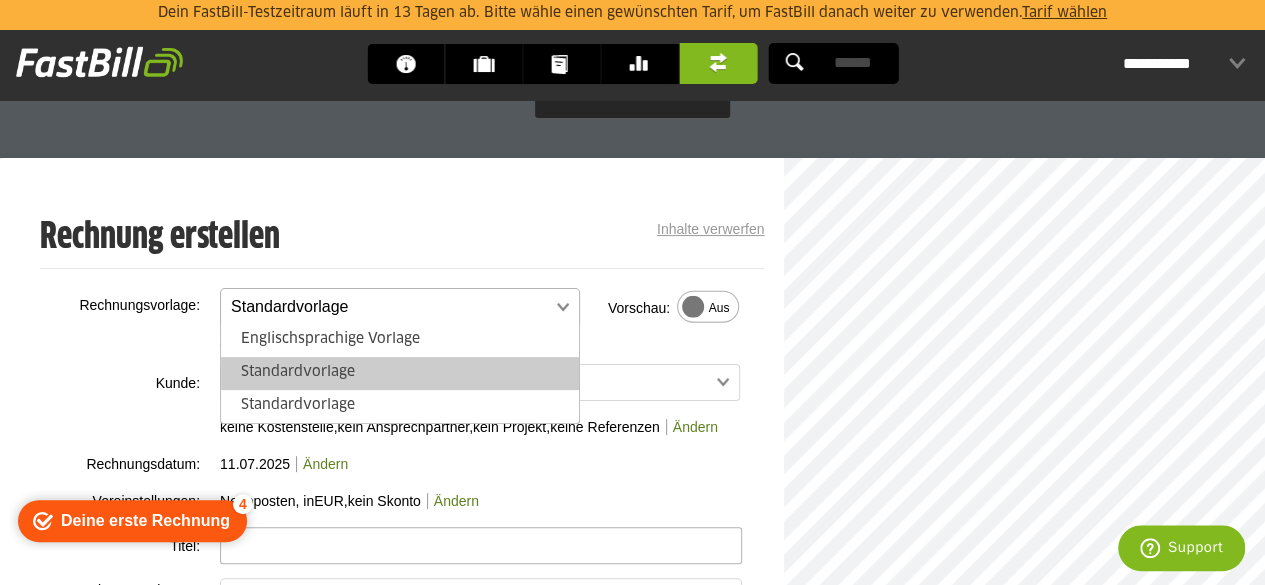 click at bounding box center (390, 307) 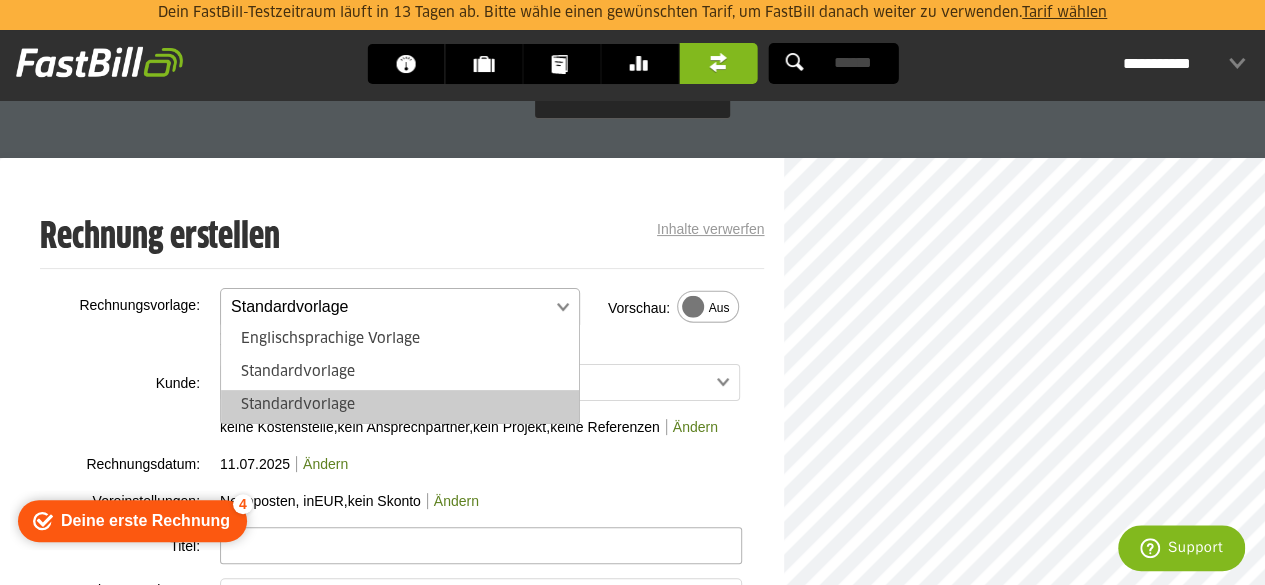 click on "Standardvorlage" at bounding box center (400, 406) 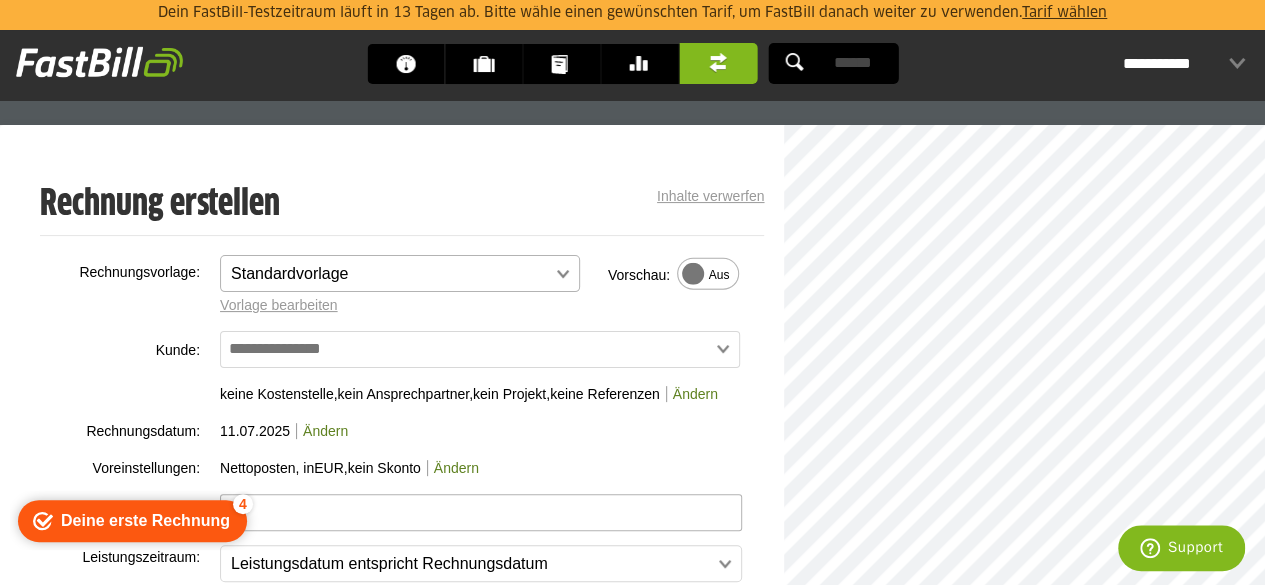 scroll, scrollTop: 98, scrollLeft: 0, axis: vertical 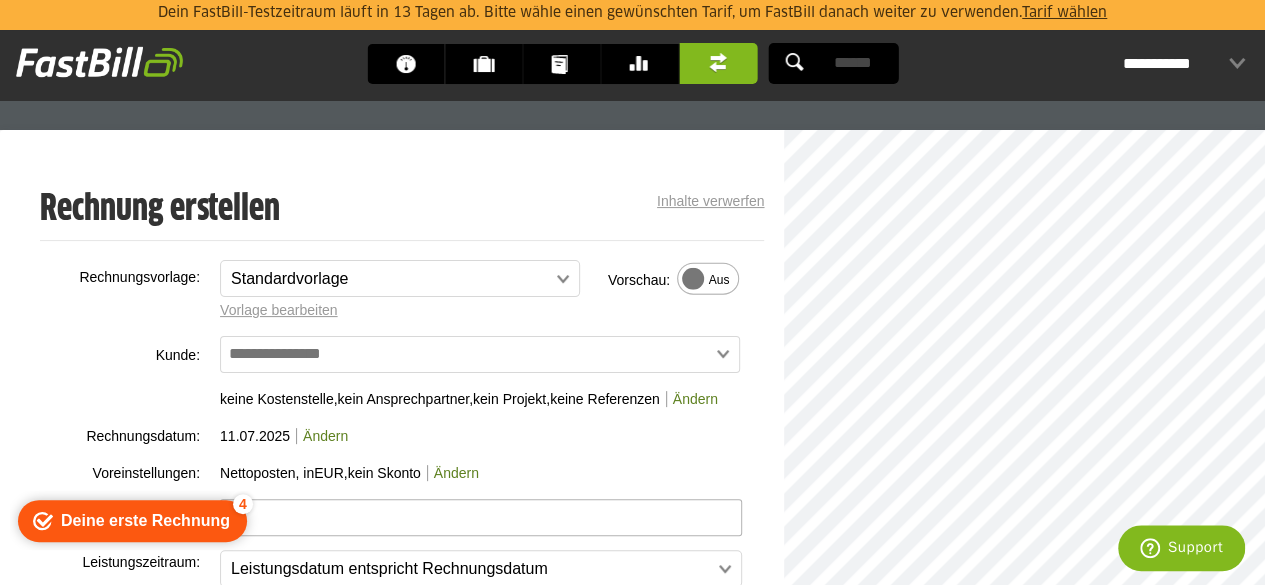 click on "**********" at bounding box center (1184, 64) 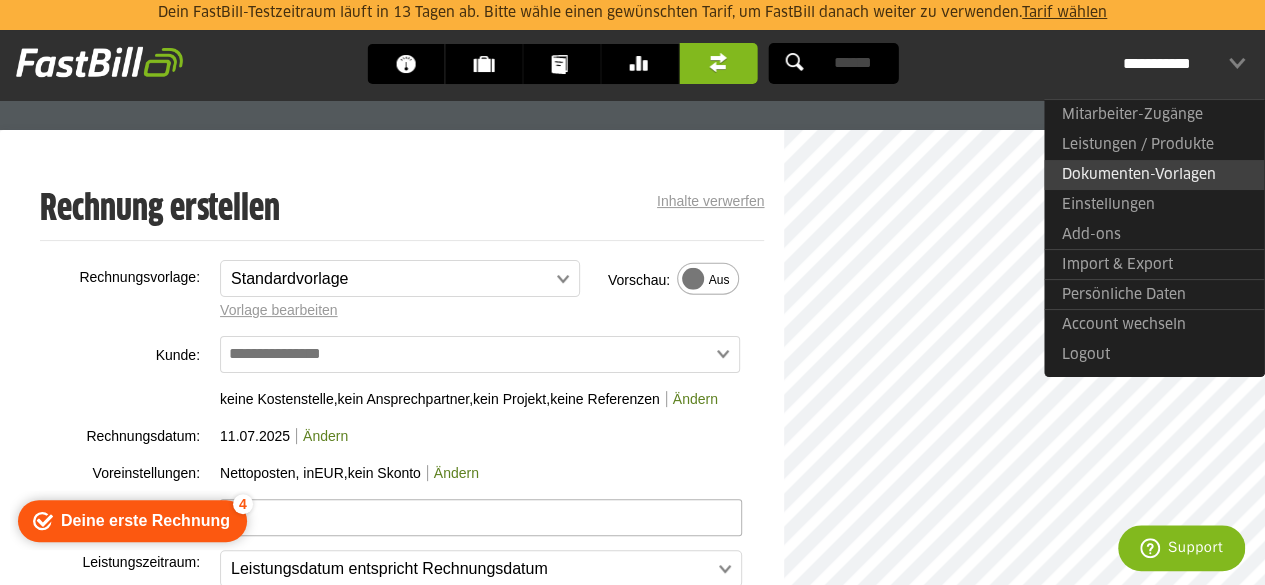 click on "Dokumenten-Vorlagen" at bounding box center [1154, 175] 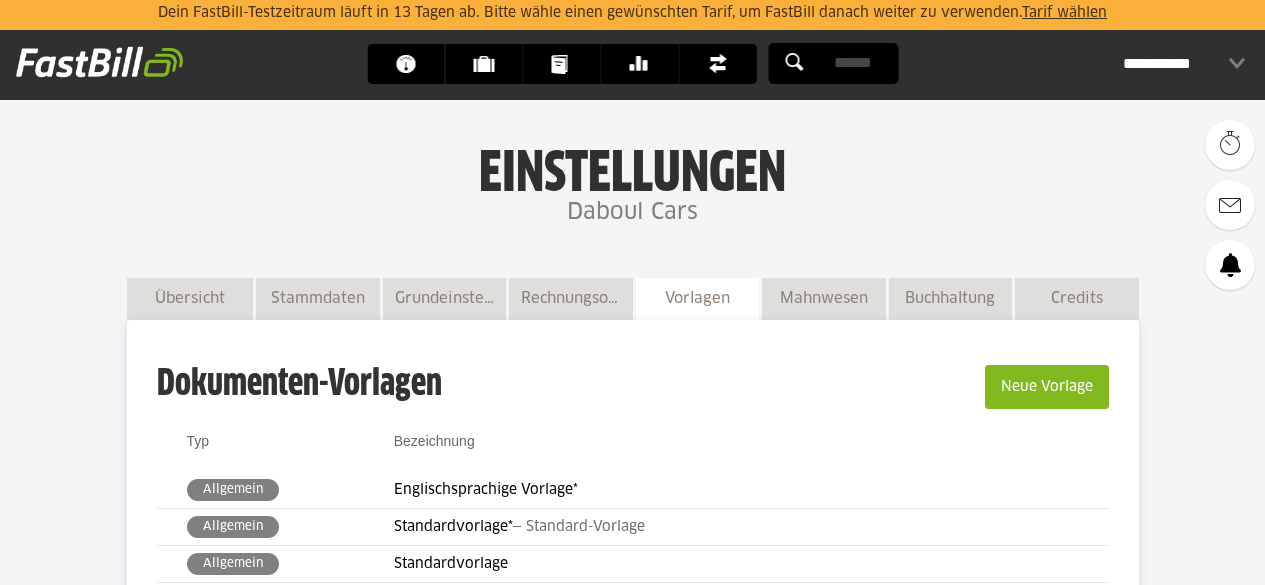 scroll, scrollTop: 128, scrollLeft: 0, axis: vertical 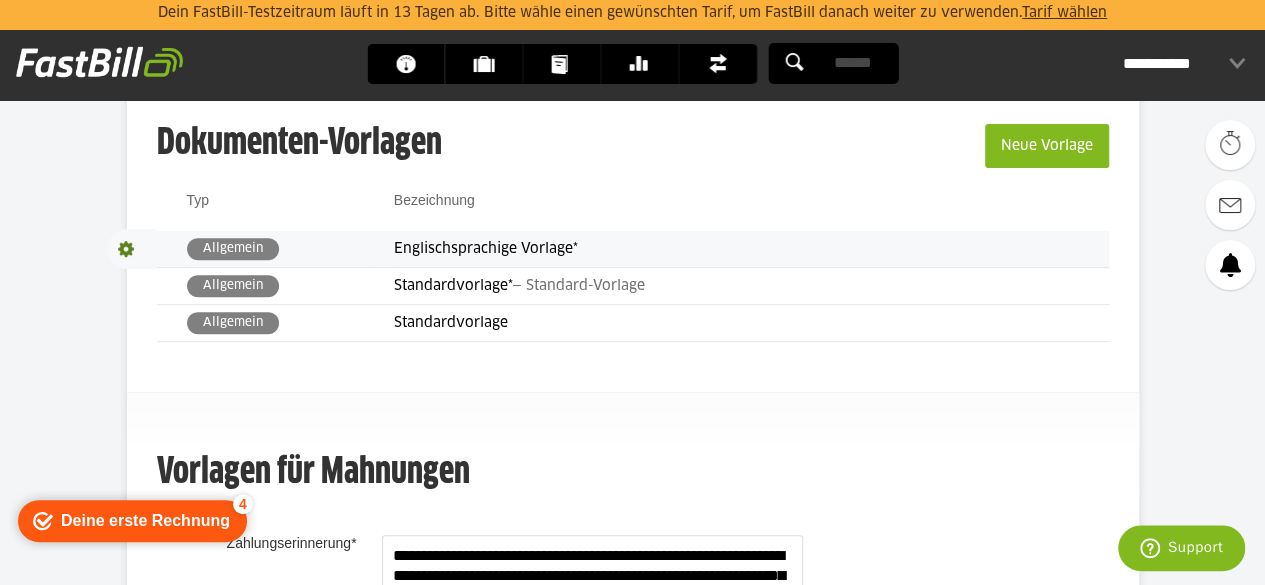click at bounding box center (132, 249) 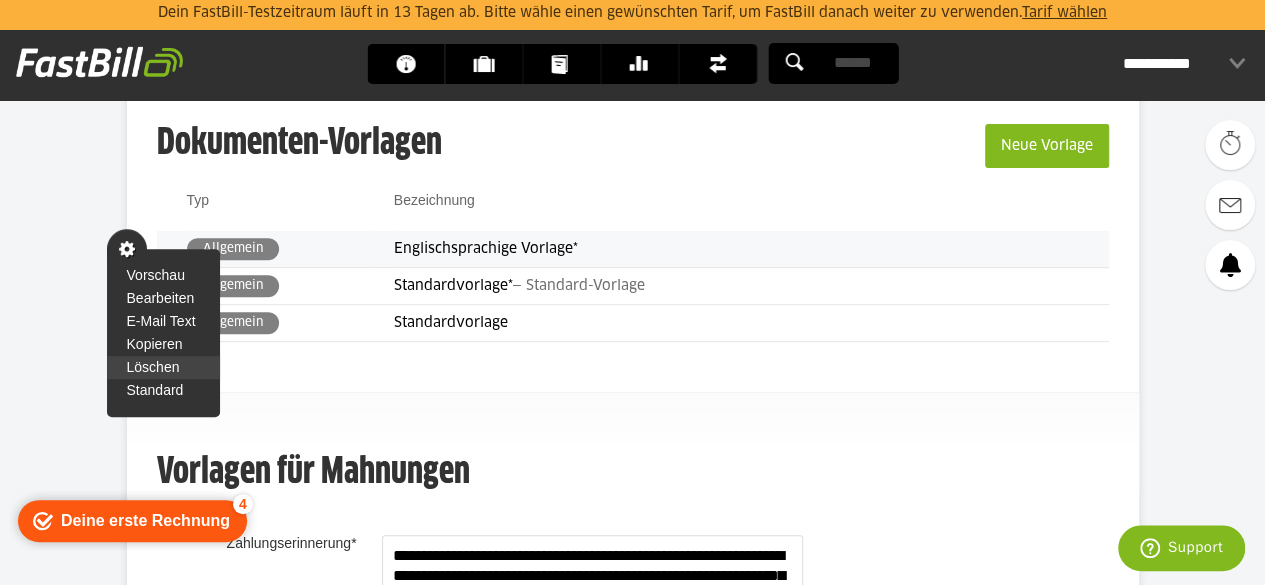 click on "Löschen" at bounding box center [164, 367] 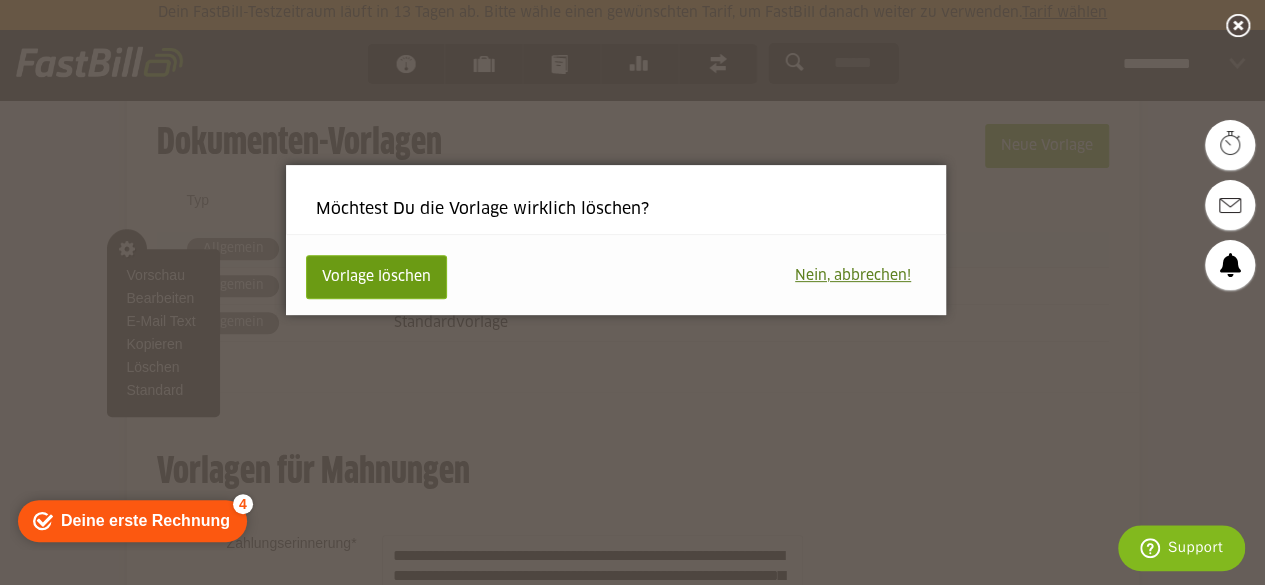 click on "Vorlage löschen" at bounding box center (376, 277) 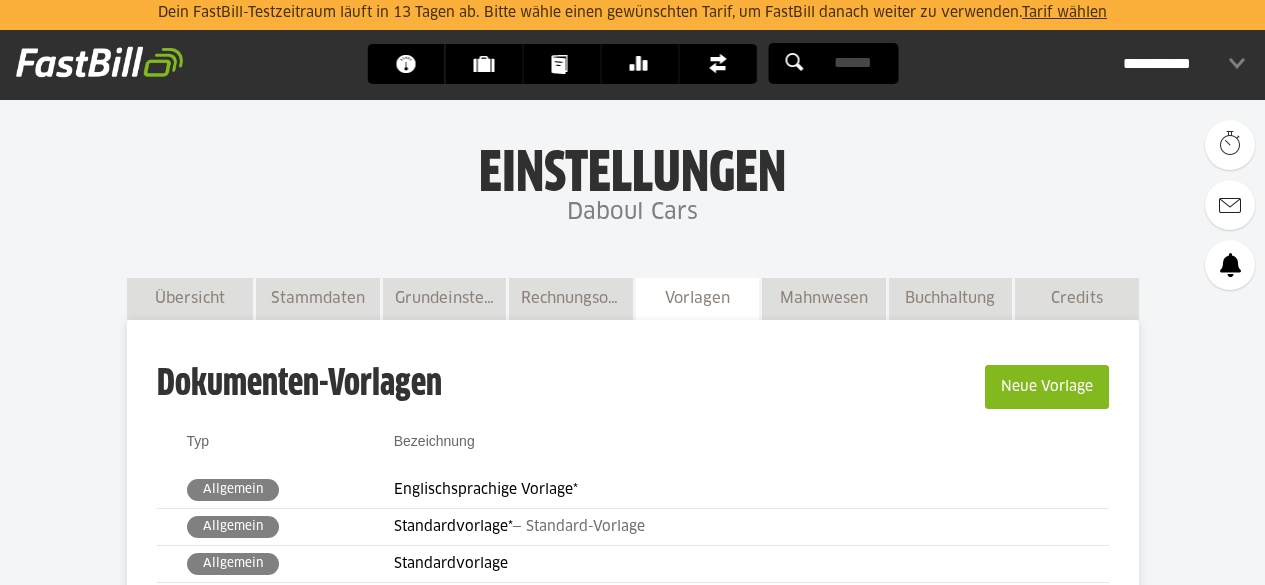 scroll, scrollTop: 226, scrollLeft: 0, axis: vertical 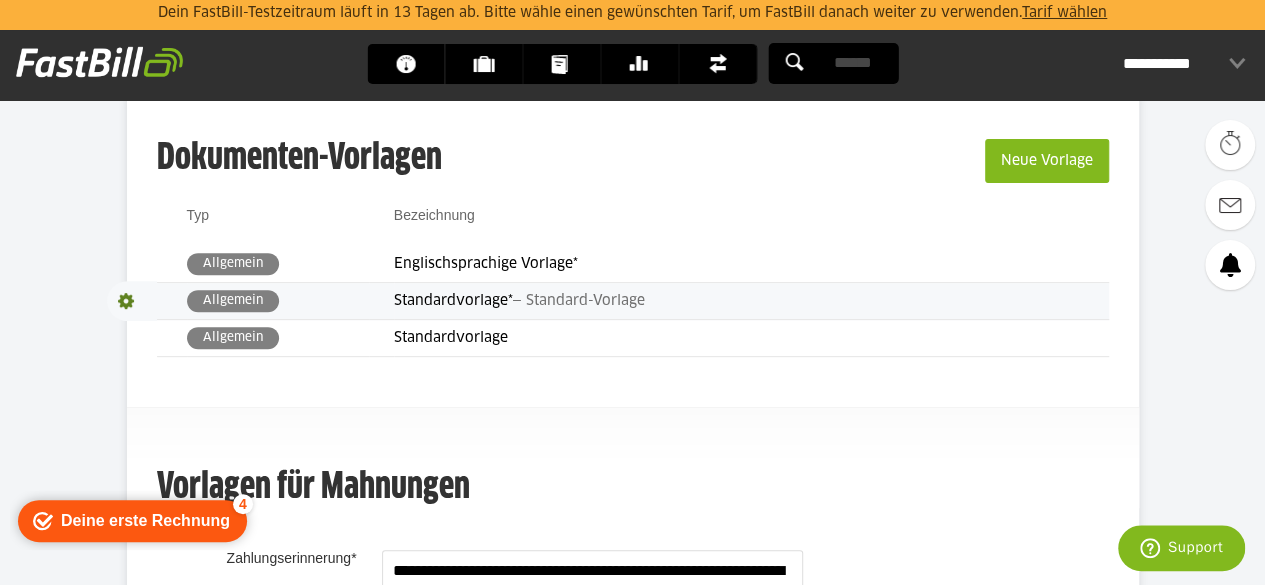 click at bounding box center (132, 301) 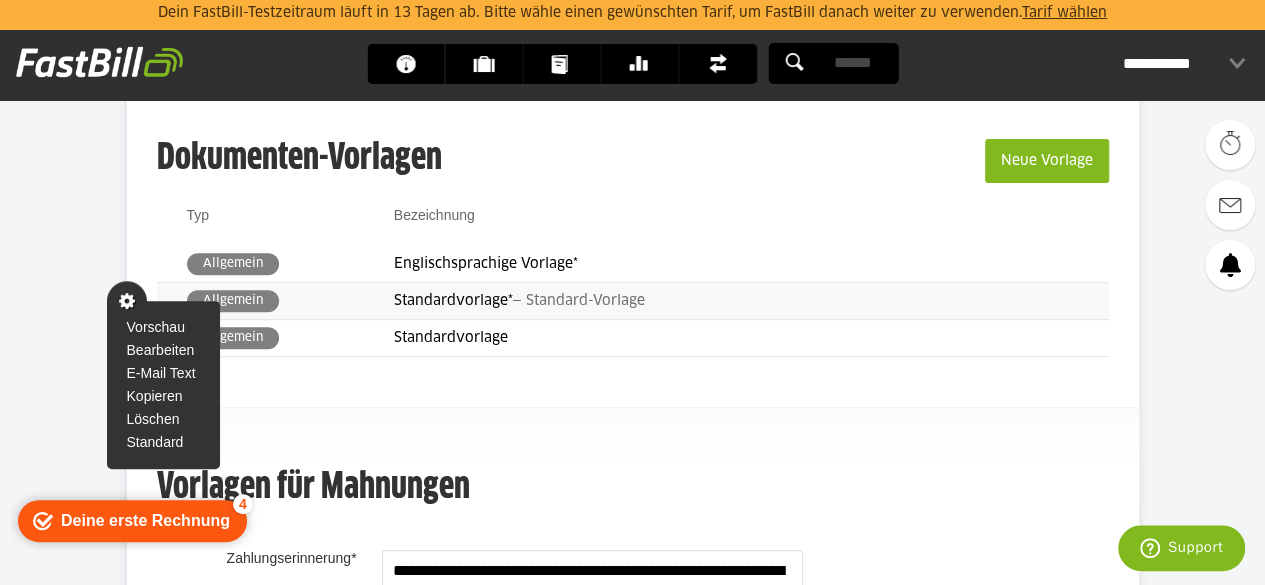 click on "Standardvorlage*                                             — Standard-Vorlage" at bounding box center [751, 301] 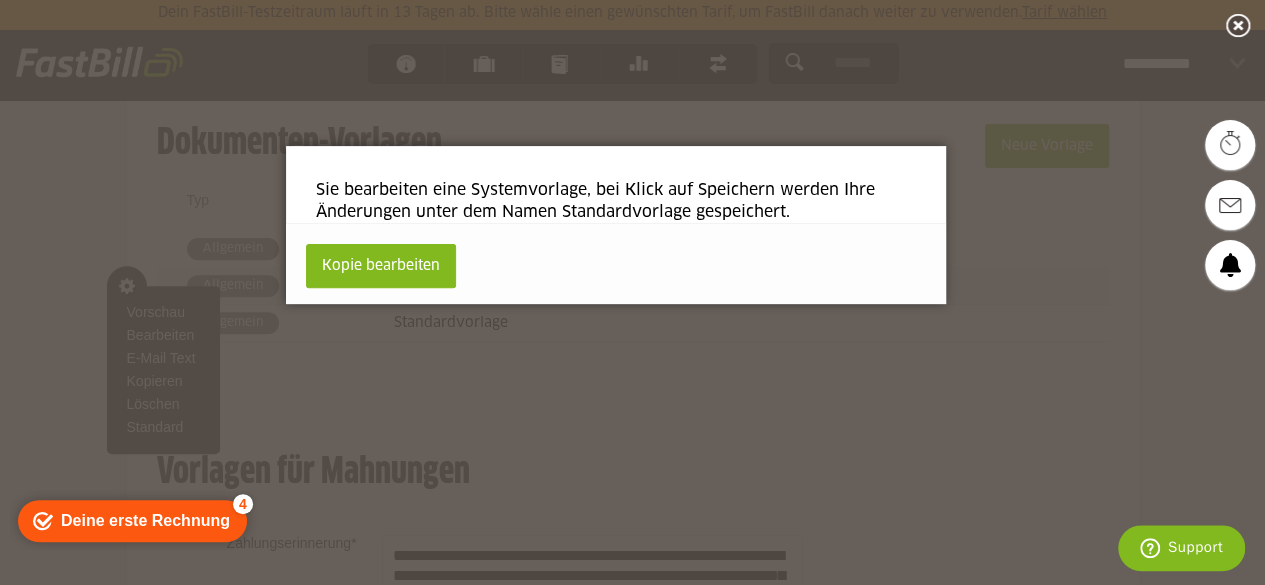scroll, scrollTop: 211, scrollLeft: 0, axis: vertical 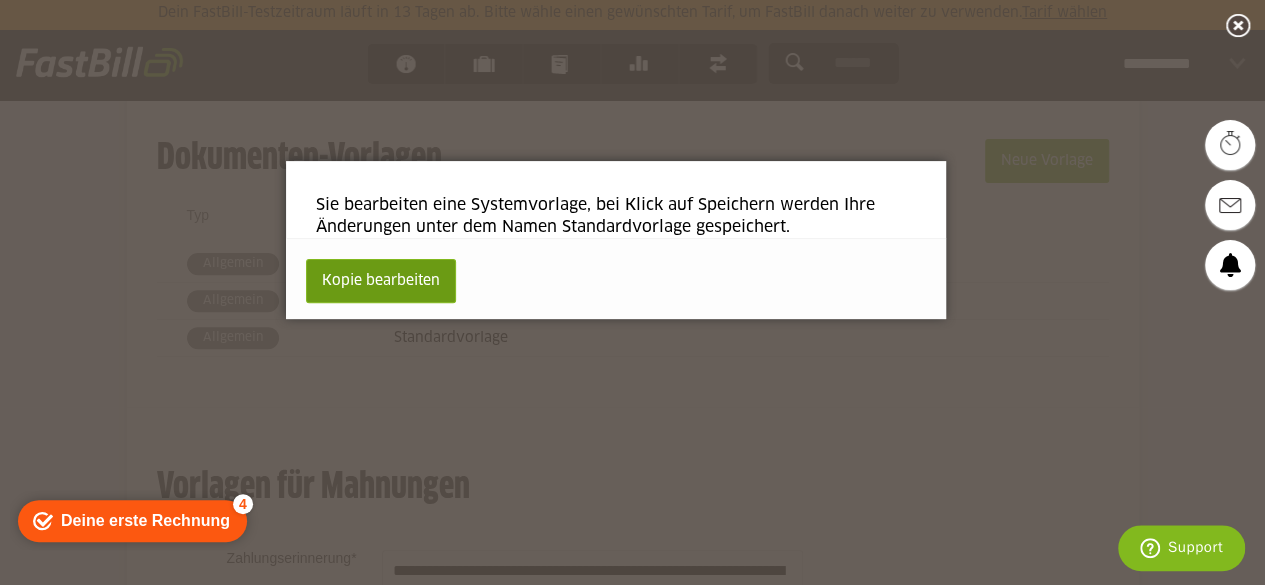 click on "Kopie bearbeiten" at bounding box center (381, 281) 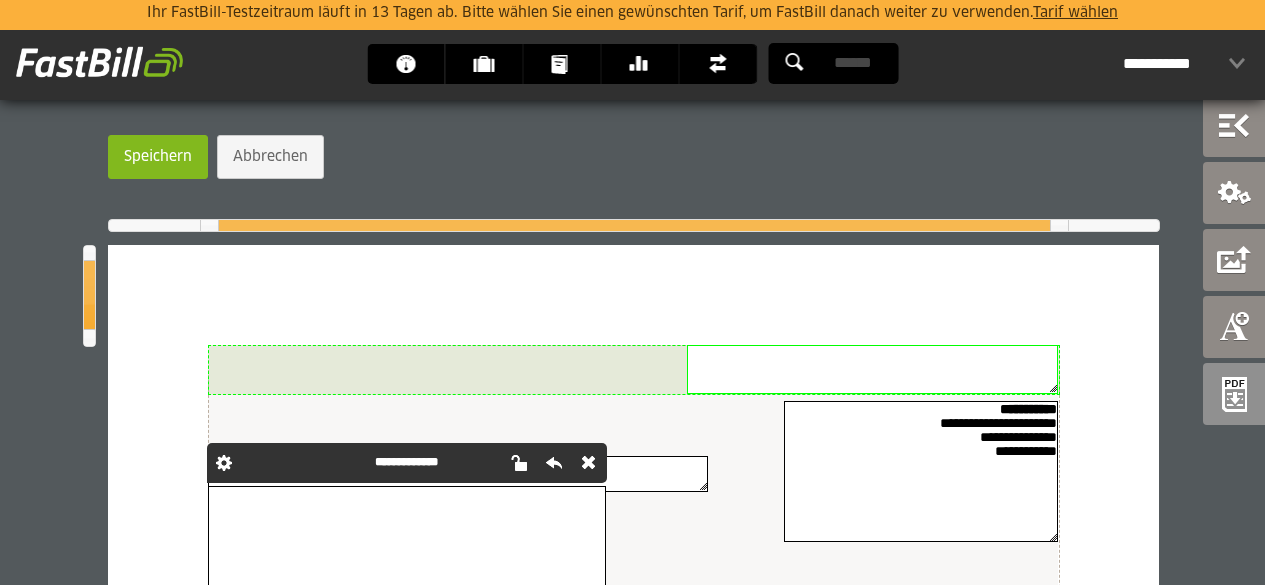 scroll, scrollTop: 974, scrollLeft: 0, axis: vertical 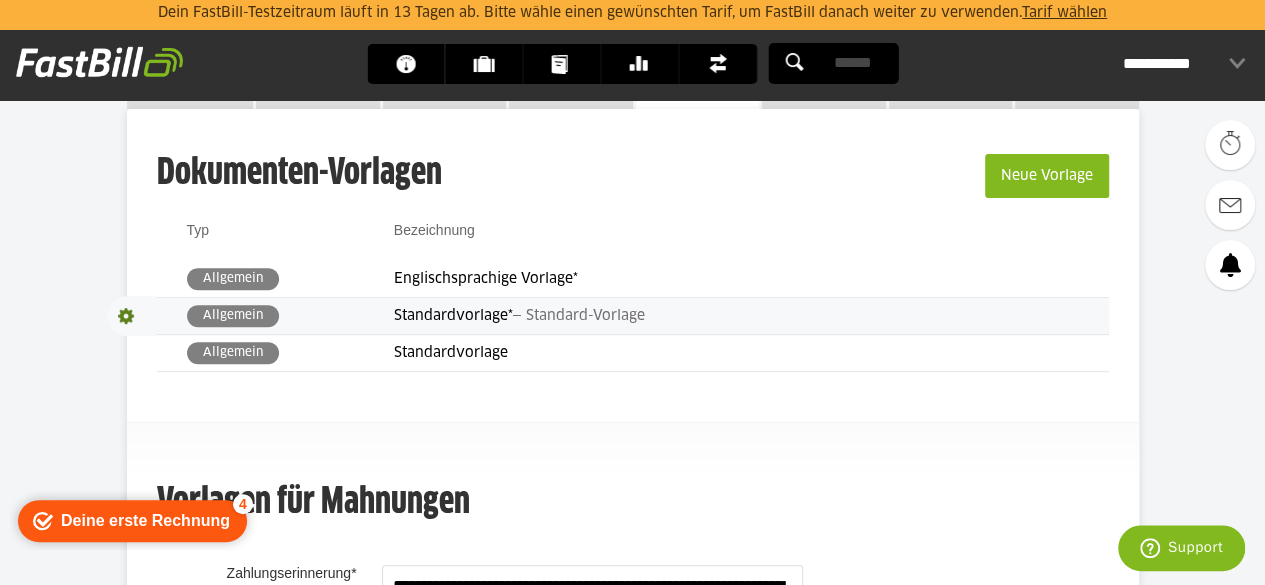 click at bounding box center (132, 316) 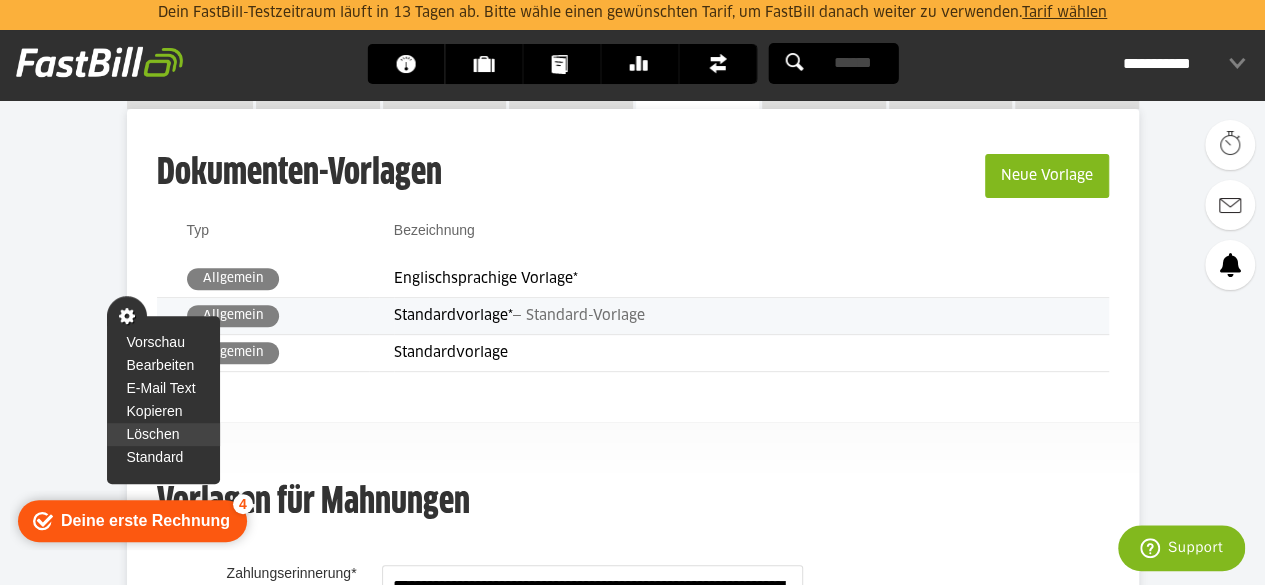 click on "Löschen" at bounding box center [164, 434] 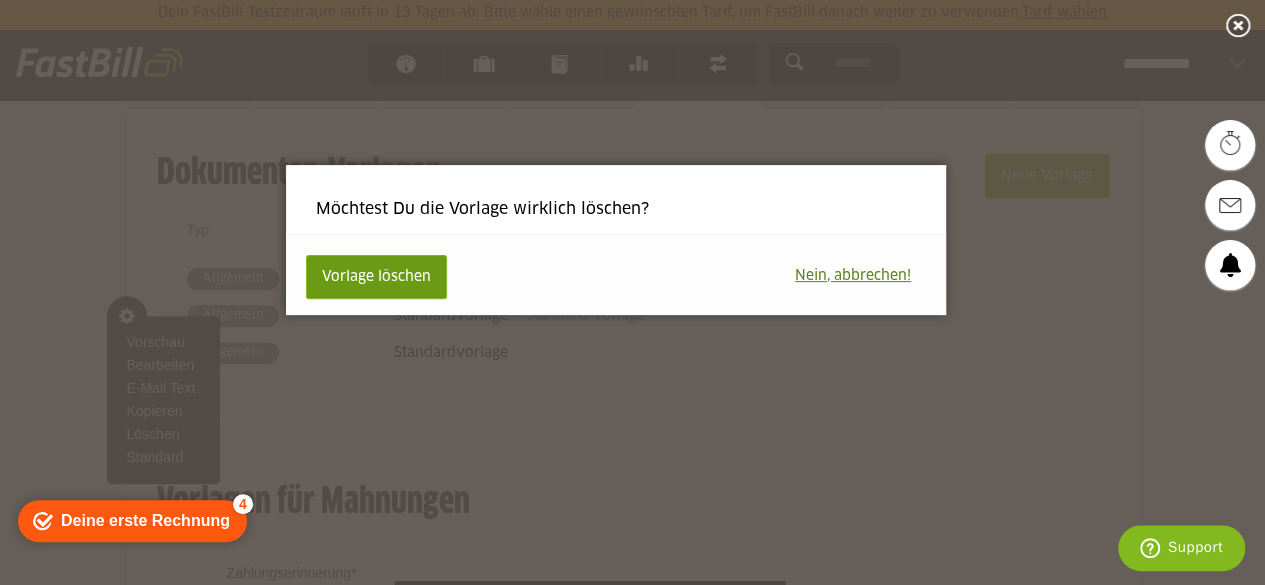 click on "Vorlage löschen" at bounding box center (376, 277) 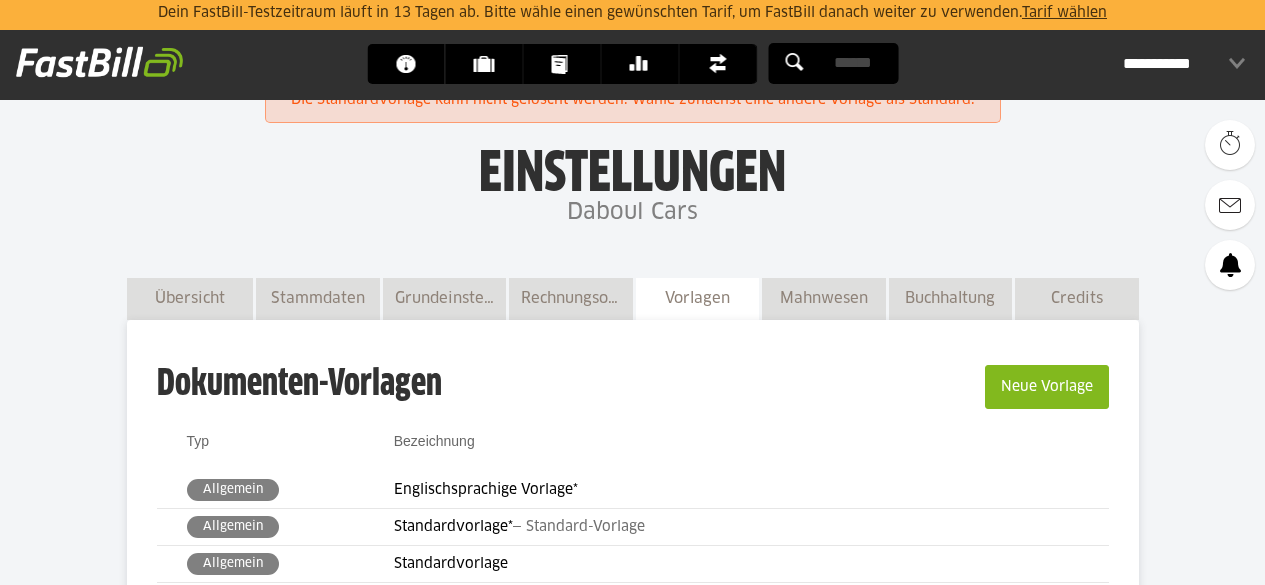 scroll, scrollTop: 0, scrollLeft: 0, axis: both 